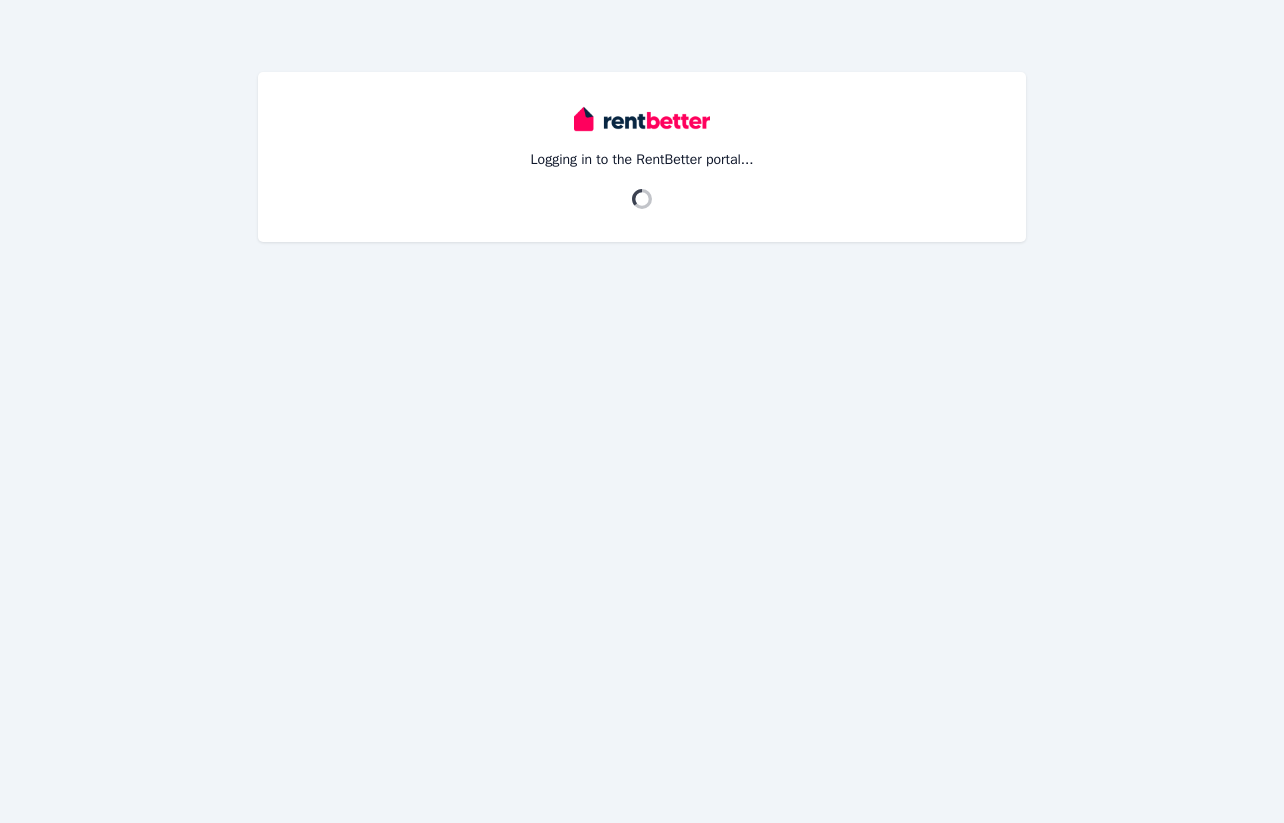 scroll, scrollTop: 0, scrollLeft: 0, axis: both 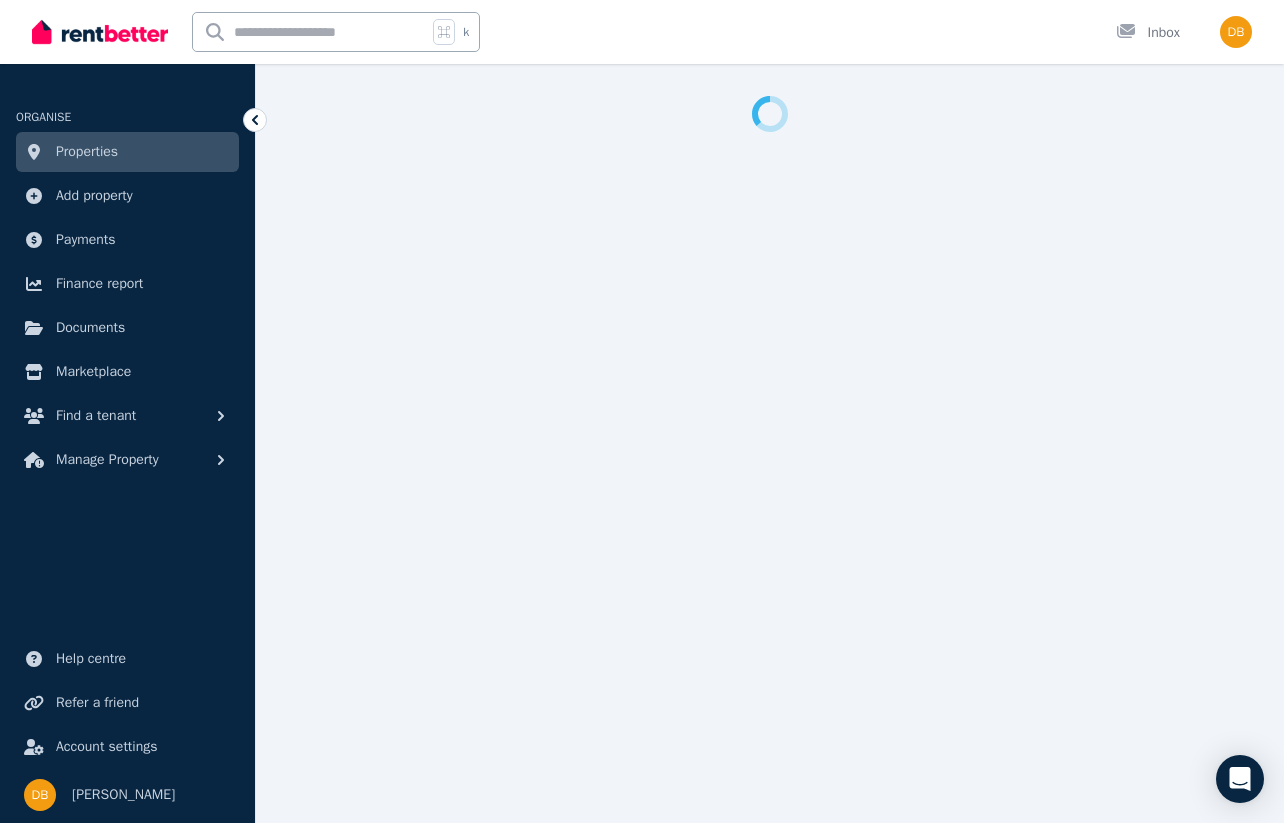 select on "**********" 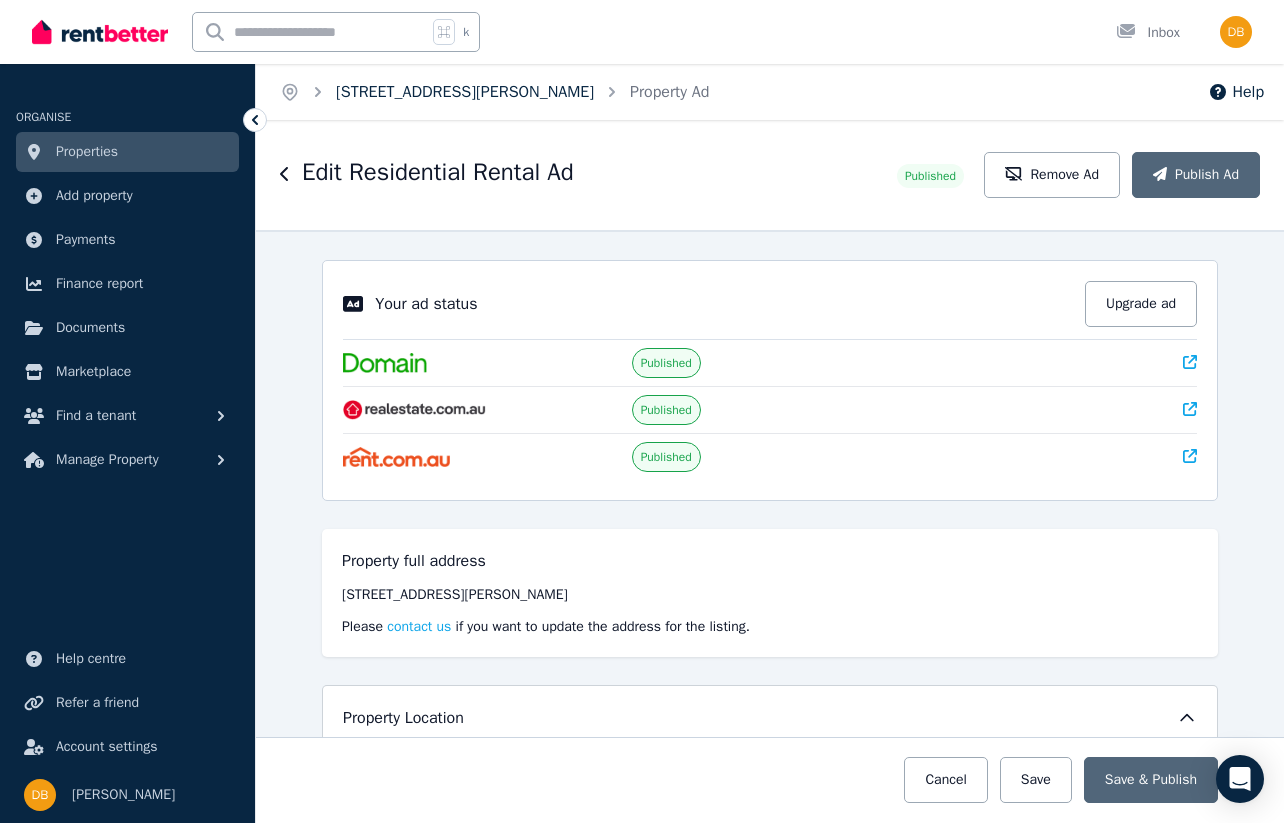 click on "[STREET_ADDRESS][PERSON_NAME]" at bounding box center (465, 92) 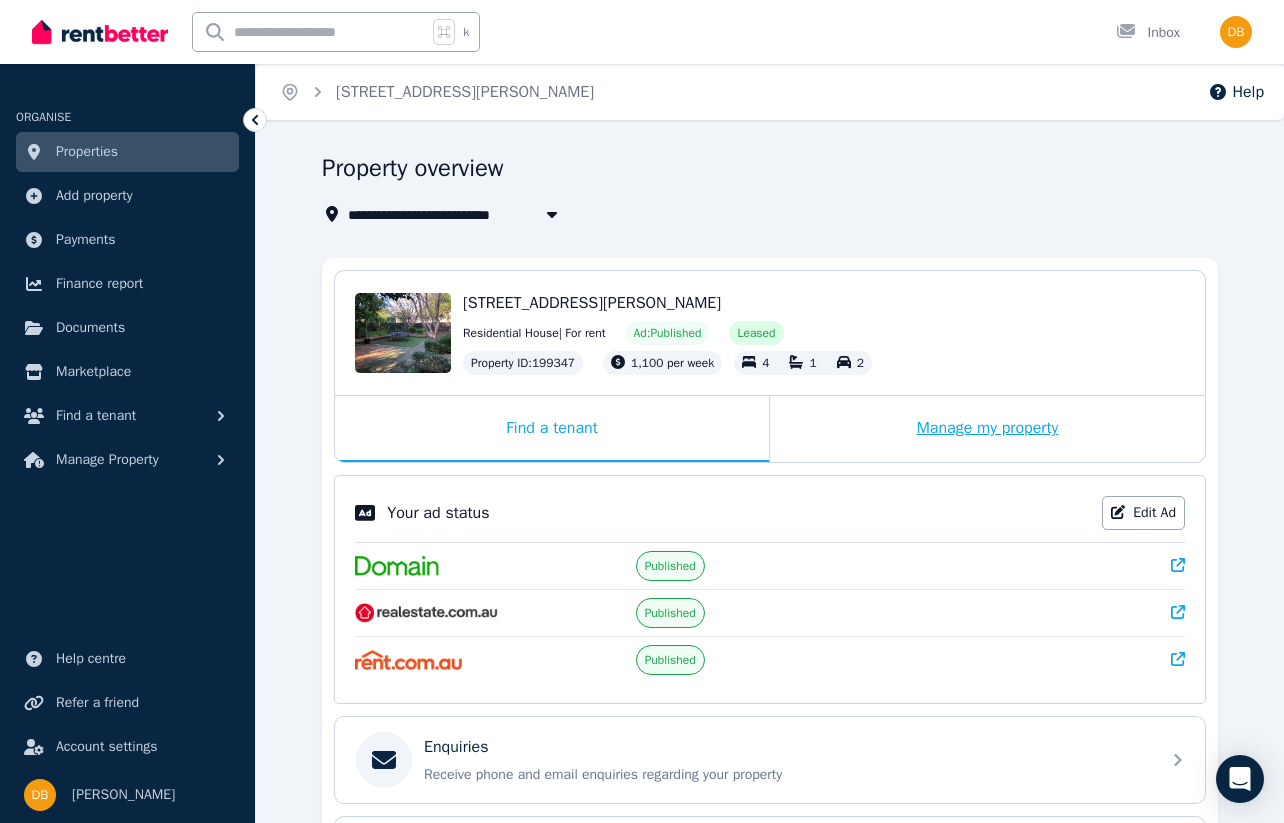 click on "Manage my property" at bounding box center (987, 429) 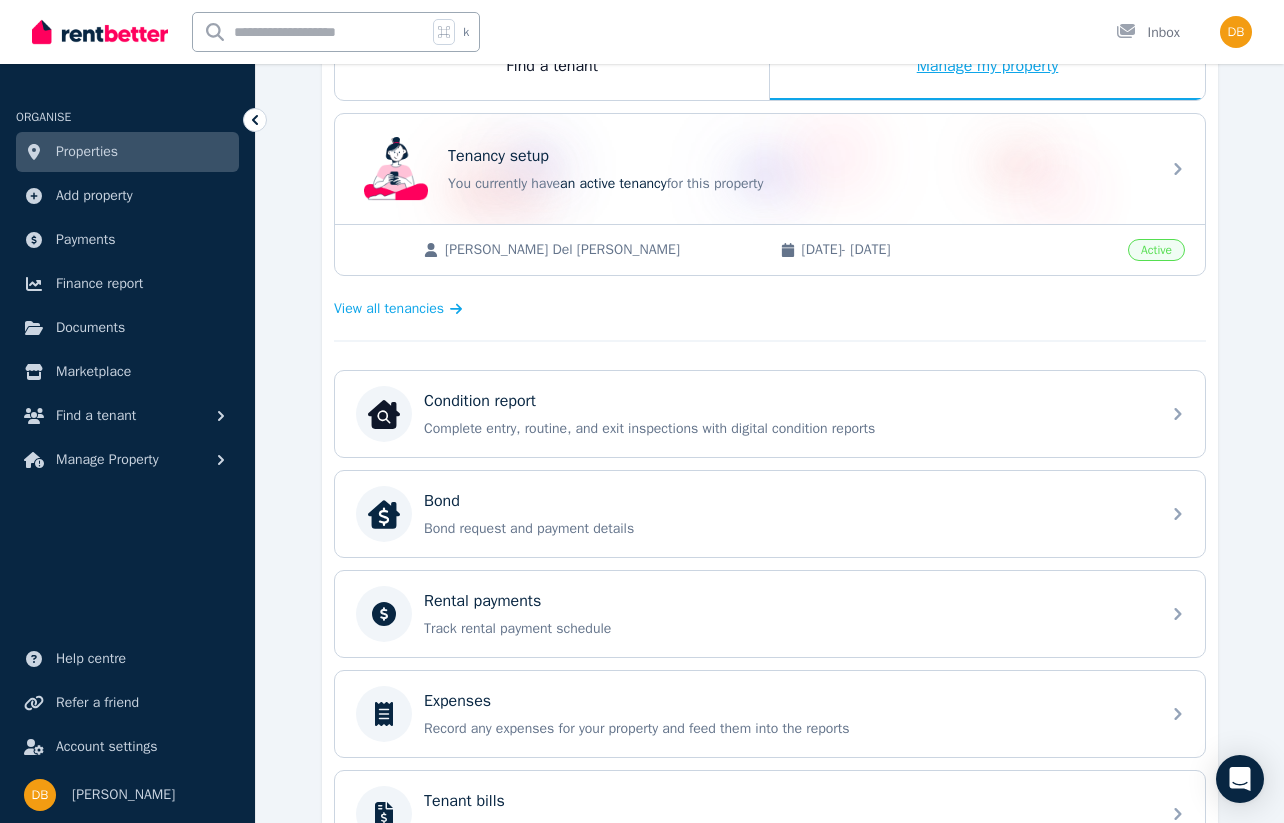 scroll, scrollTop: 377, scrollLeft: 0, axis: vertical 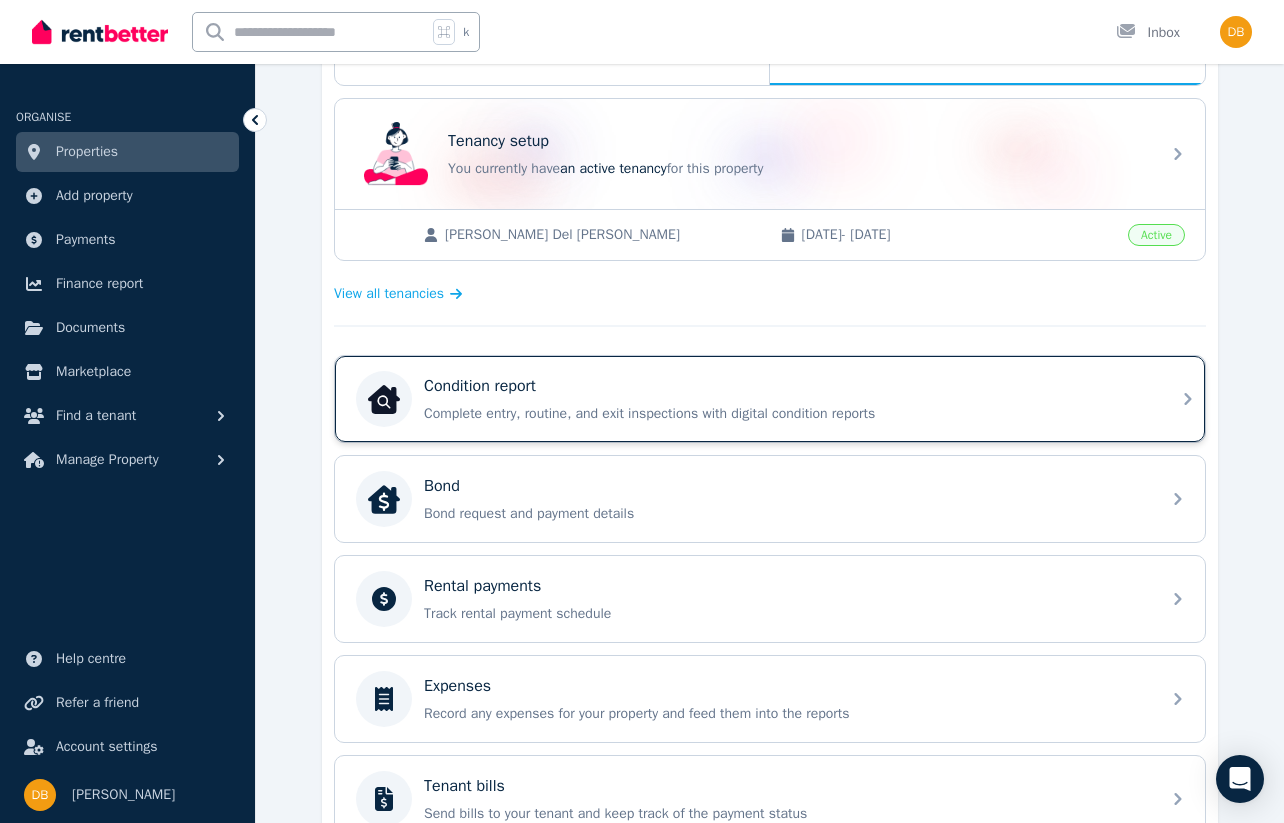 click on "Condition report Complete entry, routine, and exit inspections with digital condition reports" at bounding box center [770, 399] 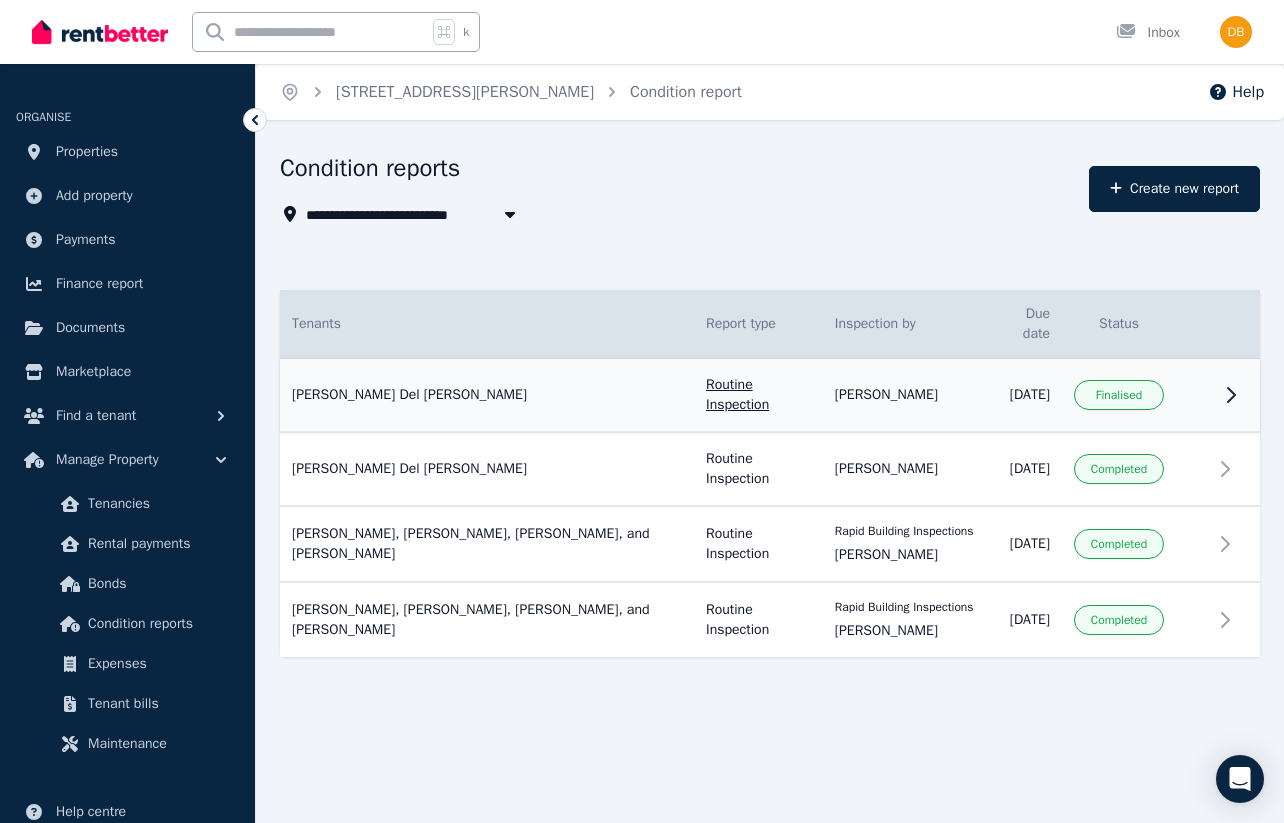 click on "Routine Inspection" at bounding box center [758, 396] 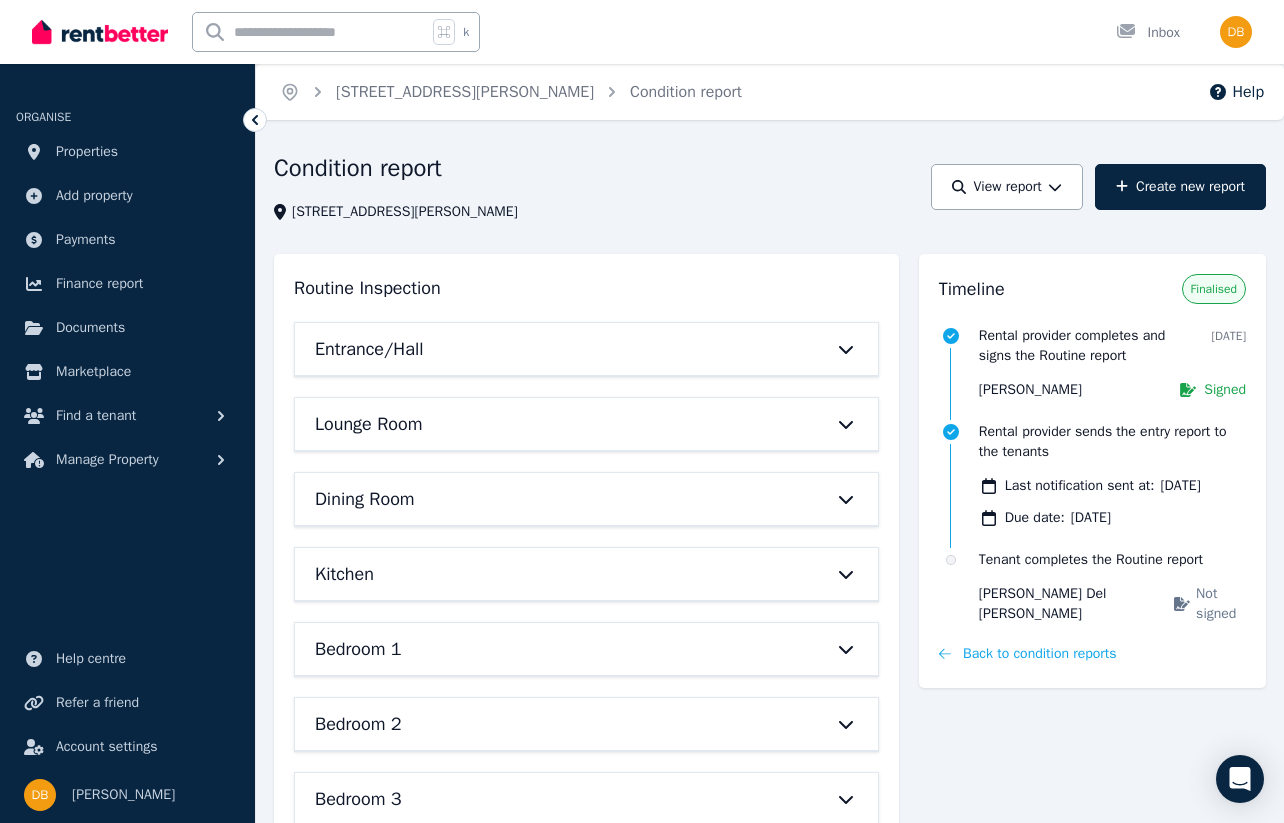 click 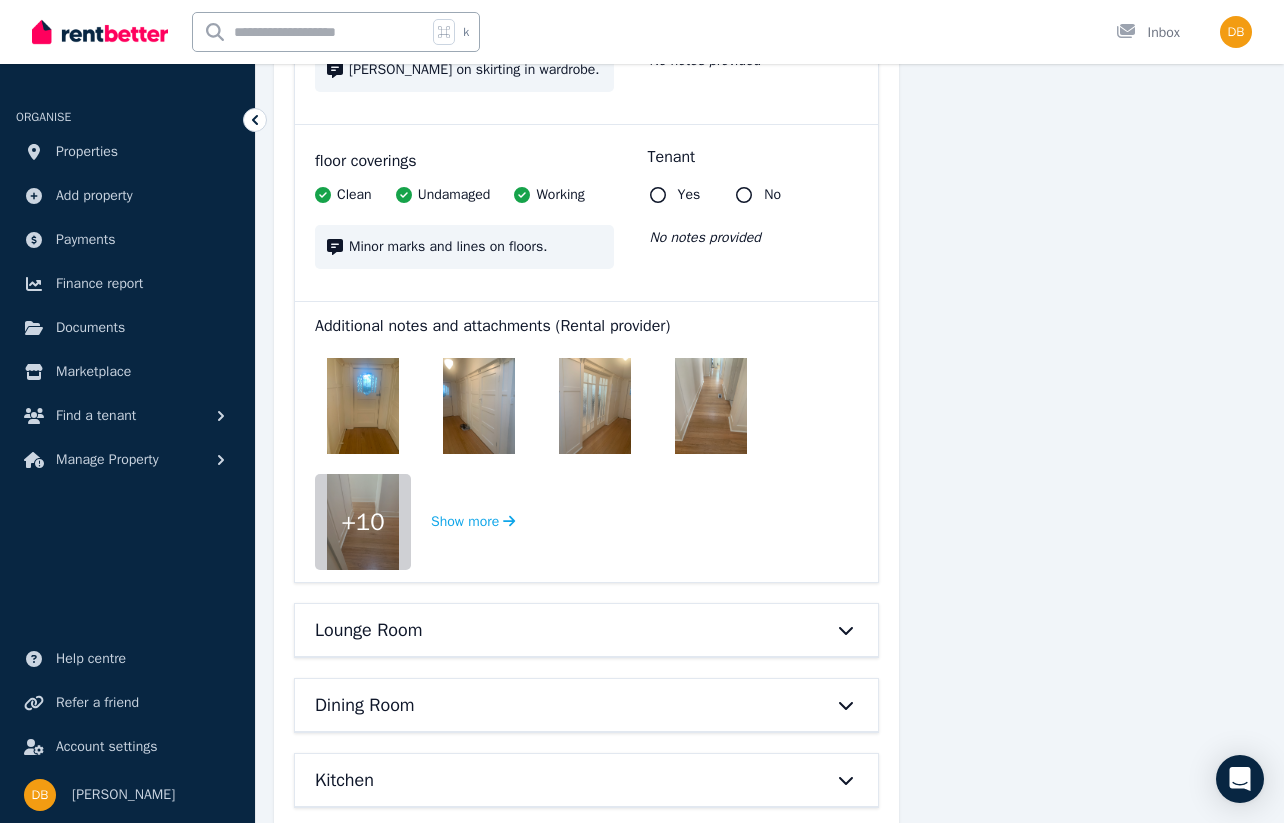 scroll, scrollTop: 1214, scrollLeft: 0, axis: vertical 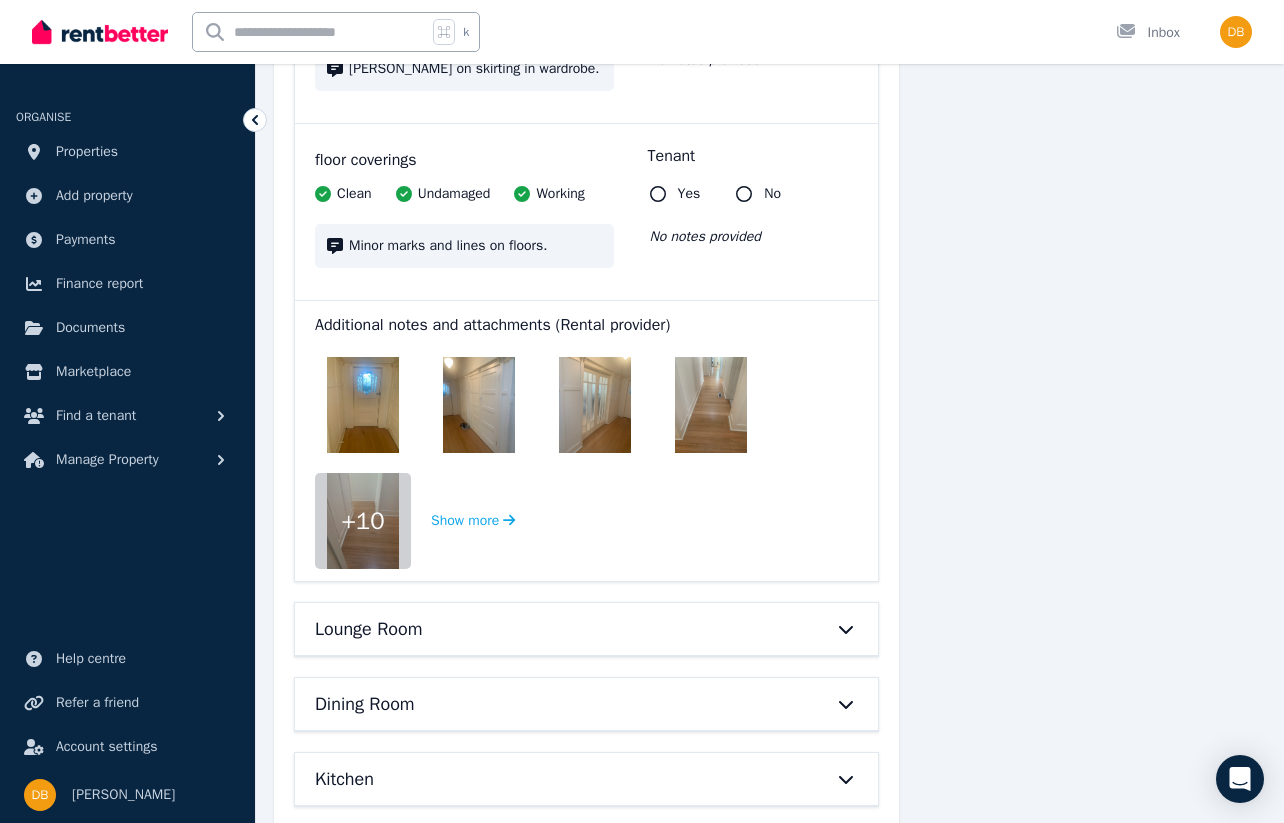 click at bounding box center (363, 405) 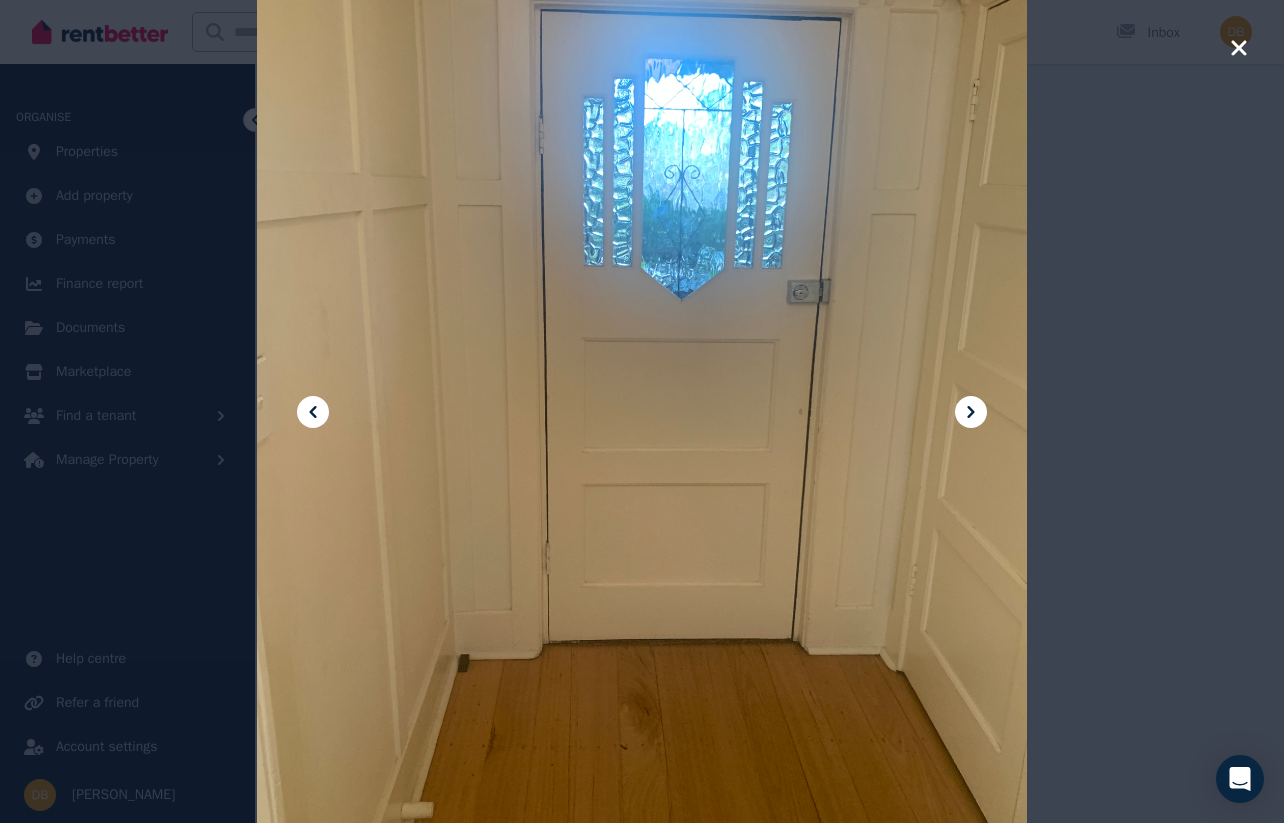 click 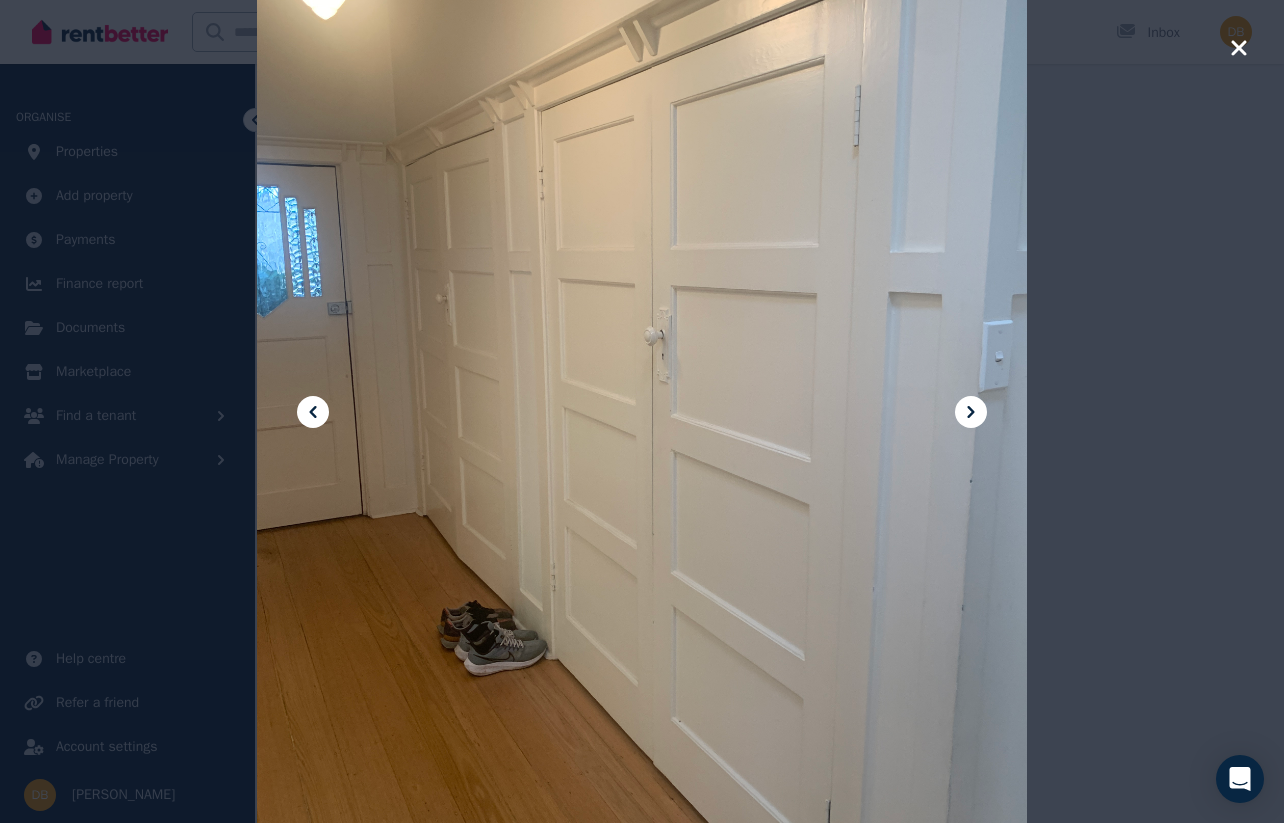click 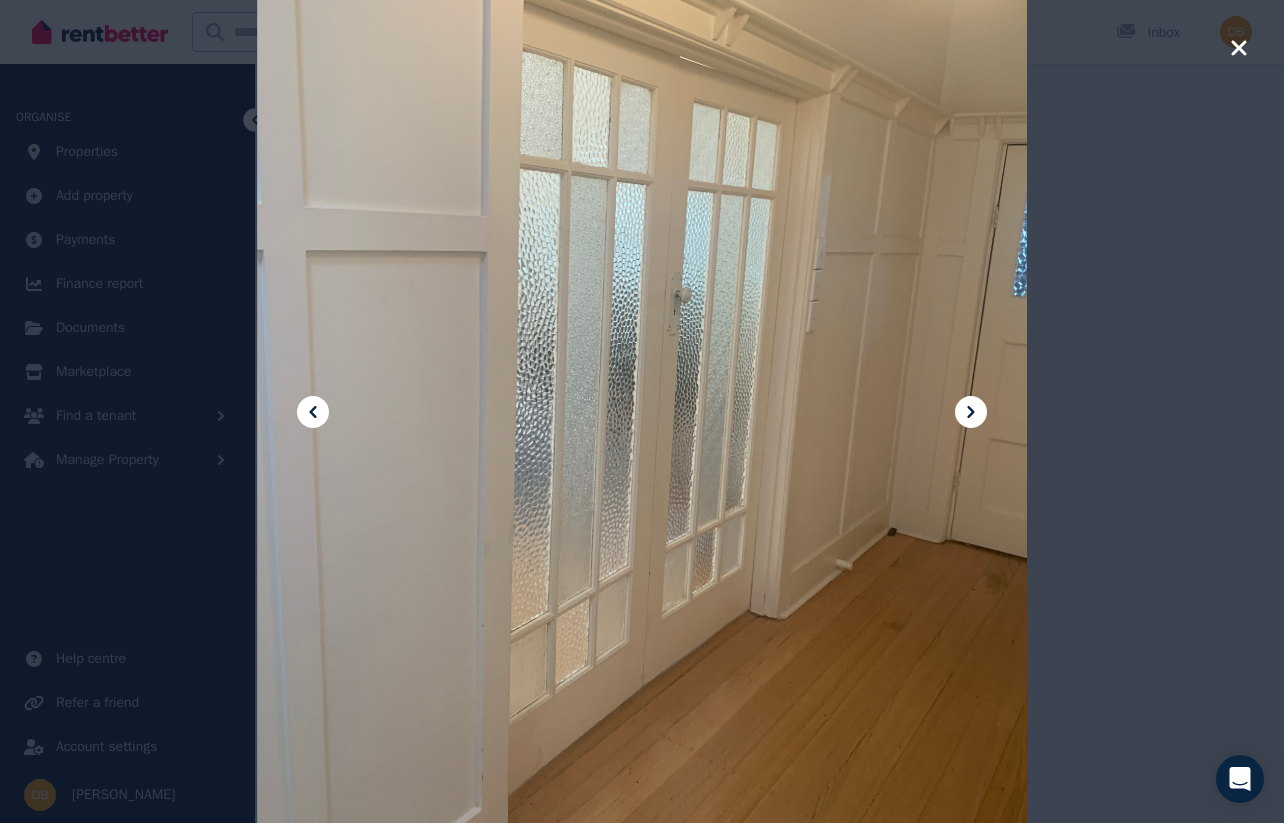 click 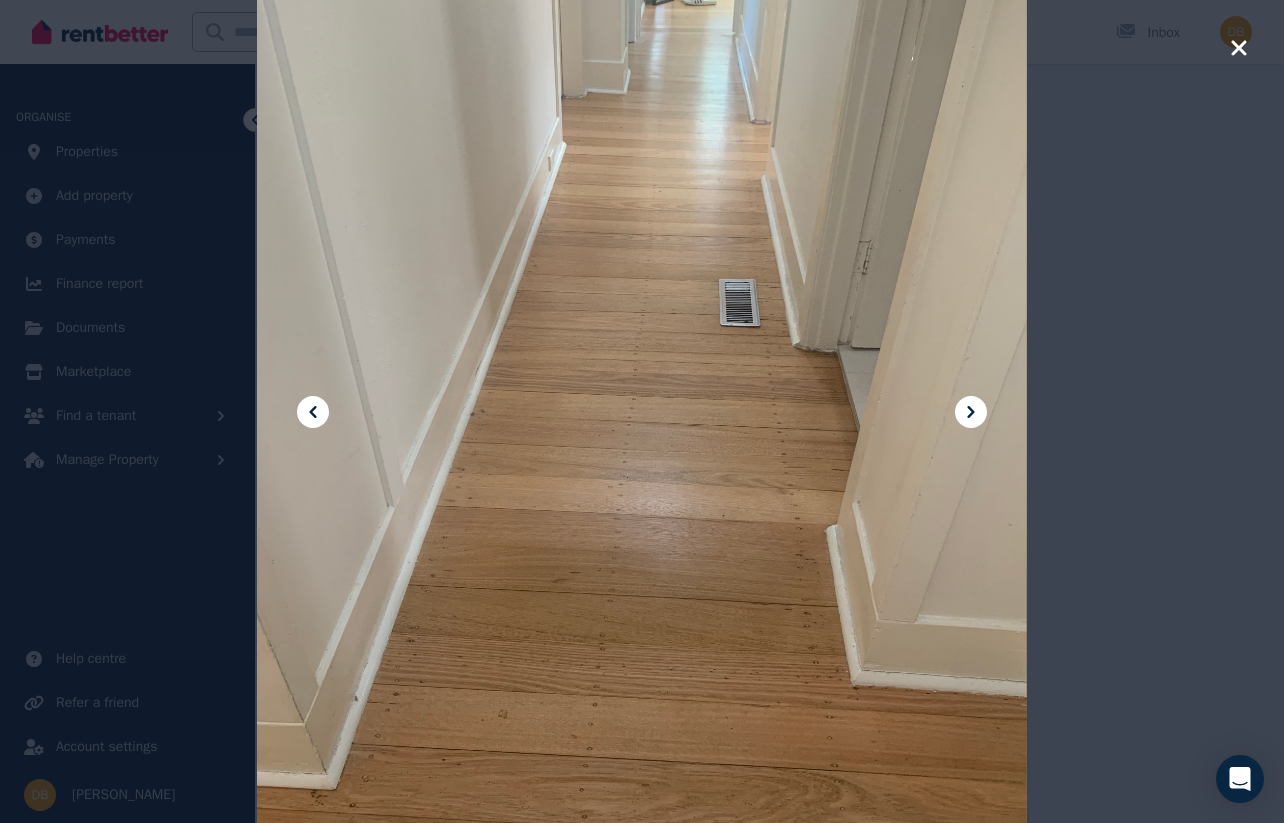 click 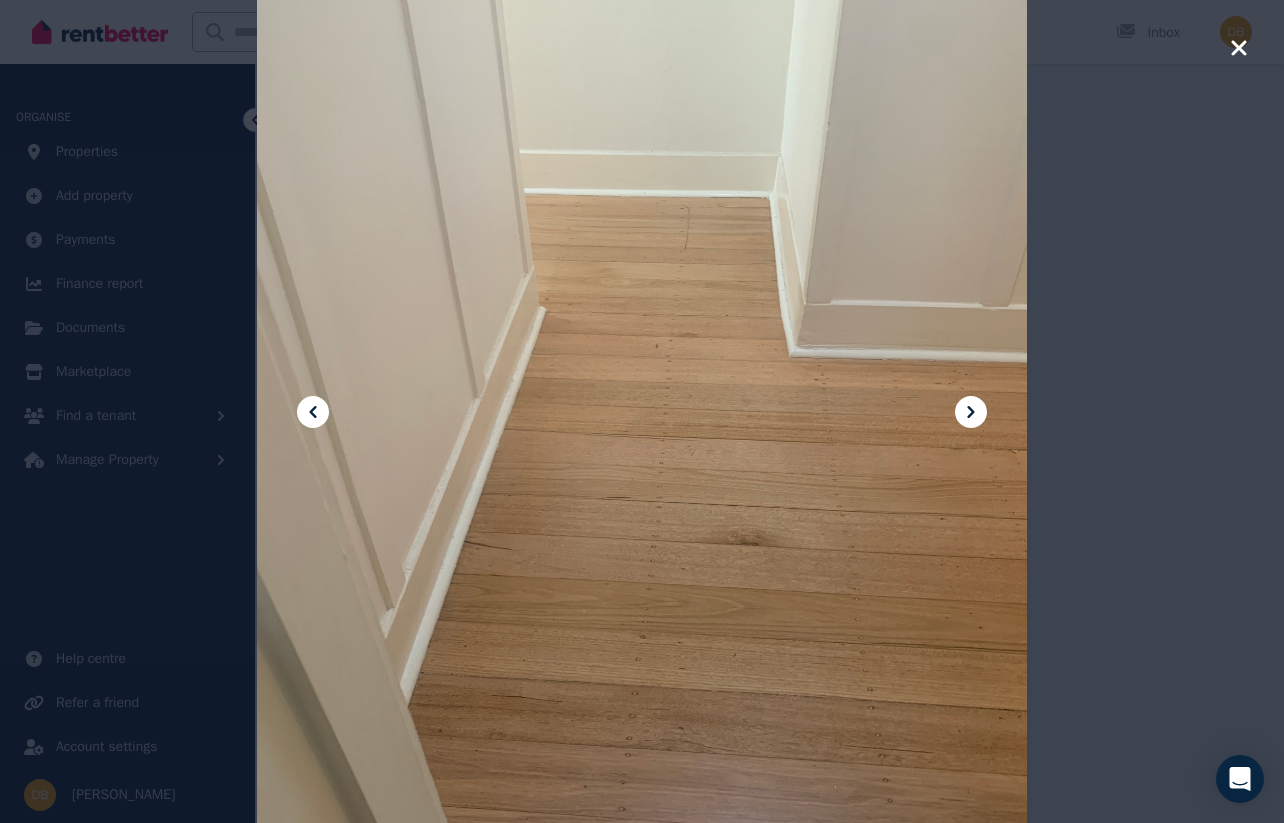 click 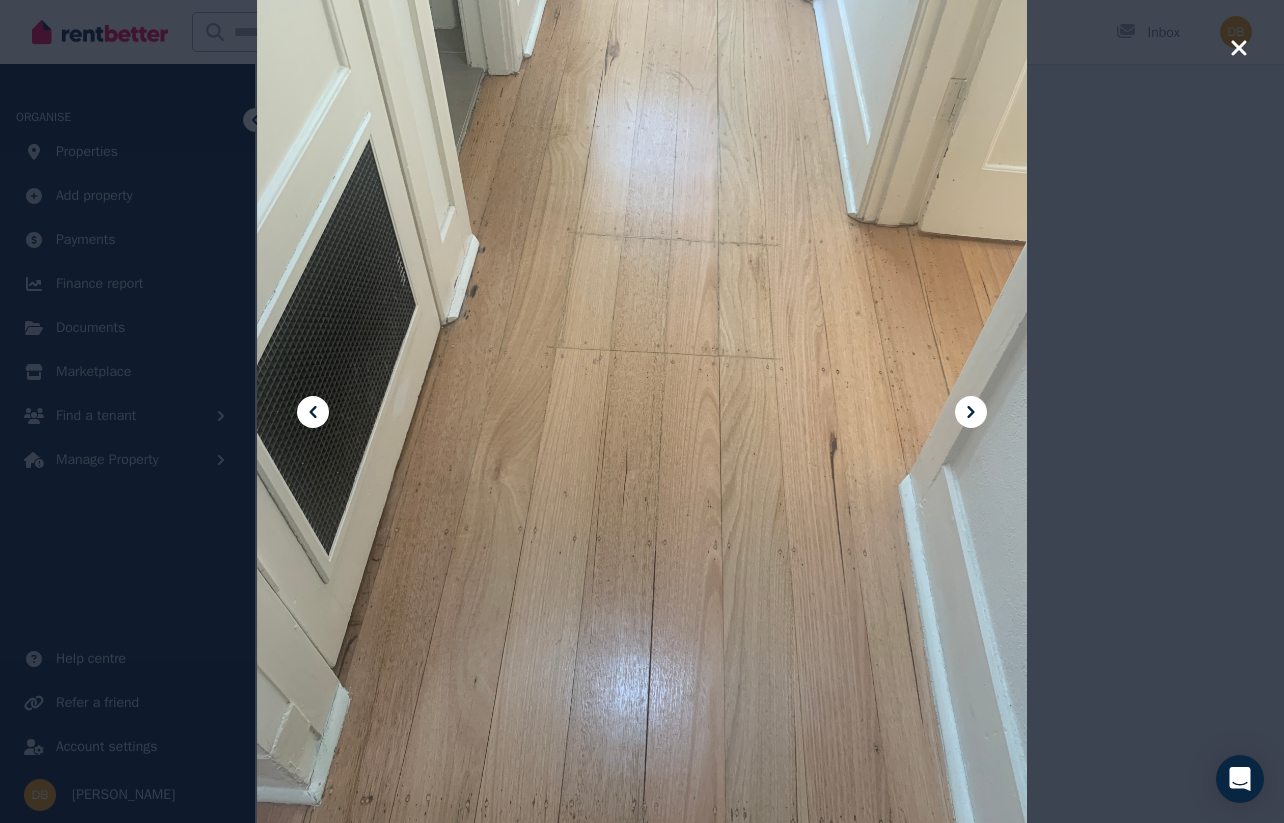 click 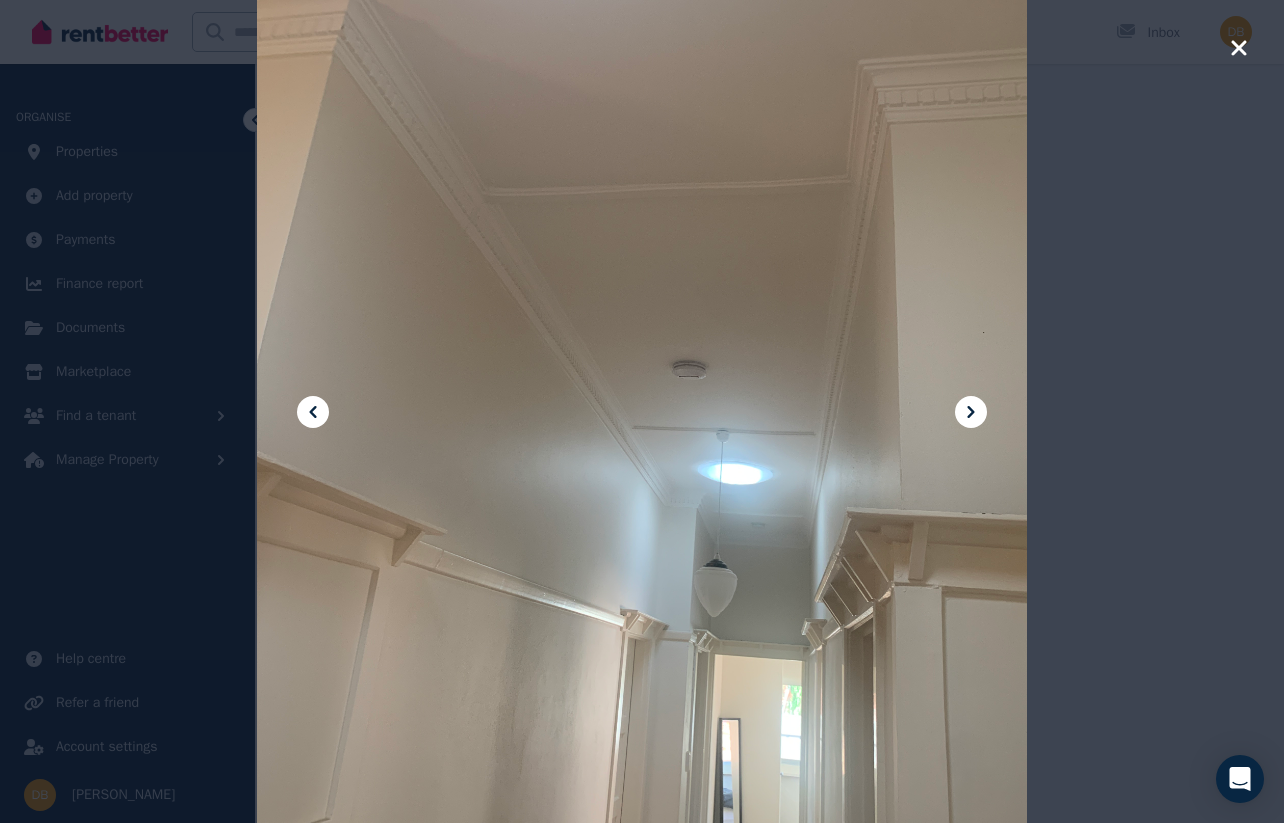 click 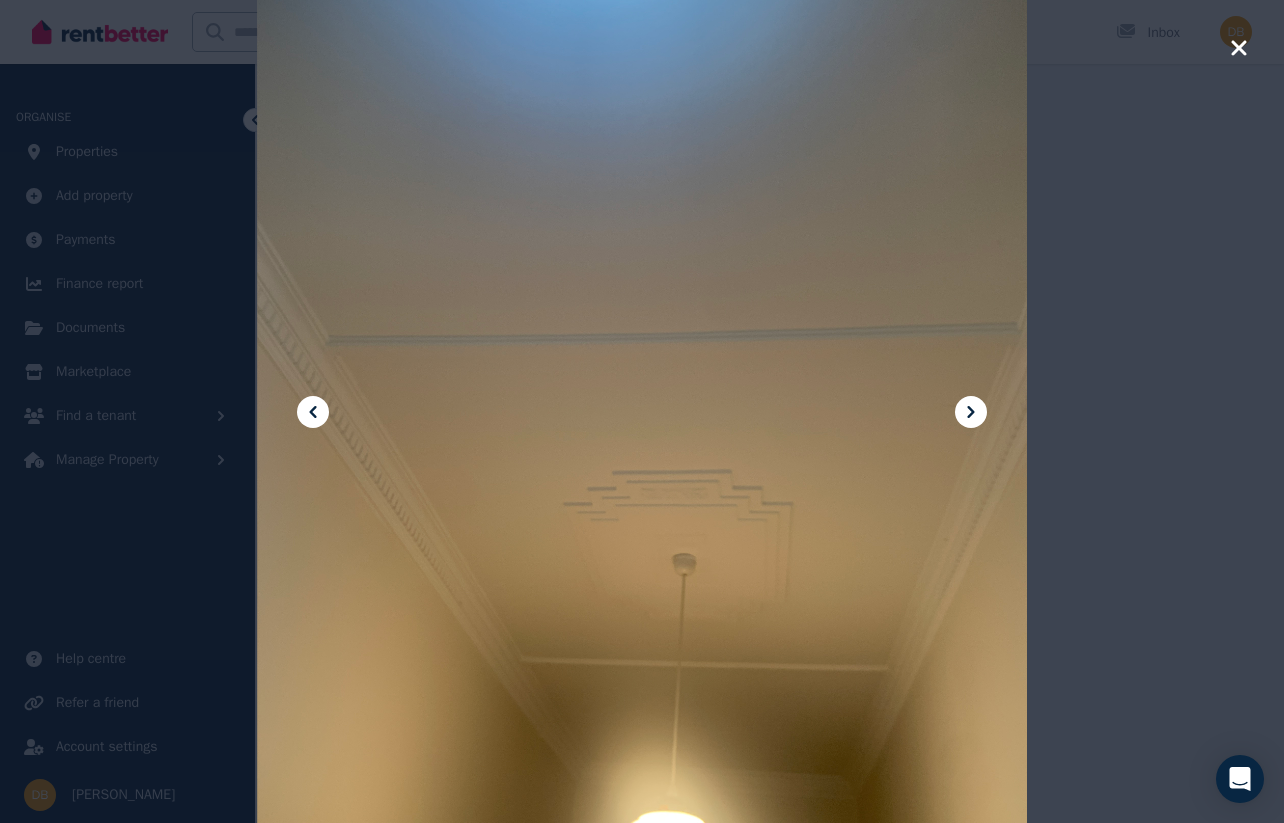 click 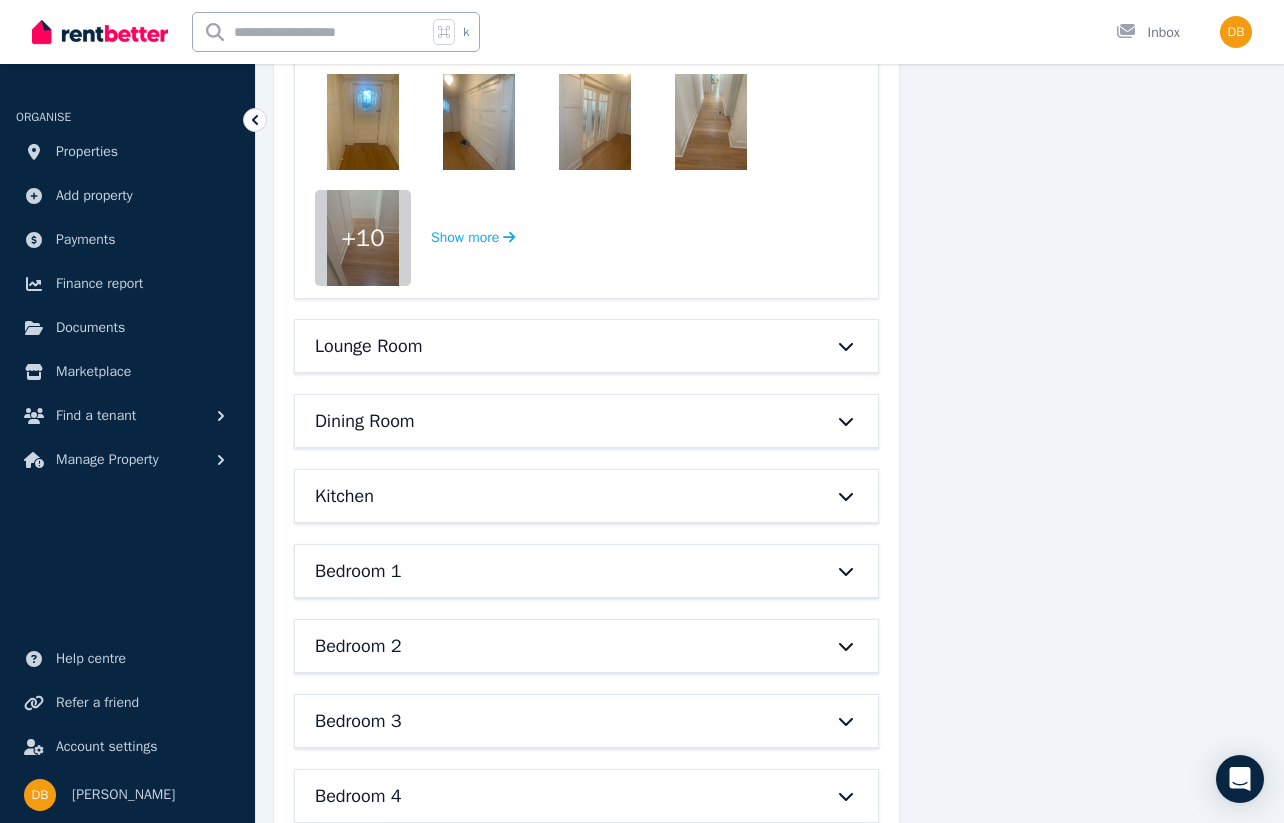 scroll, scrollTop: 1561, scrollLeft: 0, axis: vertical 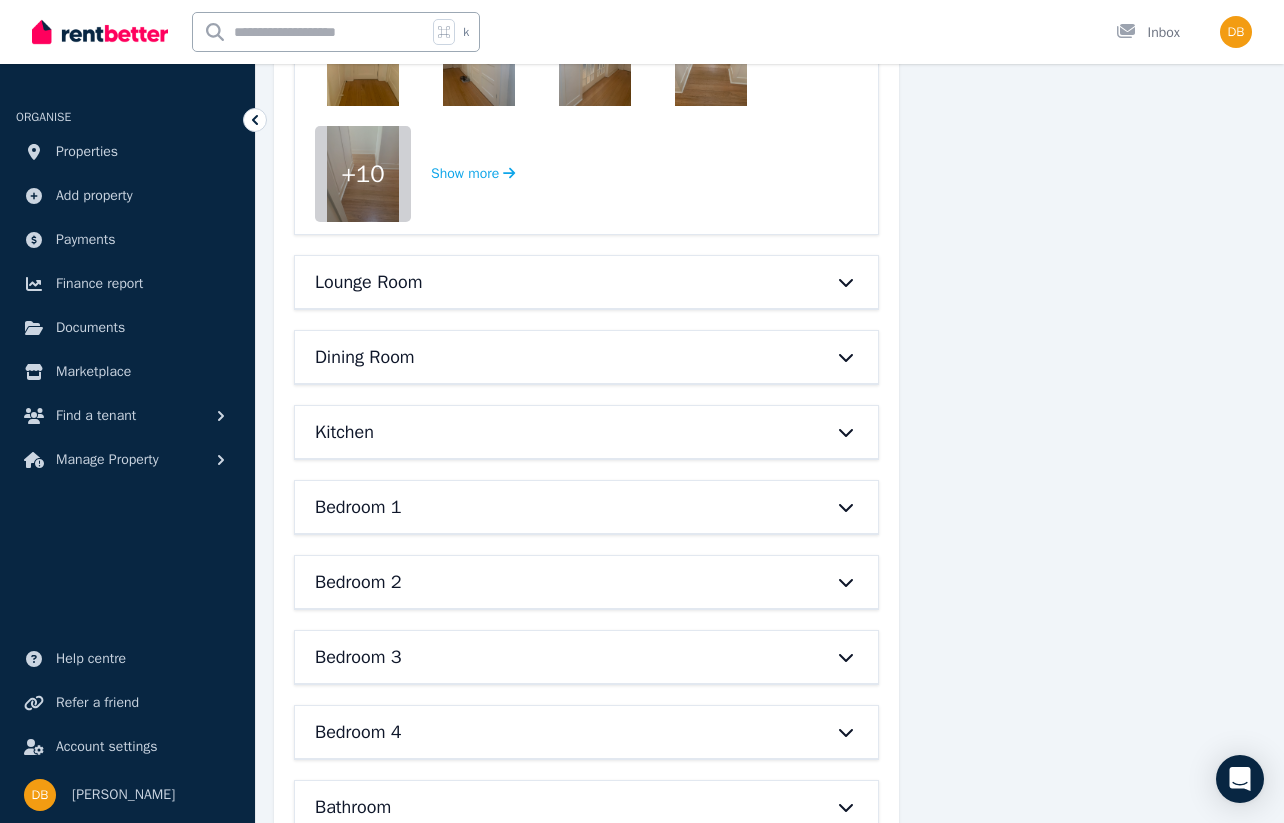 click 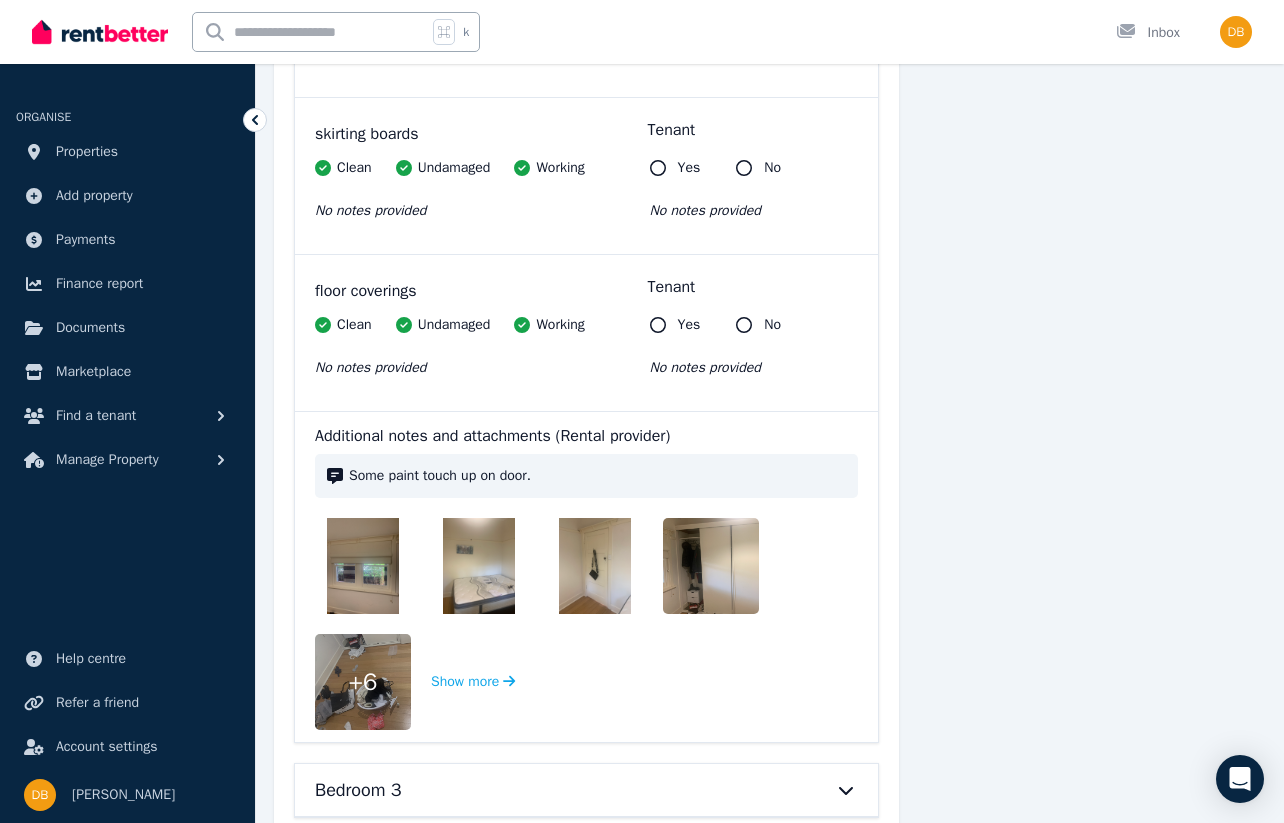 scroll, scrollTop: 3217, scrollLeft: 0, axis: vertical 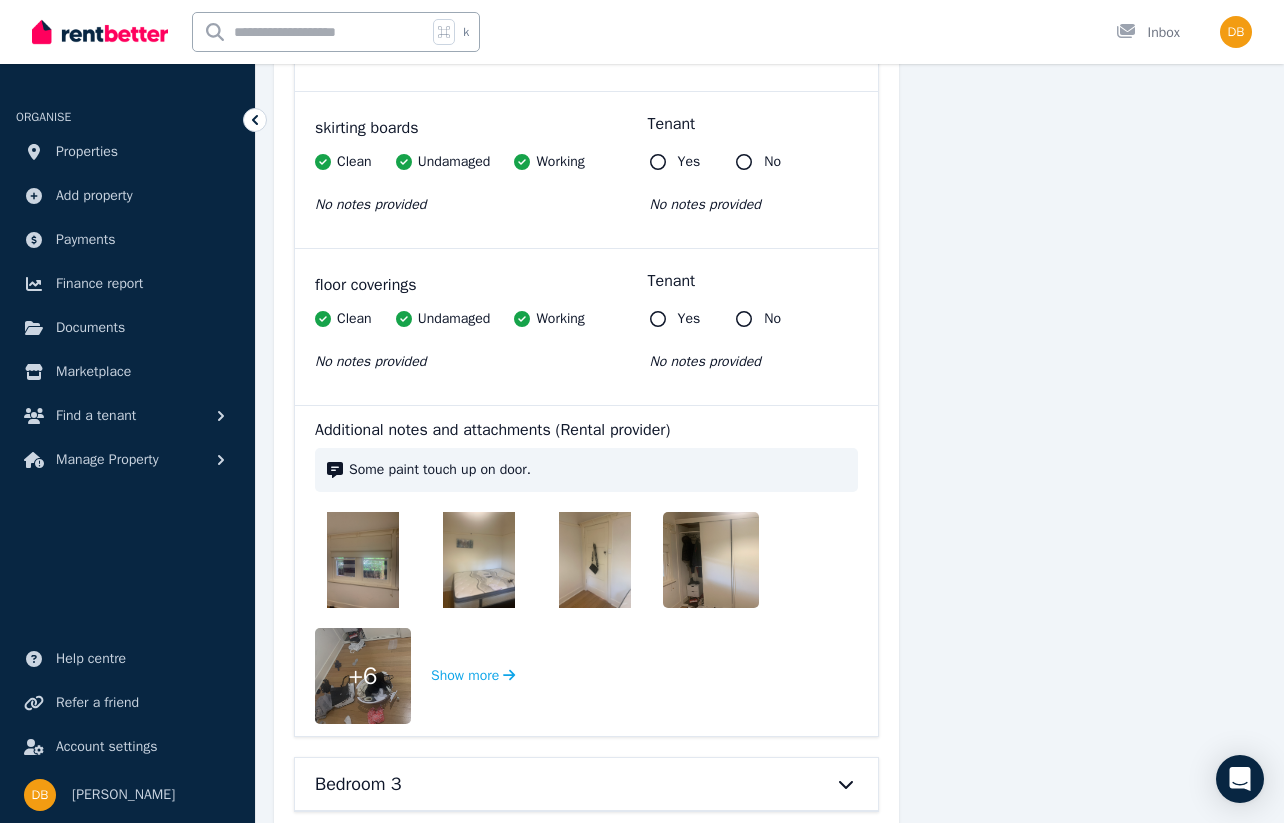 click at bounding box center [363, 560] 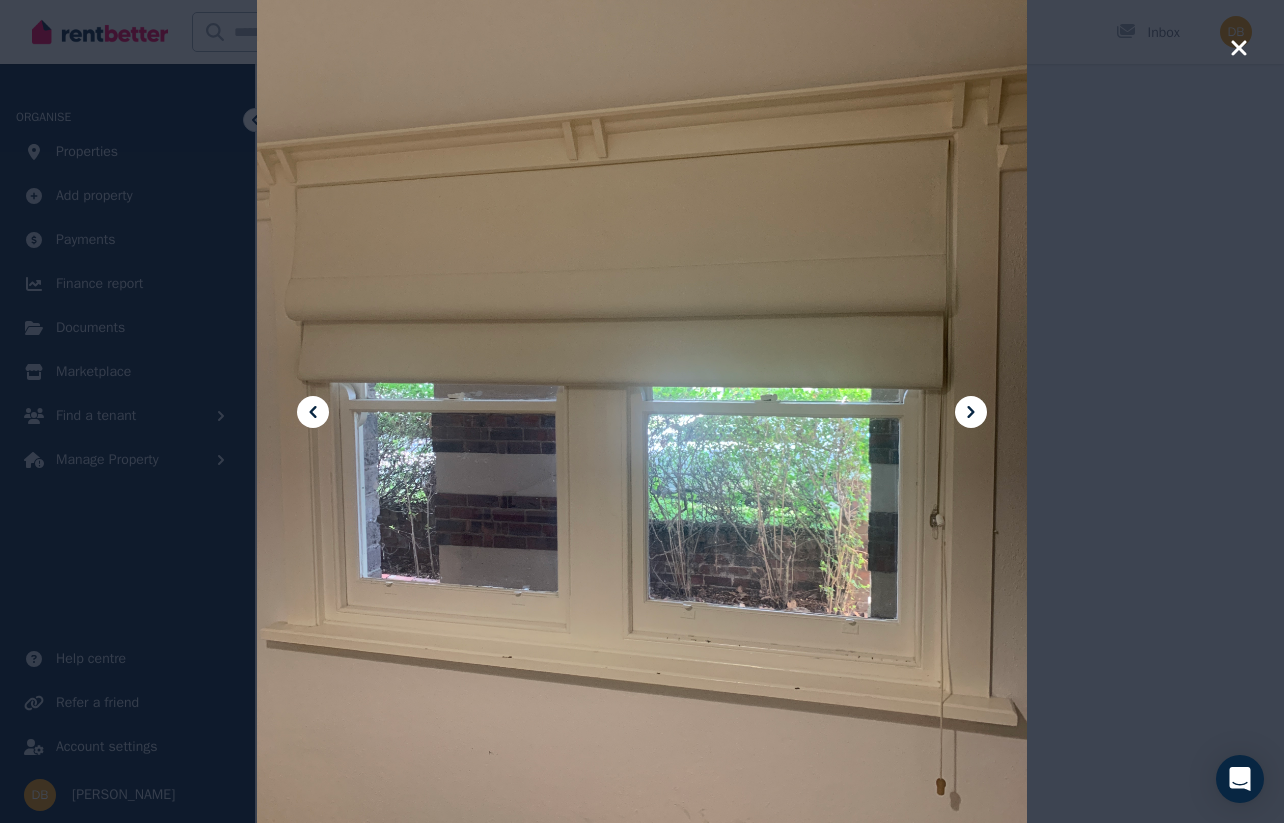 click 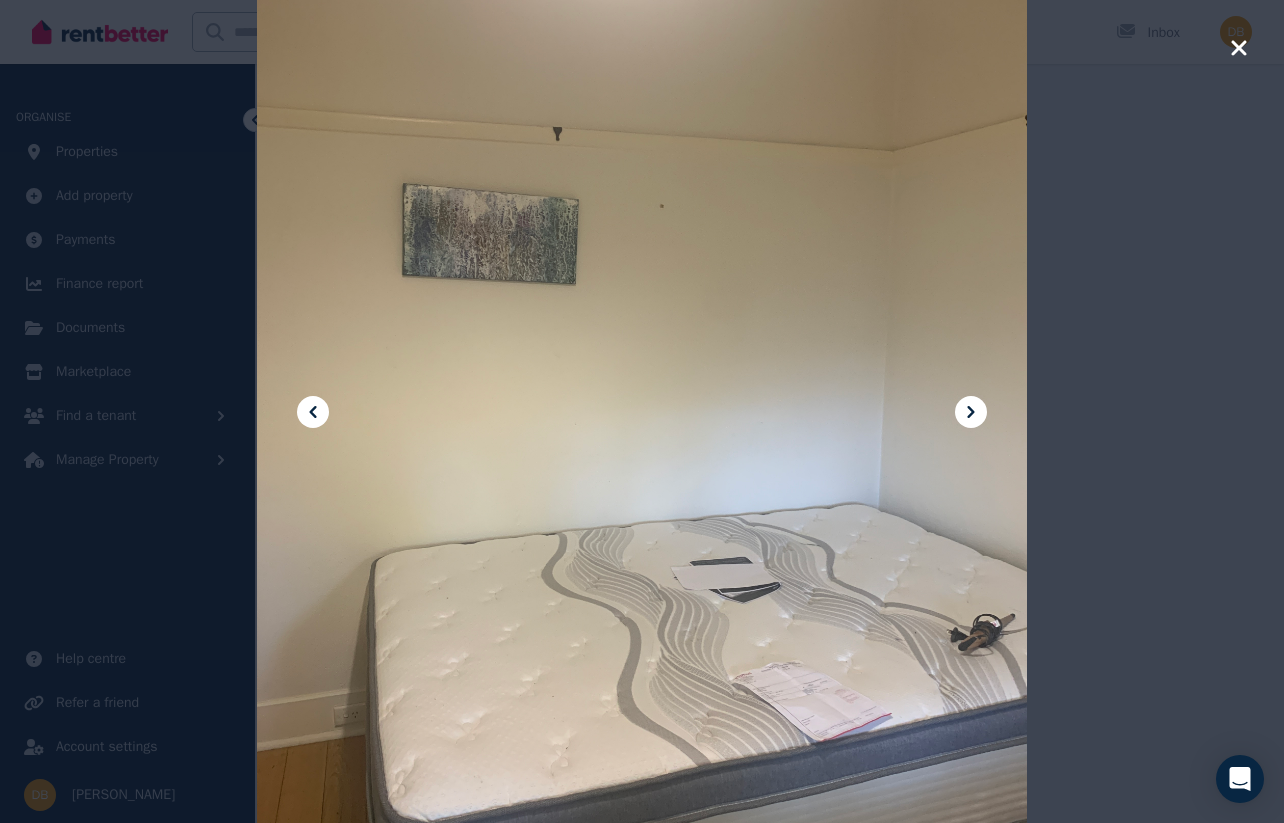 click 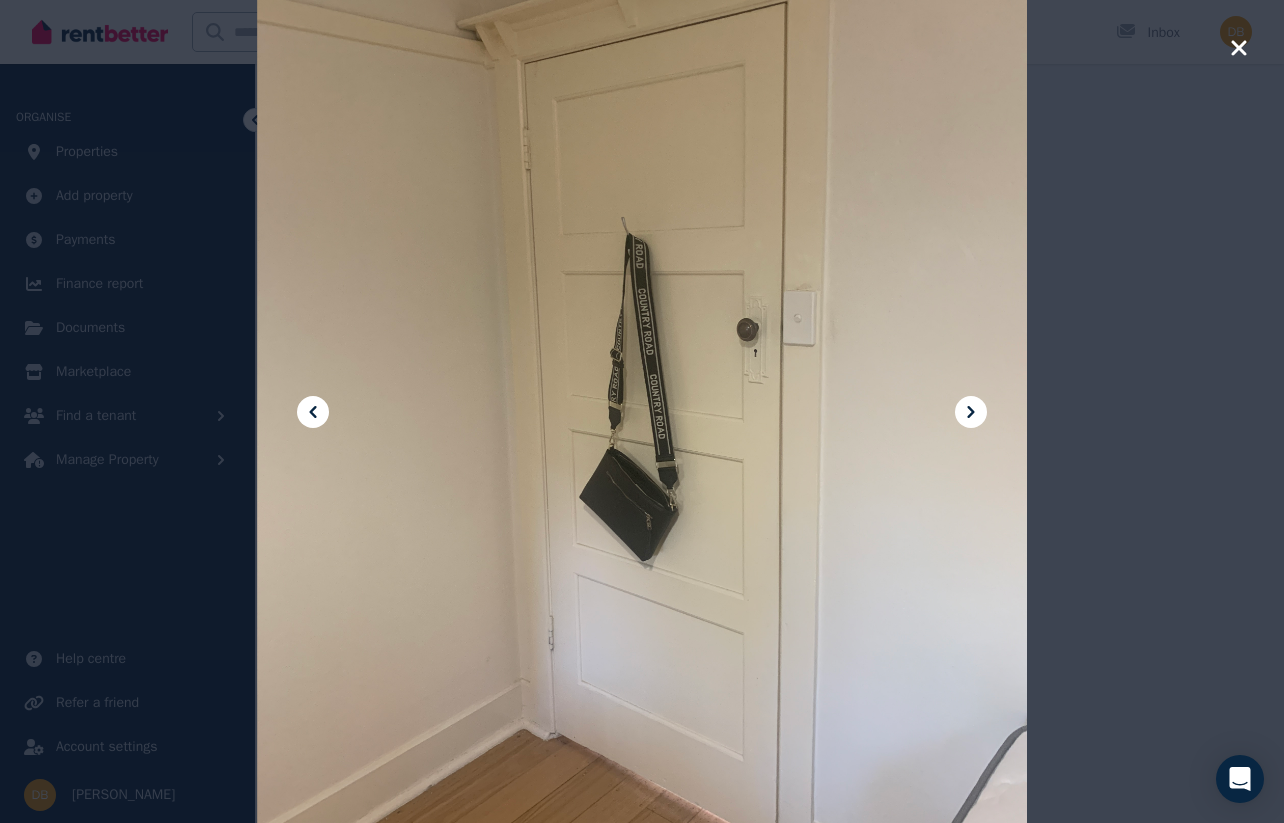 click 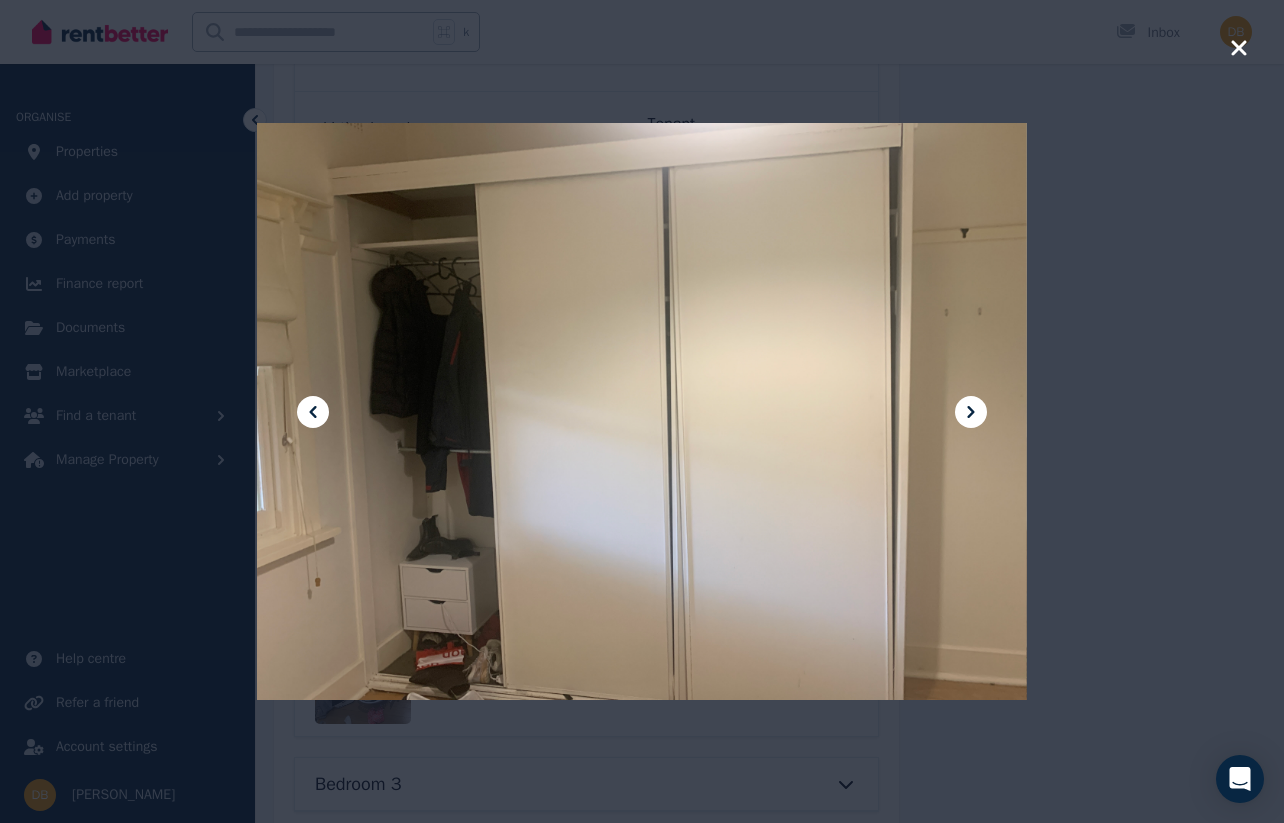 click 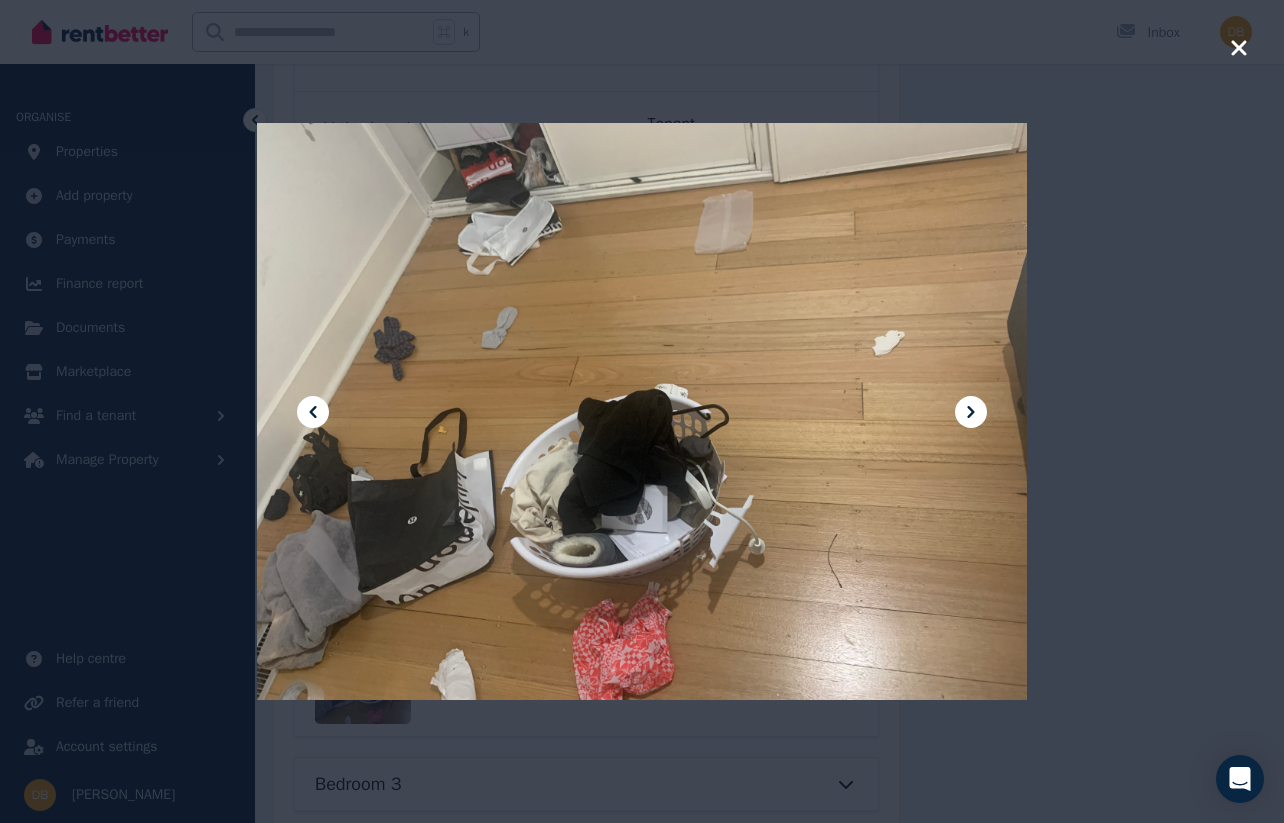 click 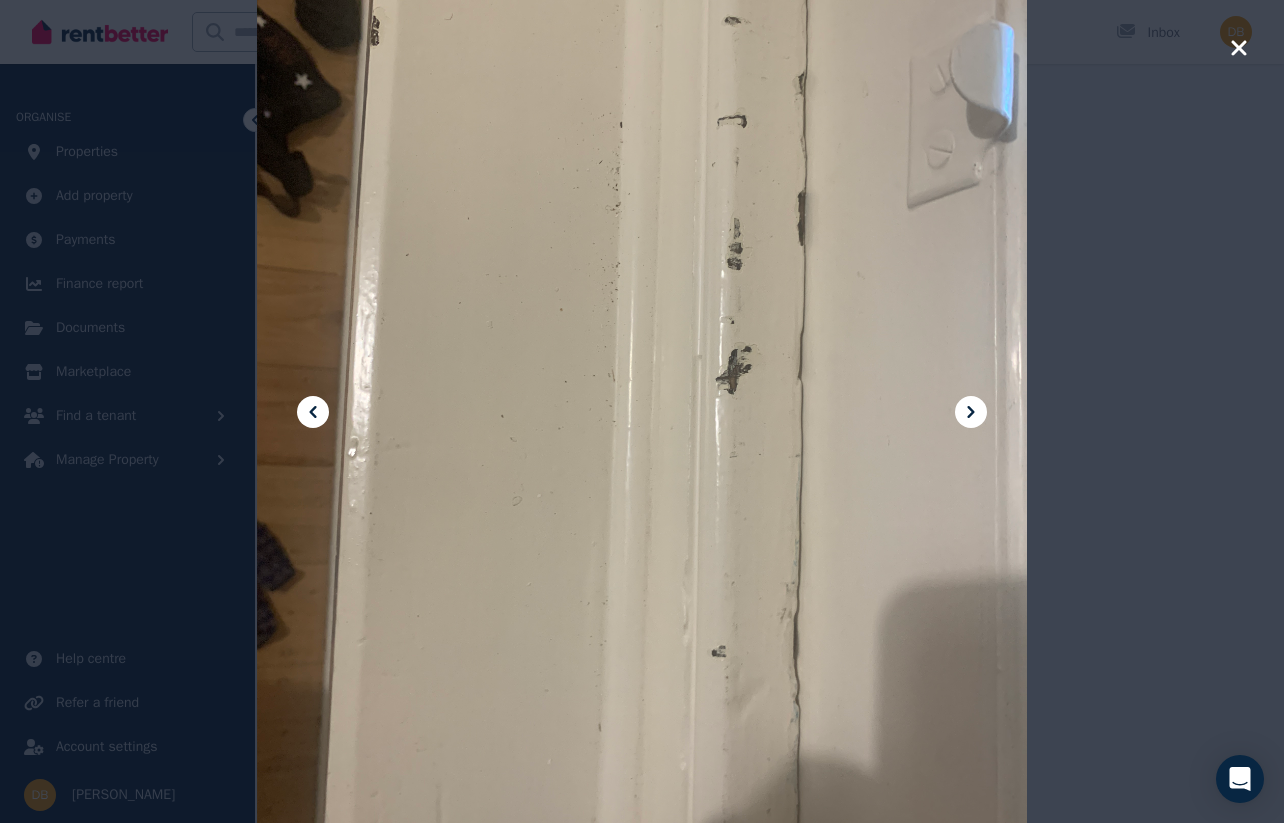 click 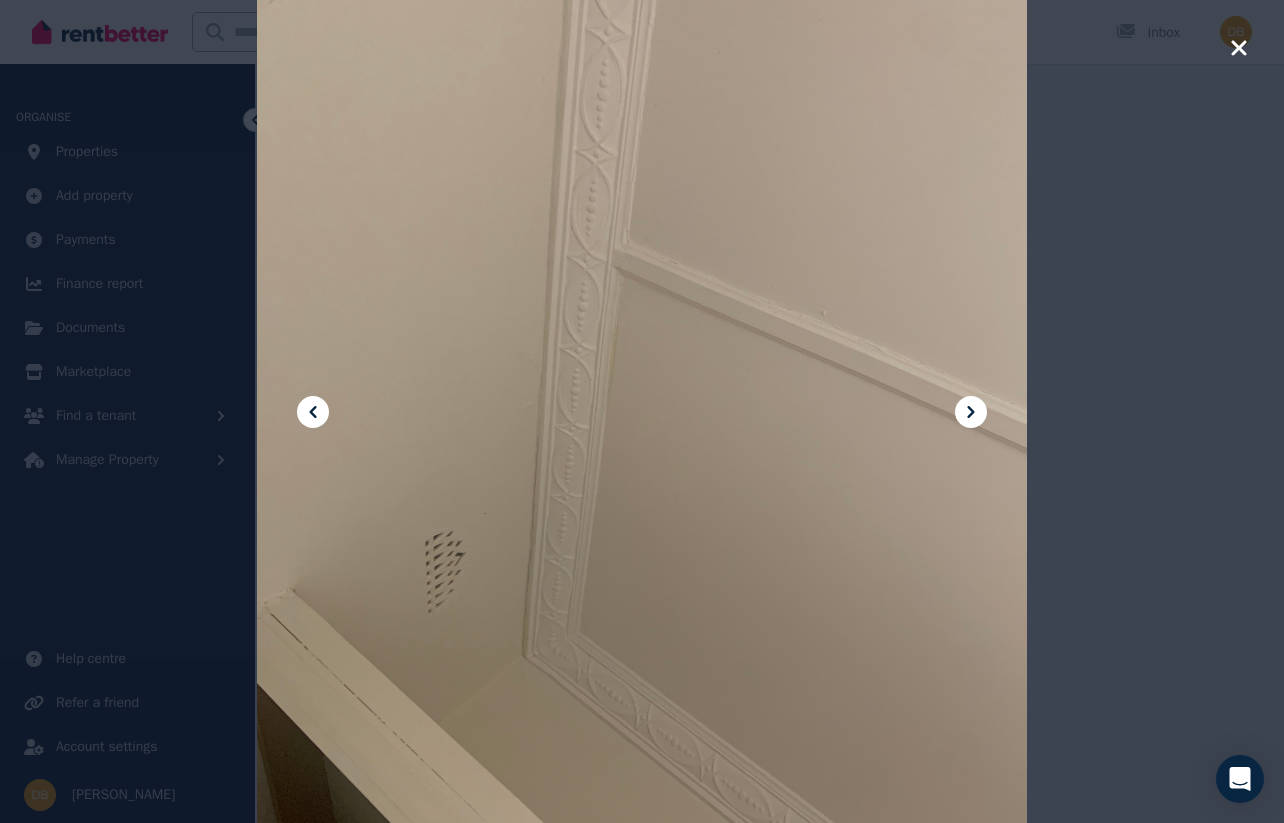 click 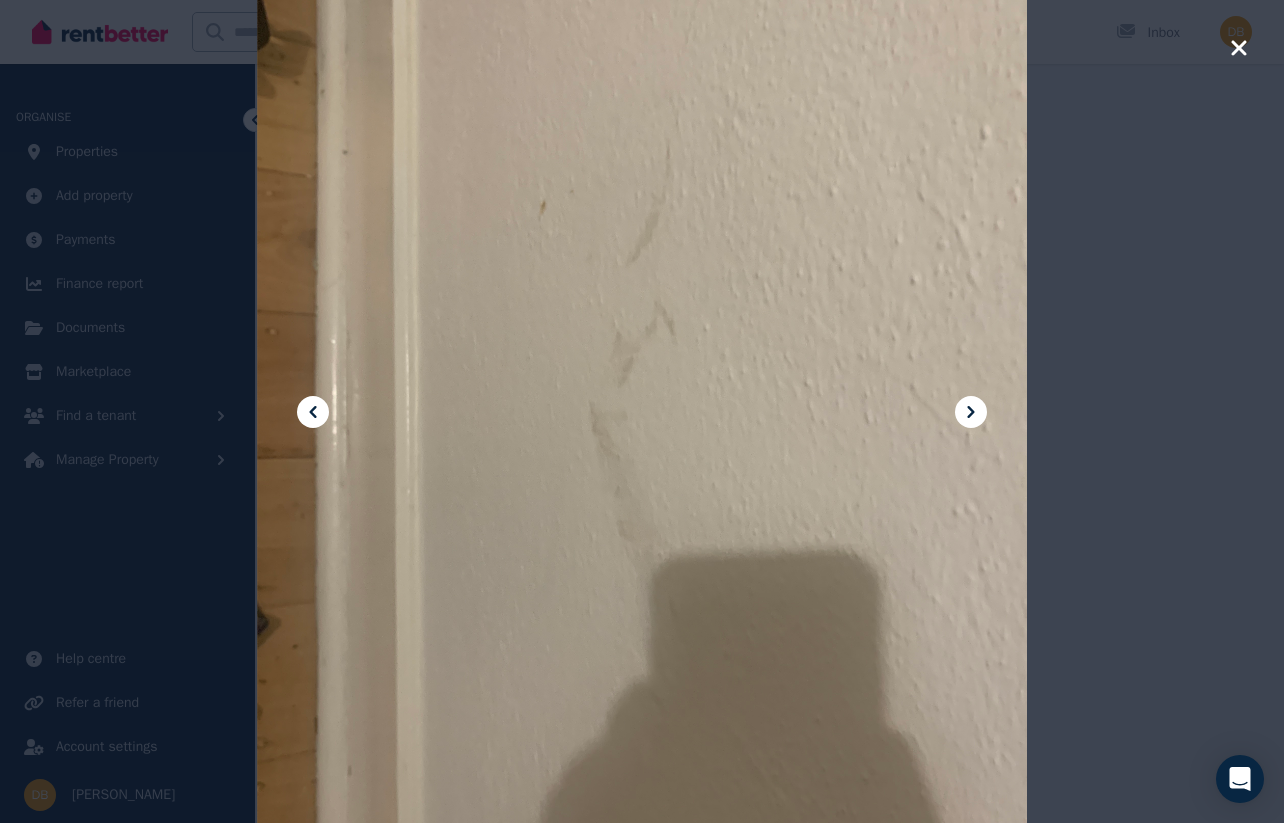 click 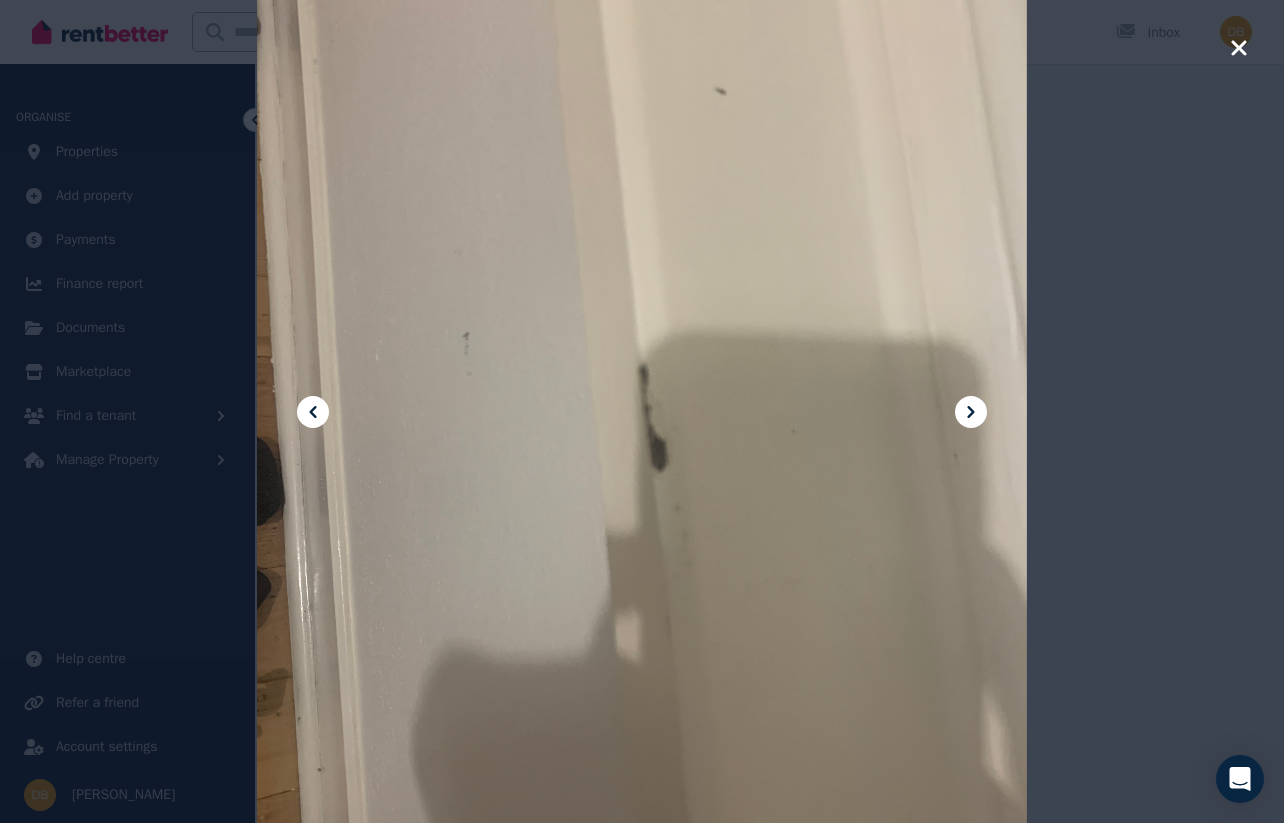 click 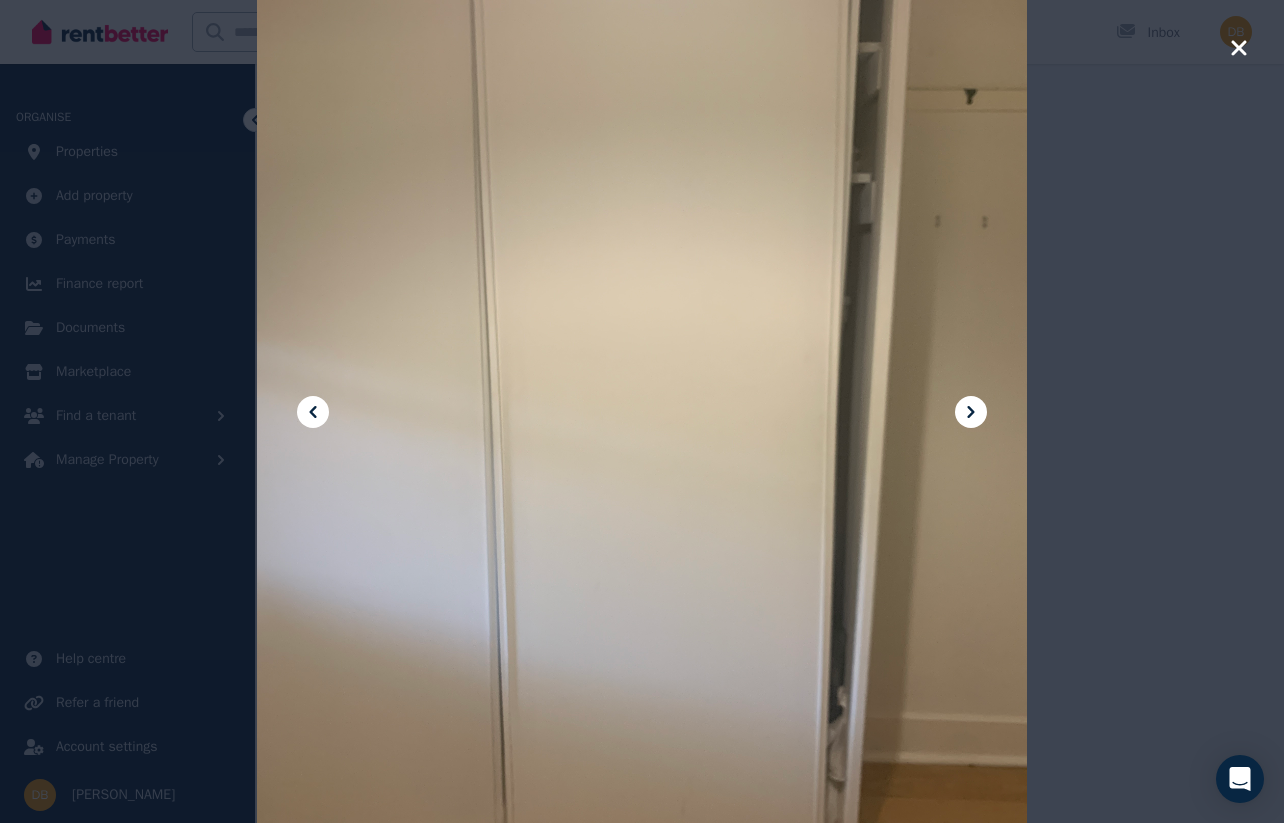 click 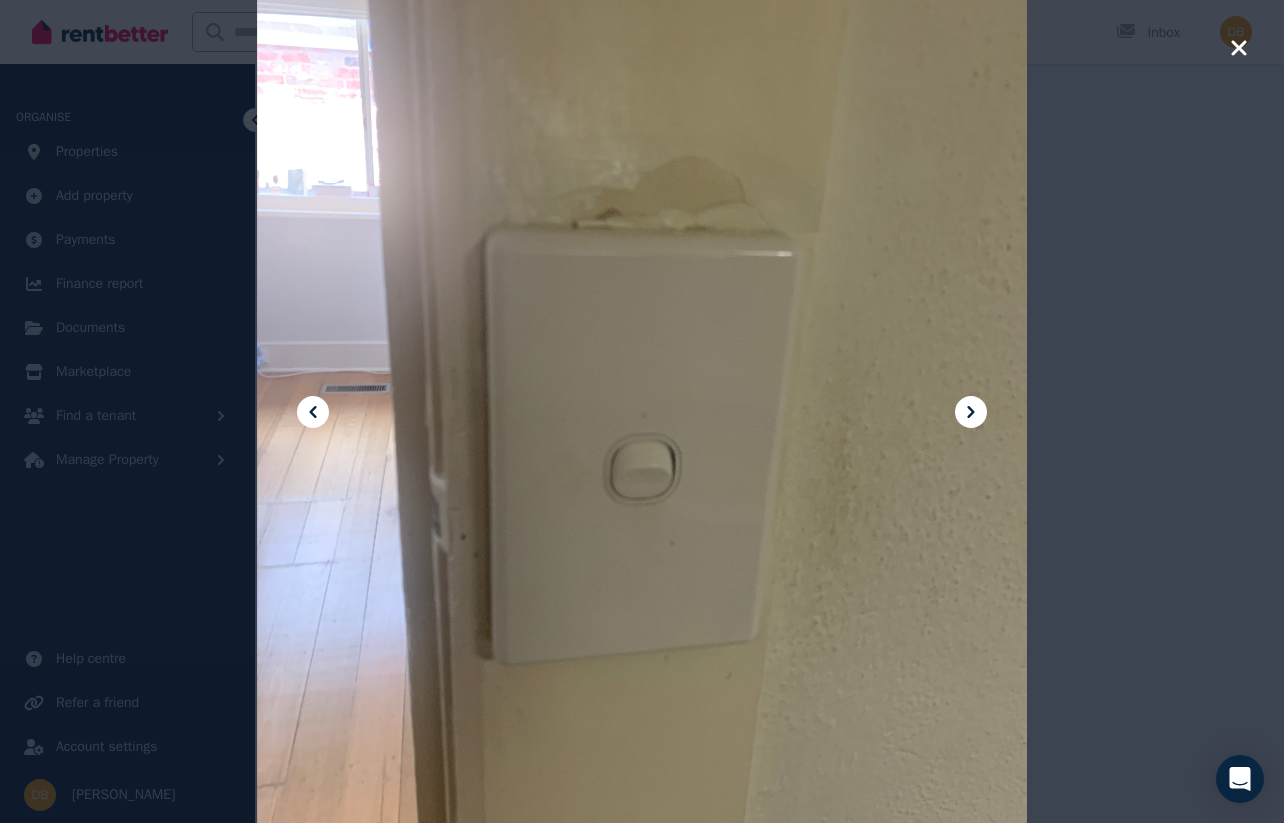 click 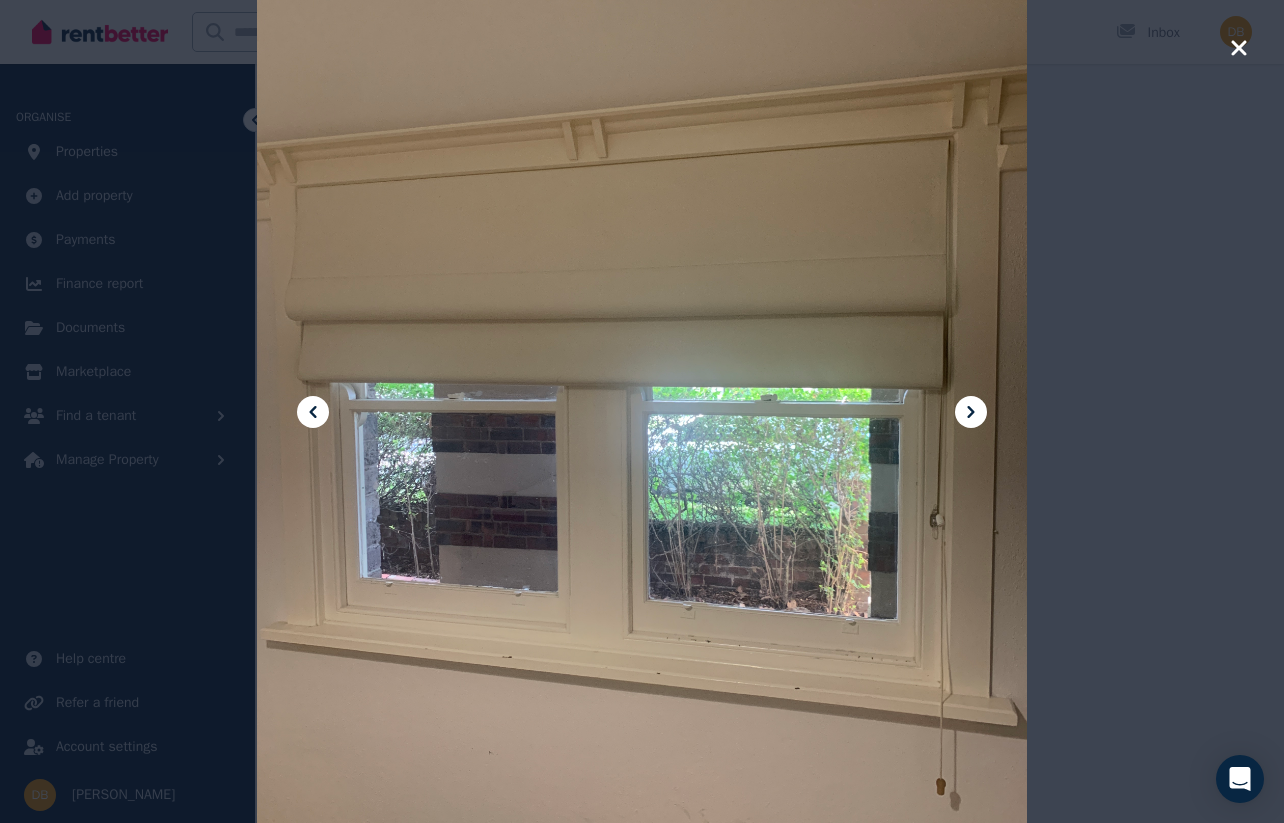 click 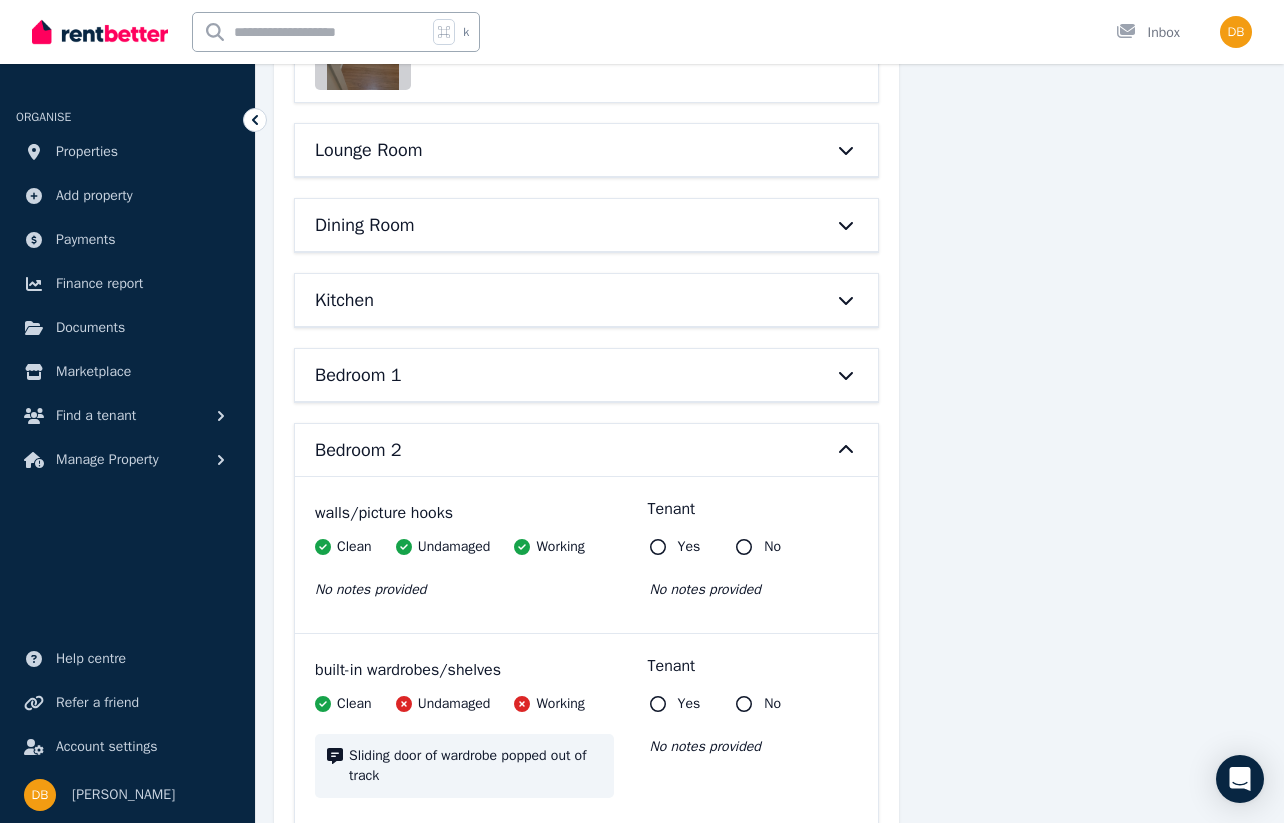 scroll, scrollTop: 1610, scrollLeft: 0, axis: vertical 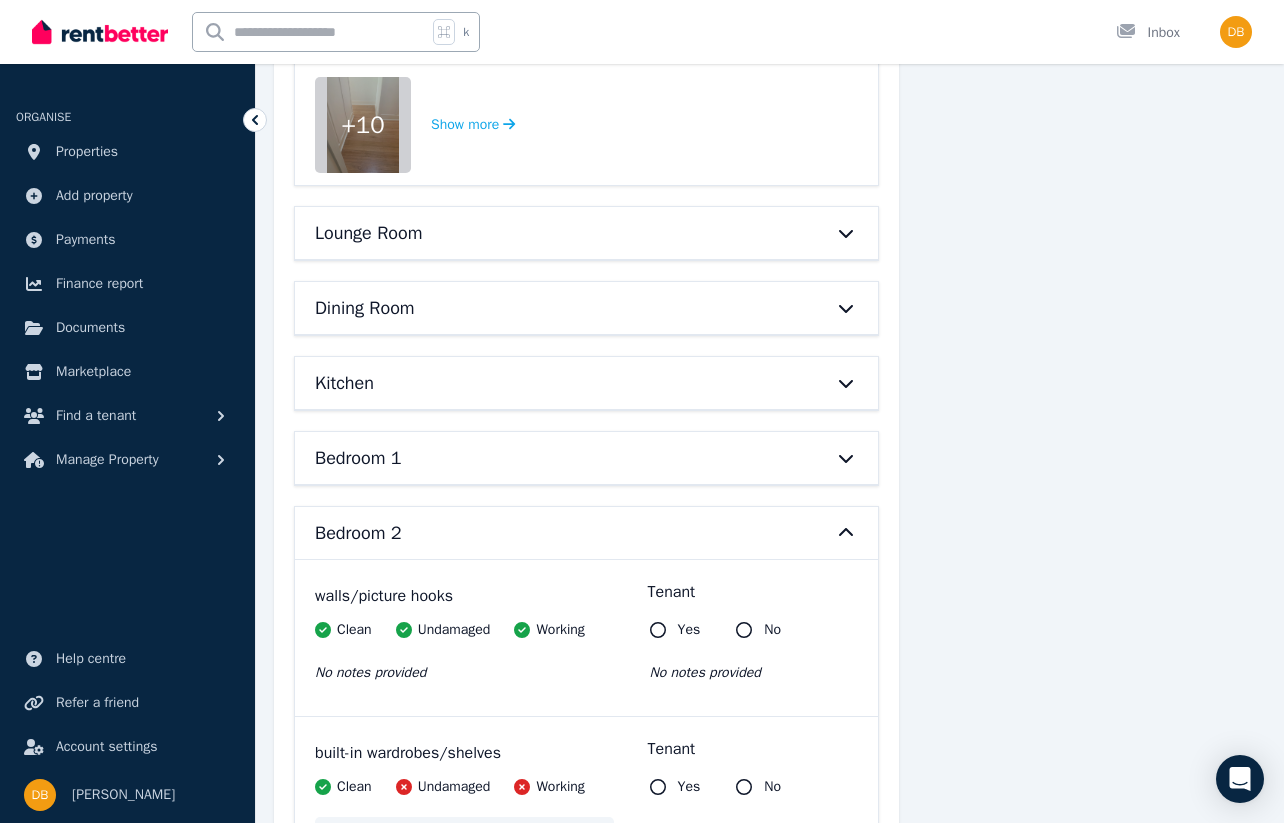 click 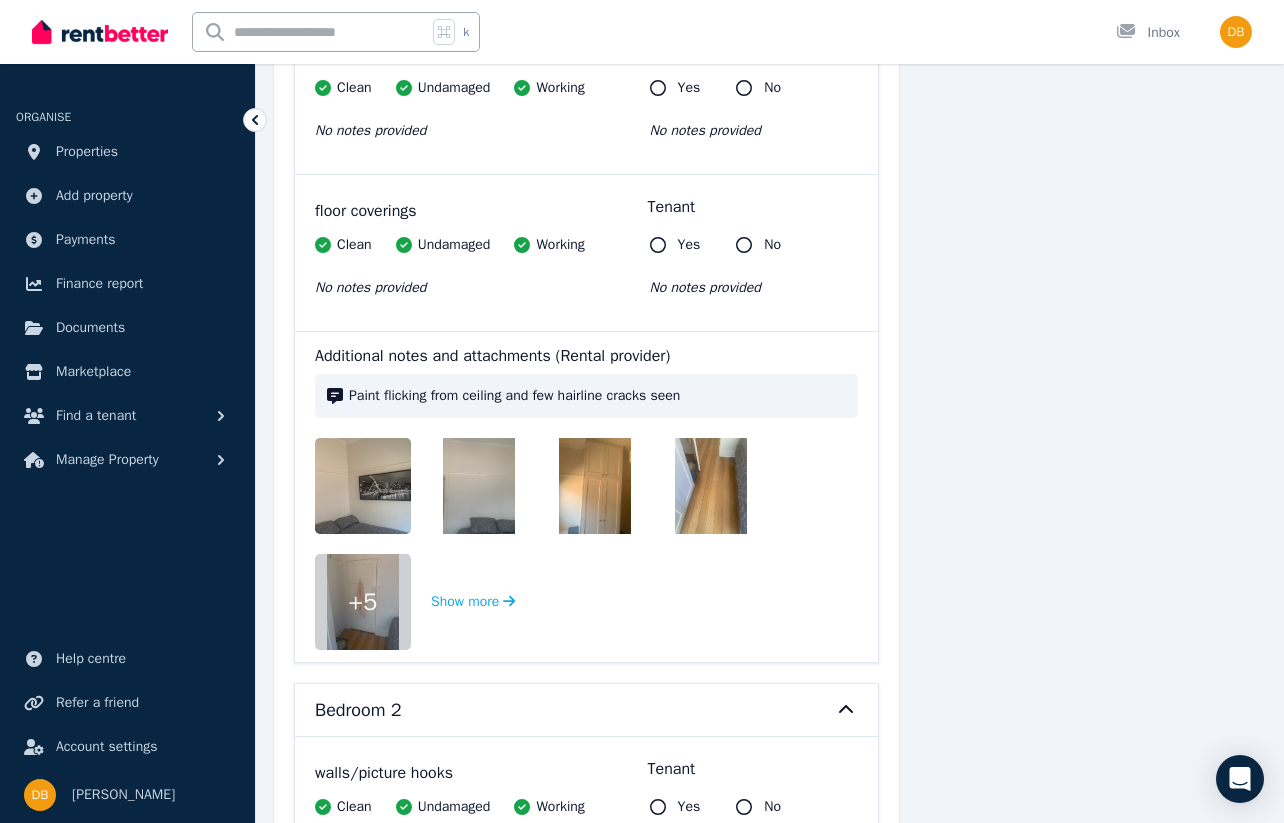 scroll, scrollTop: 3178, scrollLeft: 0, axis: vertical 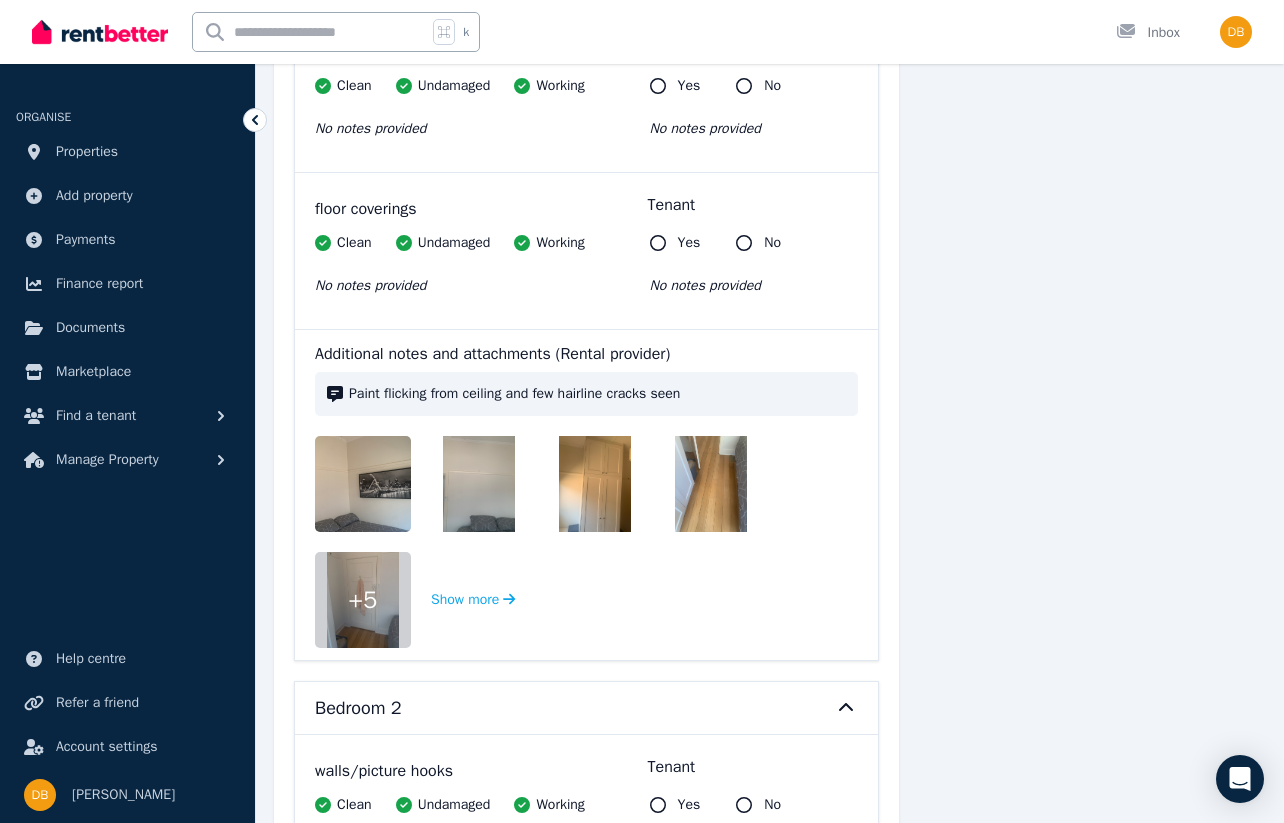 click at bounding box center (379, 484) 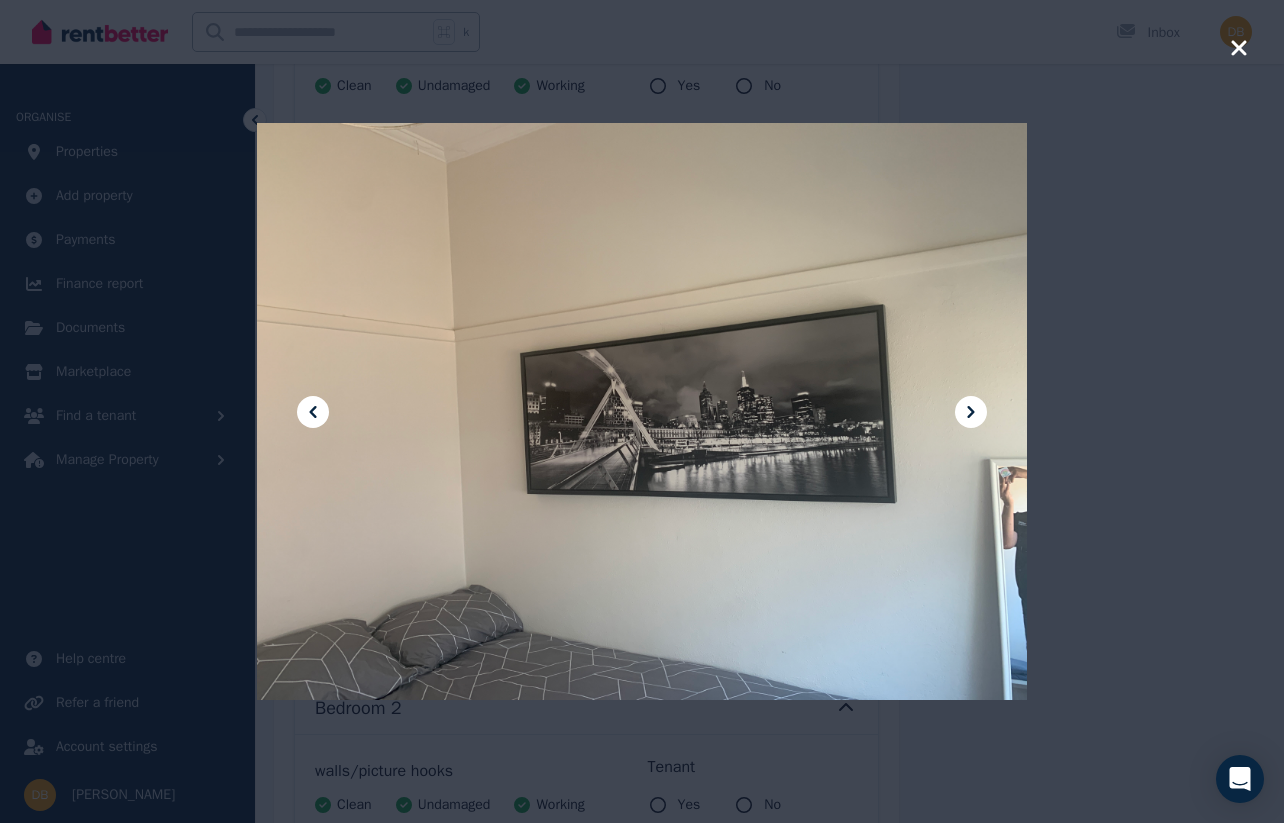 click 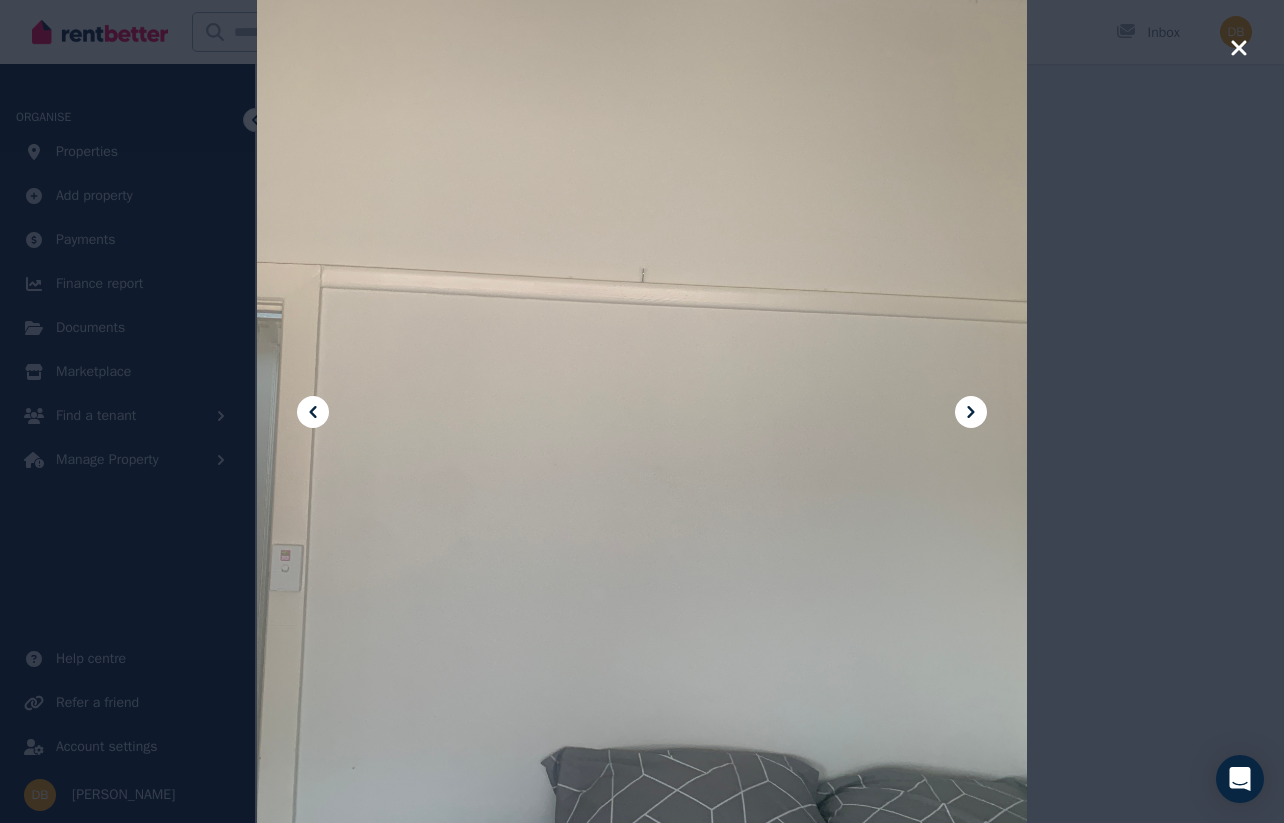 click 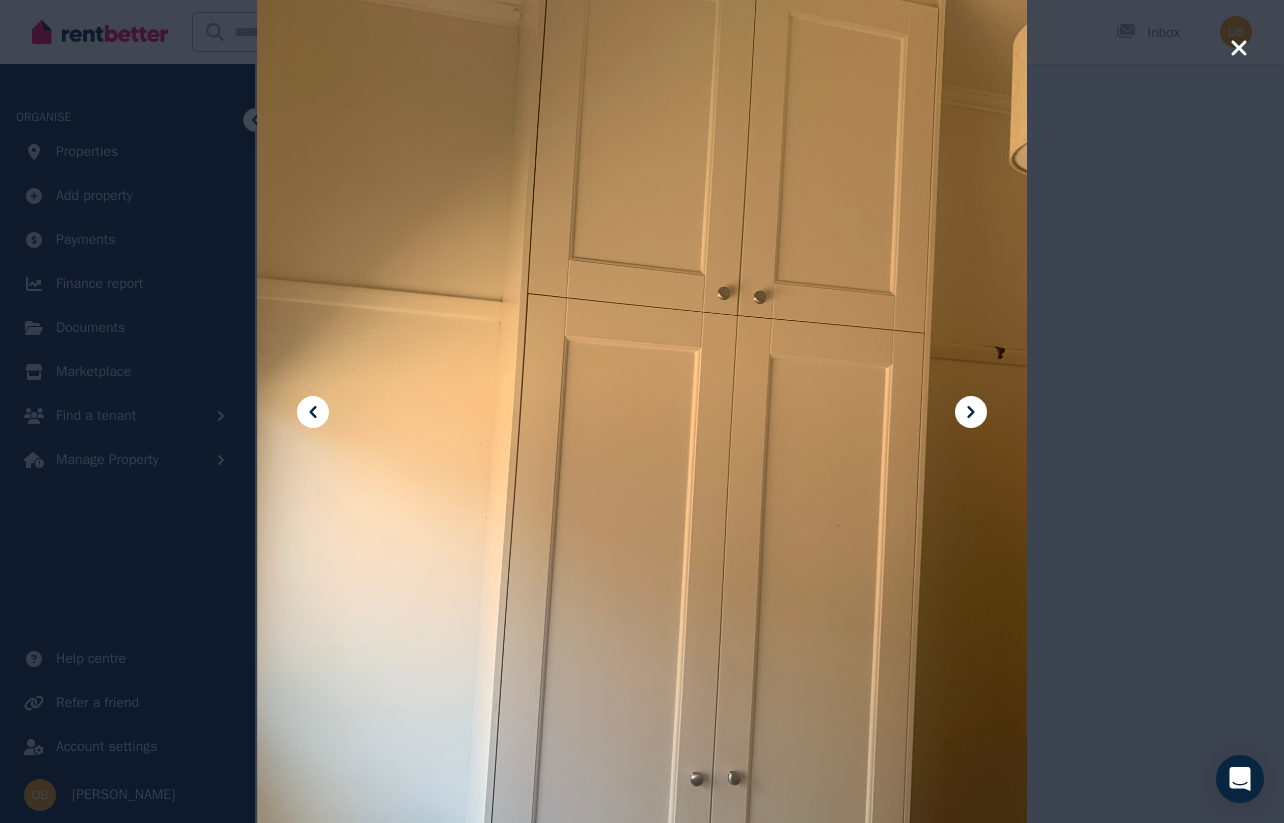 click 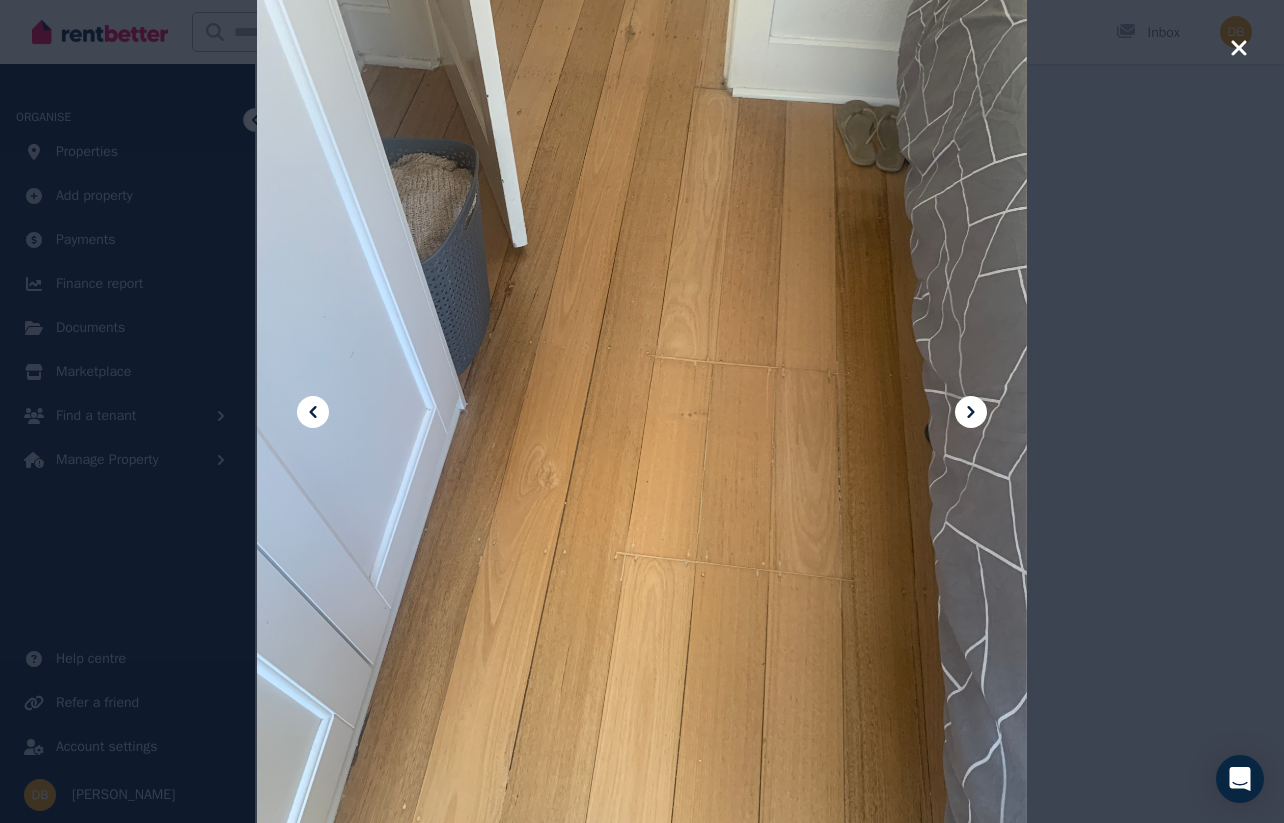 click 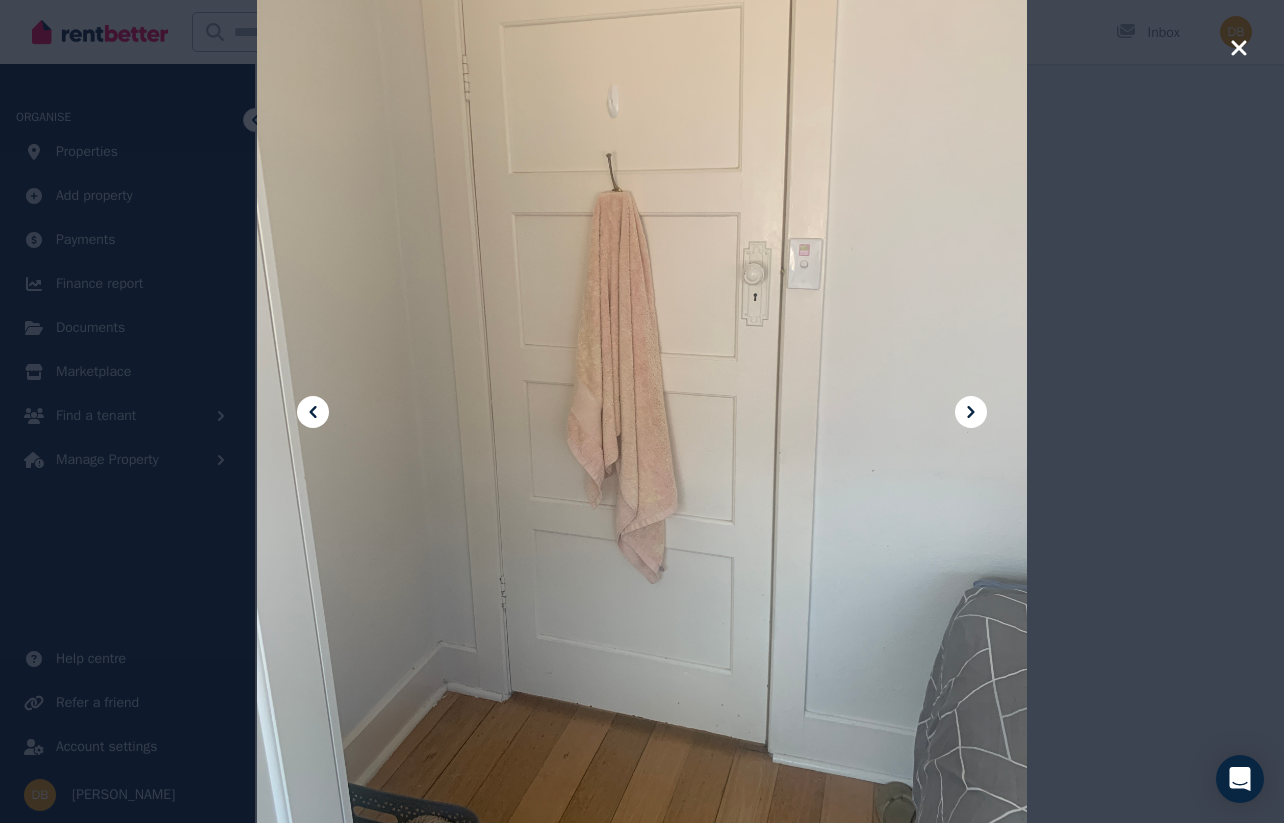 click 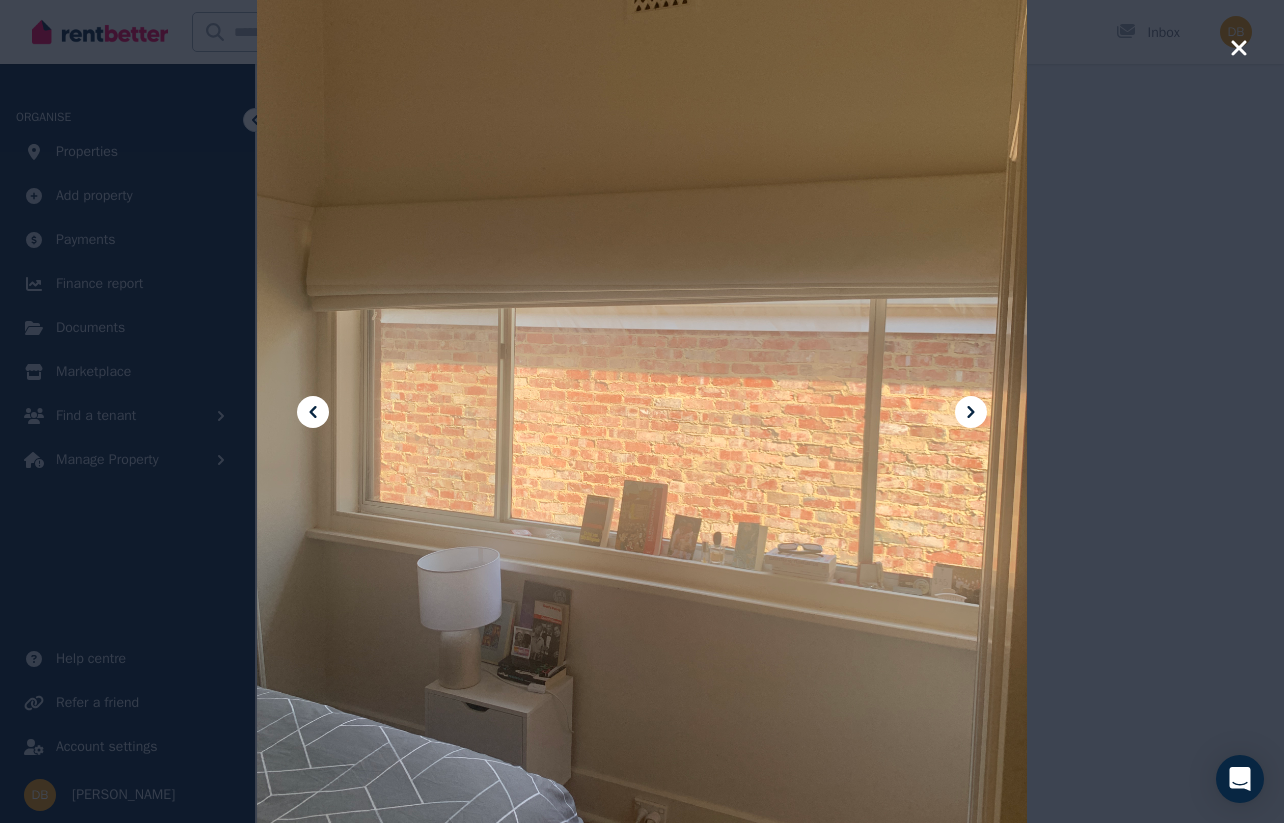 click 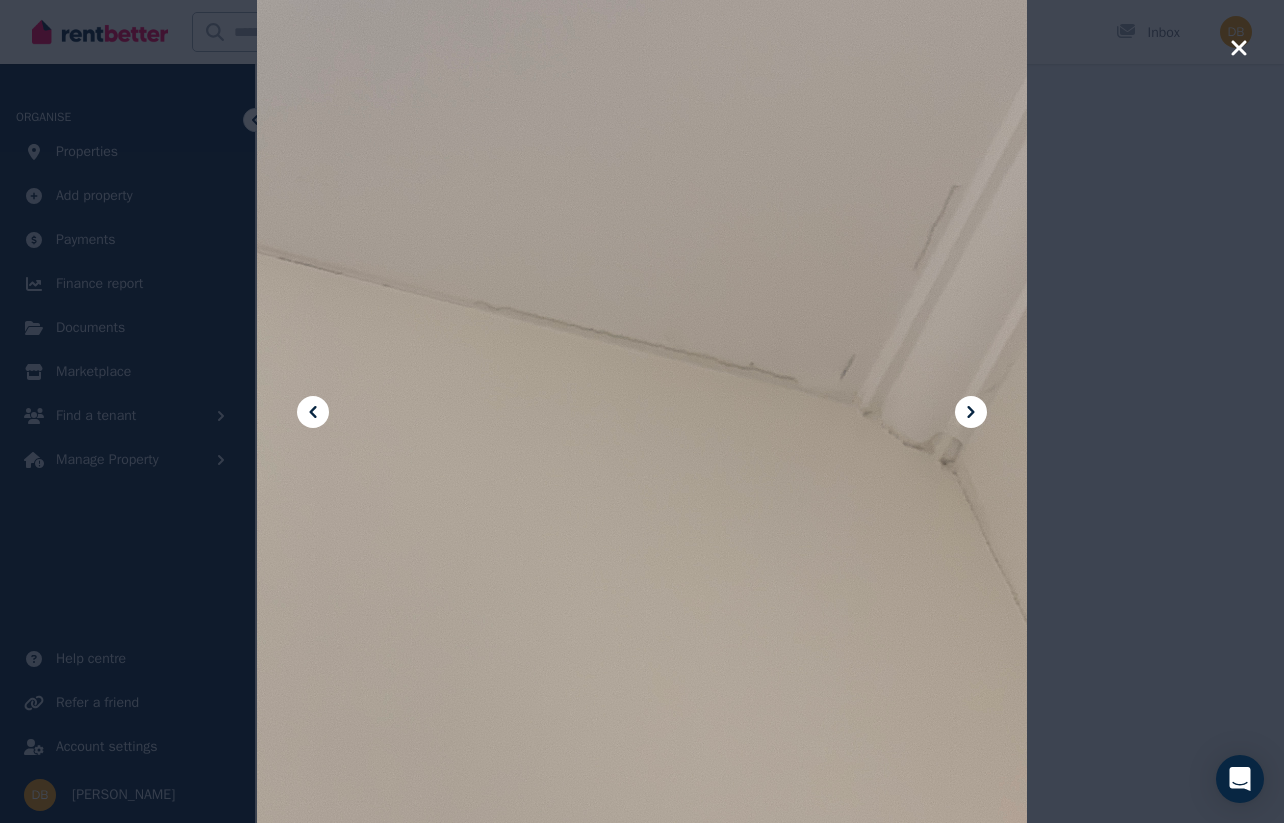click 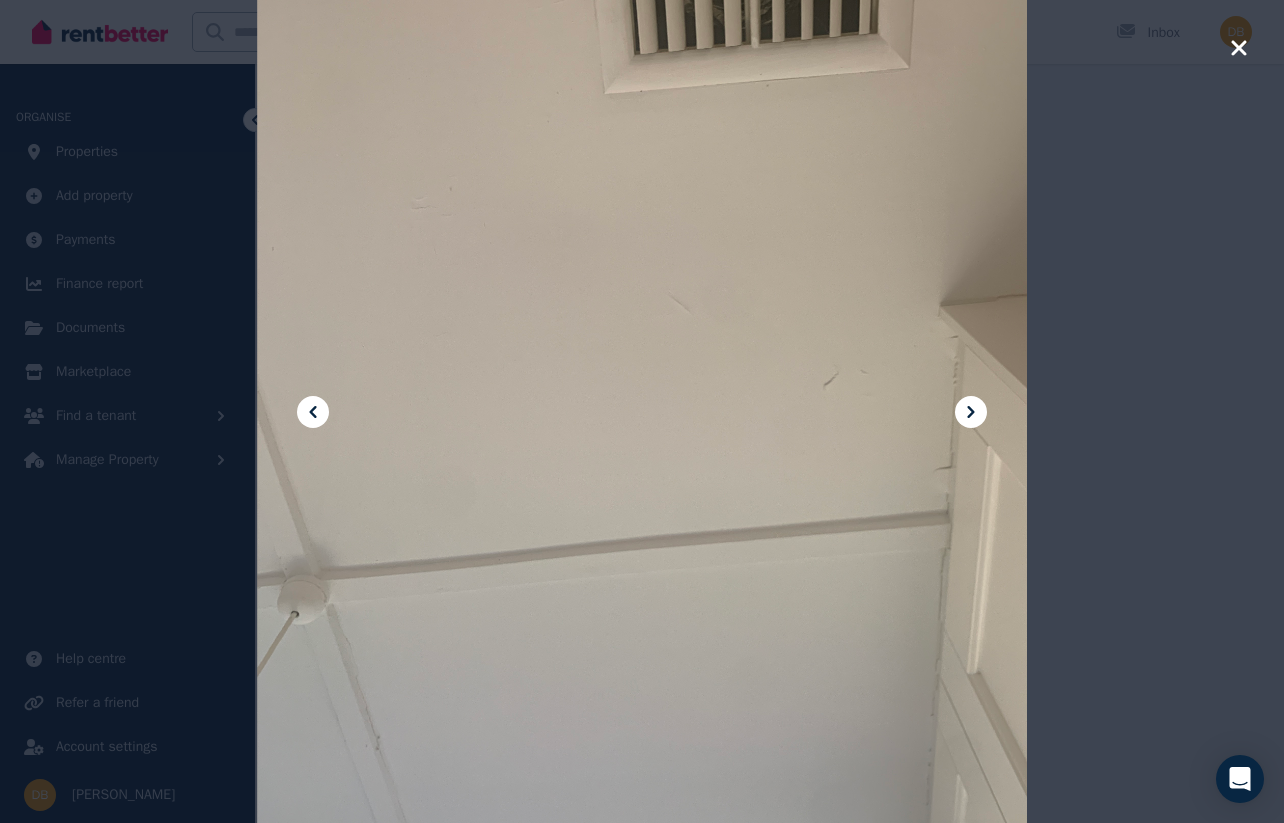 click 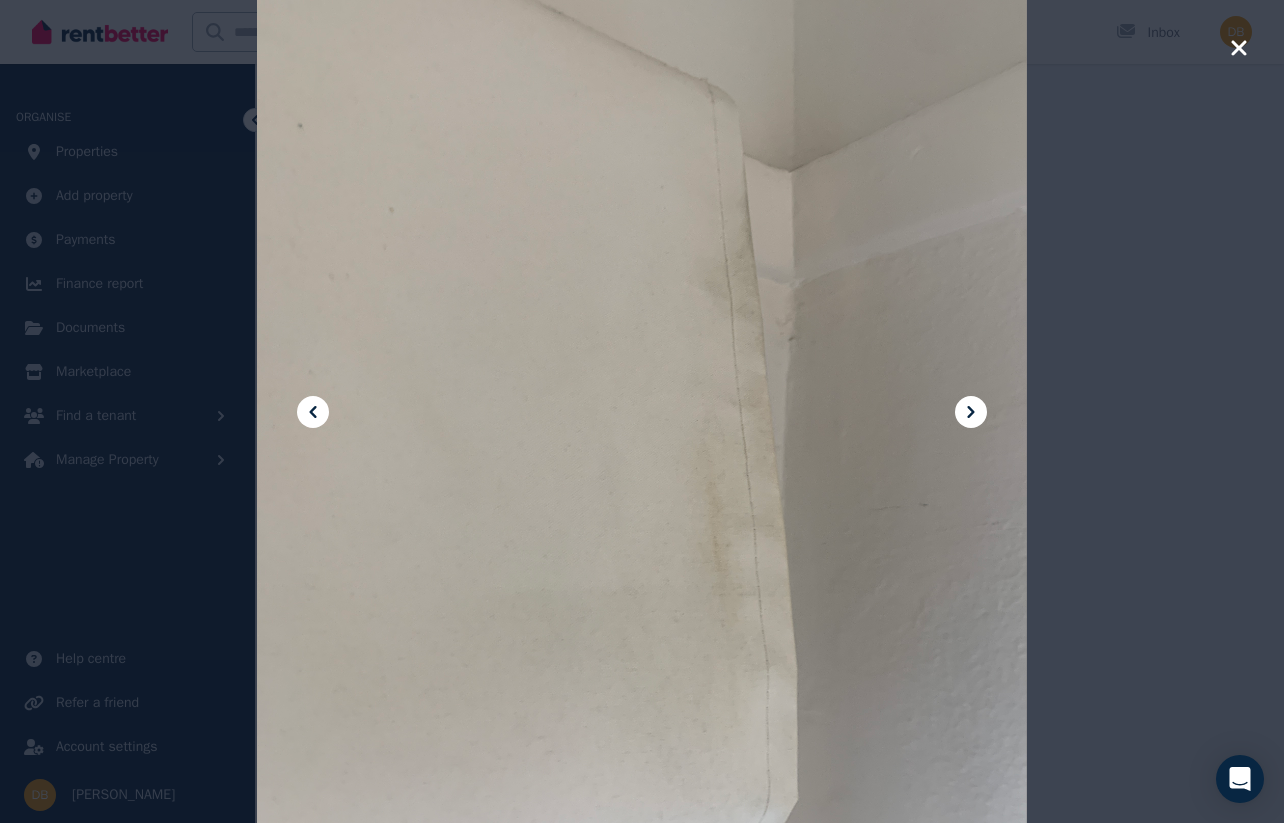 click 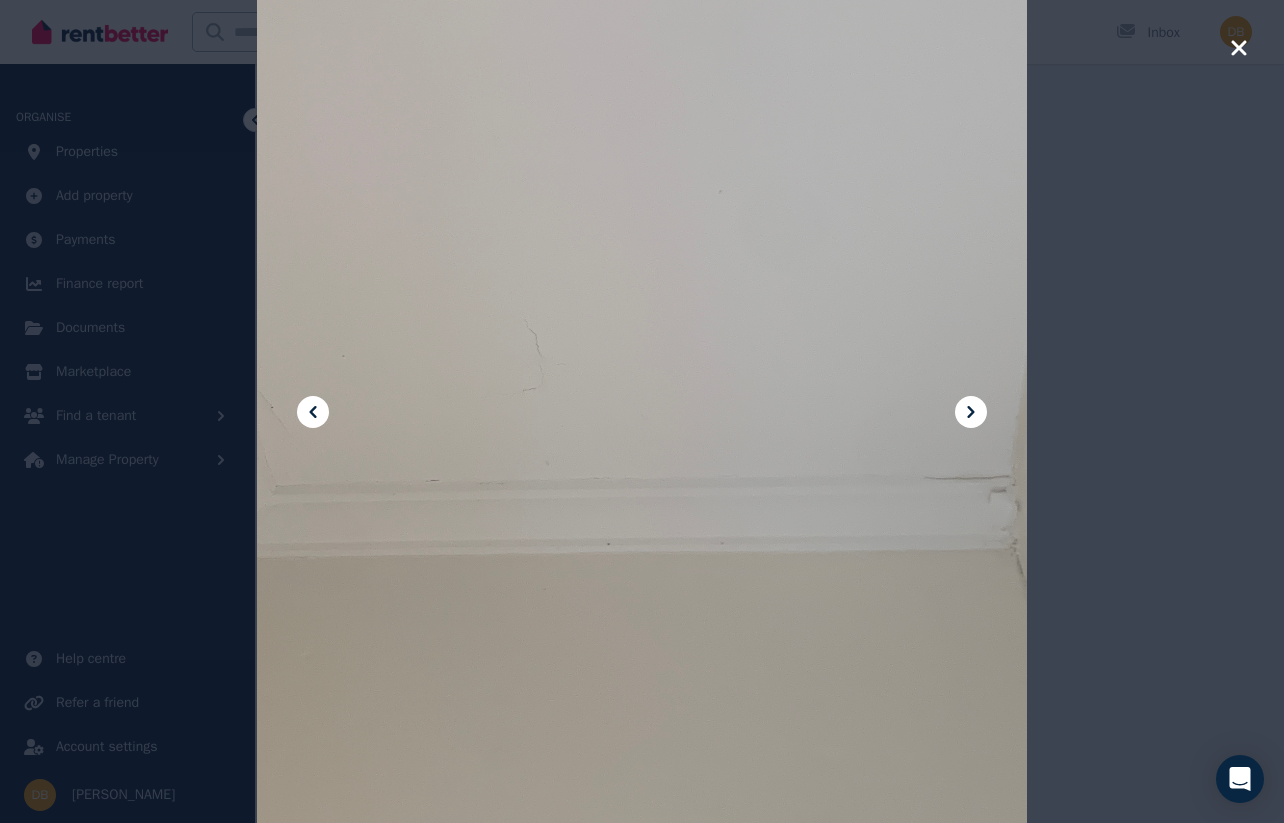 click 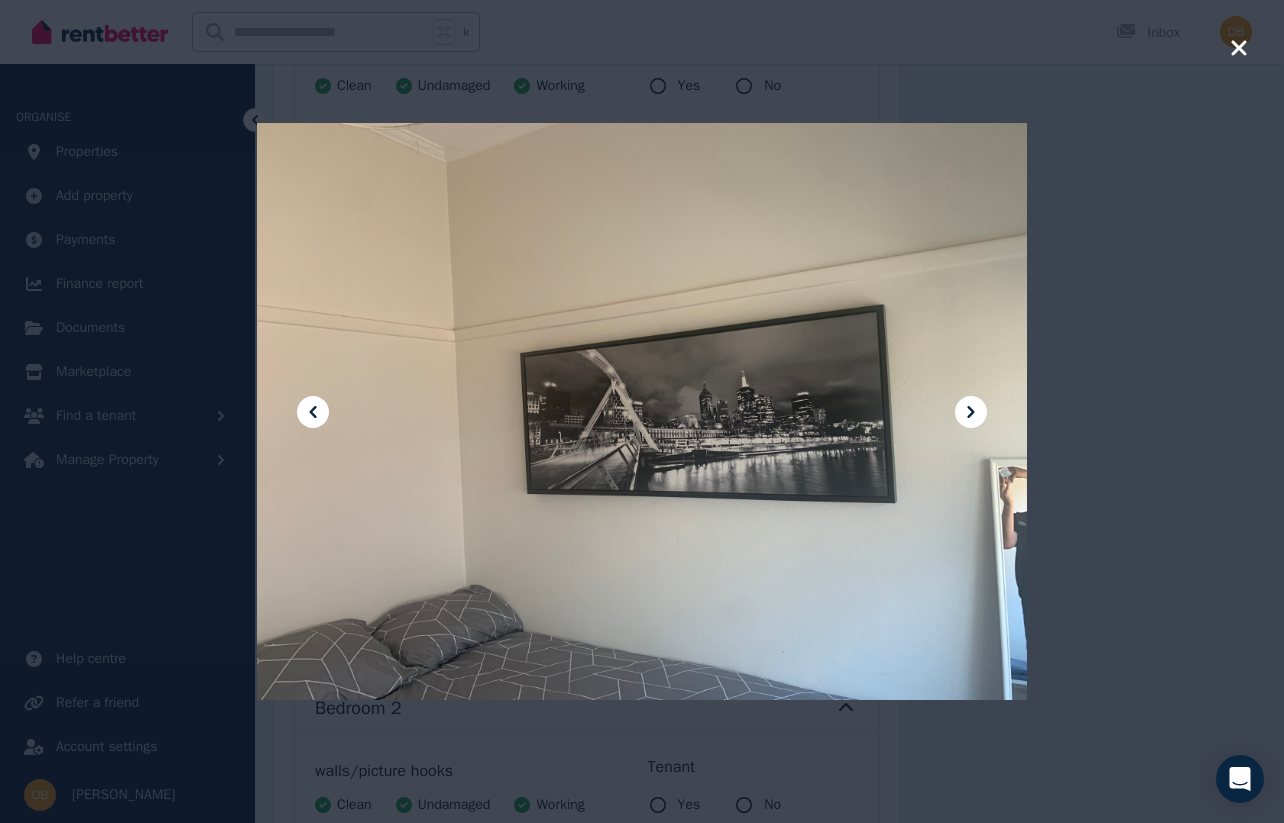 click 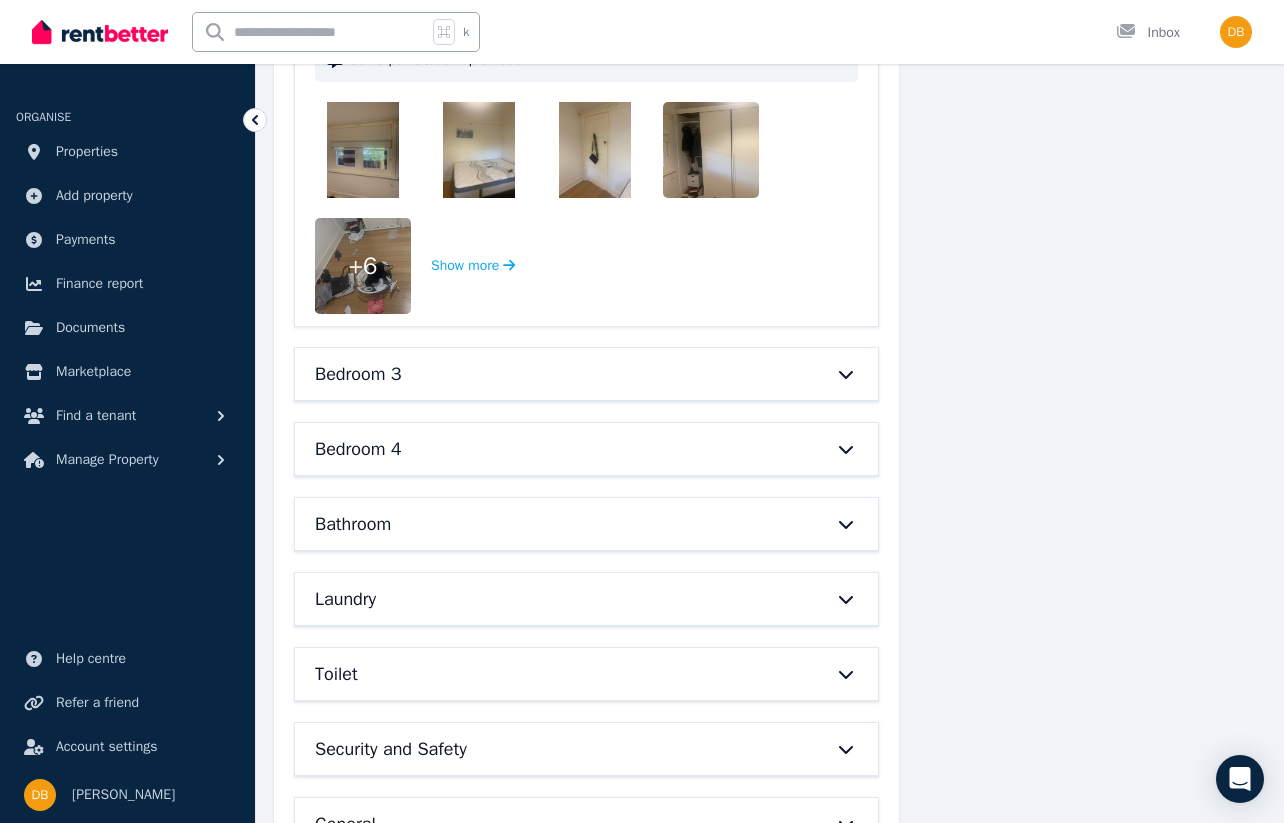 scroll, scrollTop: 5477, scrollLeft: 0, axis: vertical 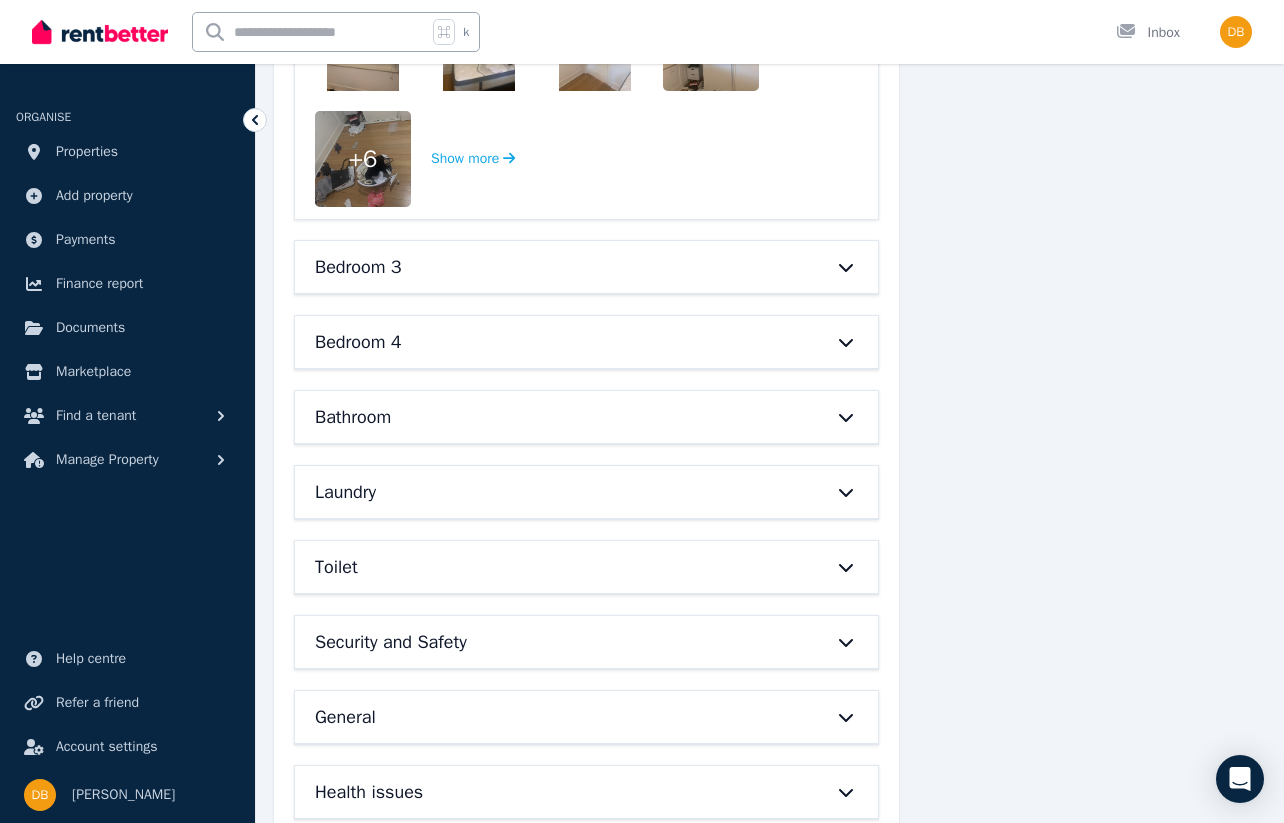 click 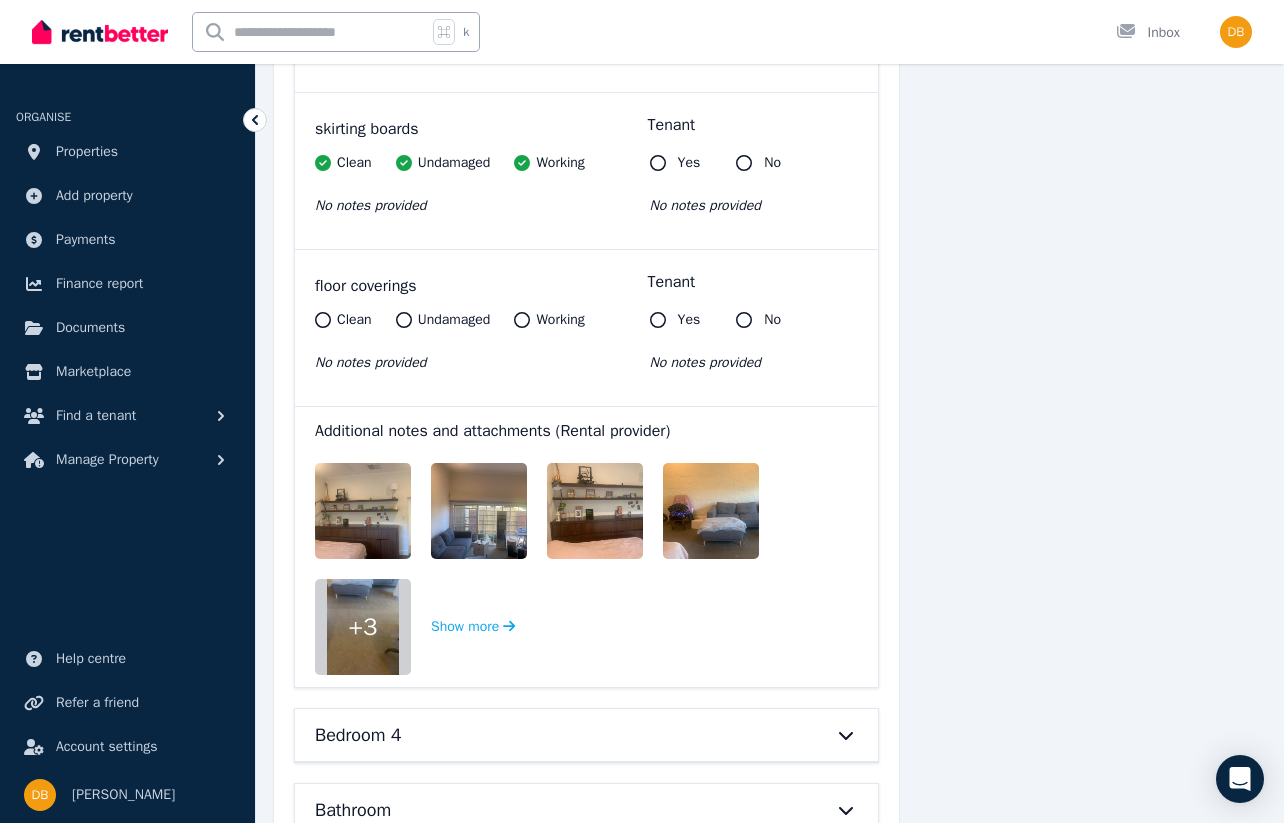 scroll, scrollTop: 6814, scrollLeft: 0, axis: vertical 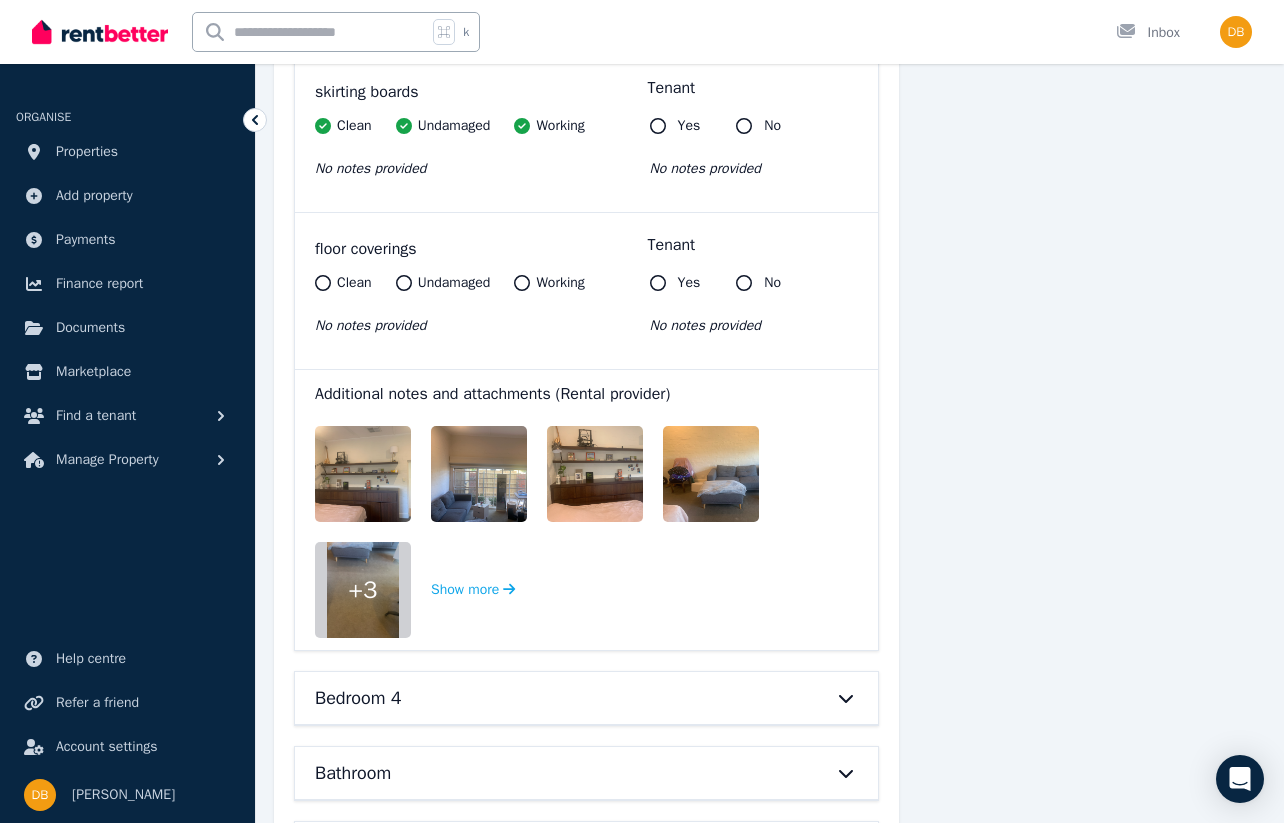 click at bounding box center (379, 474) 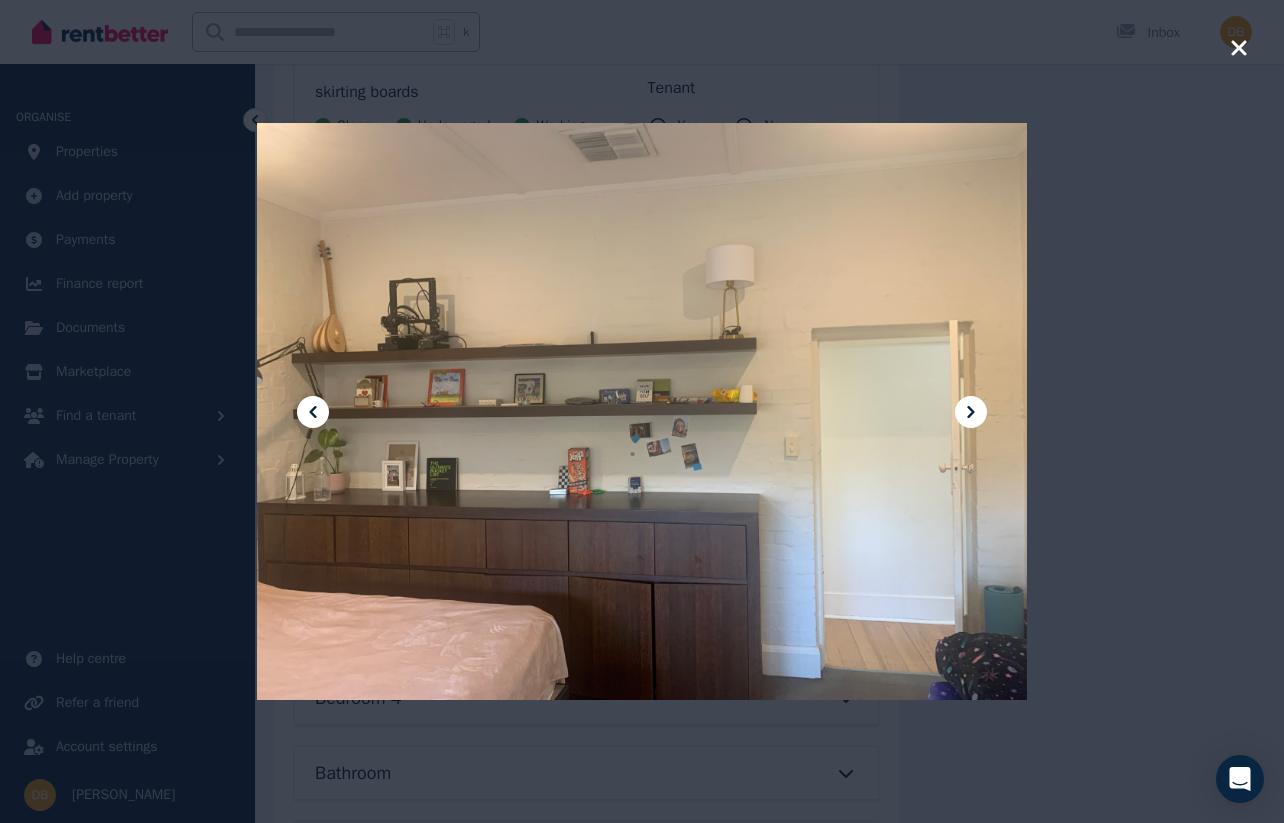 click 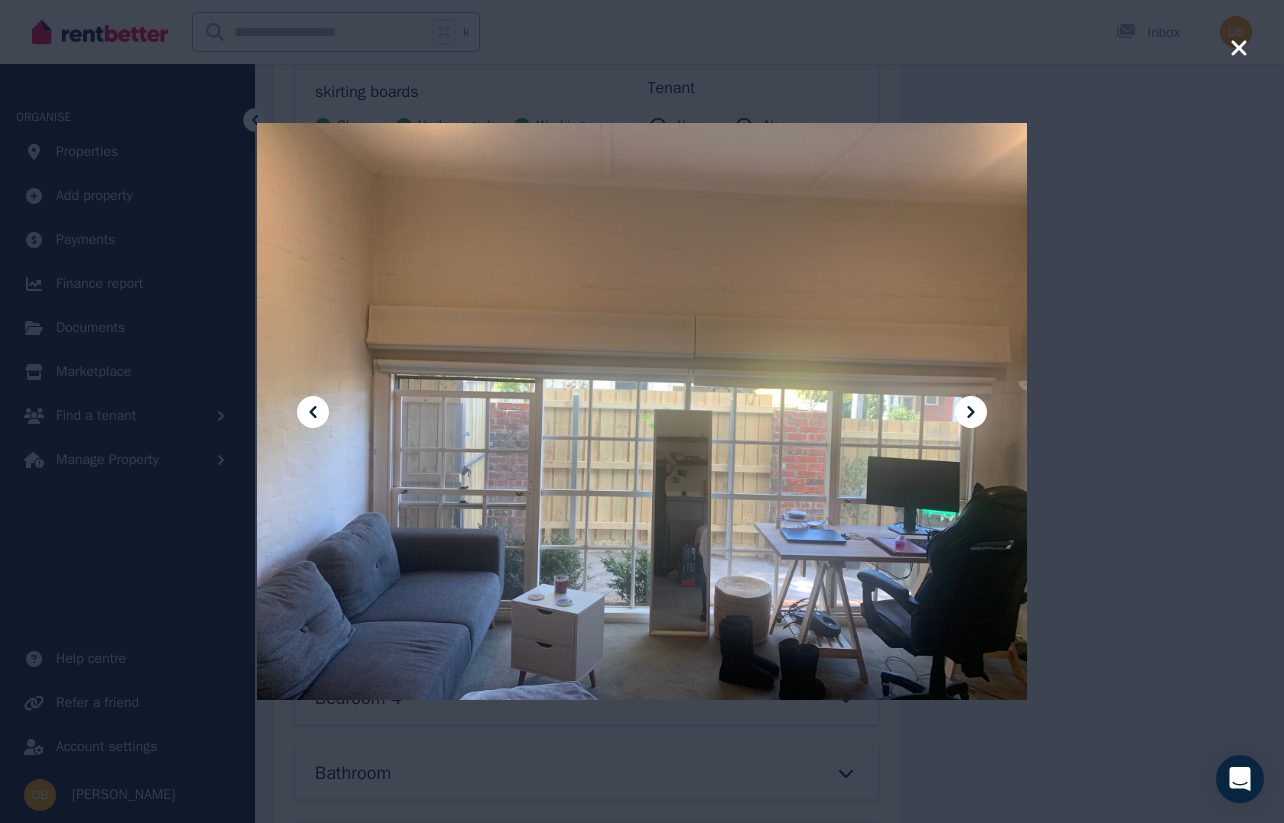 click 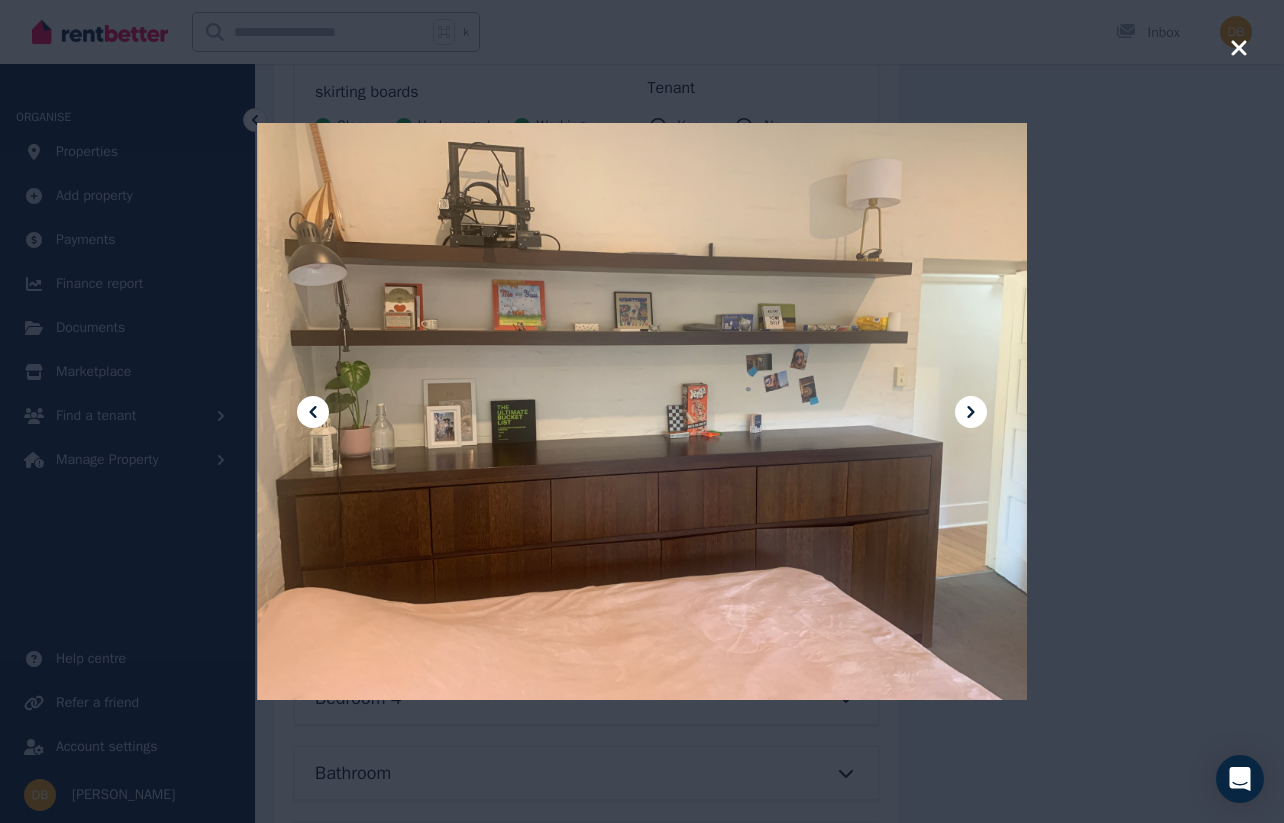 click 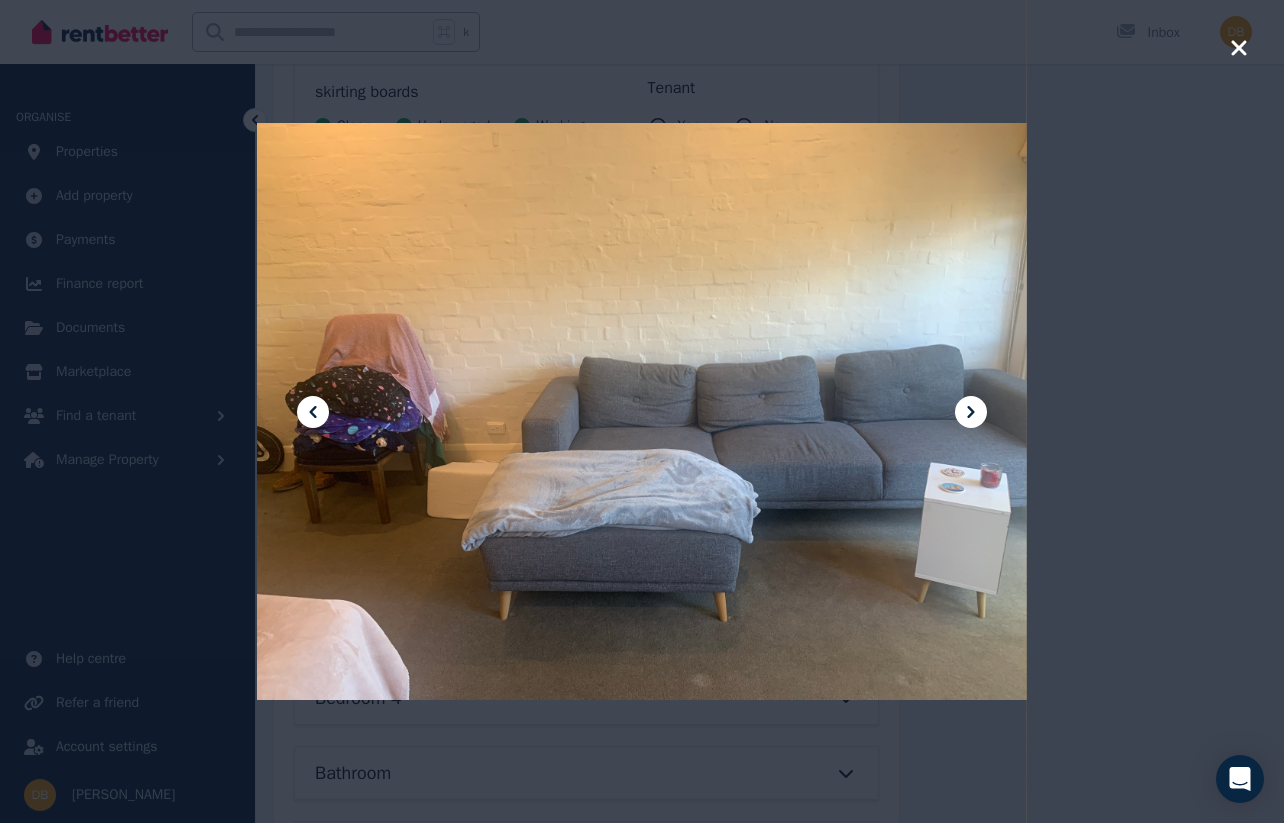click 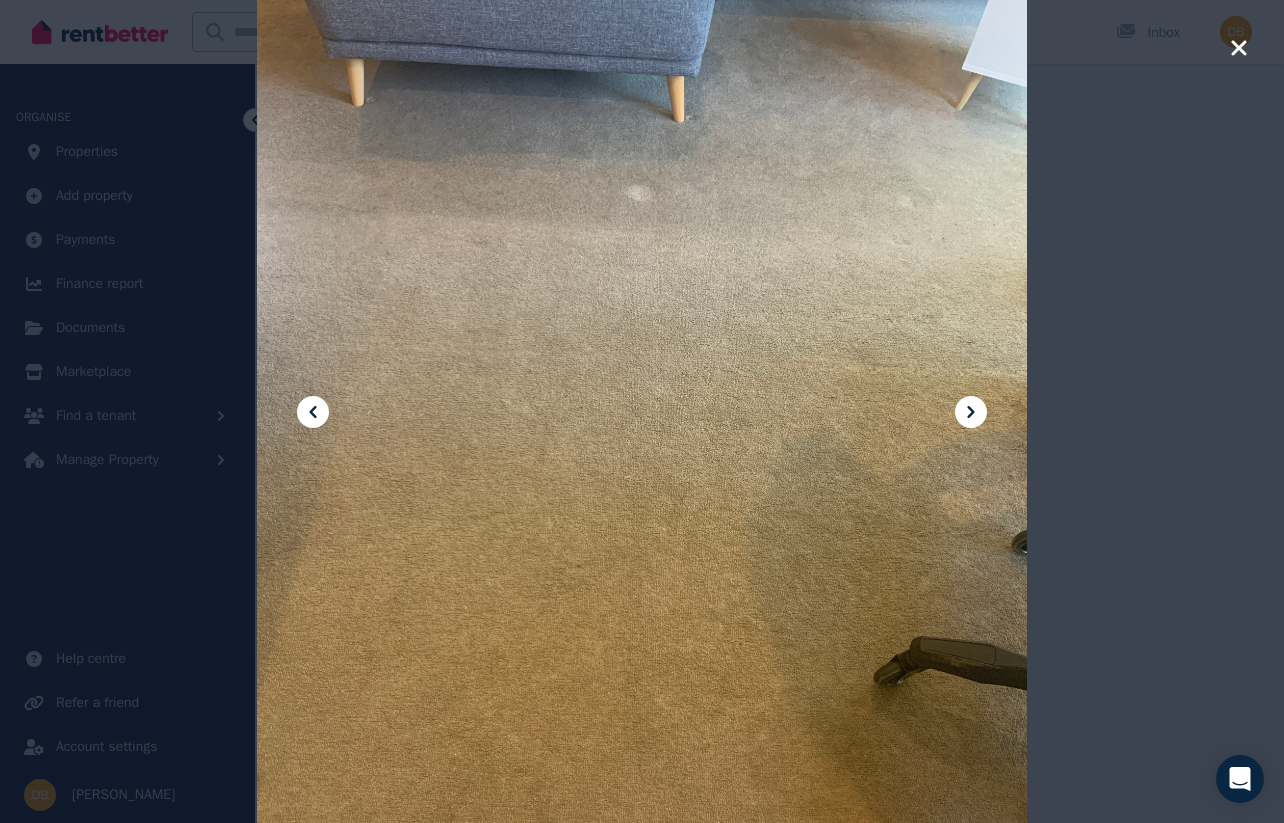 click 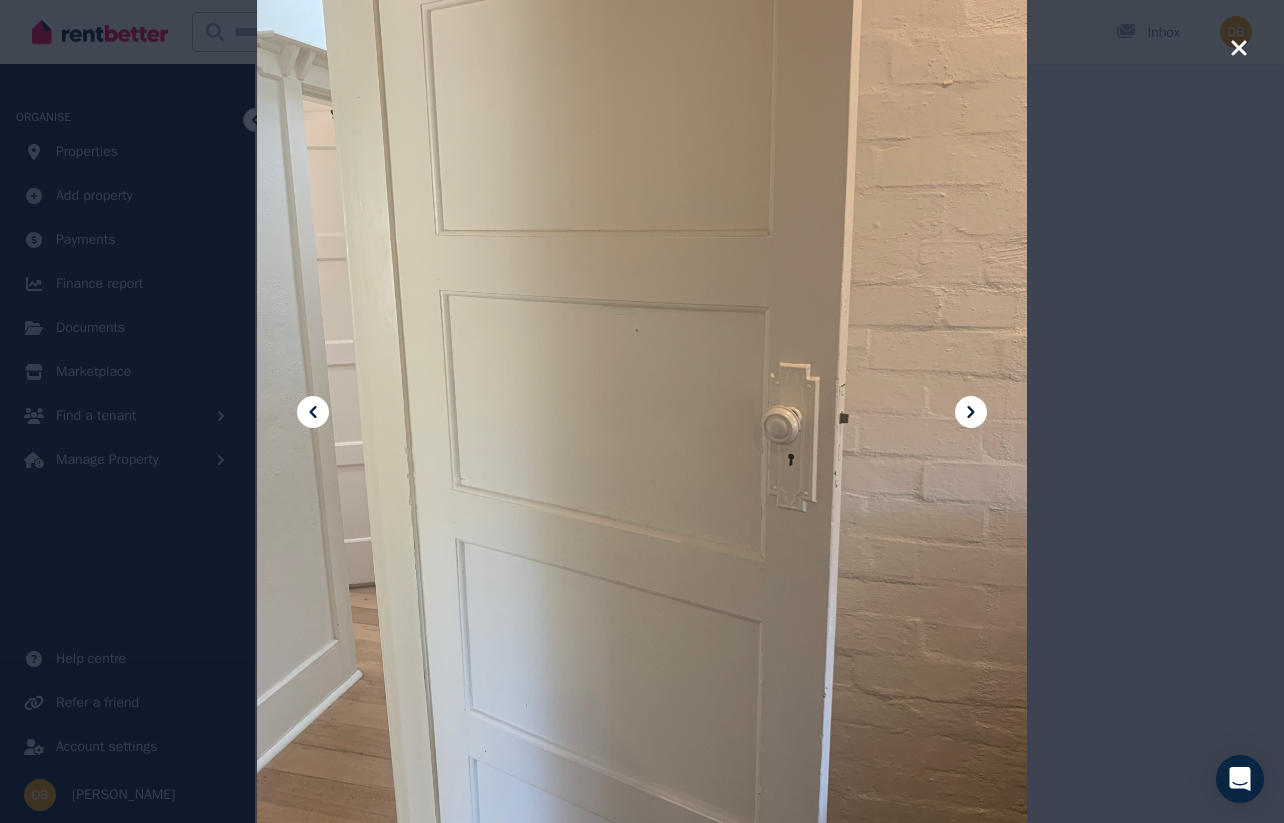 click 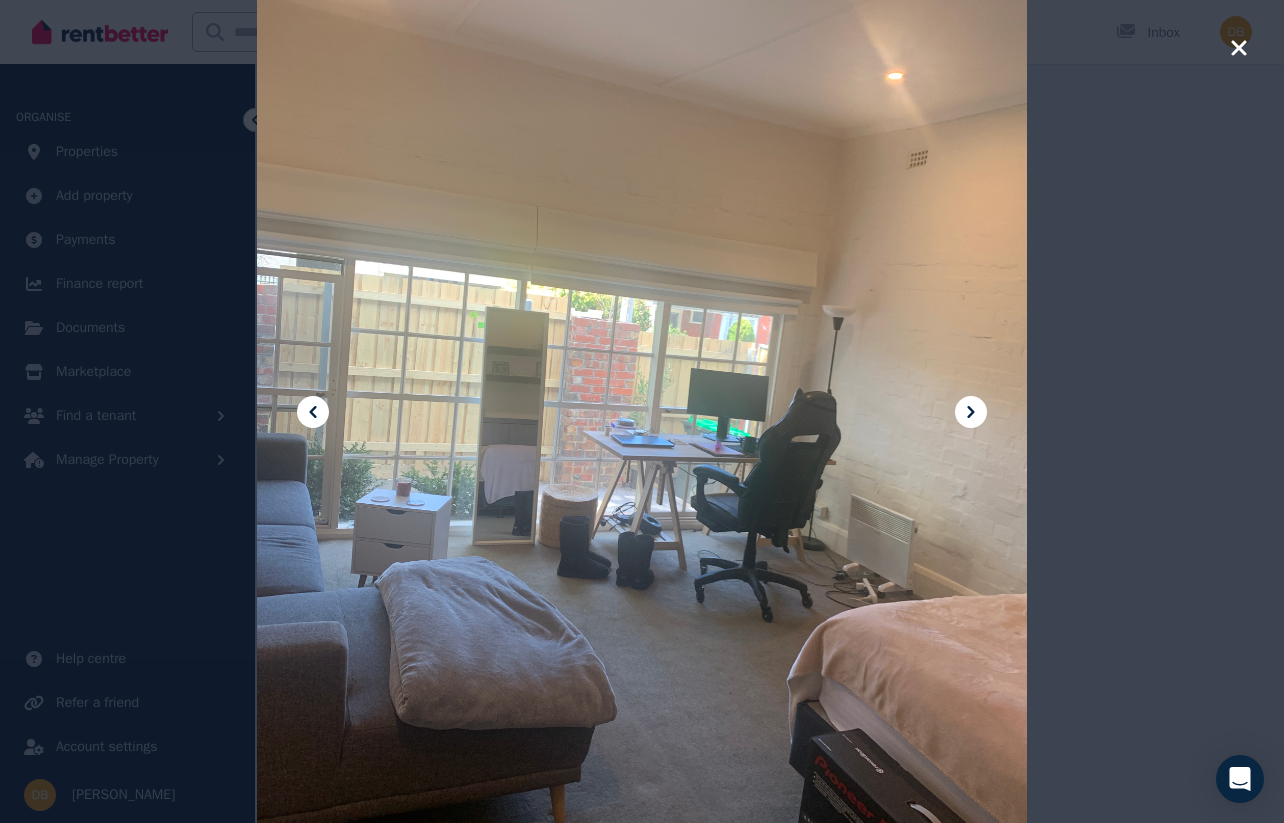 click 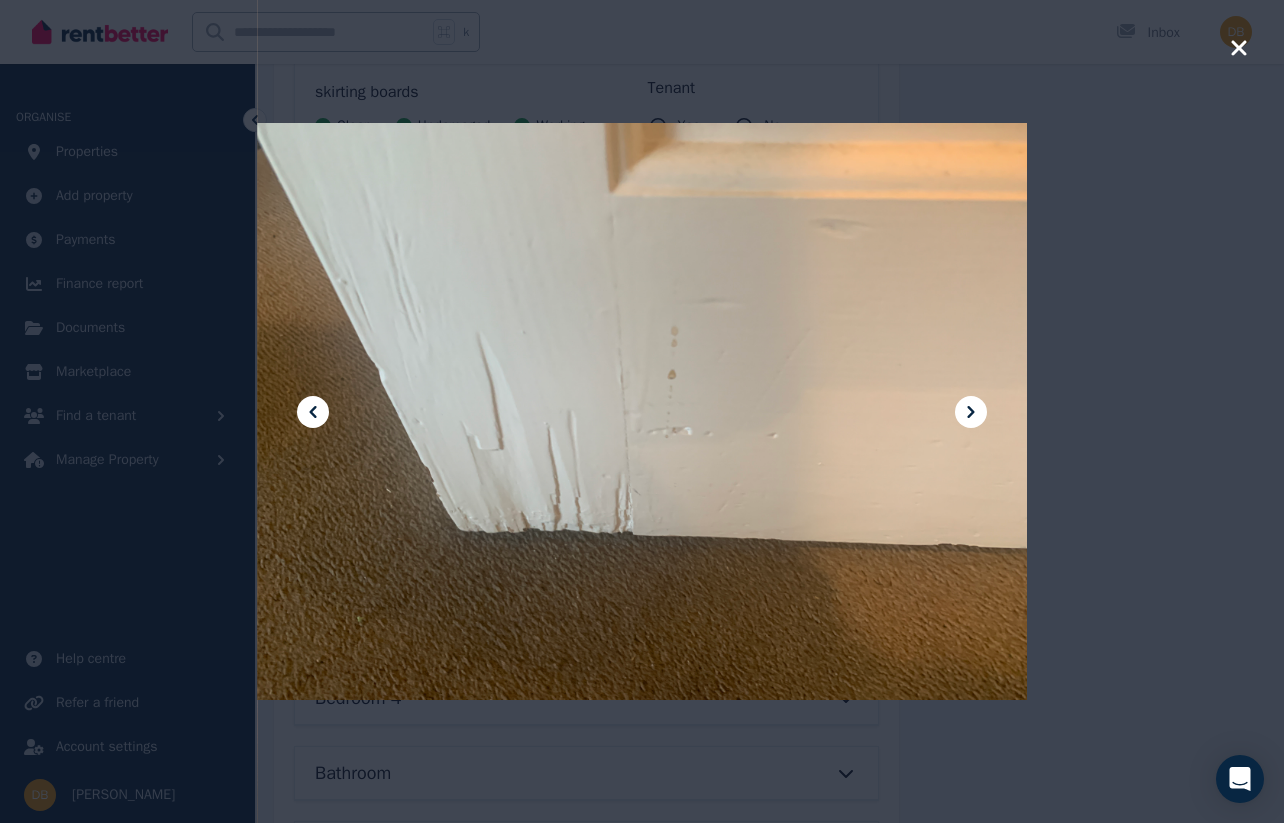 click 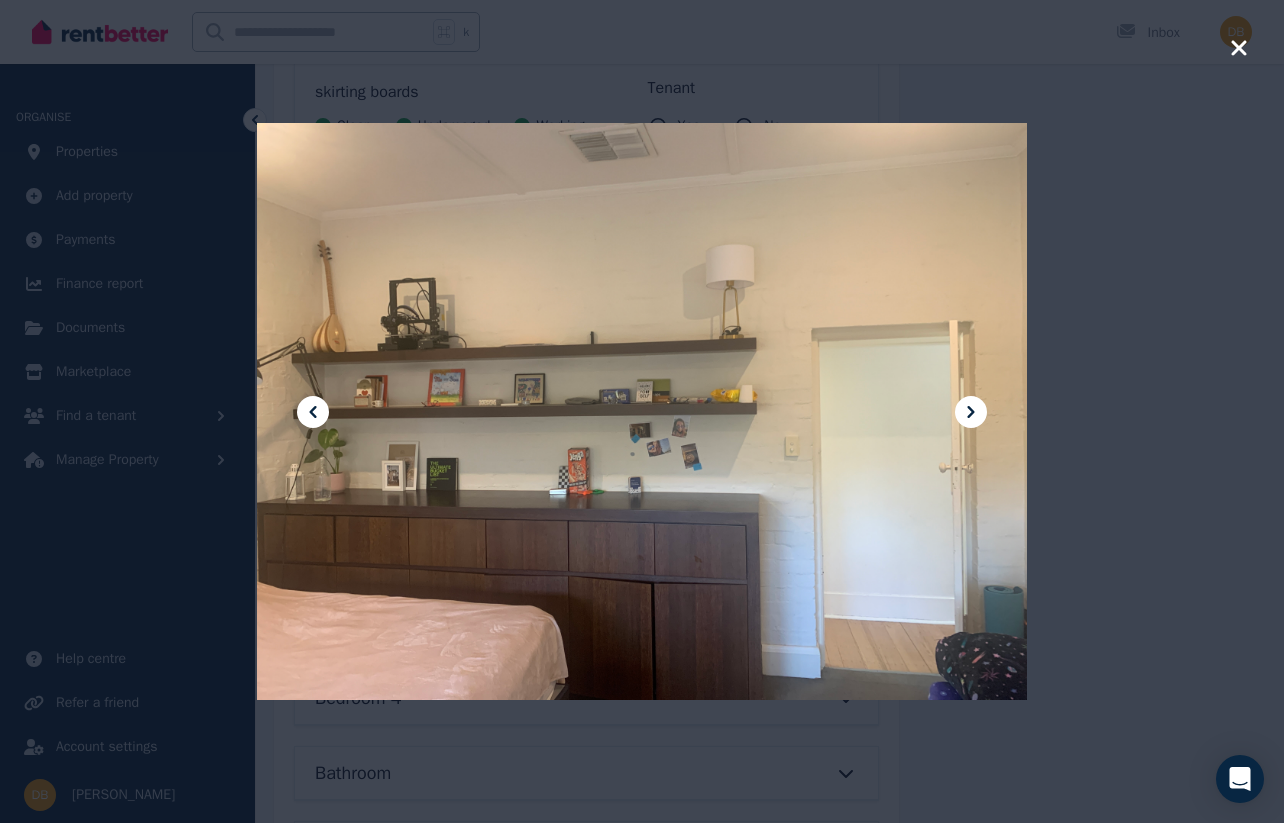 click 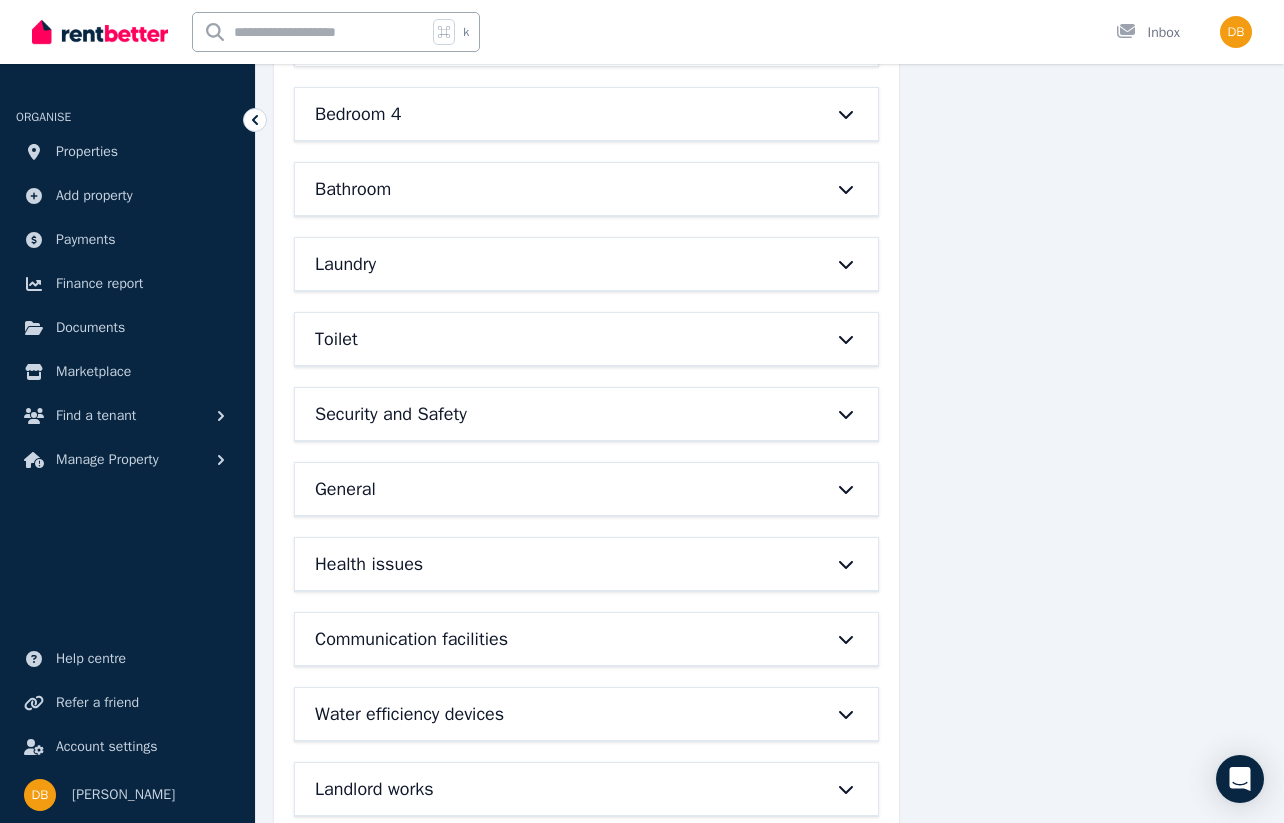 scroll, scrollTop: 7386, scrollLeft: 0, axis: vertical 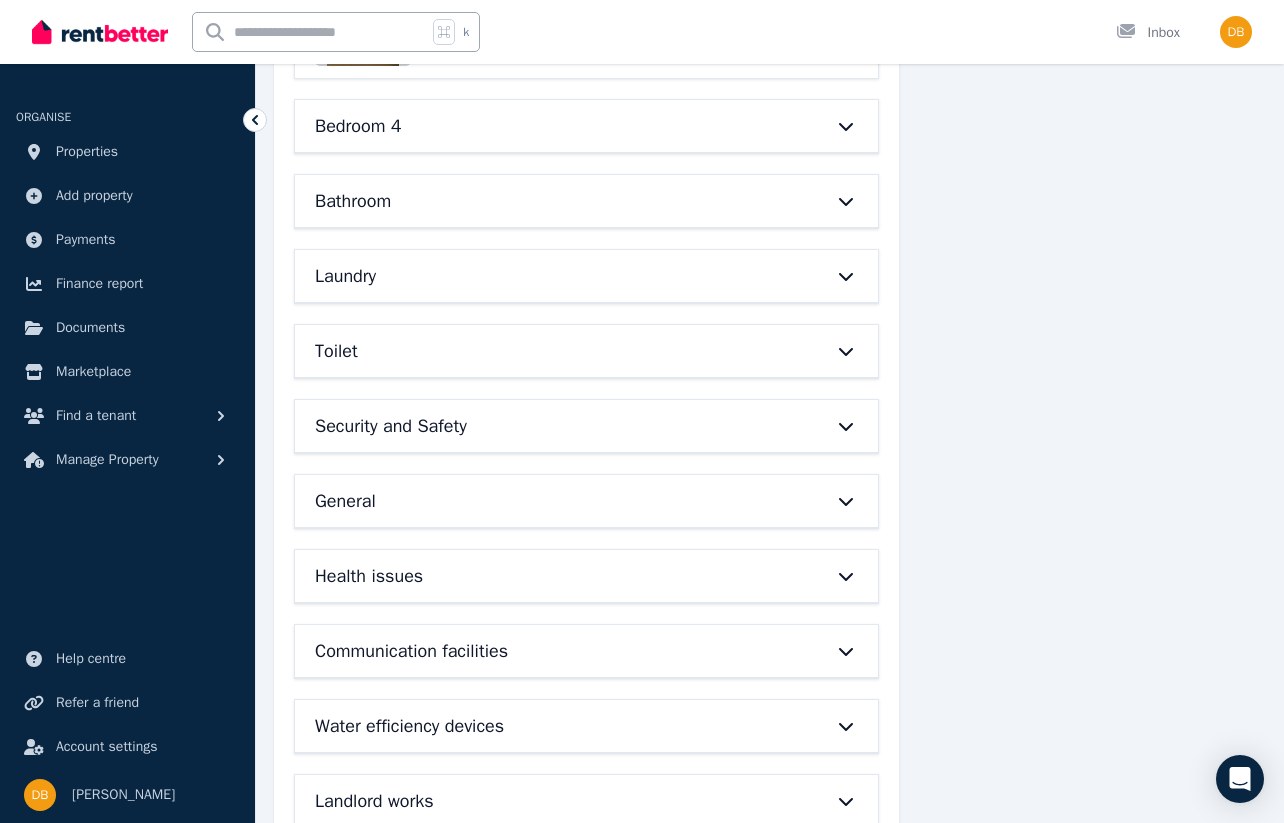 click 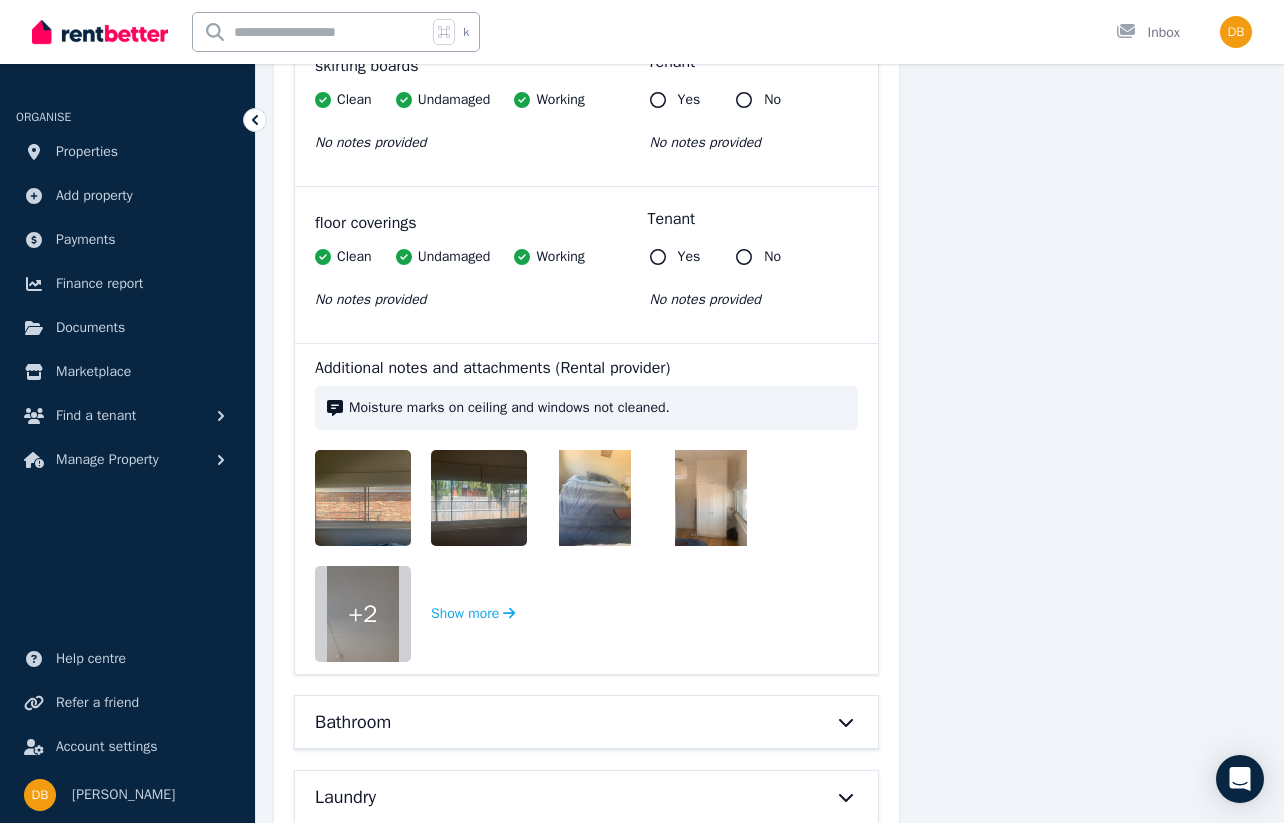 scroll, scrollTop: 8650, scrollLeft: 0, axis: vertical 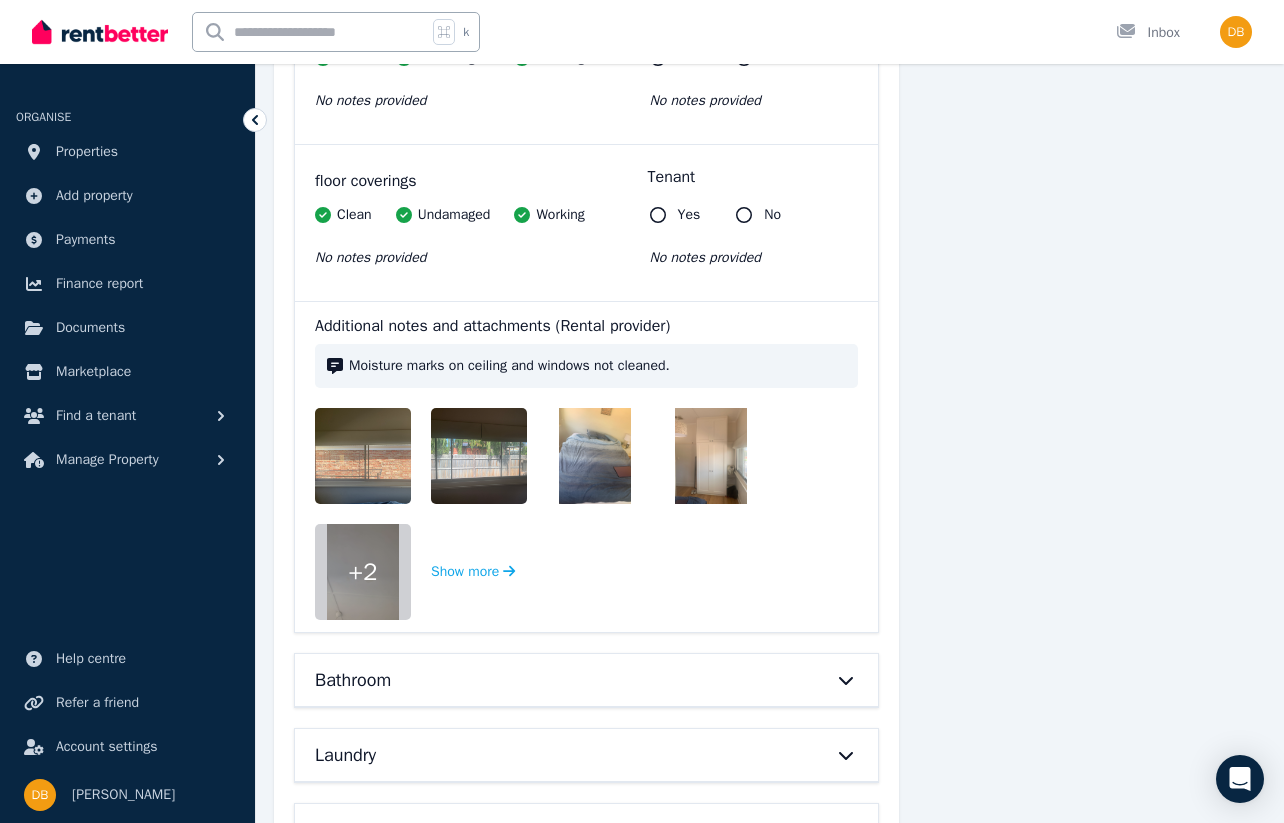 click at bounding box center [379, 456] 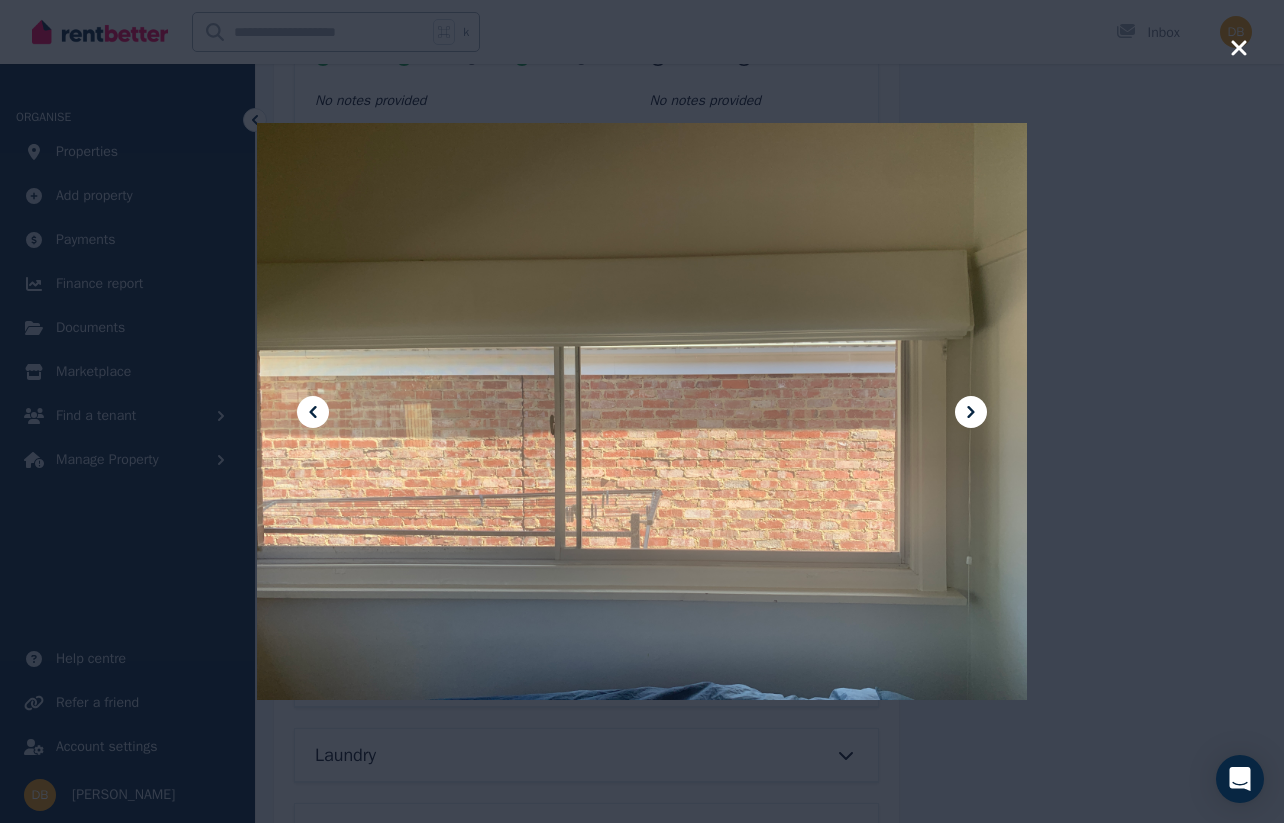 click 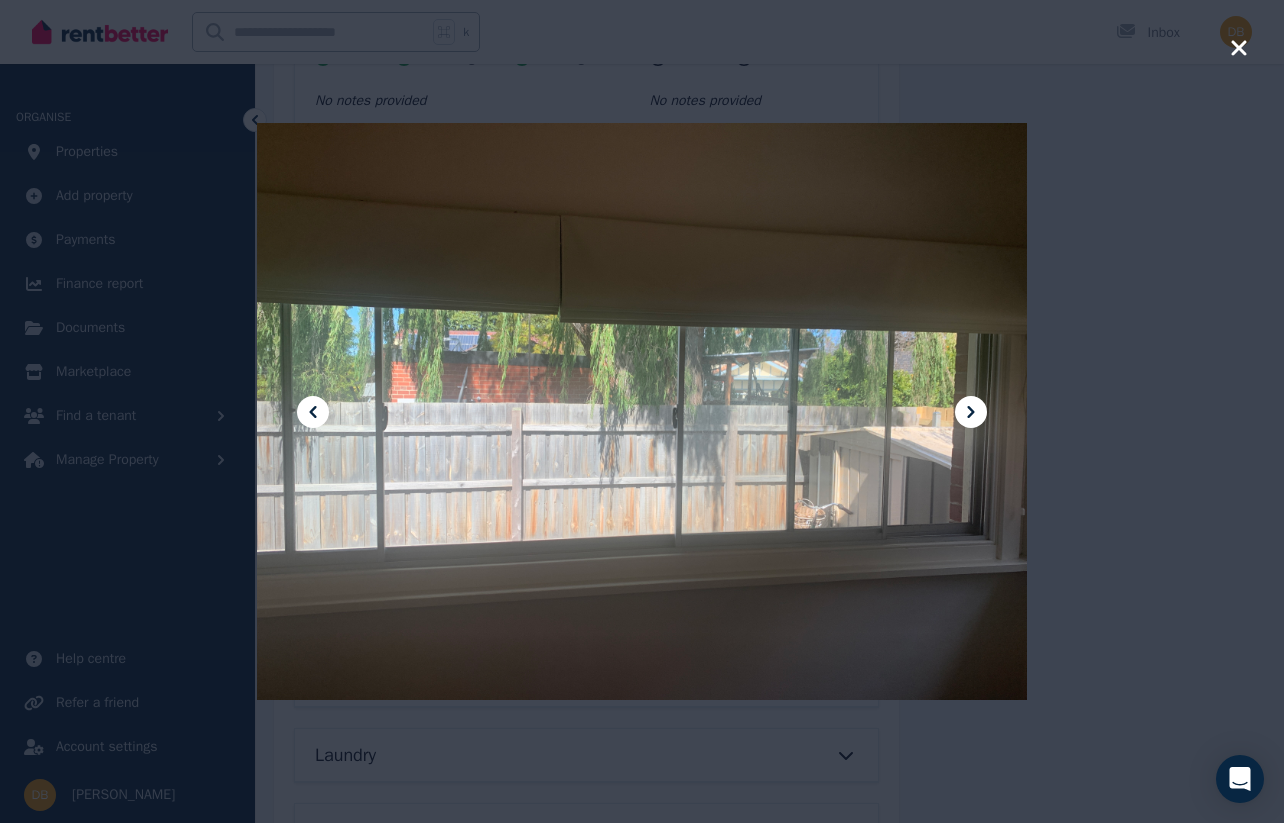 click 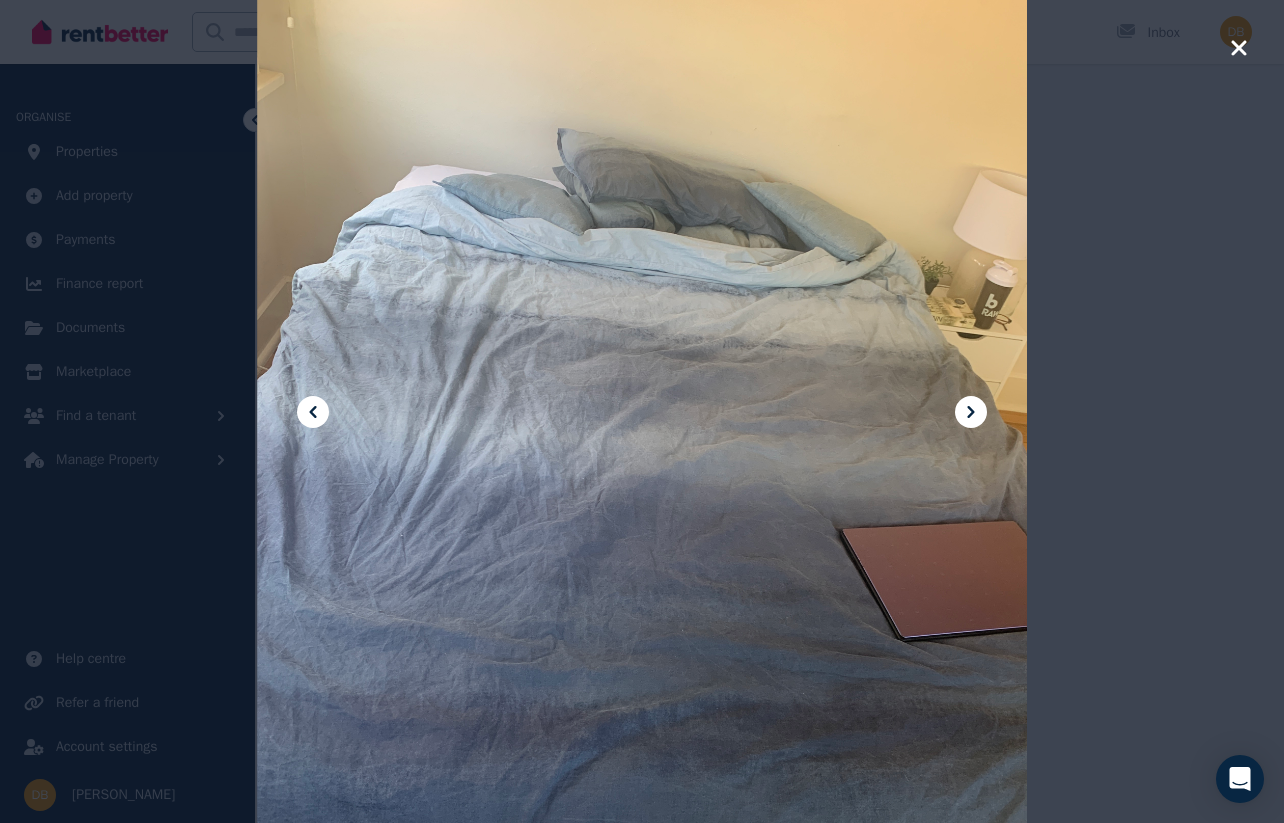 click 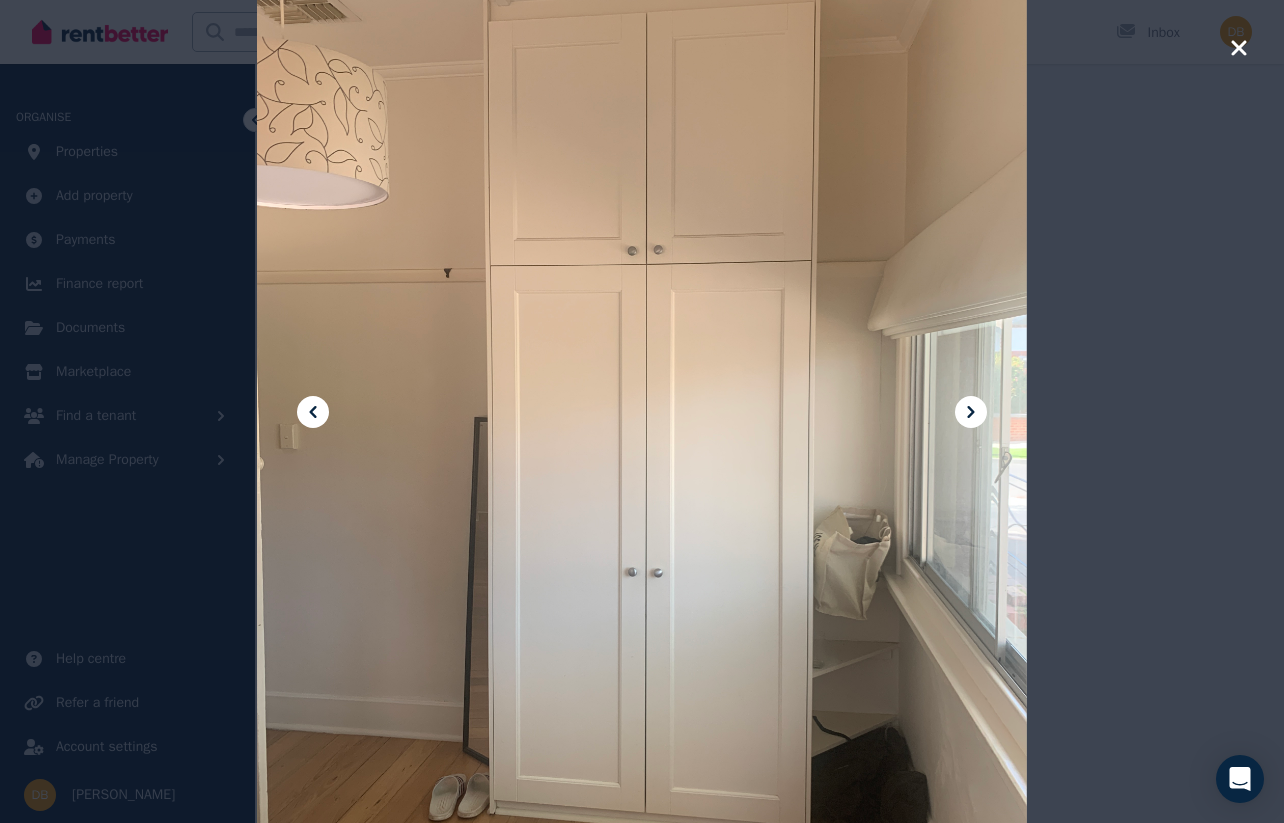 click 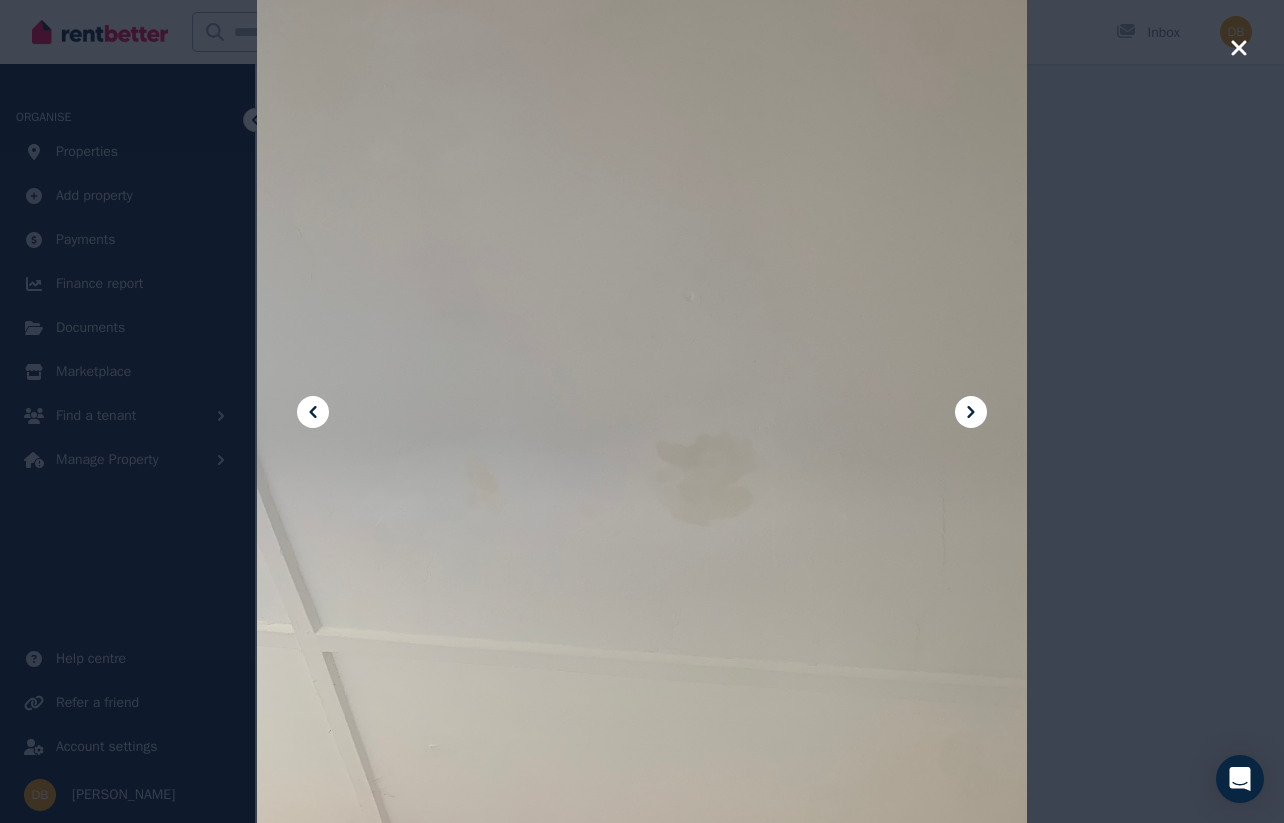 click 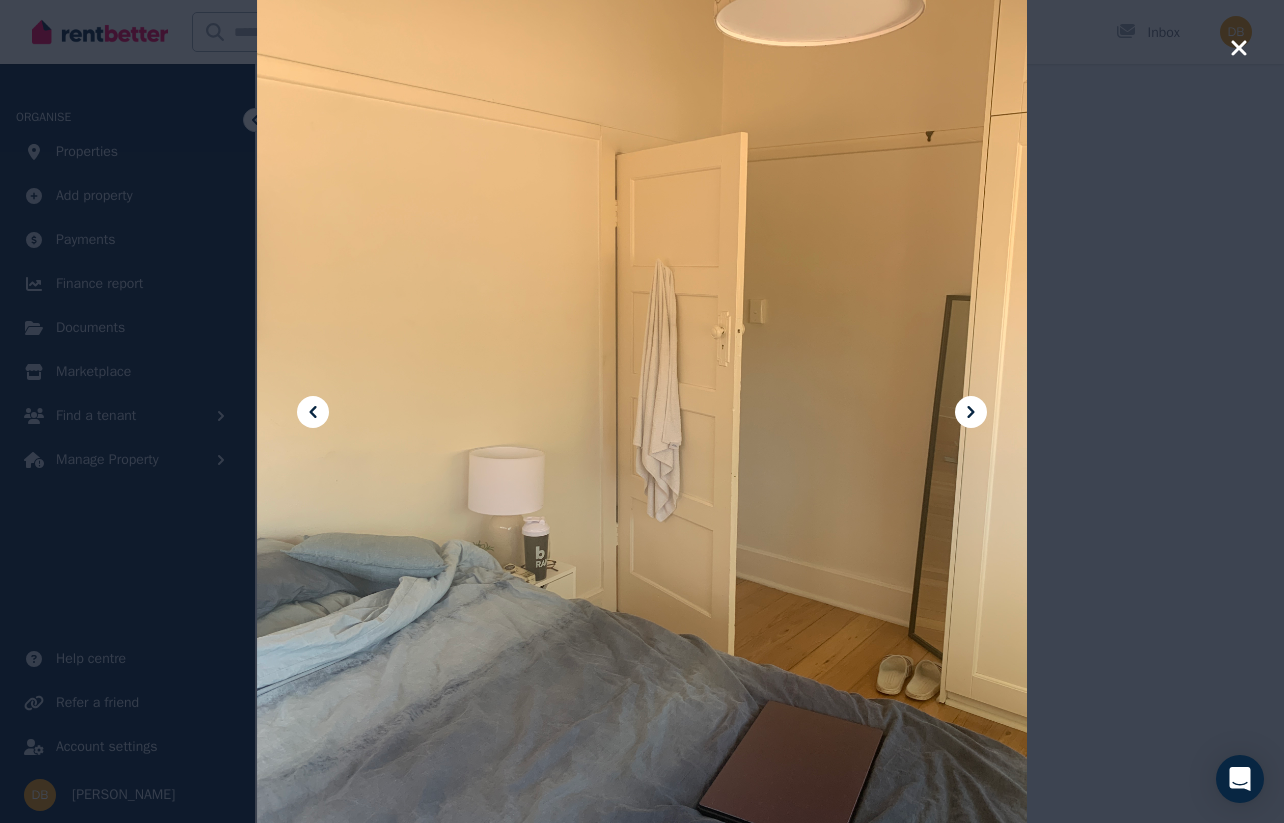 click 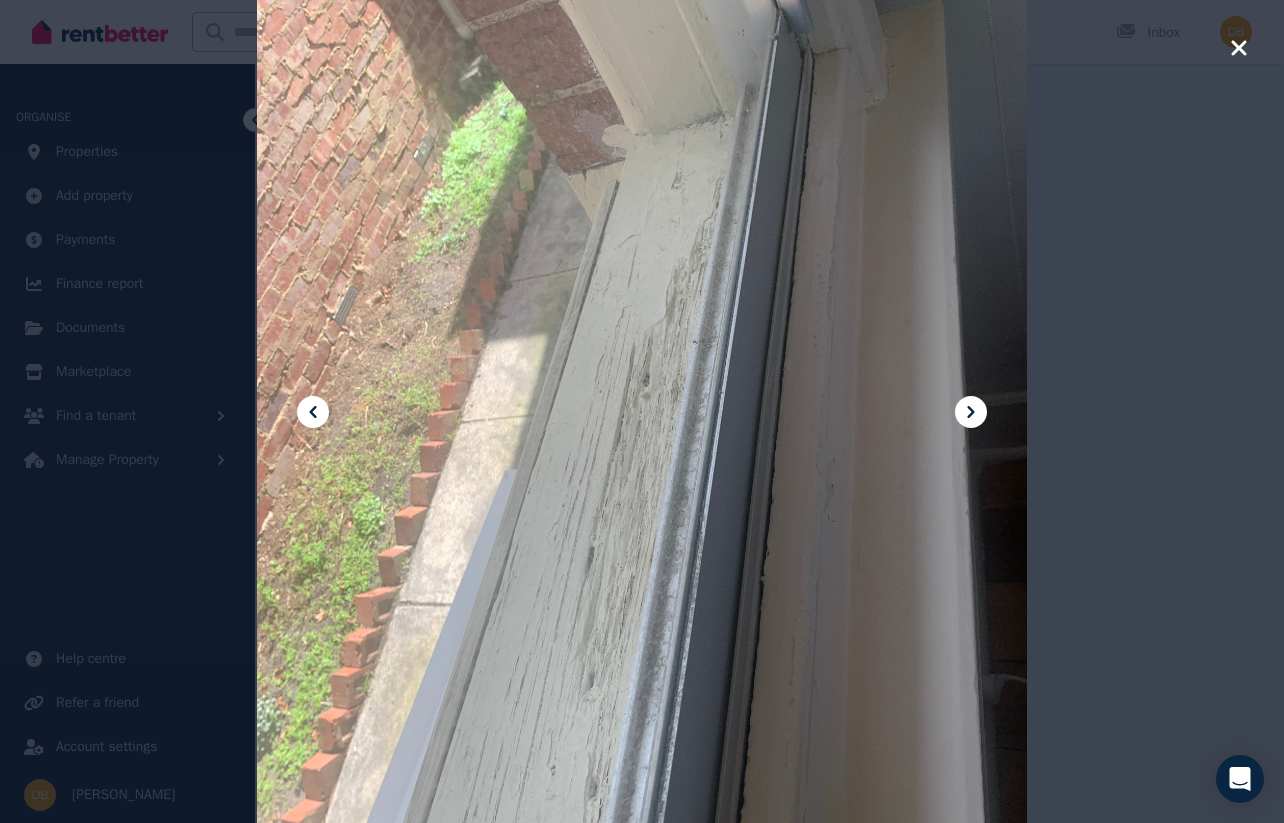 click 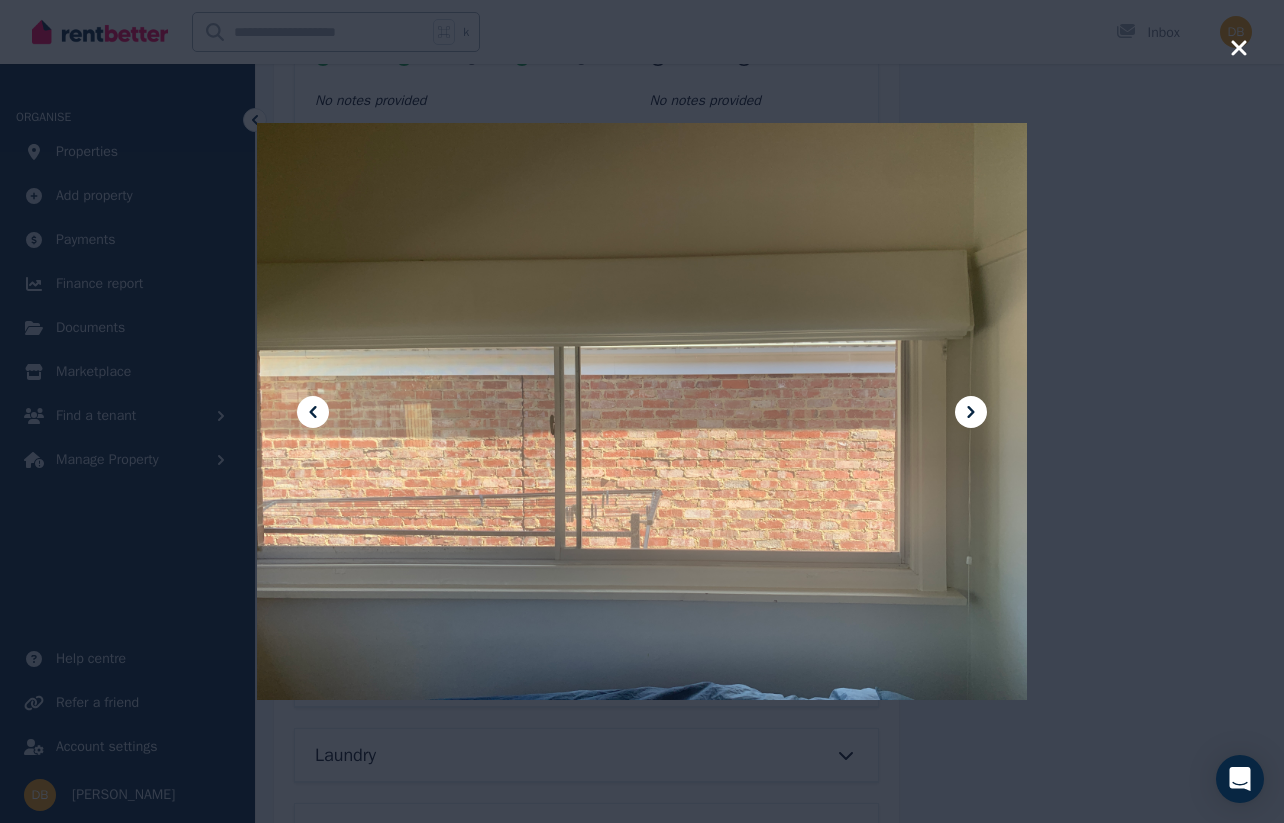 click 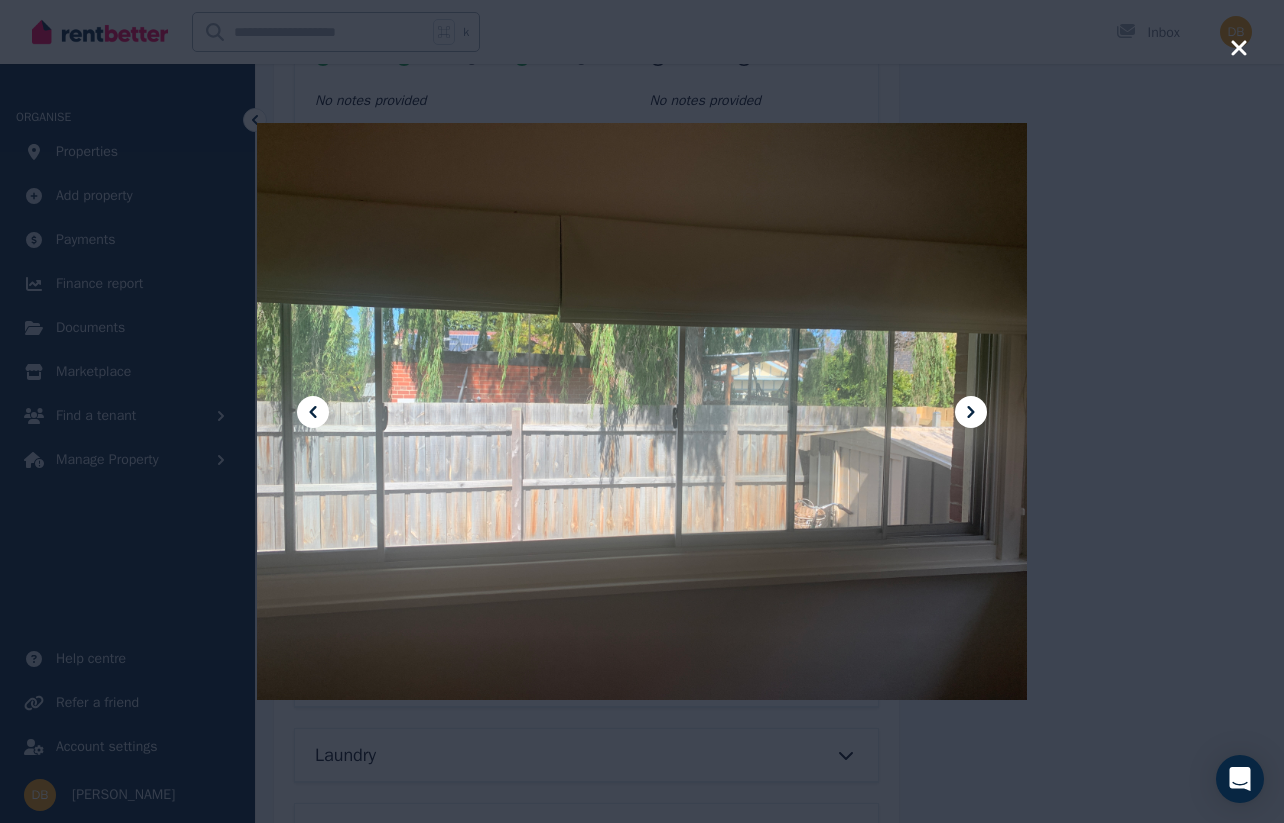 click 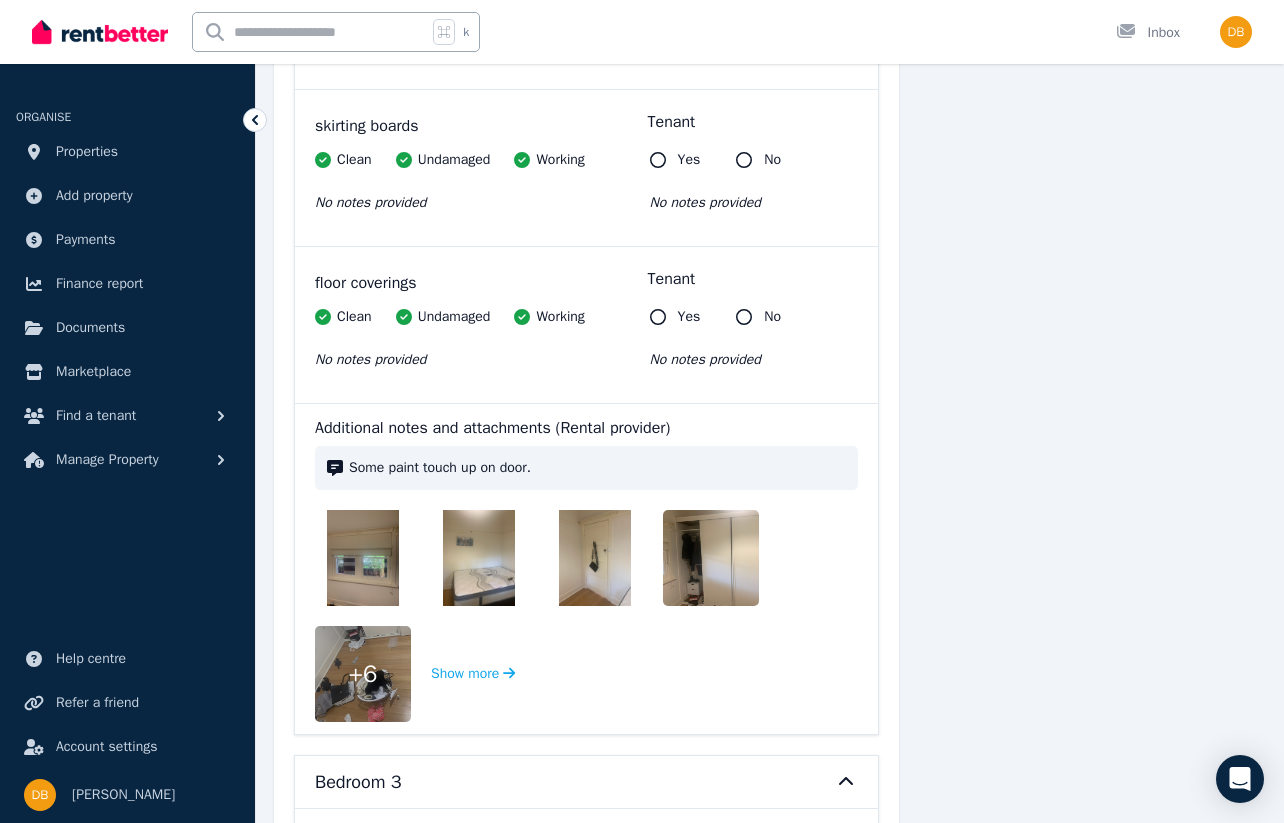 scroll, scrollTop: 5024, scrollLeft: 0, axis: vertical 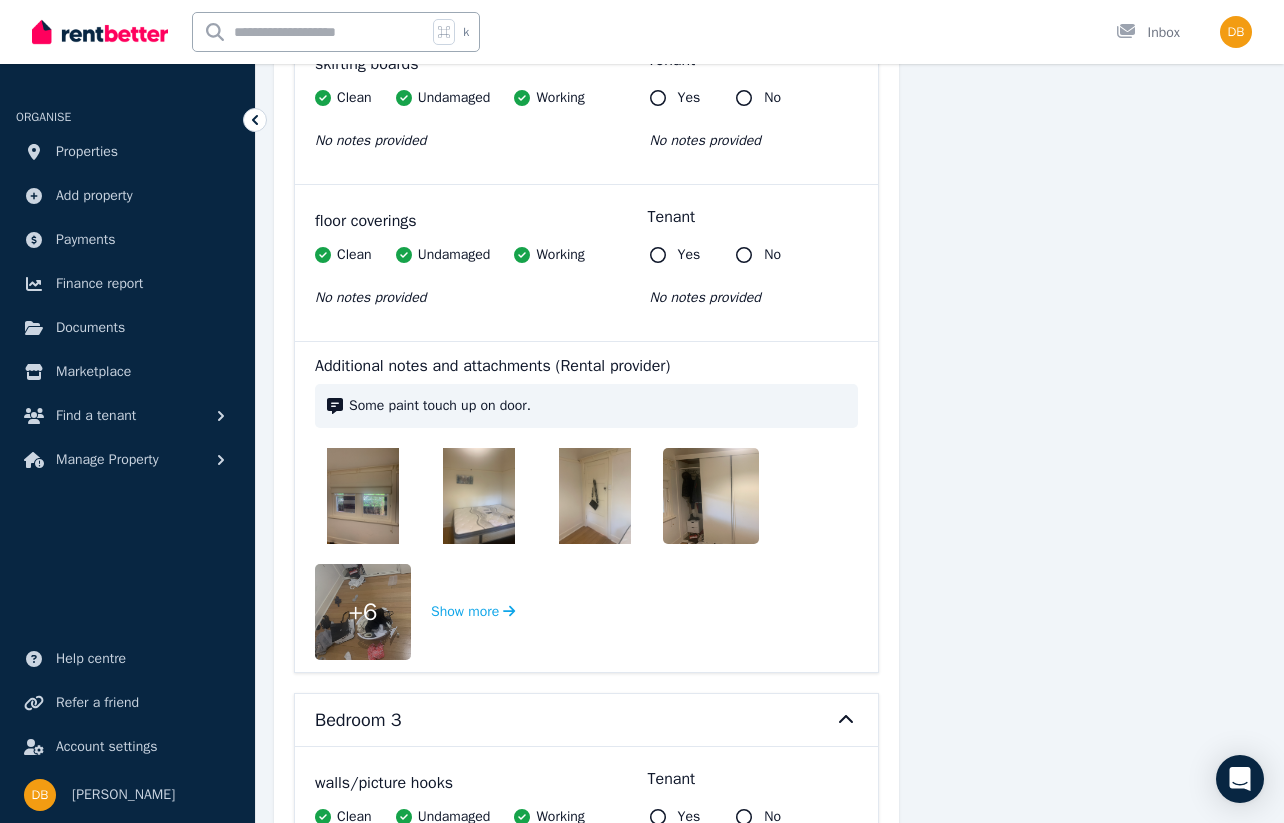 click at bounding box center (363, 496) 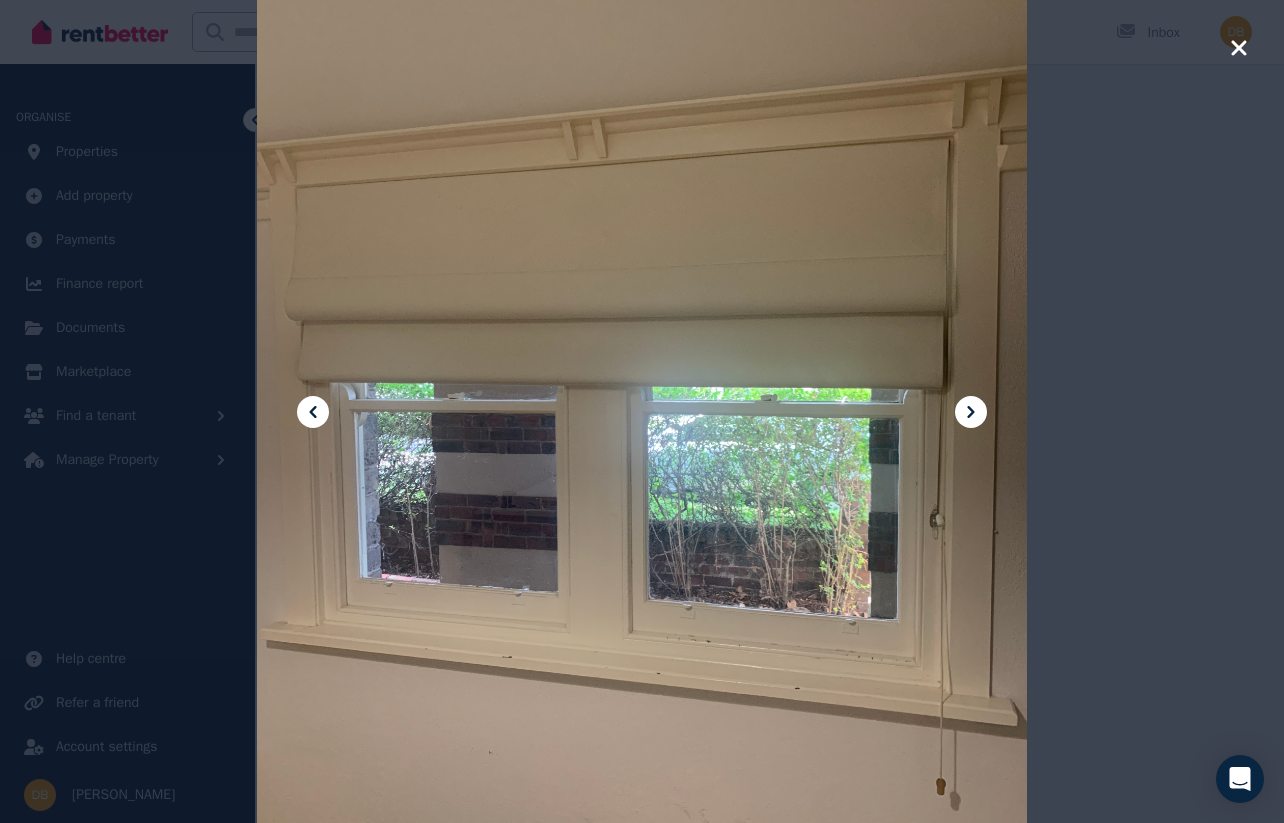 click 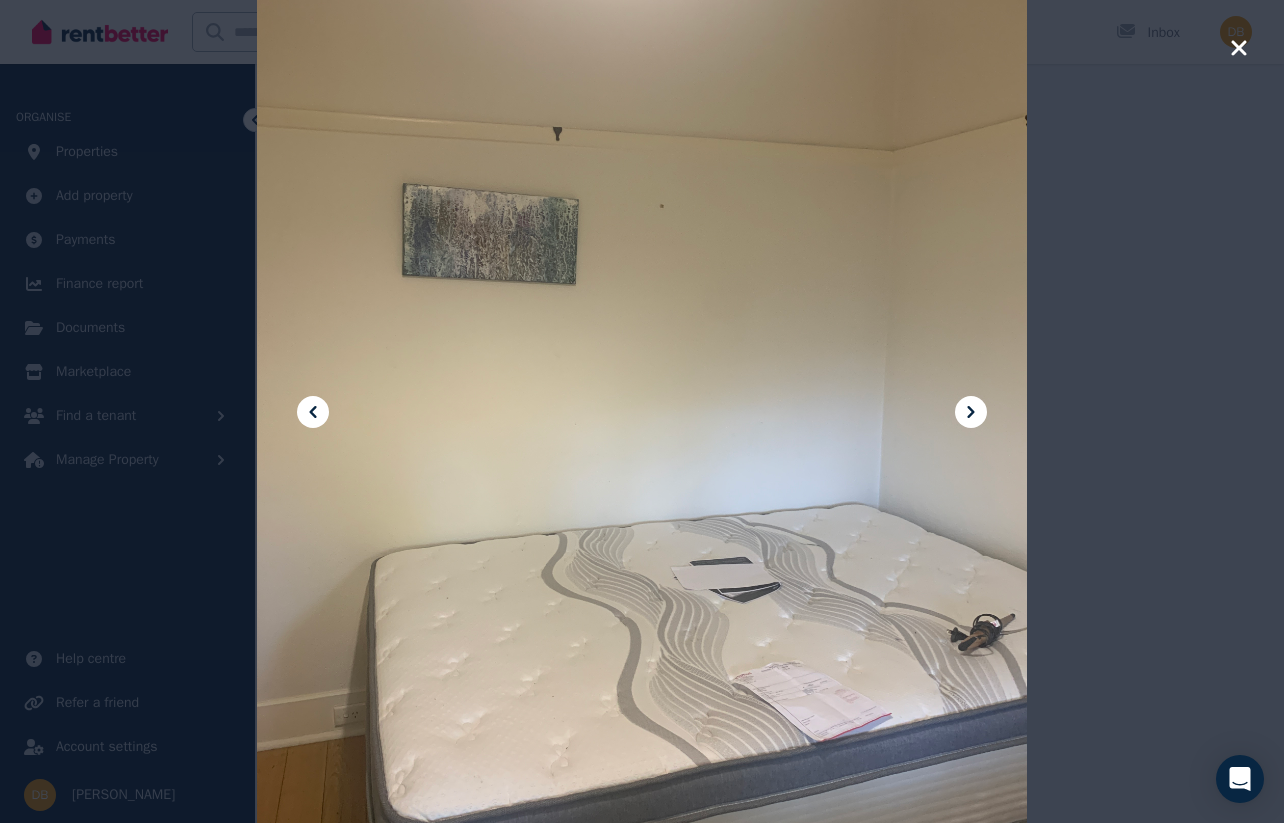 click 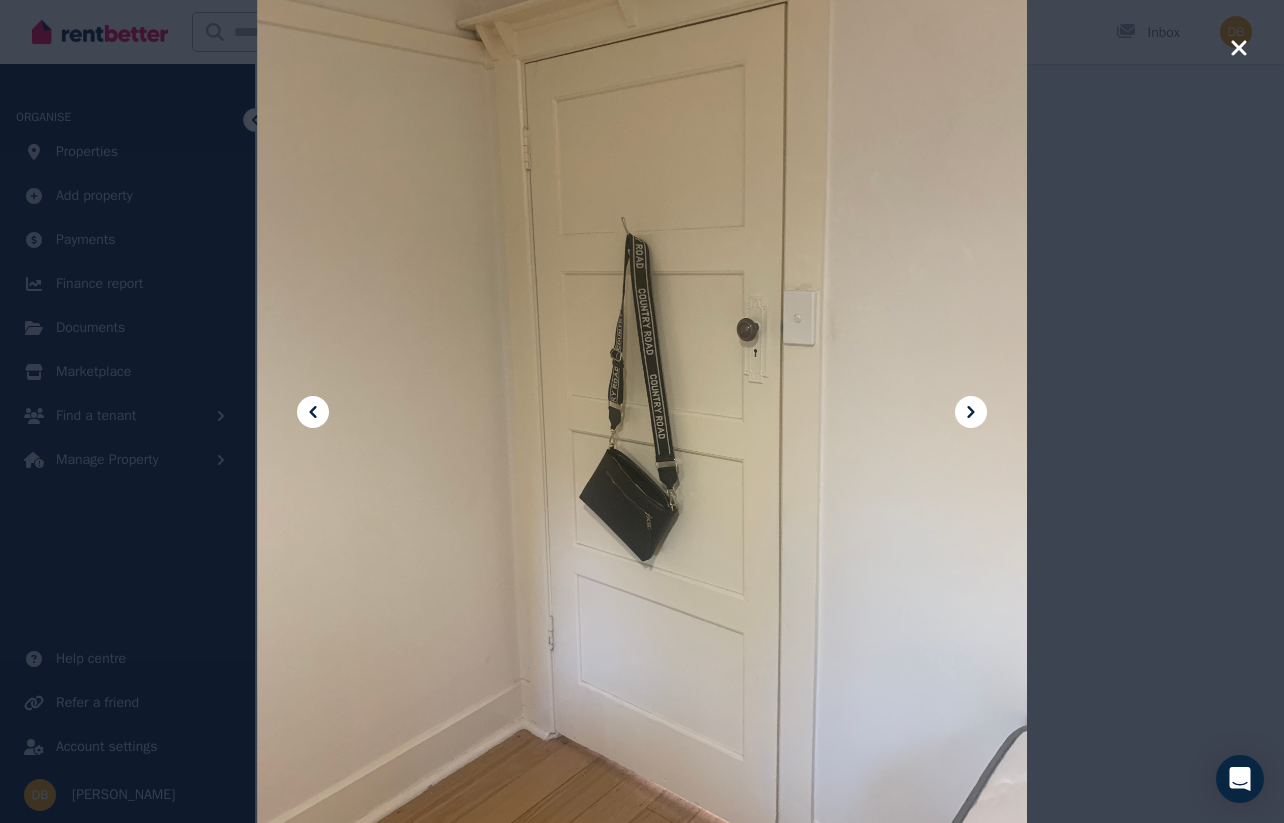 click 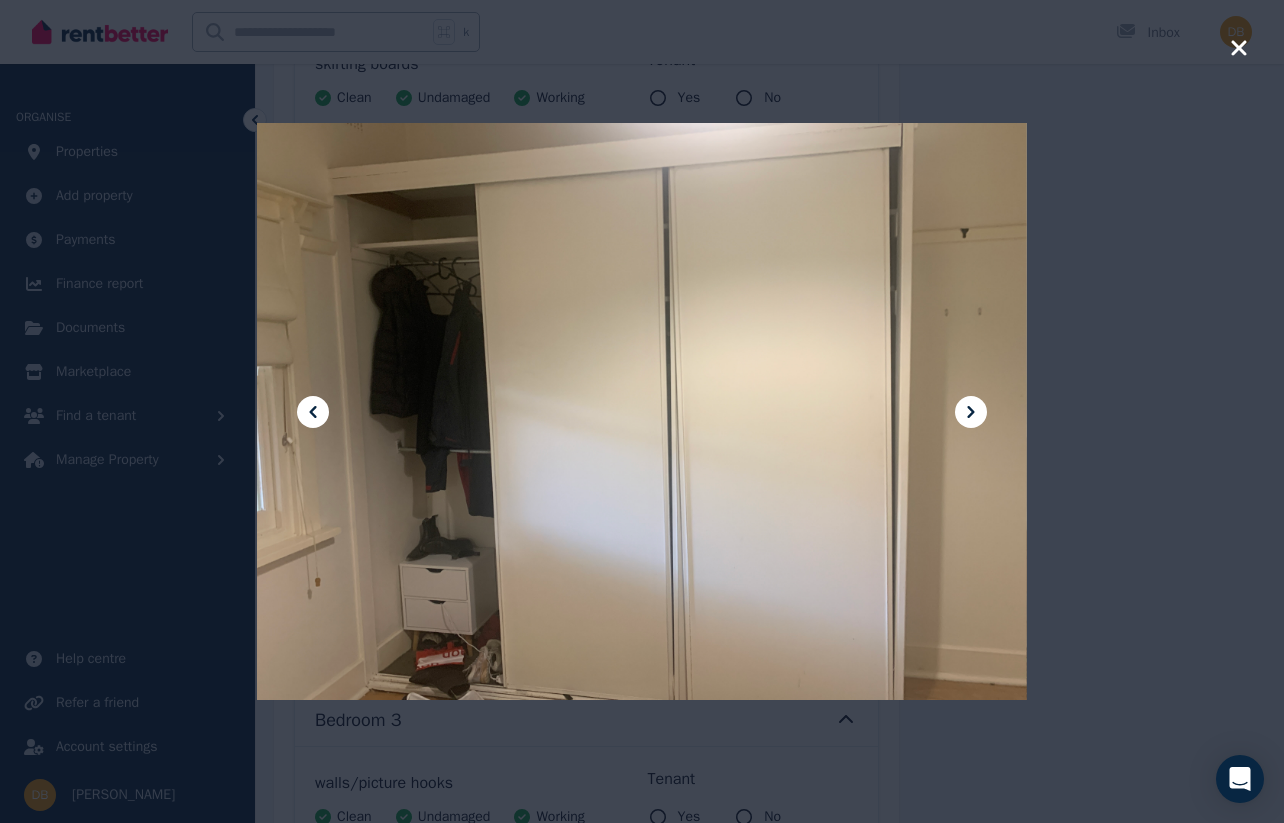 click 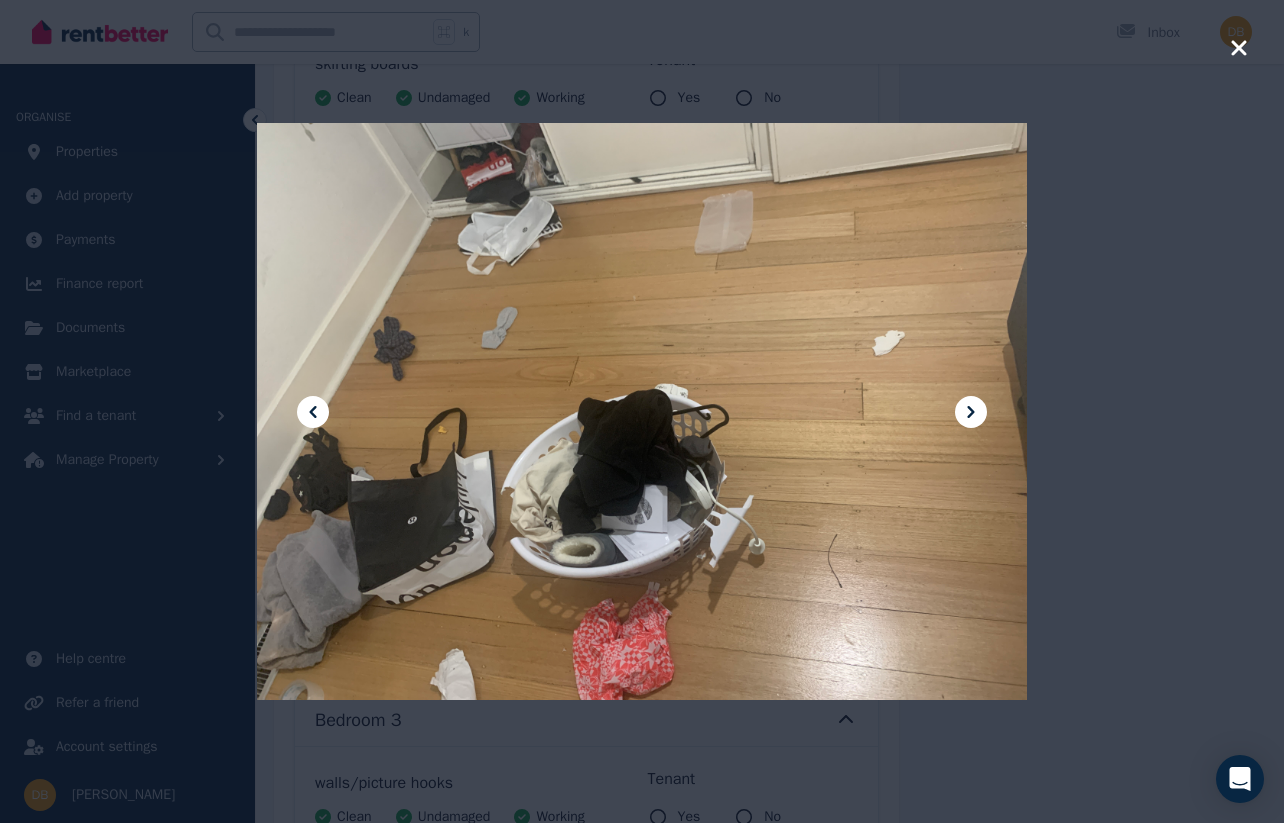 click 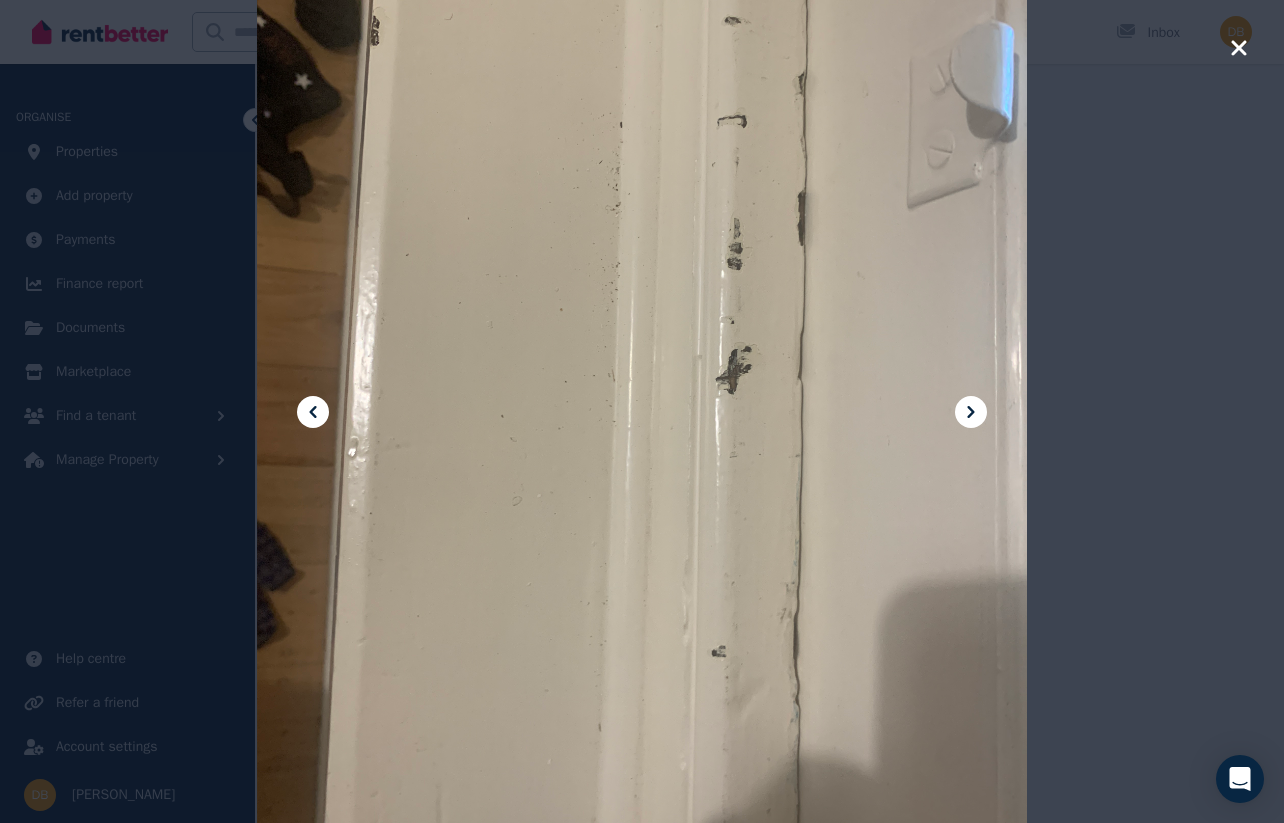 click 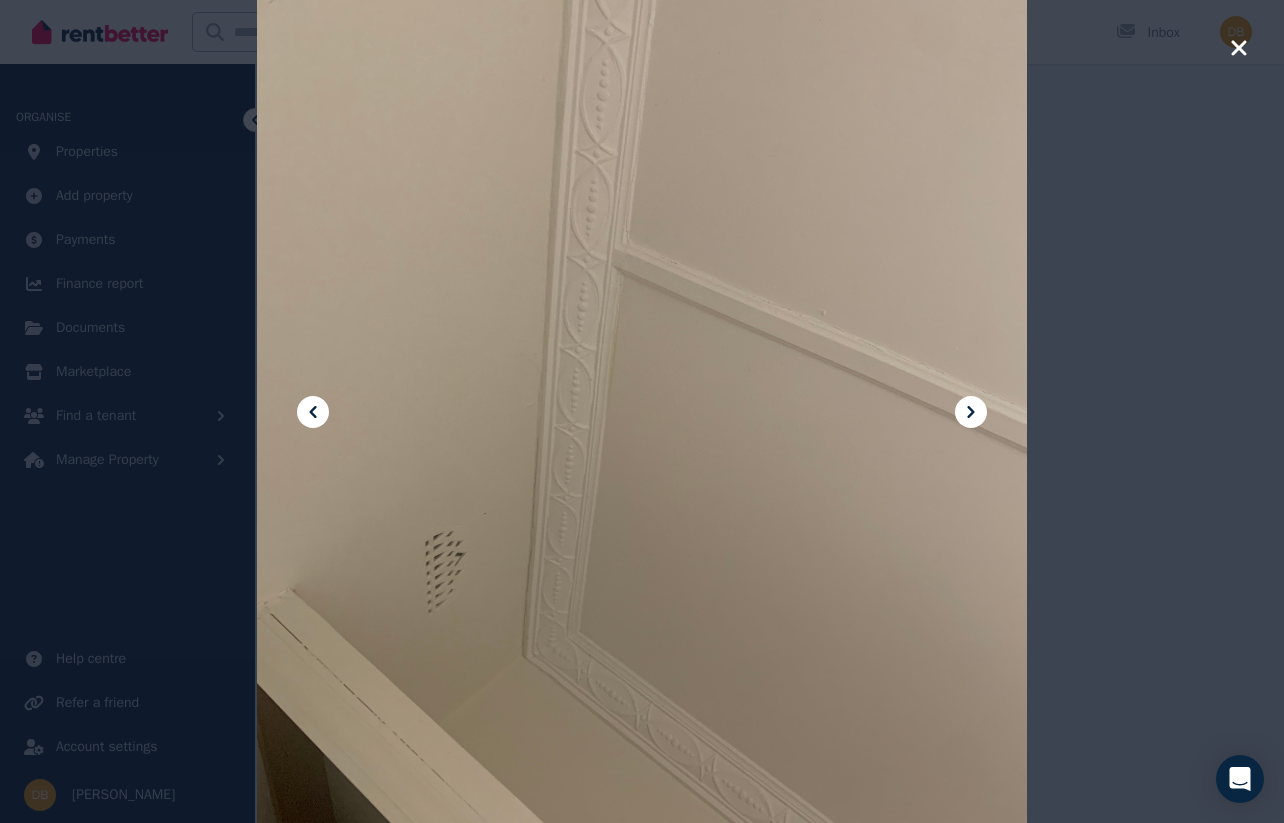 click 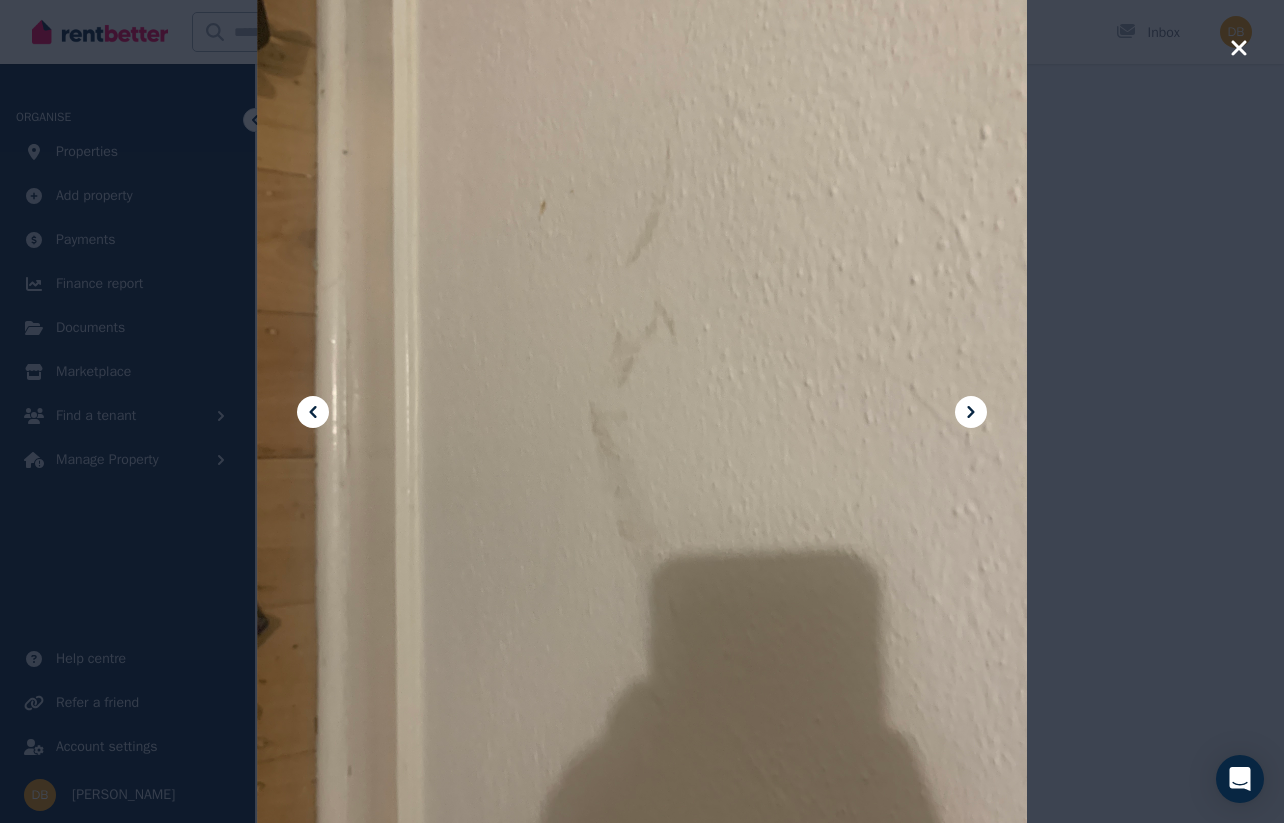 click 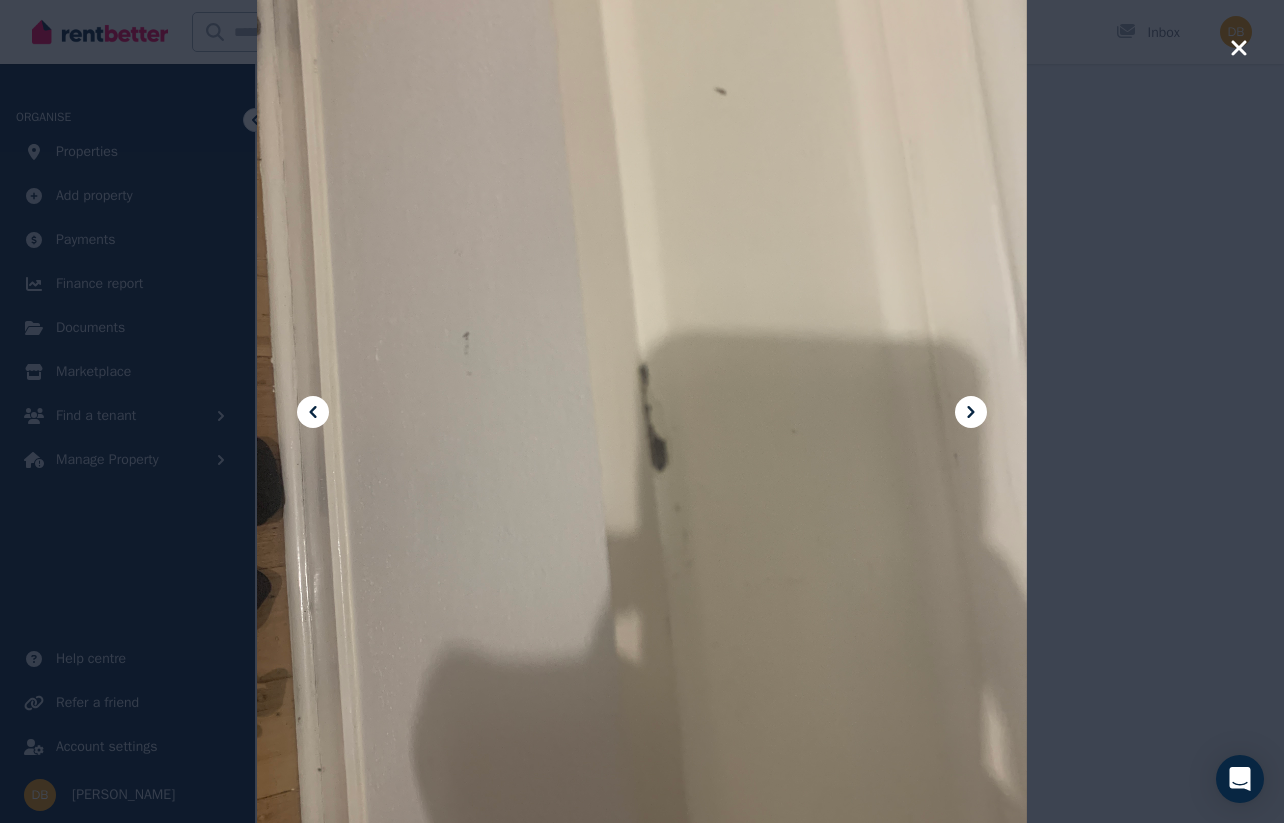 click 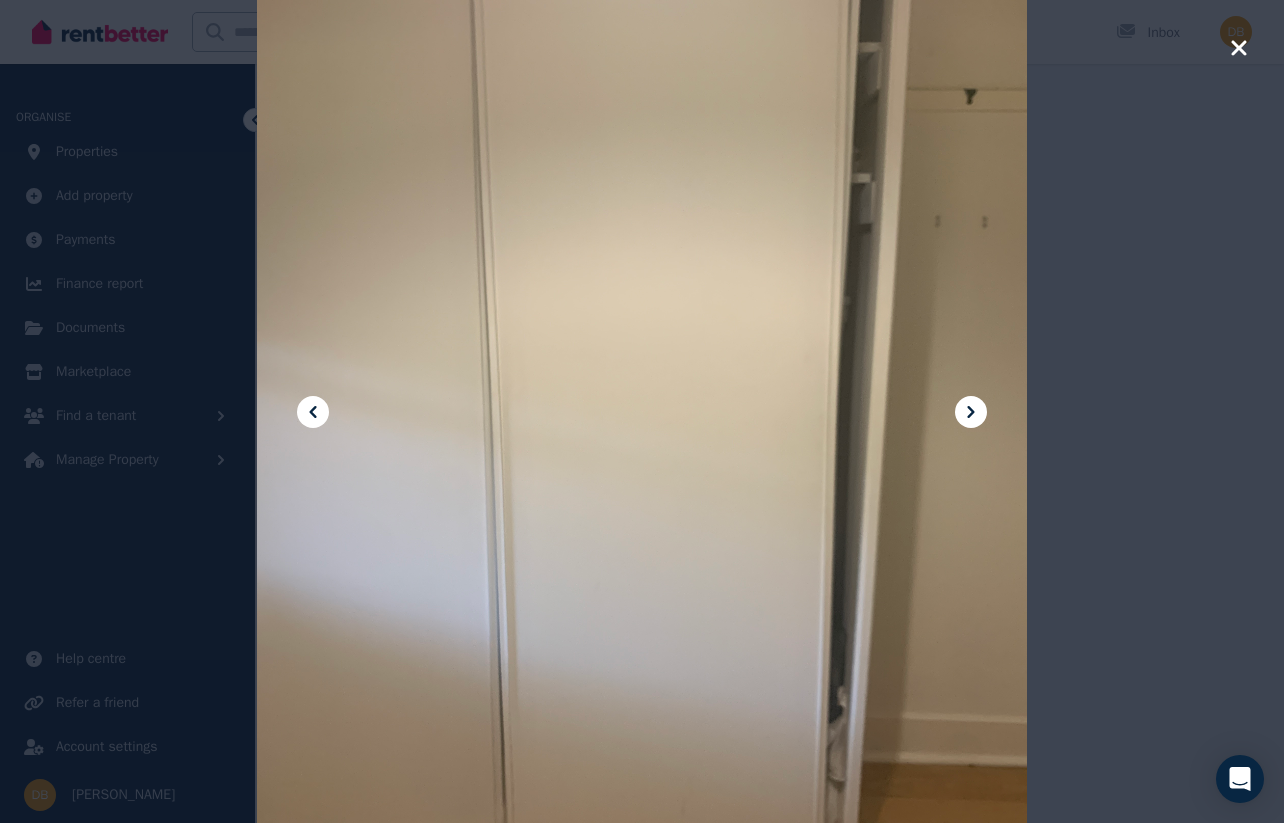 click 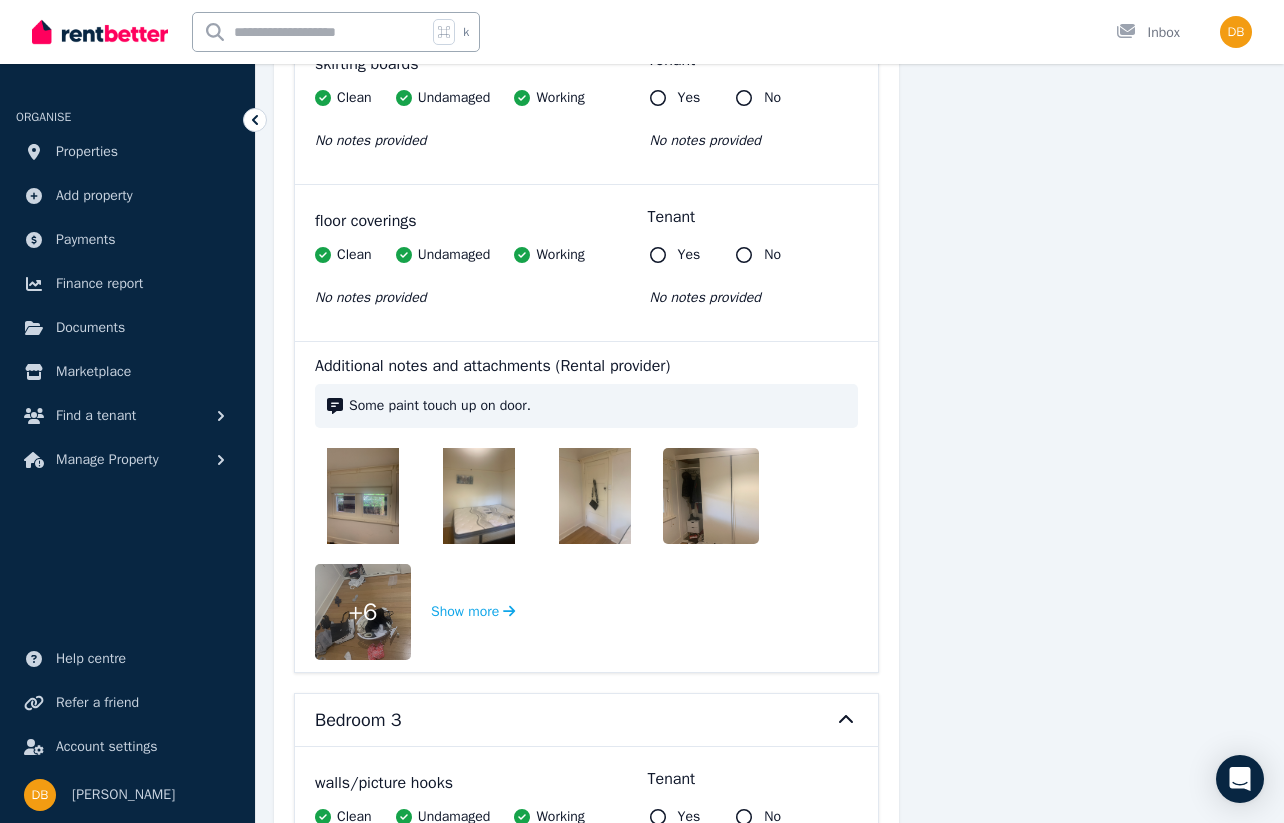 click 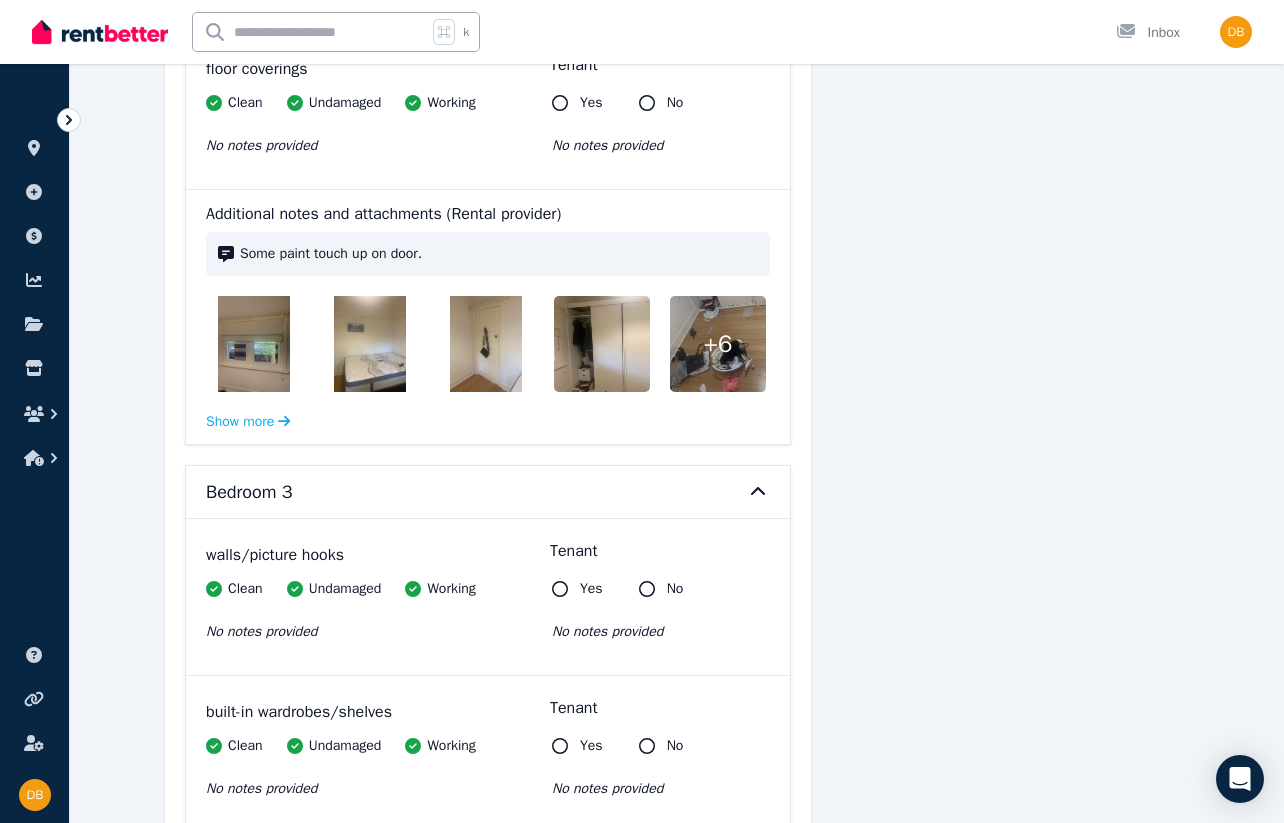 click 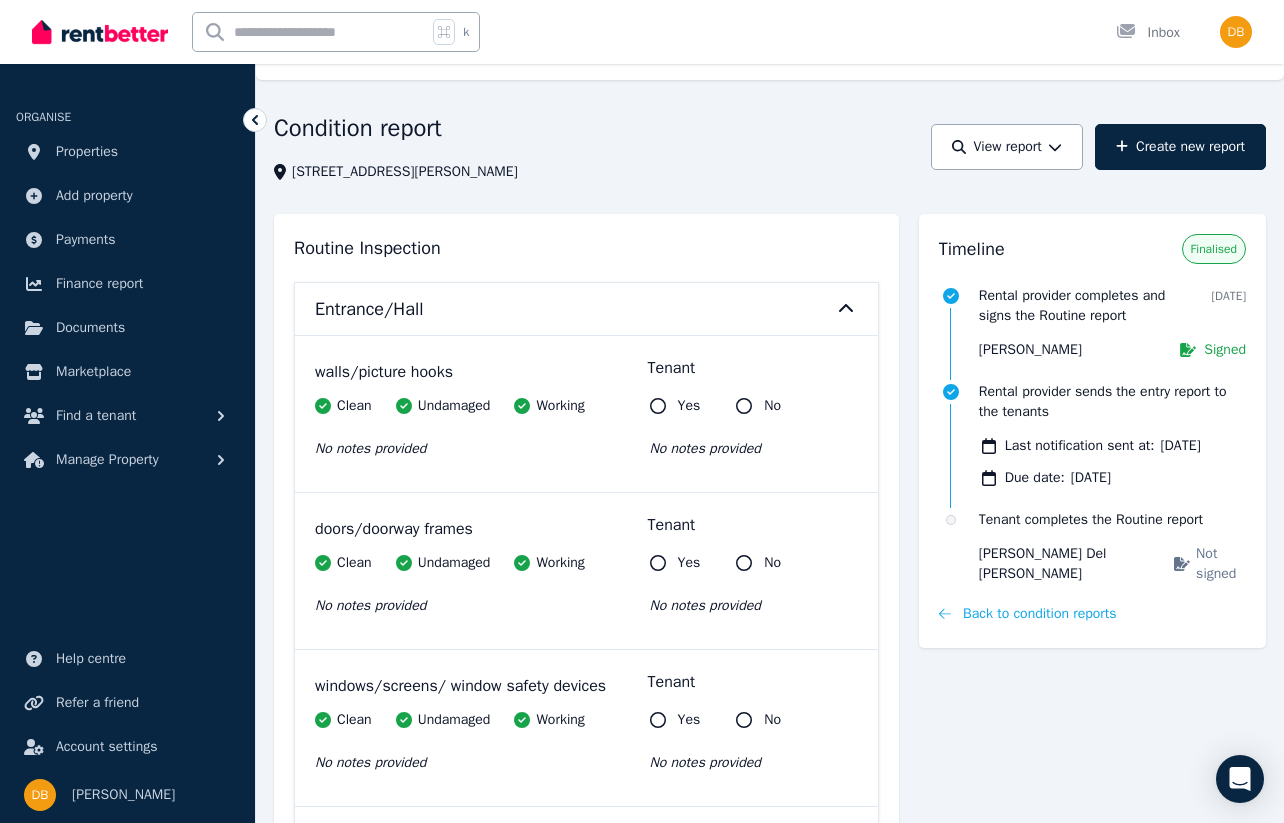 scroll, scrollTop: 0, scrollLeft: 0, axis: both 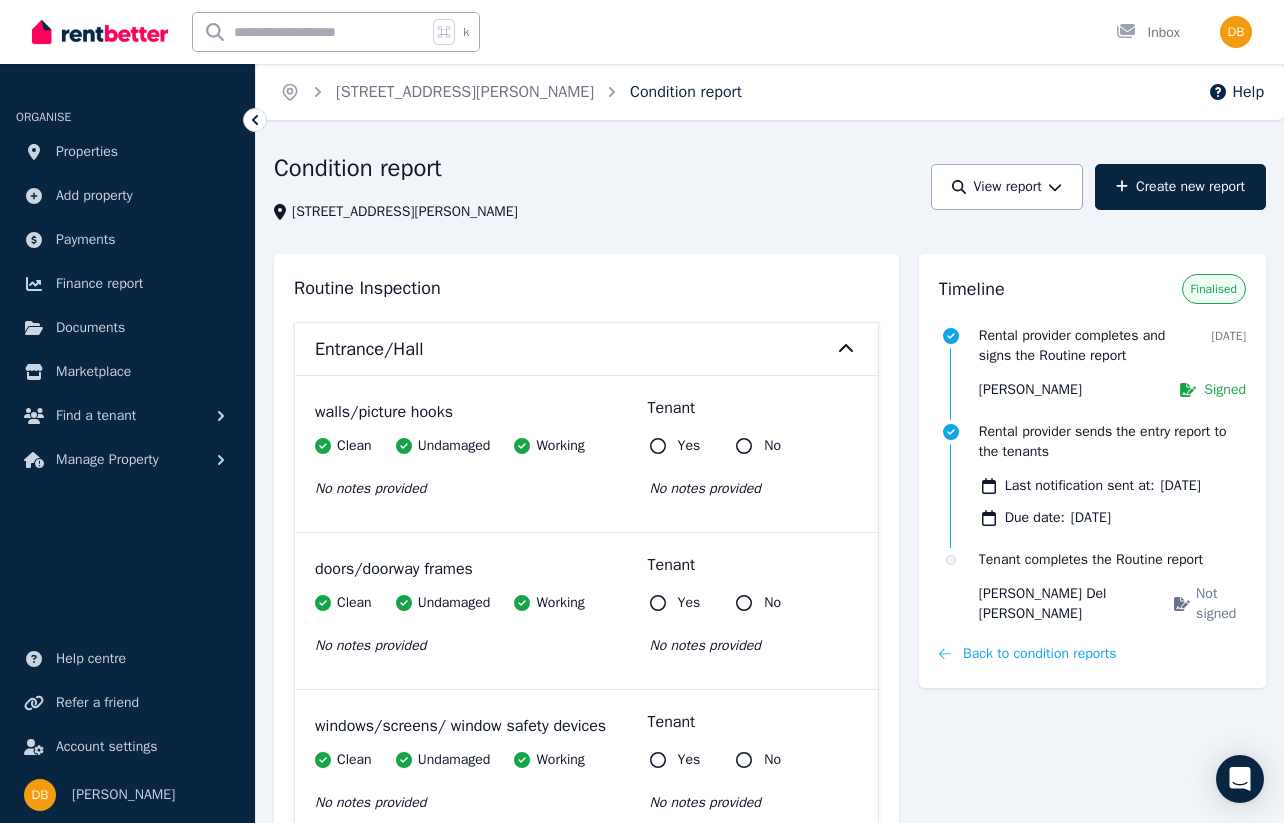 click on "Condition report" at bounding box center [686, 92] 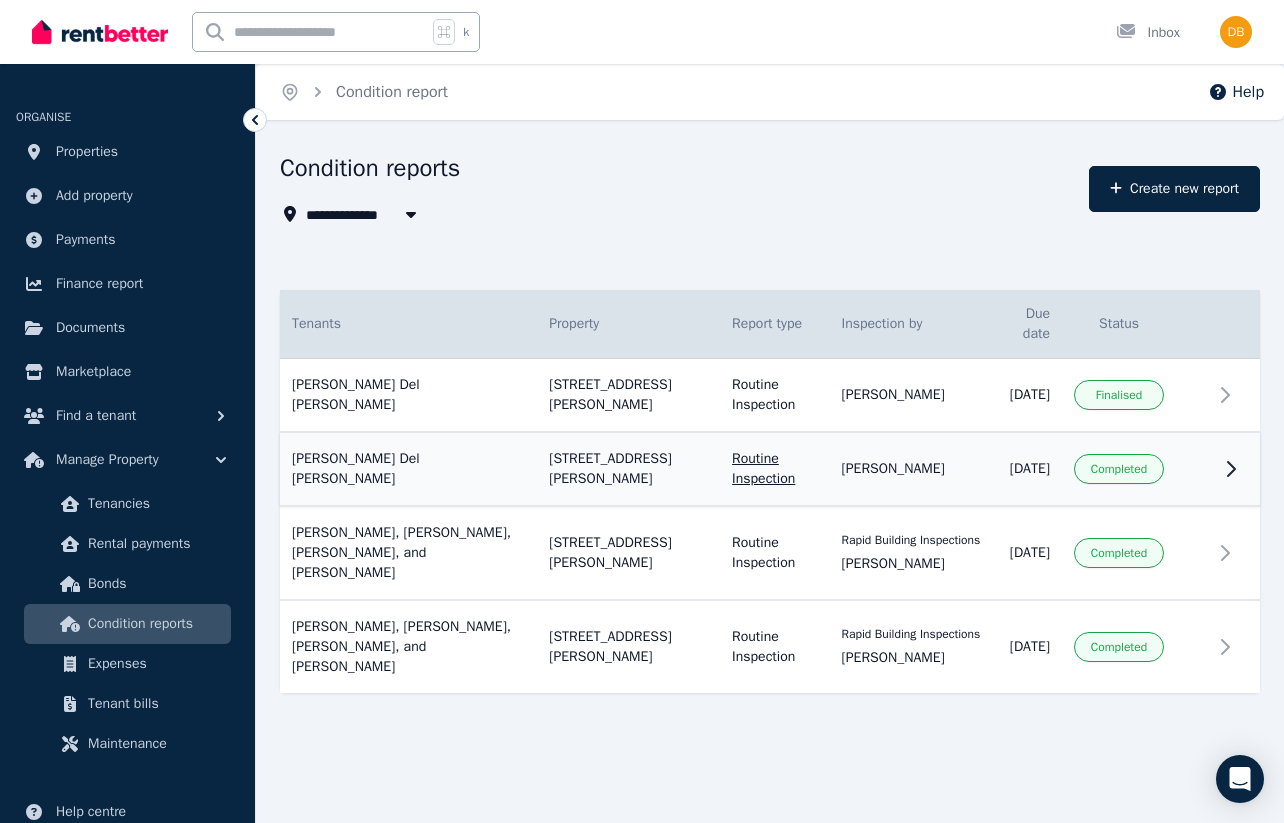 click on "Routine Inspection" at bounding box center [774, 469] 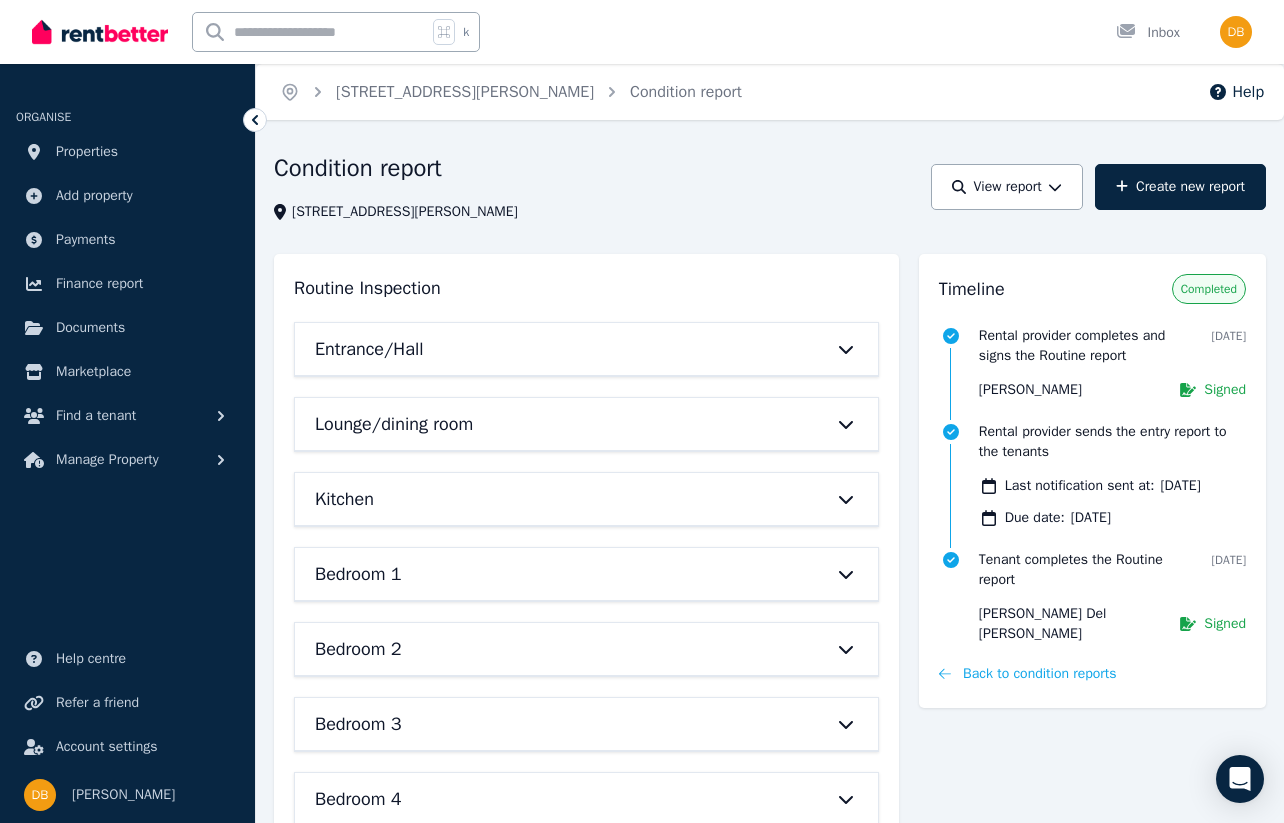 click 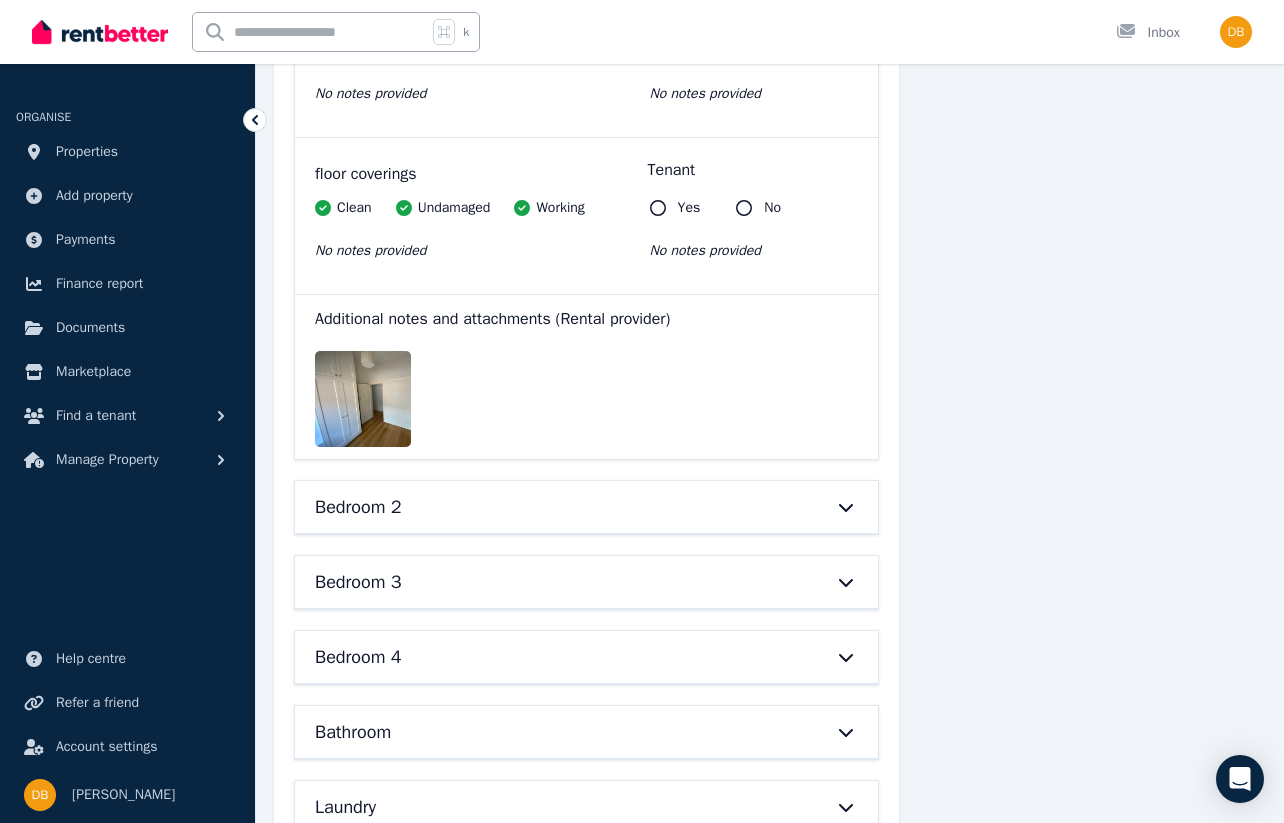scroll, scrollTop: 1743, scrollLeft: 0, axis: vertical 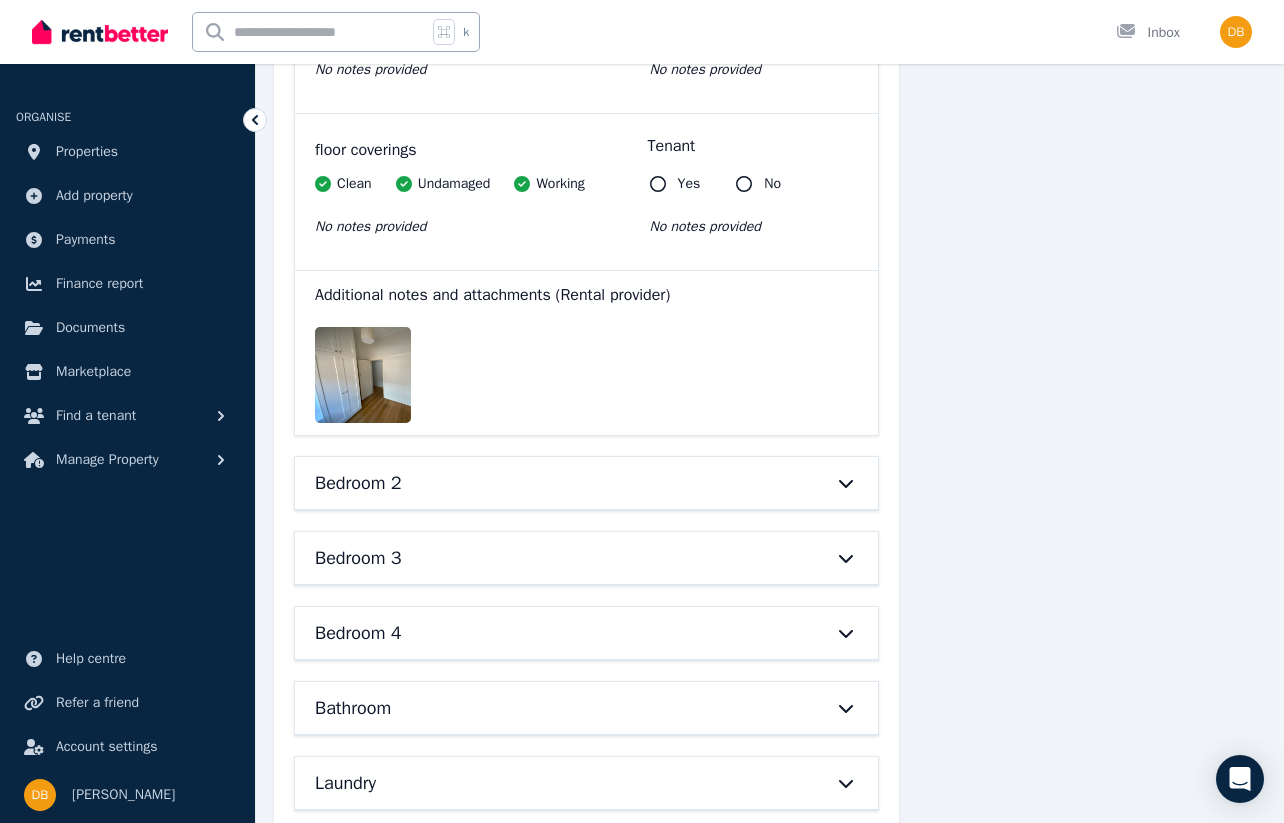 click at bounding box center (379, 375) 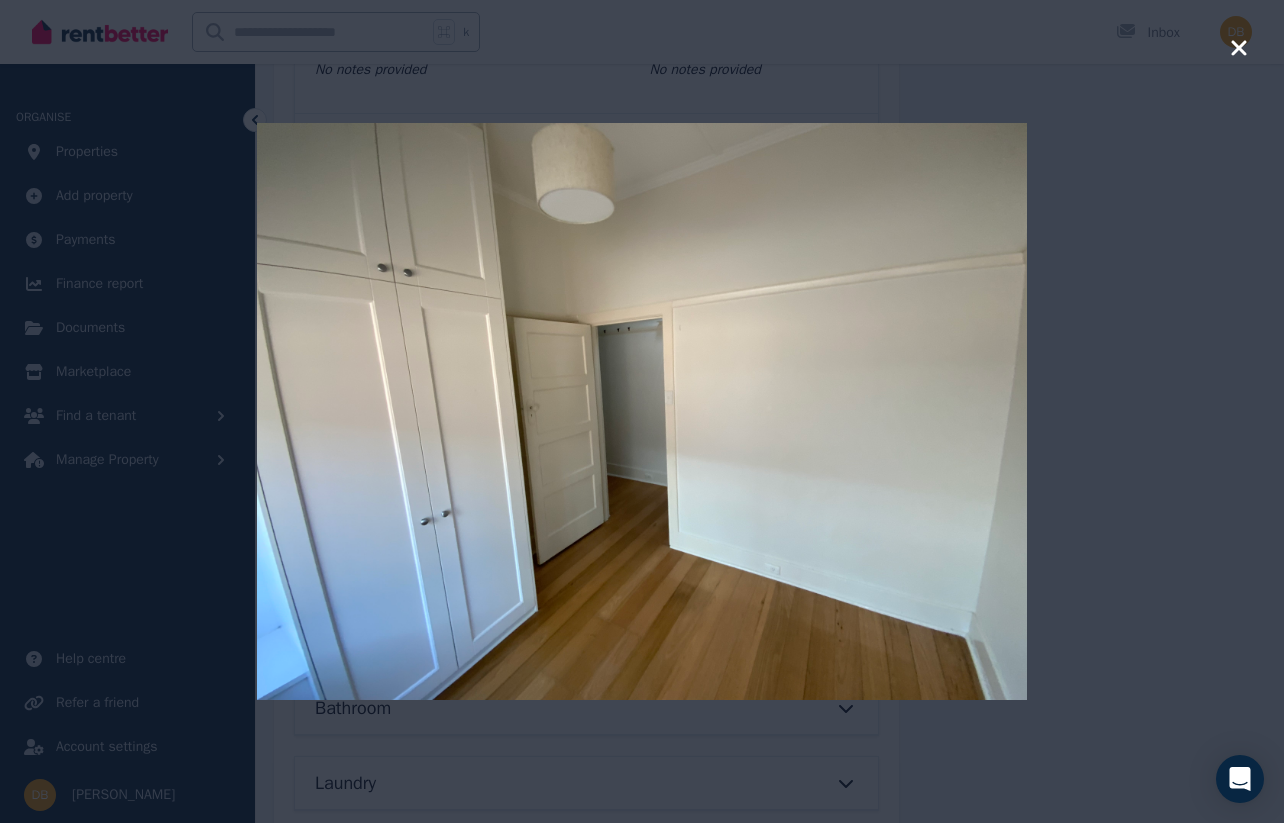 click 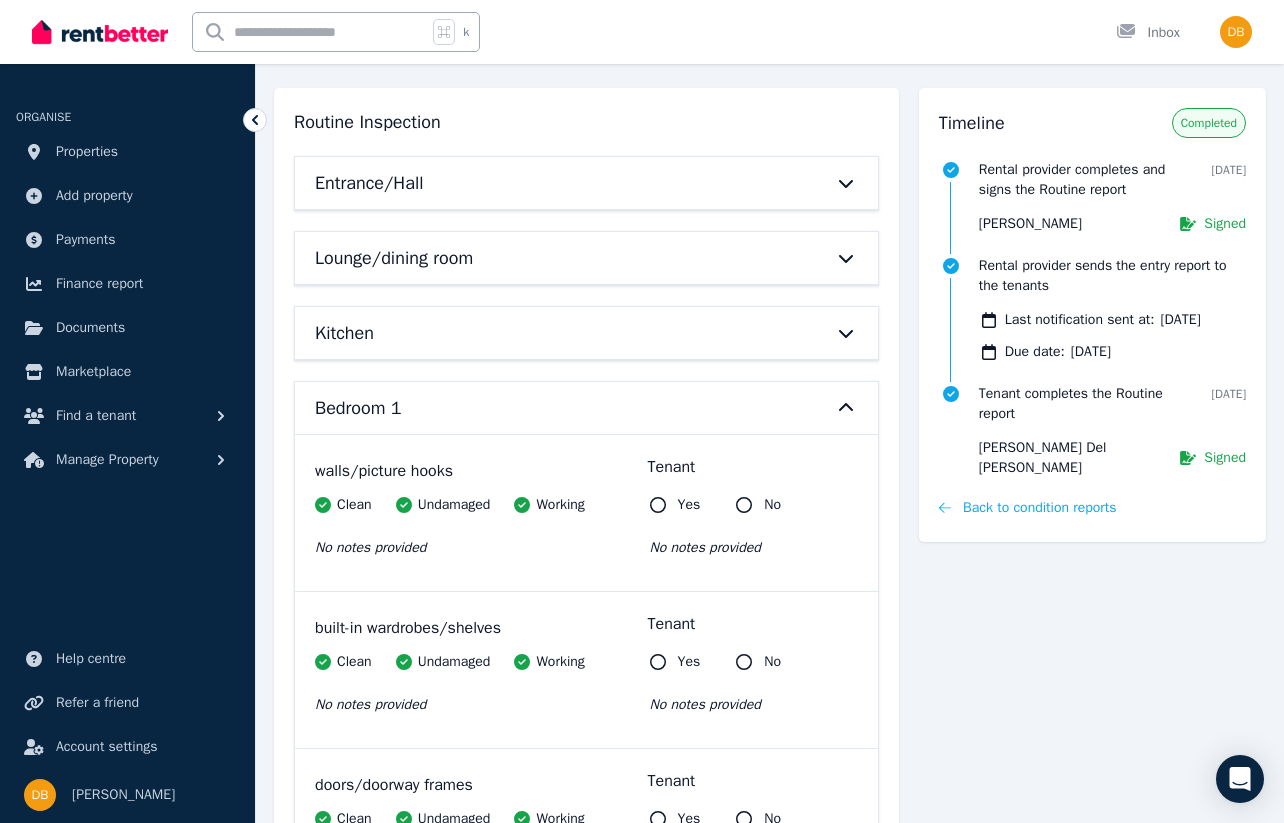 scroll, scrollTop: 0, scrollLeft: 0, axis: both 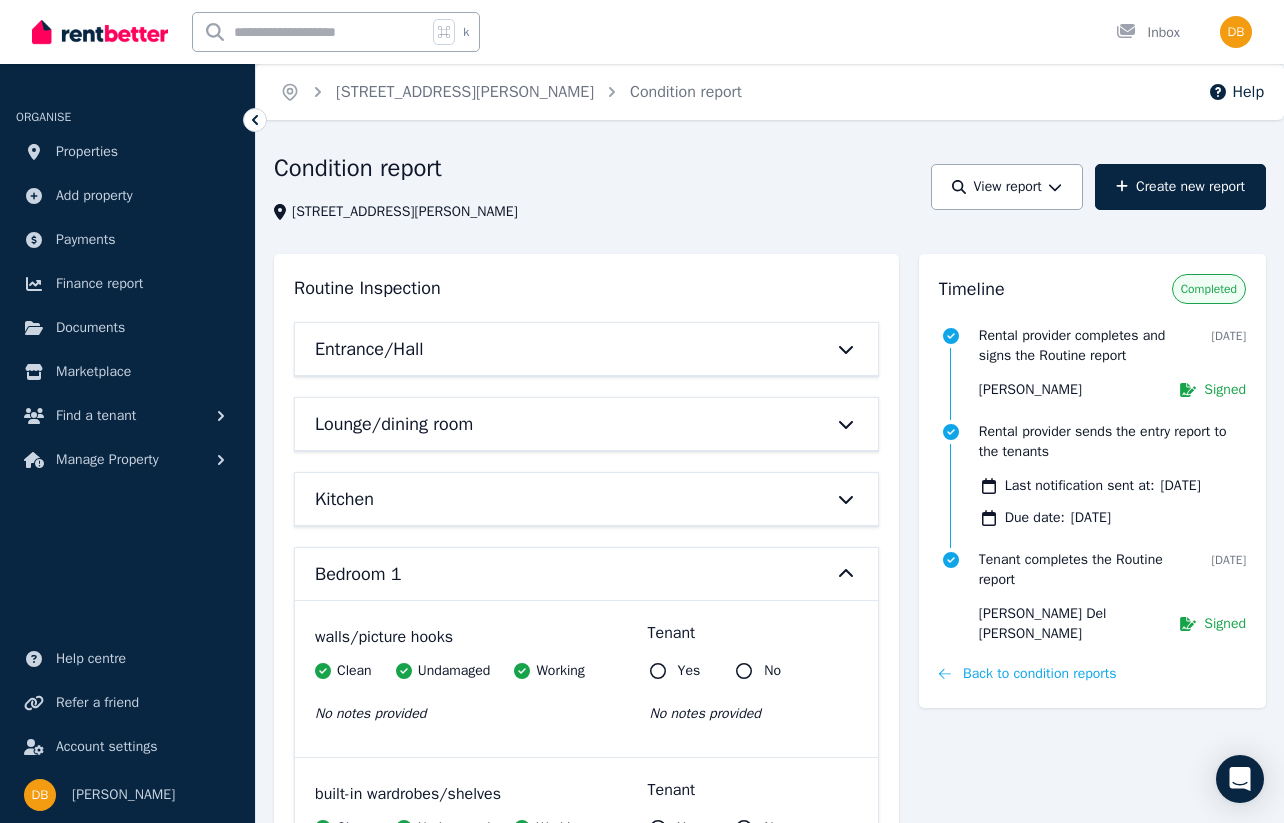 click 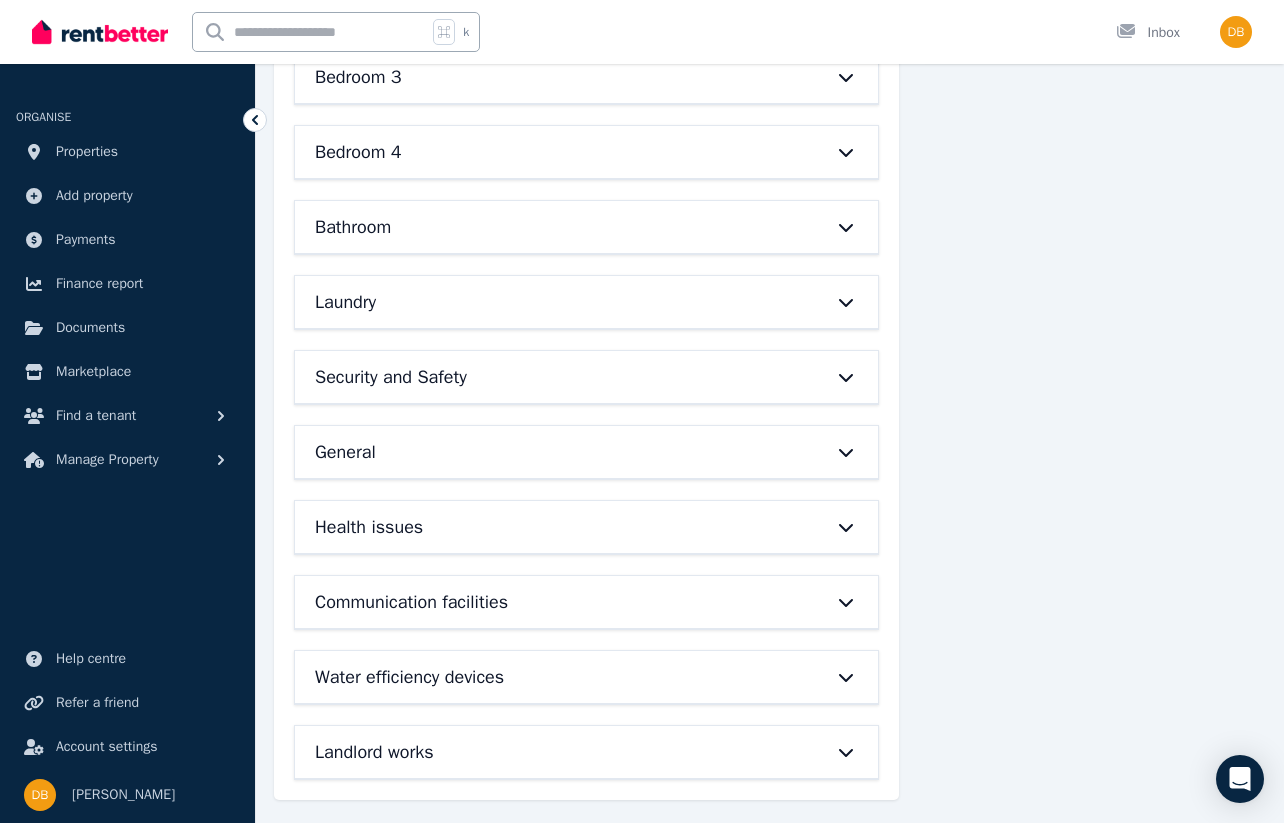 scroll, scrollTop: 660, scrollLeft: 0, axis: vertical 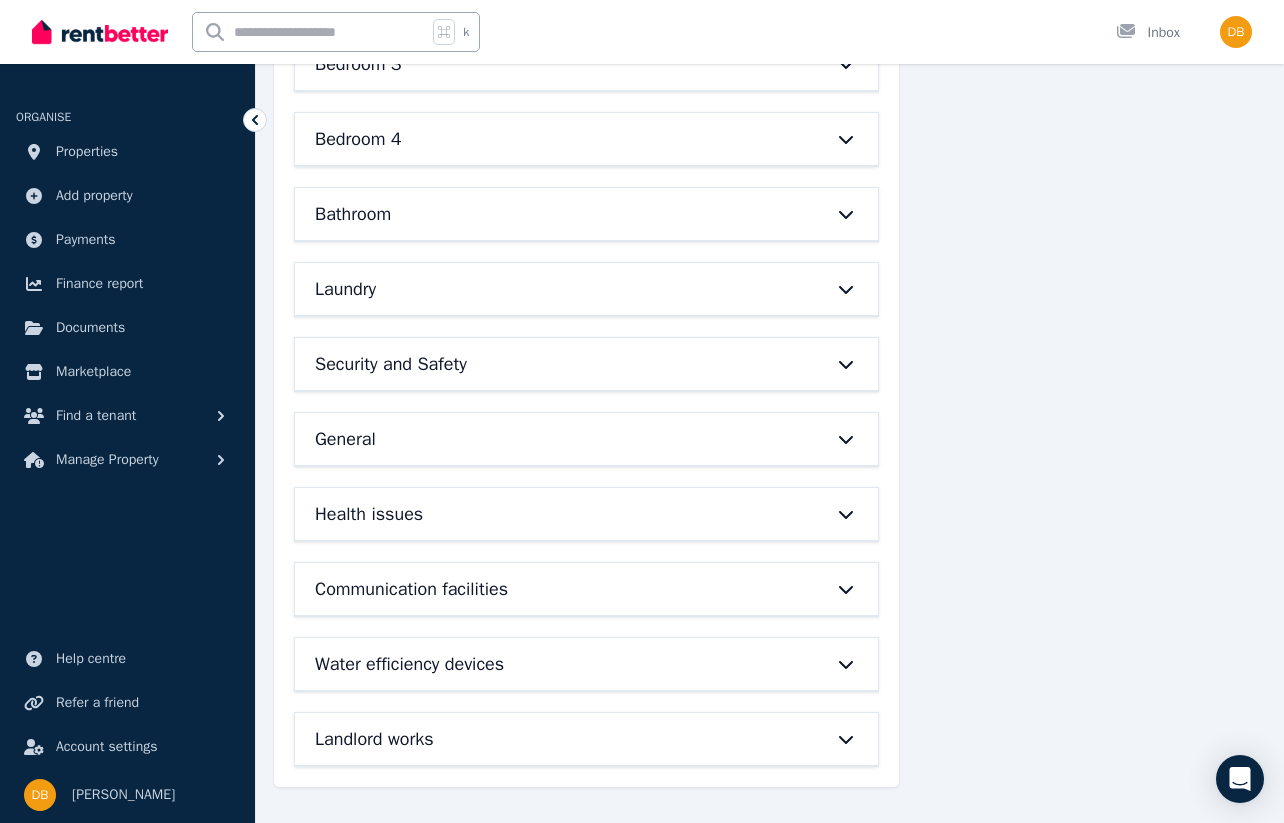 click 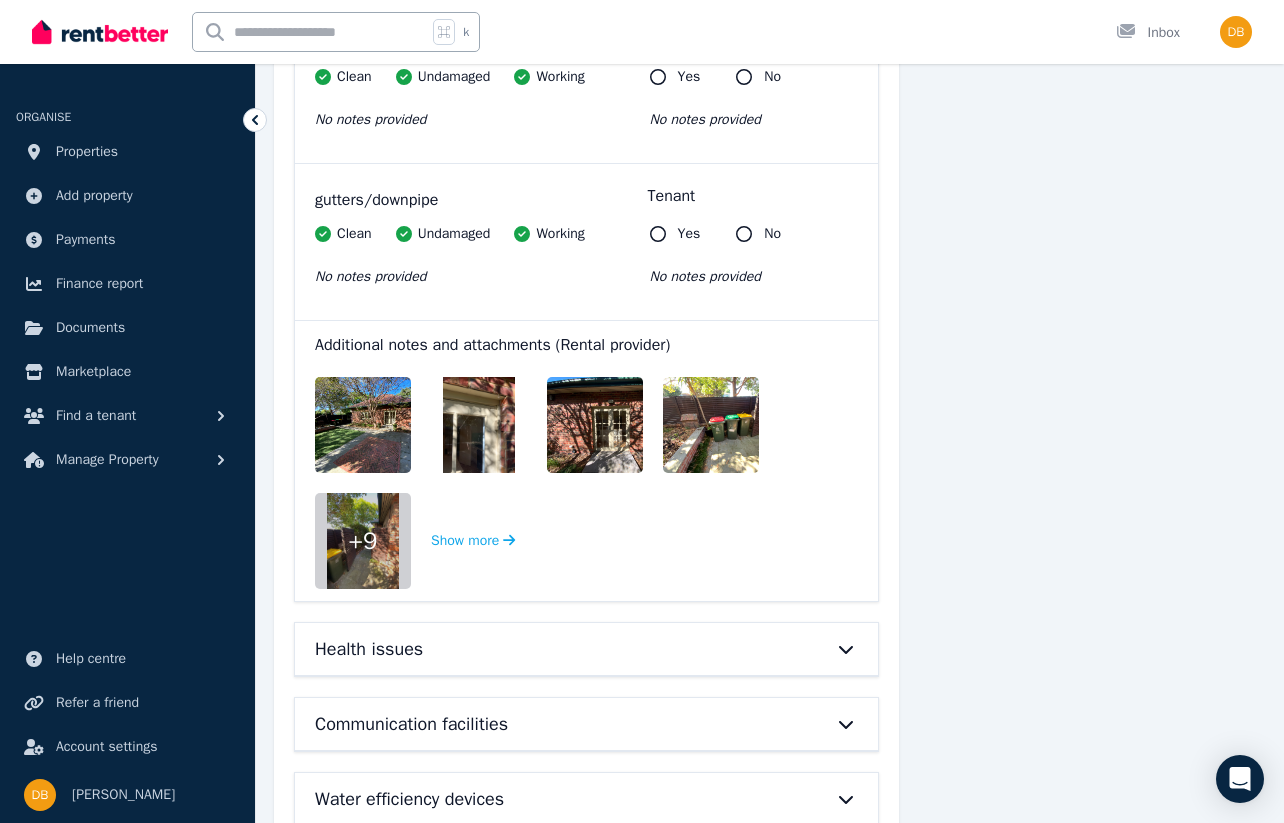 scroll, scrollTop: 3230, scrollLeft: 0, axis: vertical 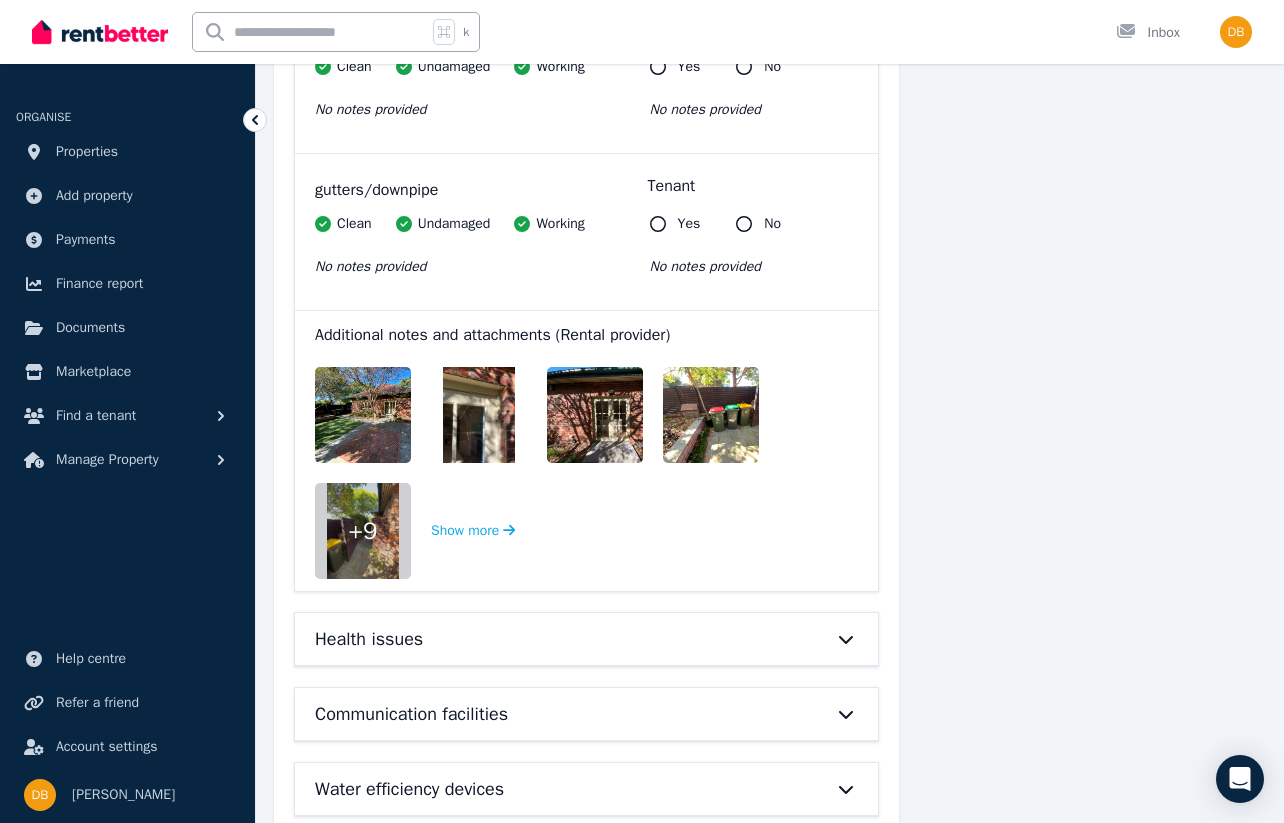 click at bounding box center [379, 415] 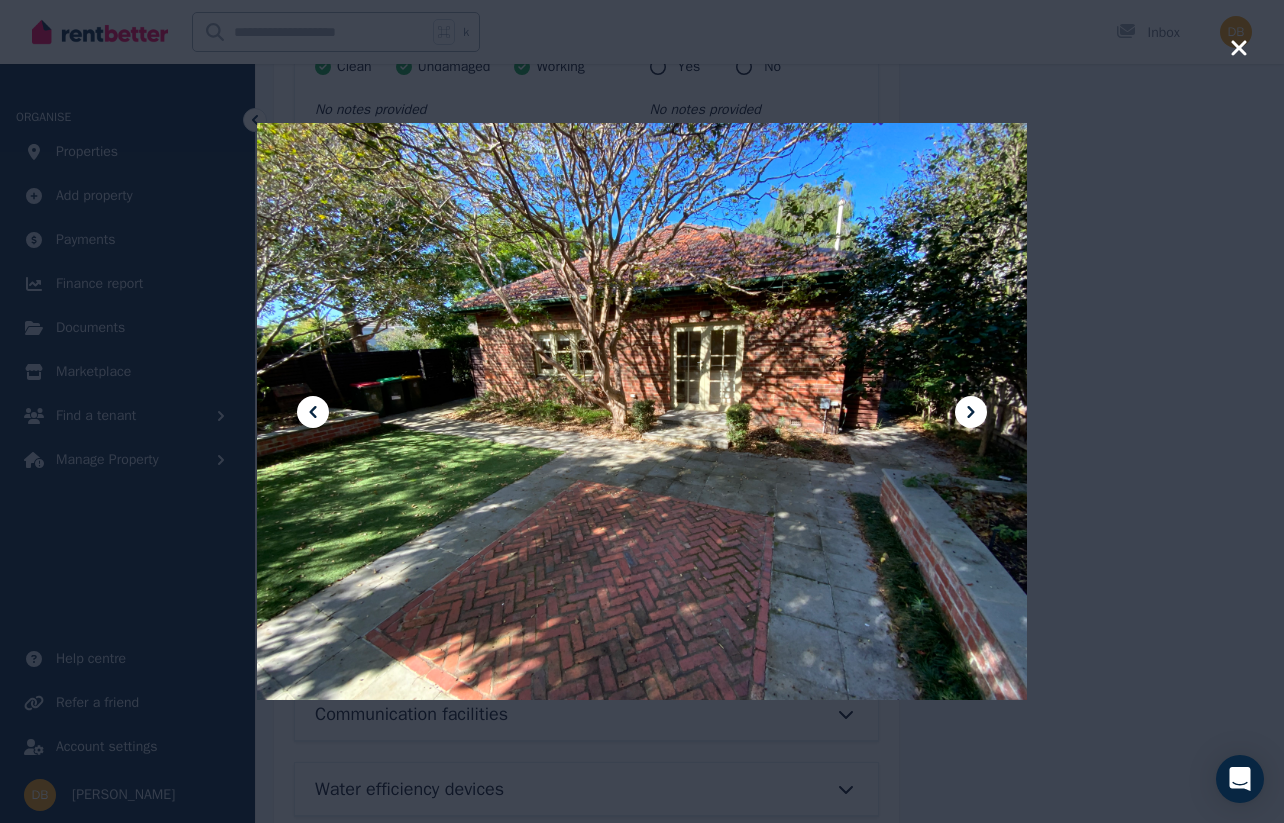 click 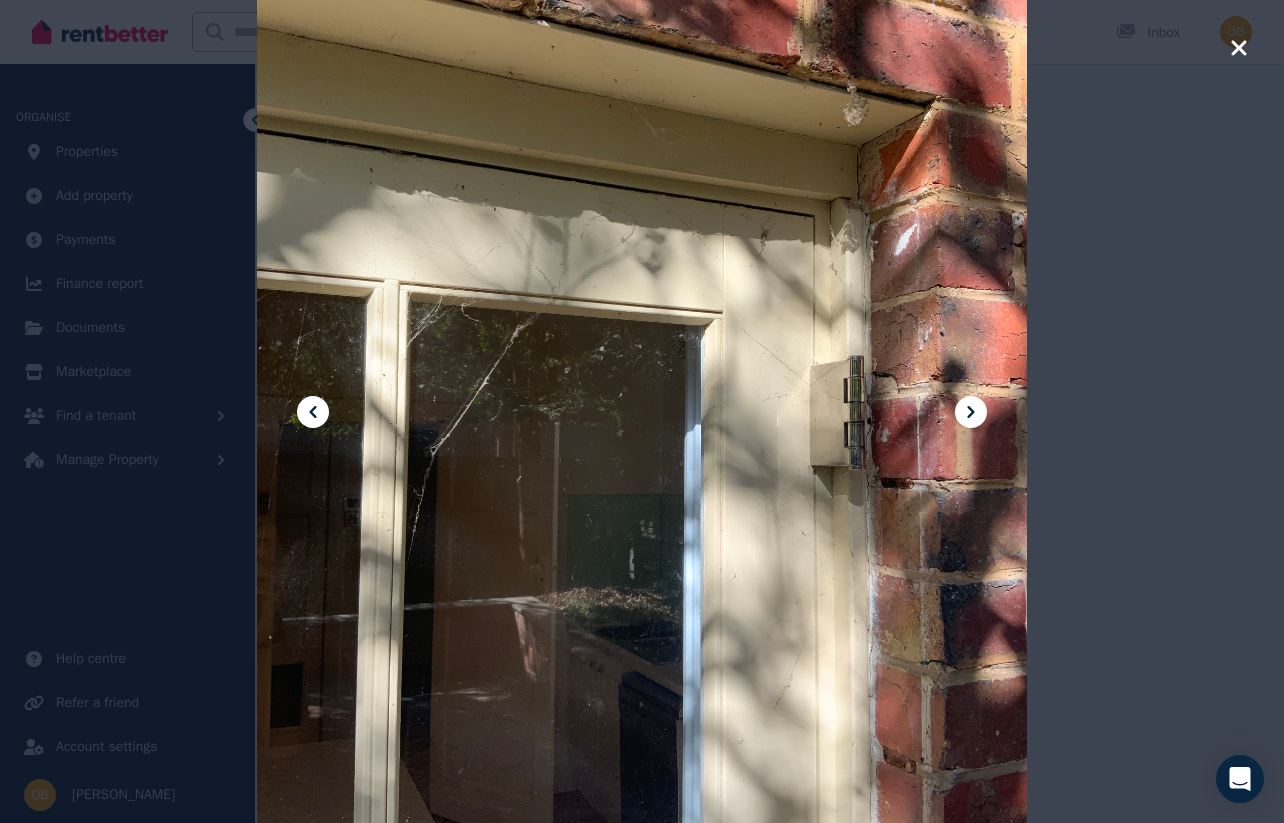 click 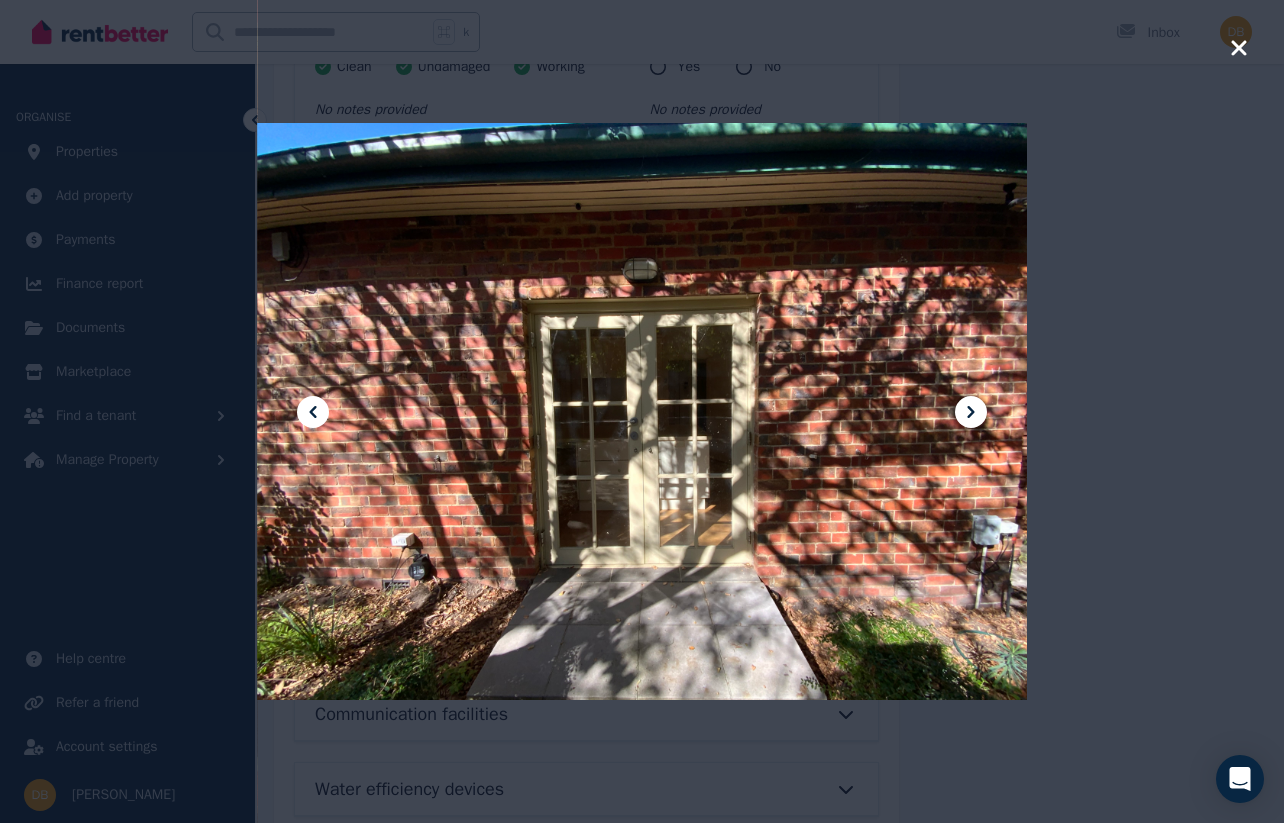 click 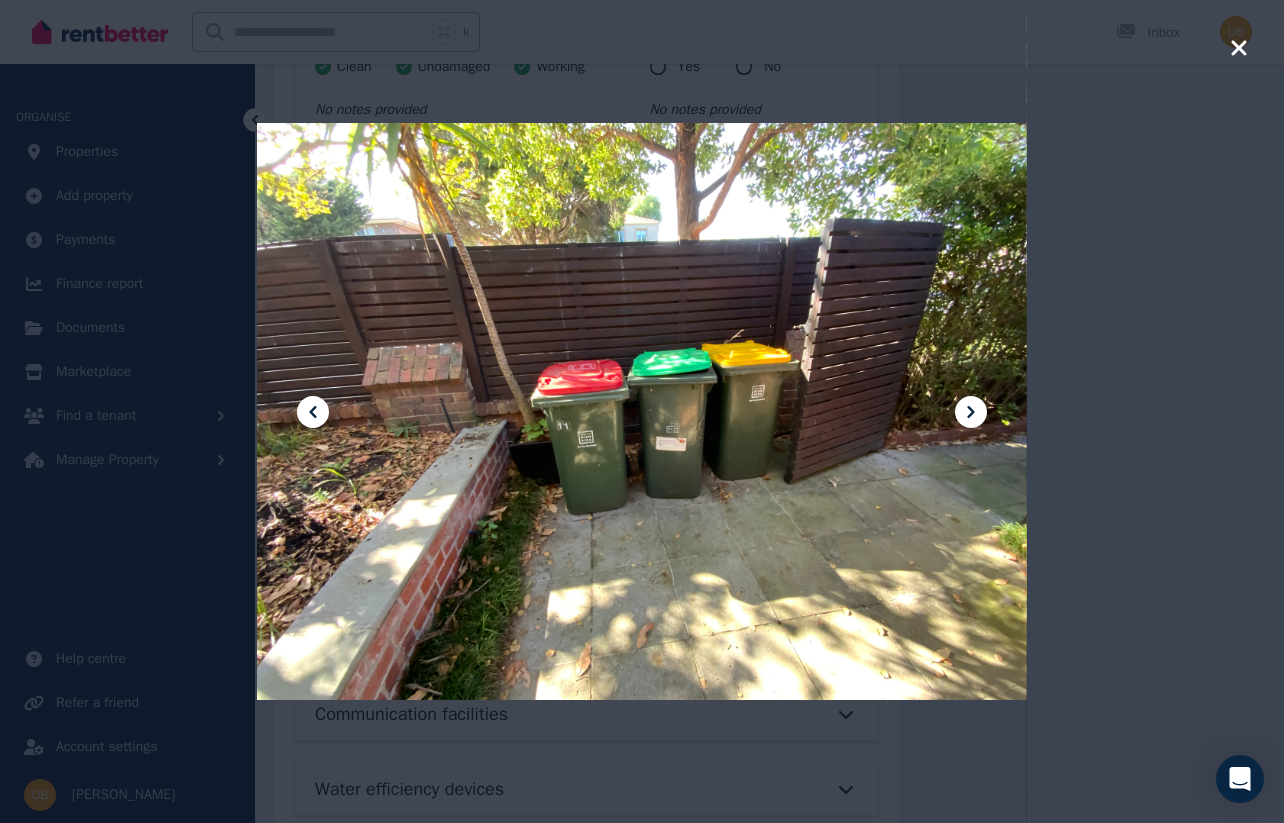 click 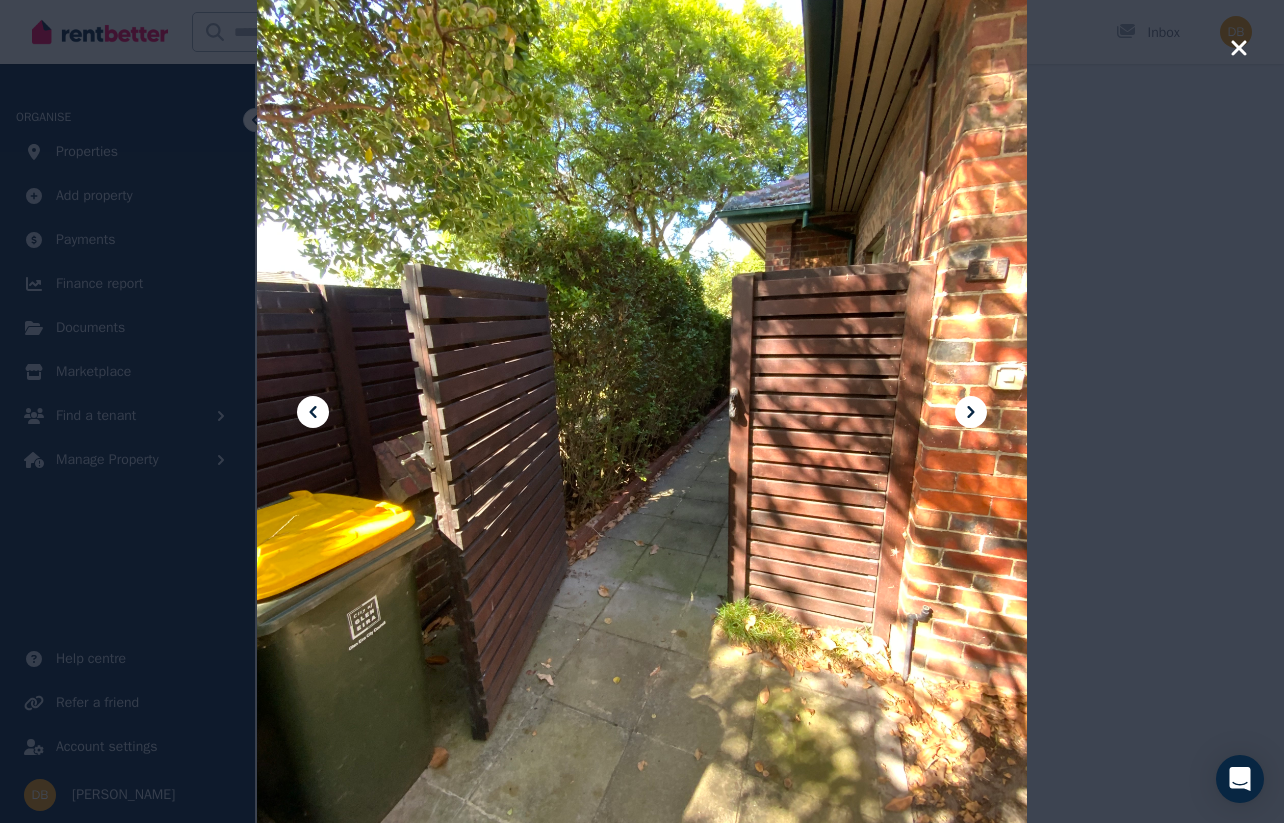 click 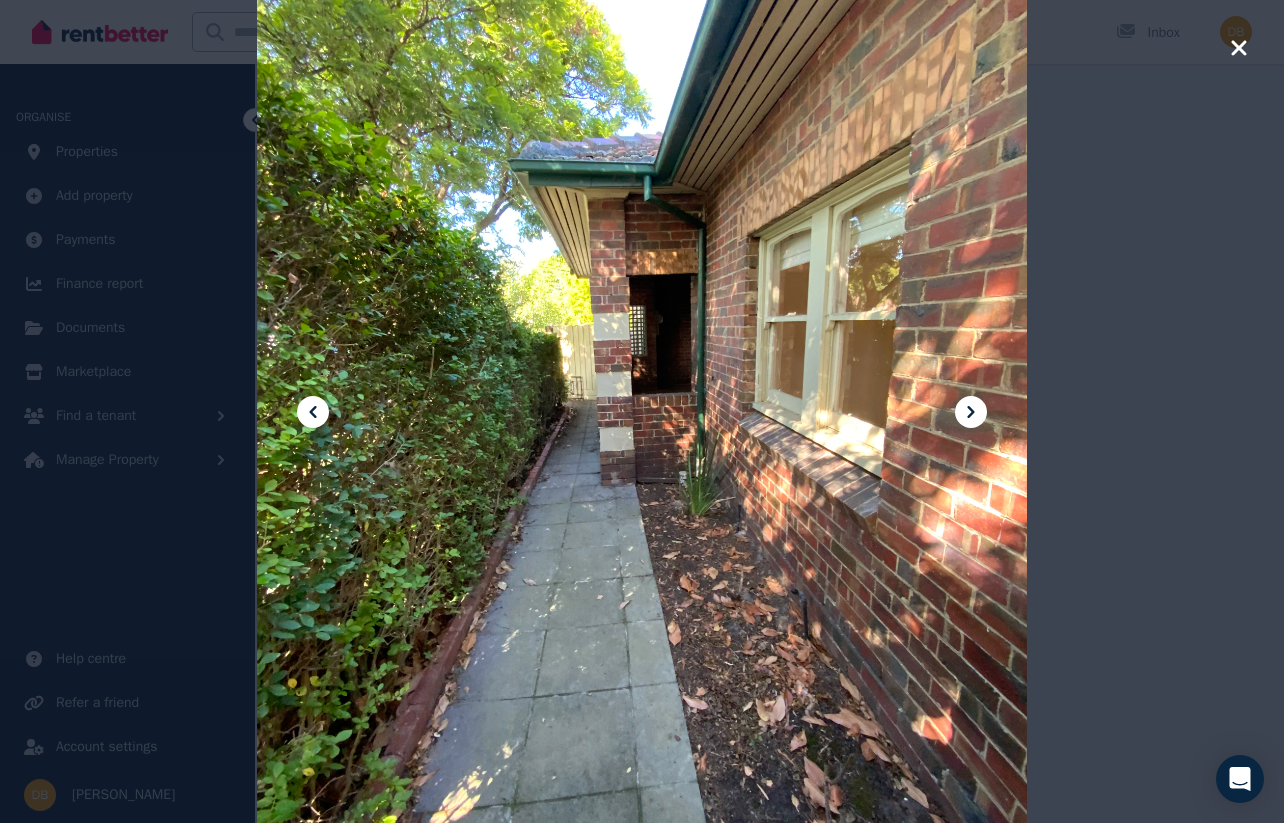 click 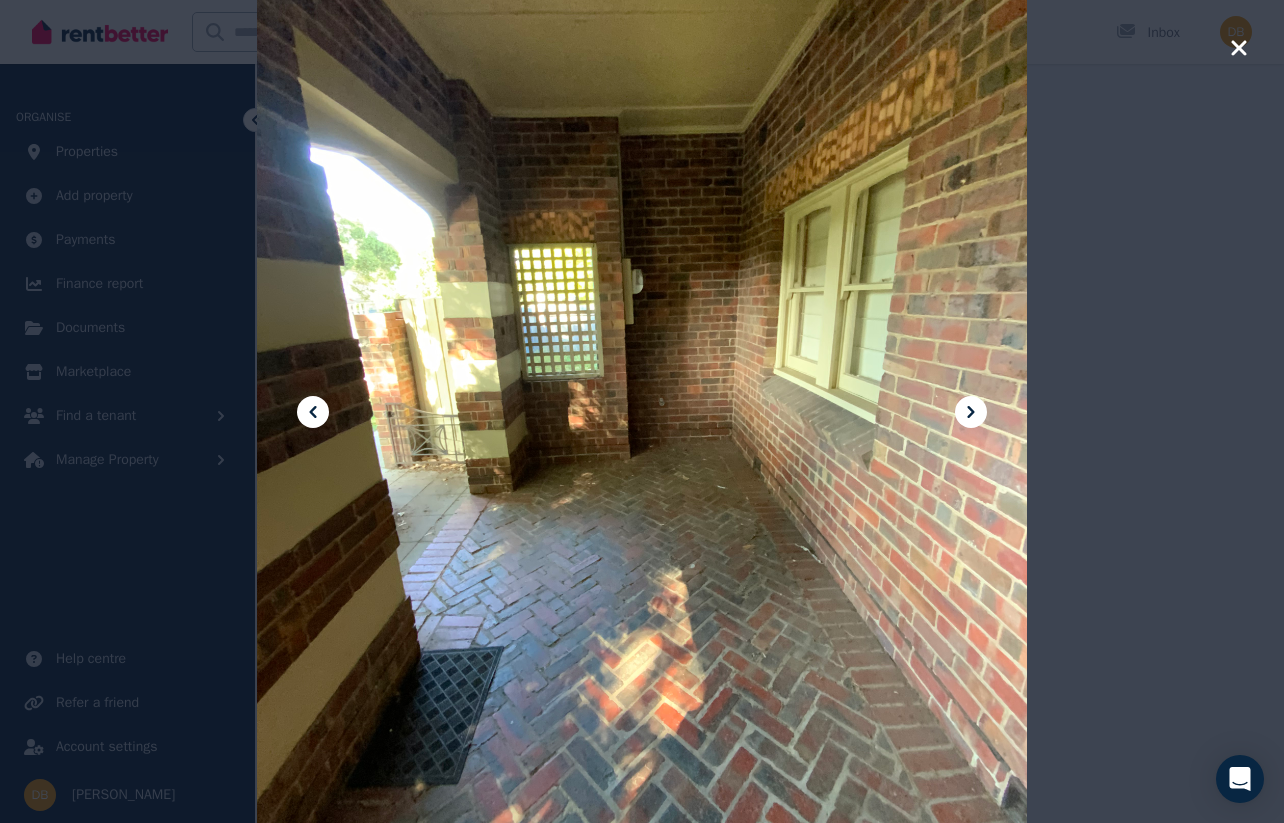 click 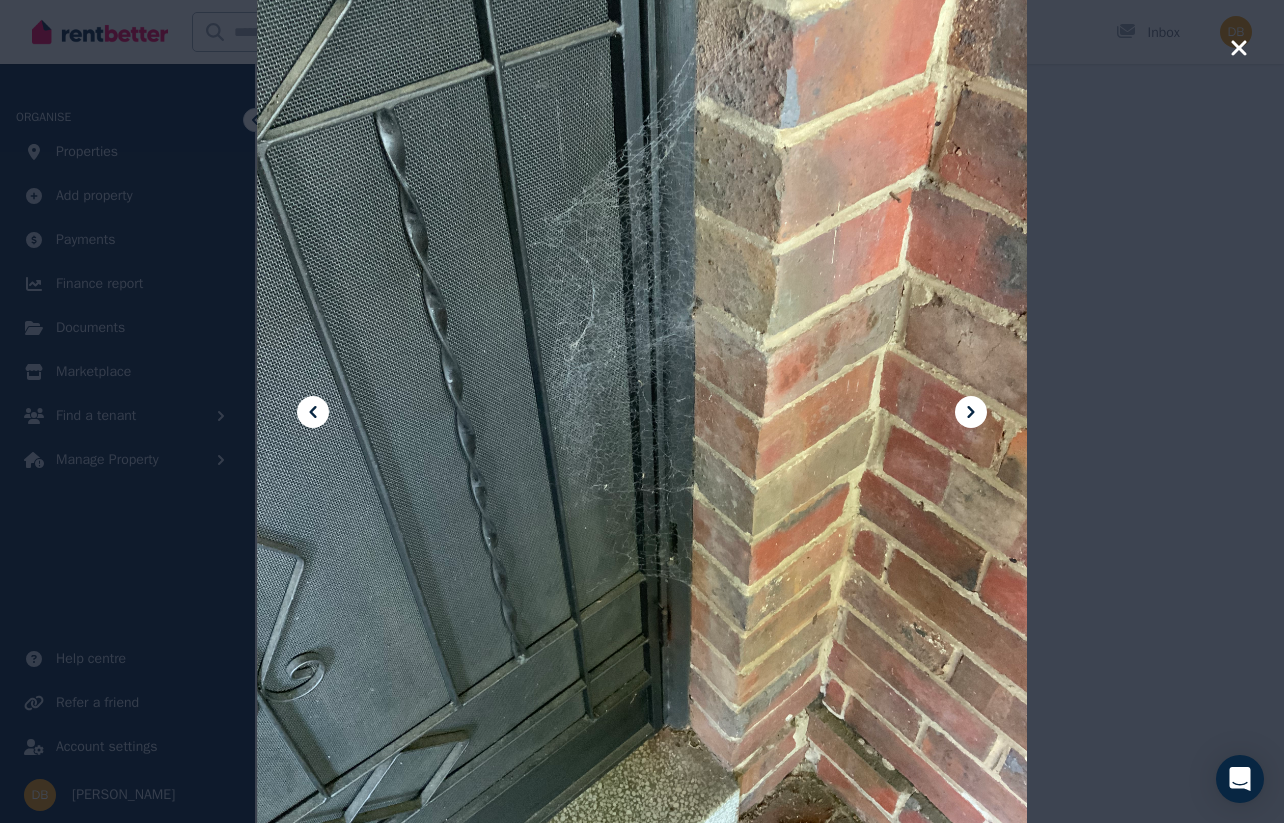 click 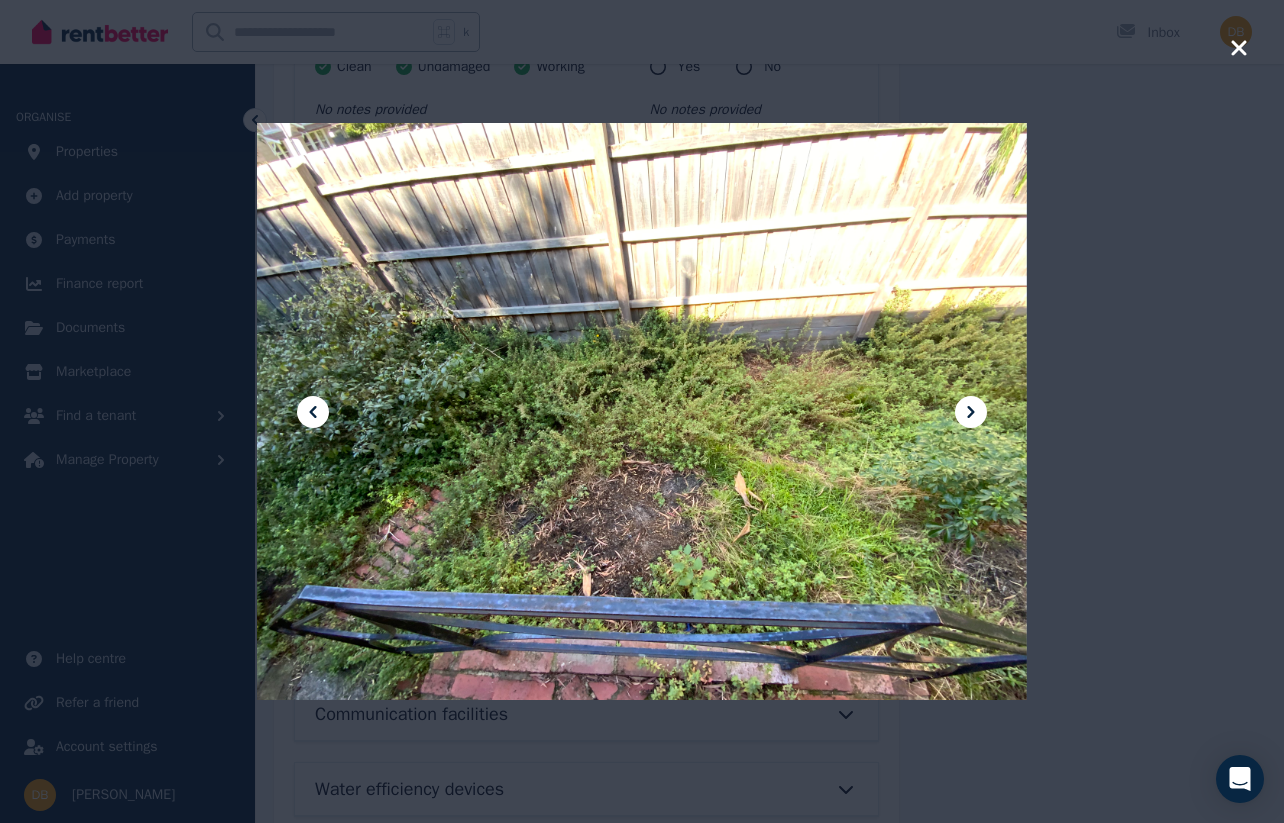 click 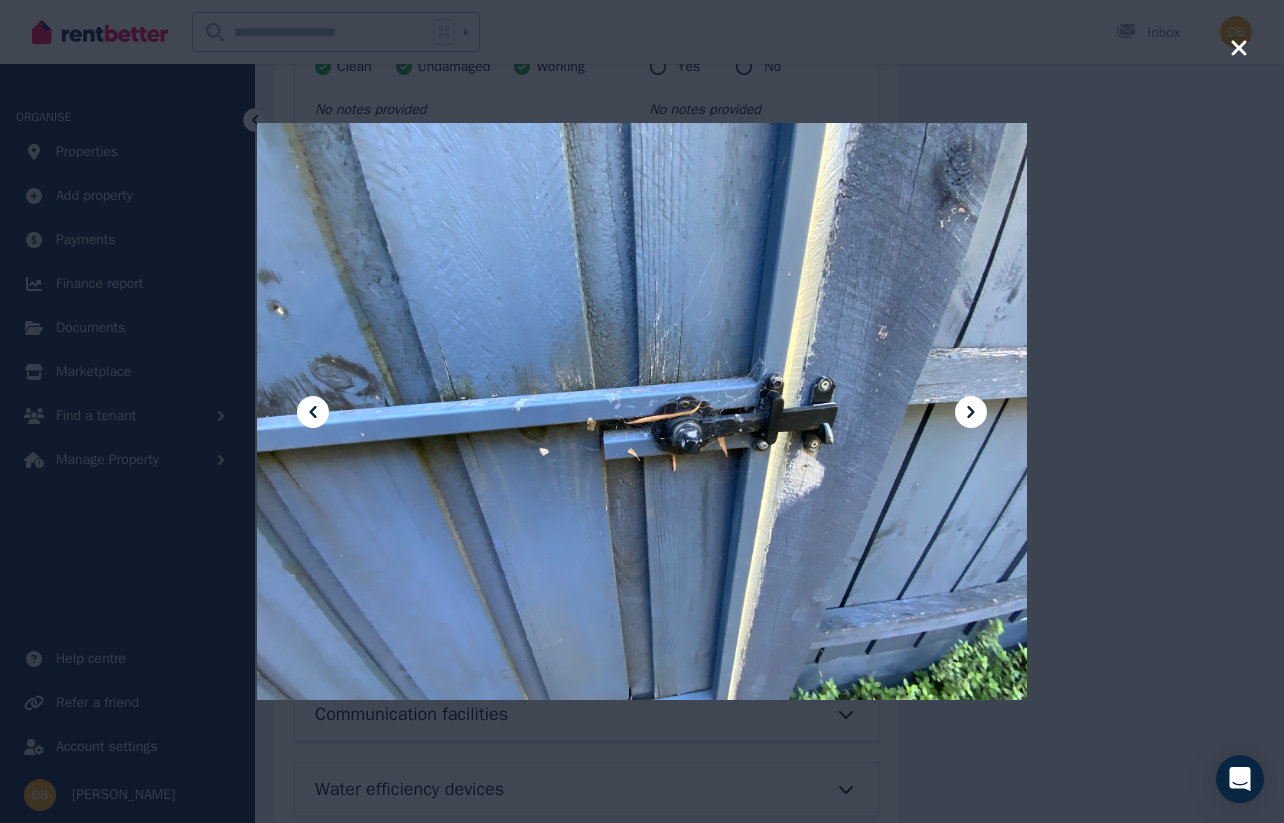 click 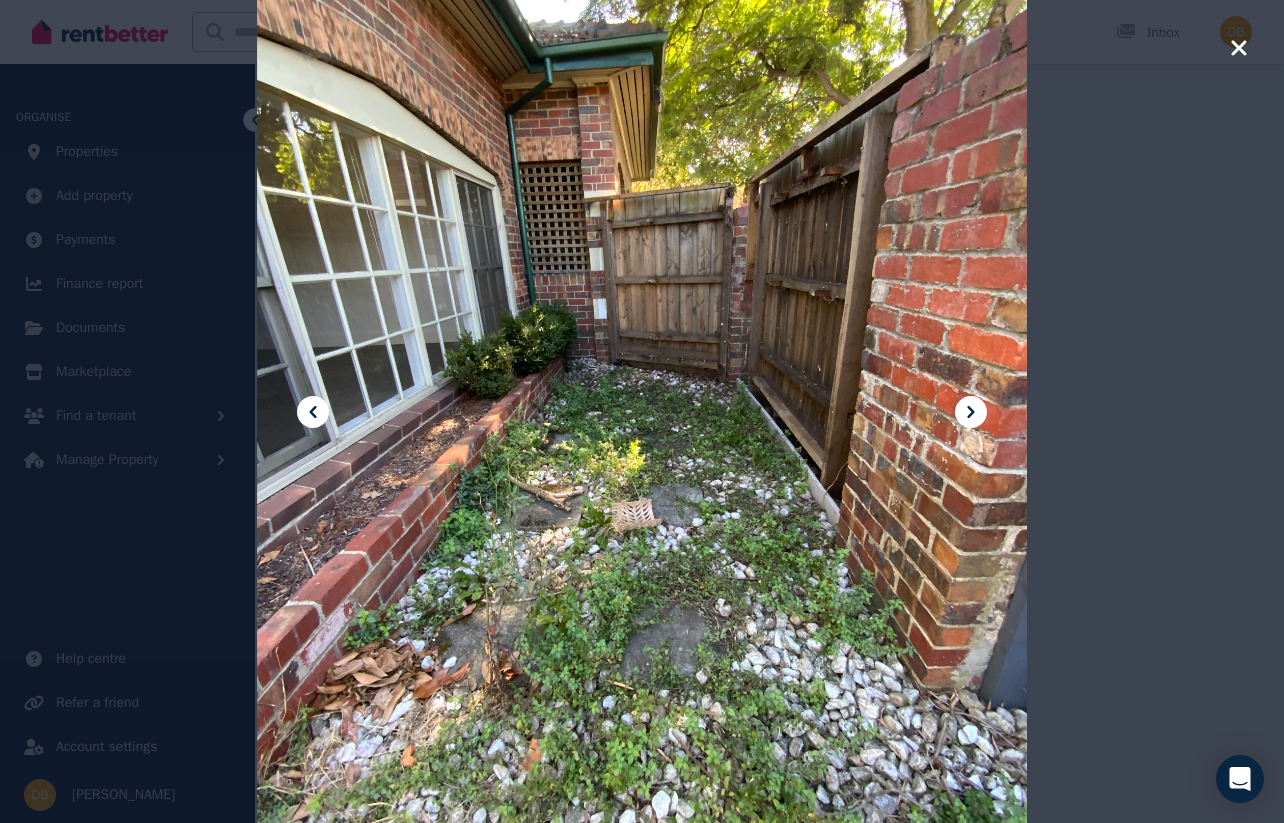 click 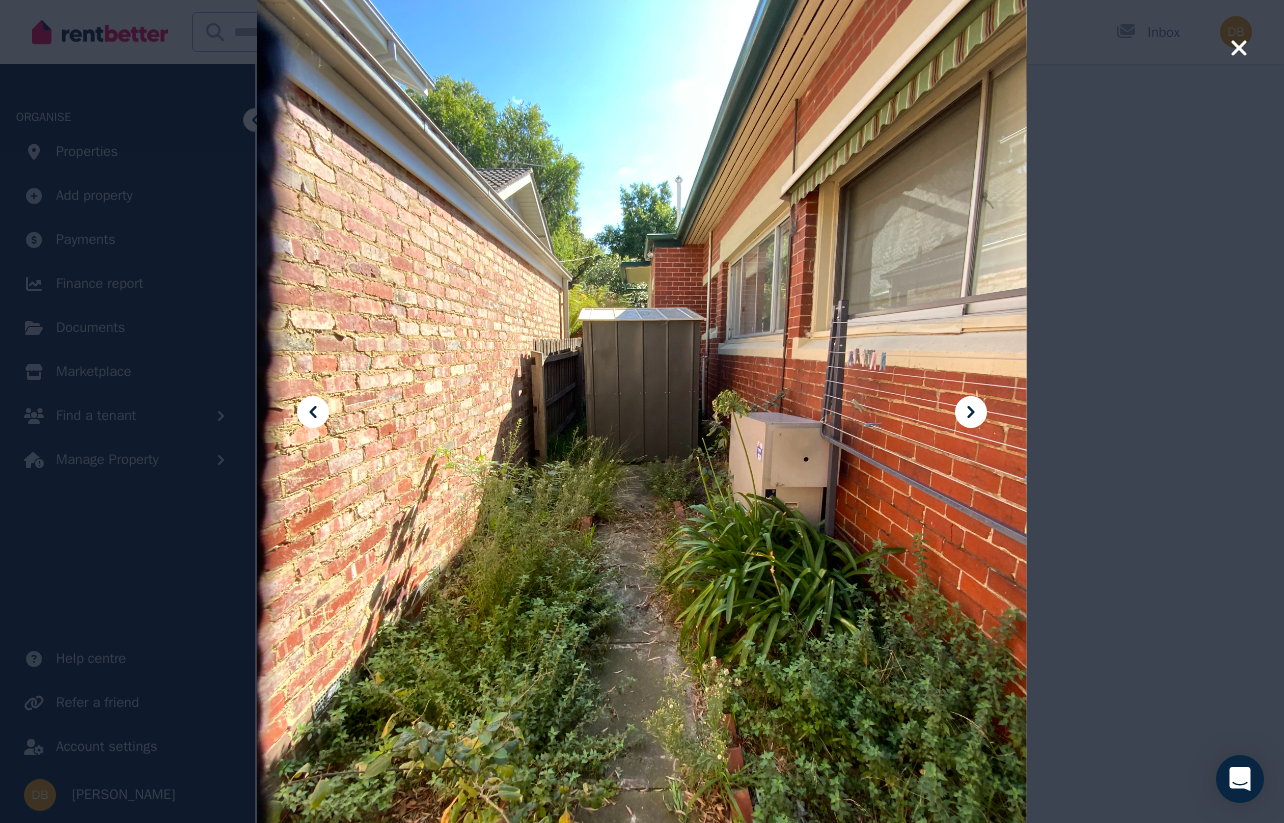 click 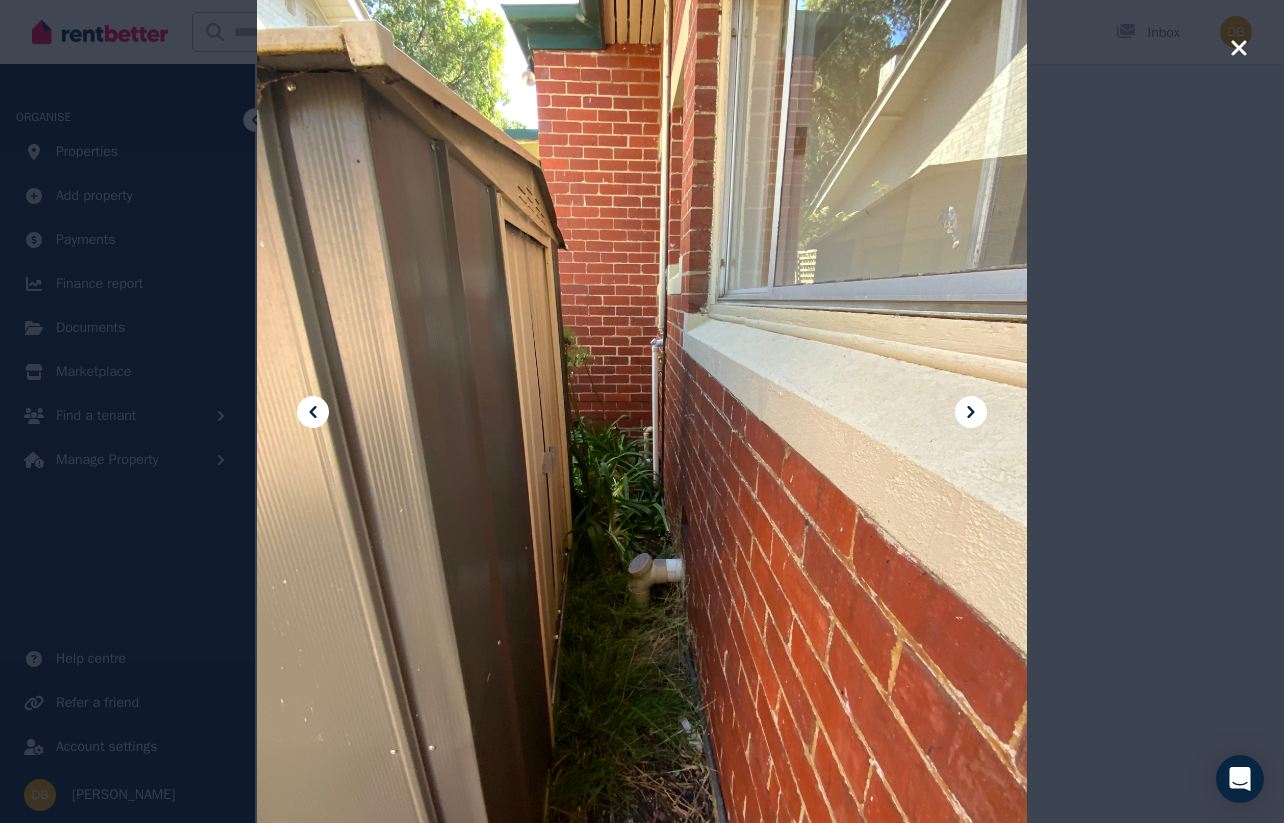 click 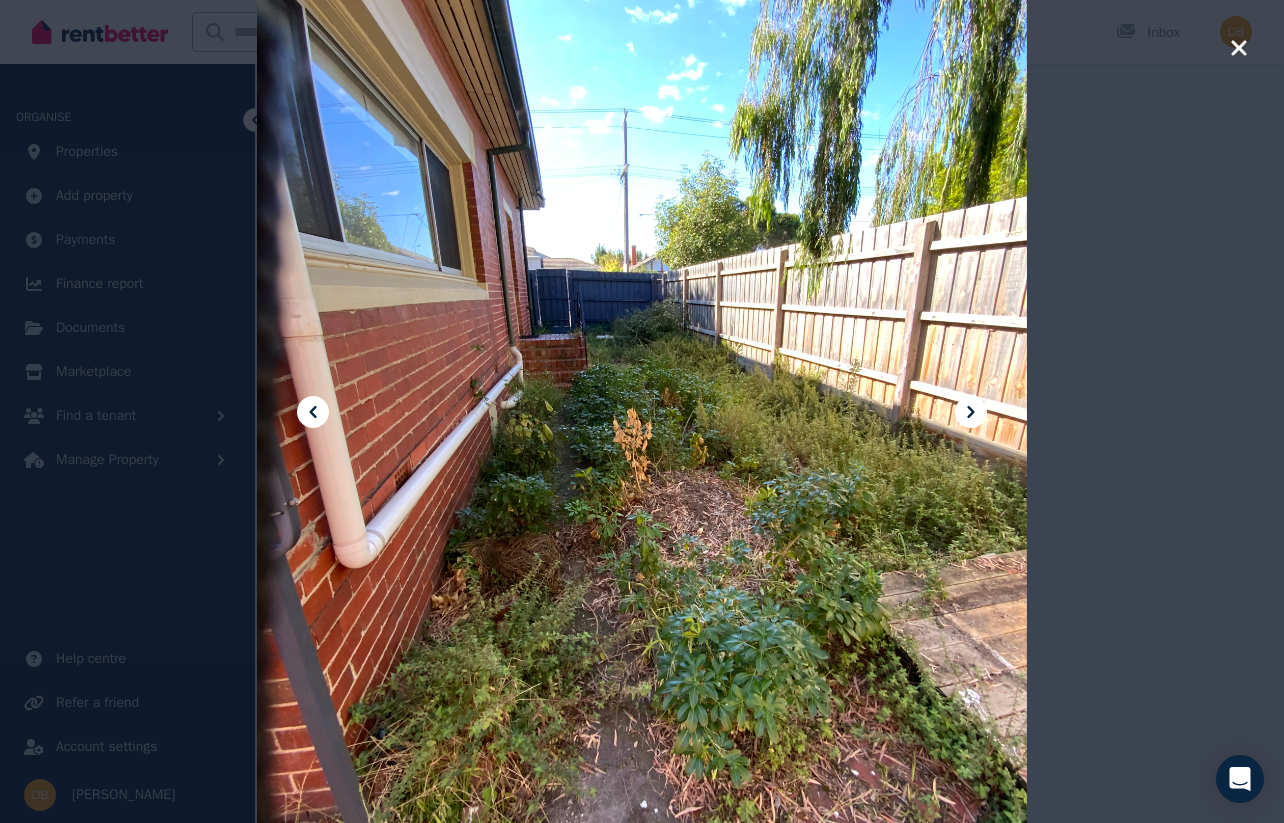 click 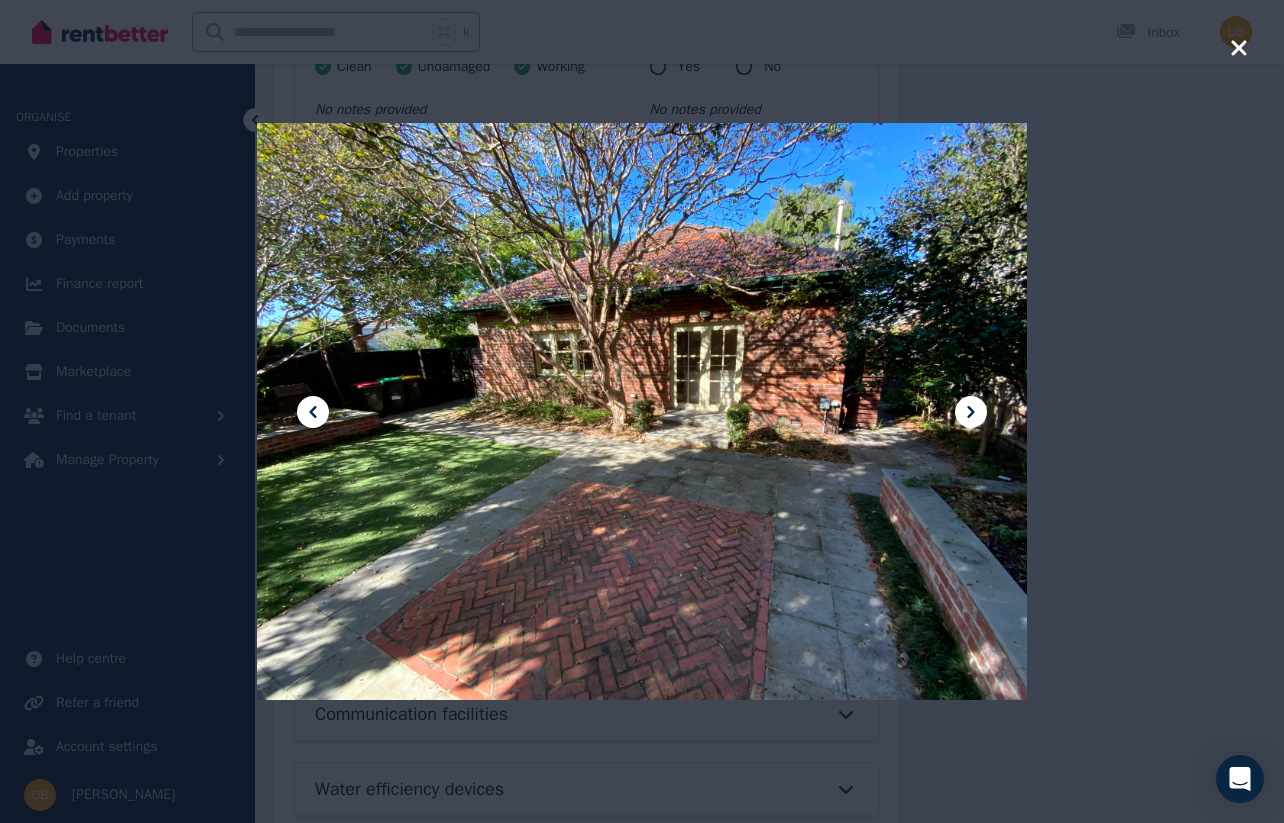 click 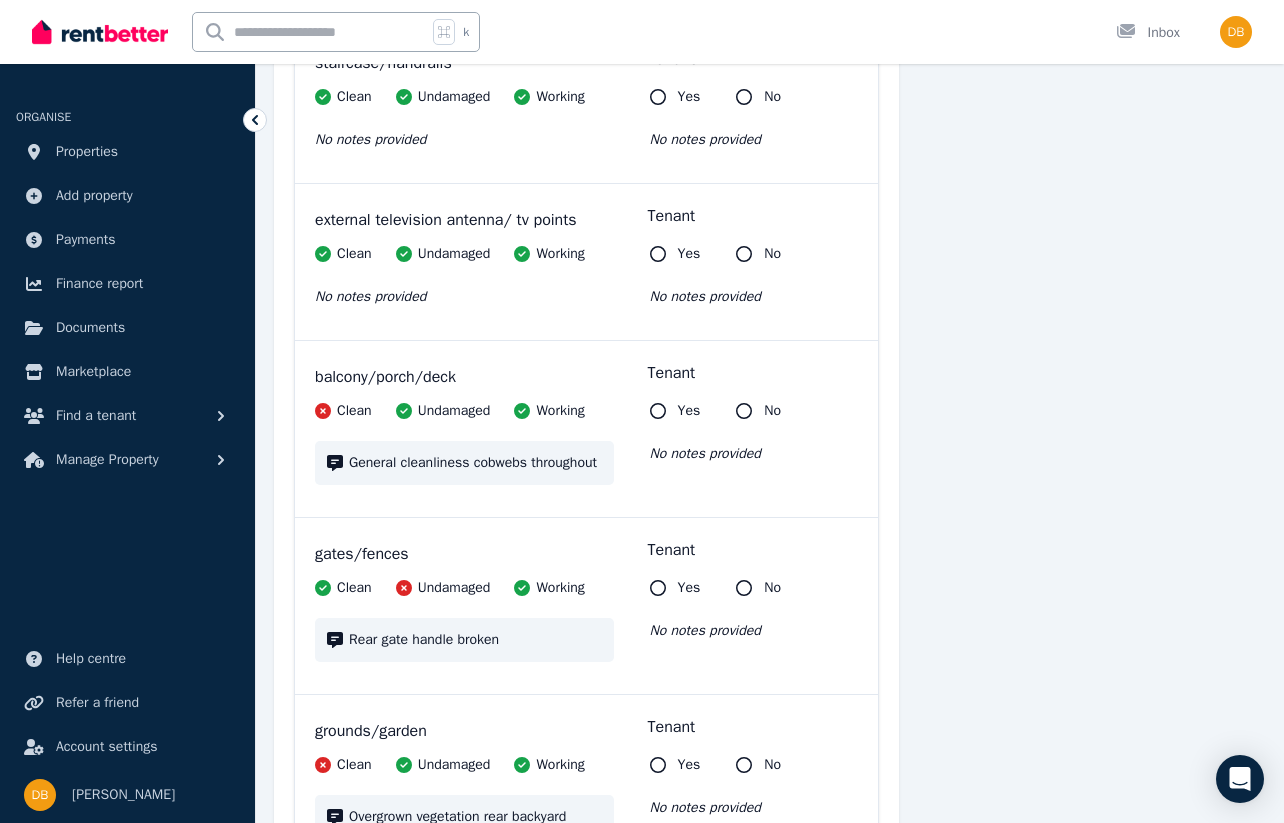 scroll, scrollTop: 0, scrollLeft: 0, axis: both 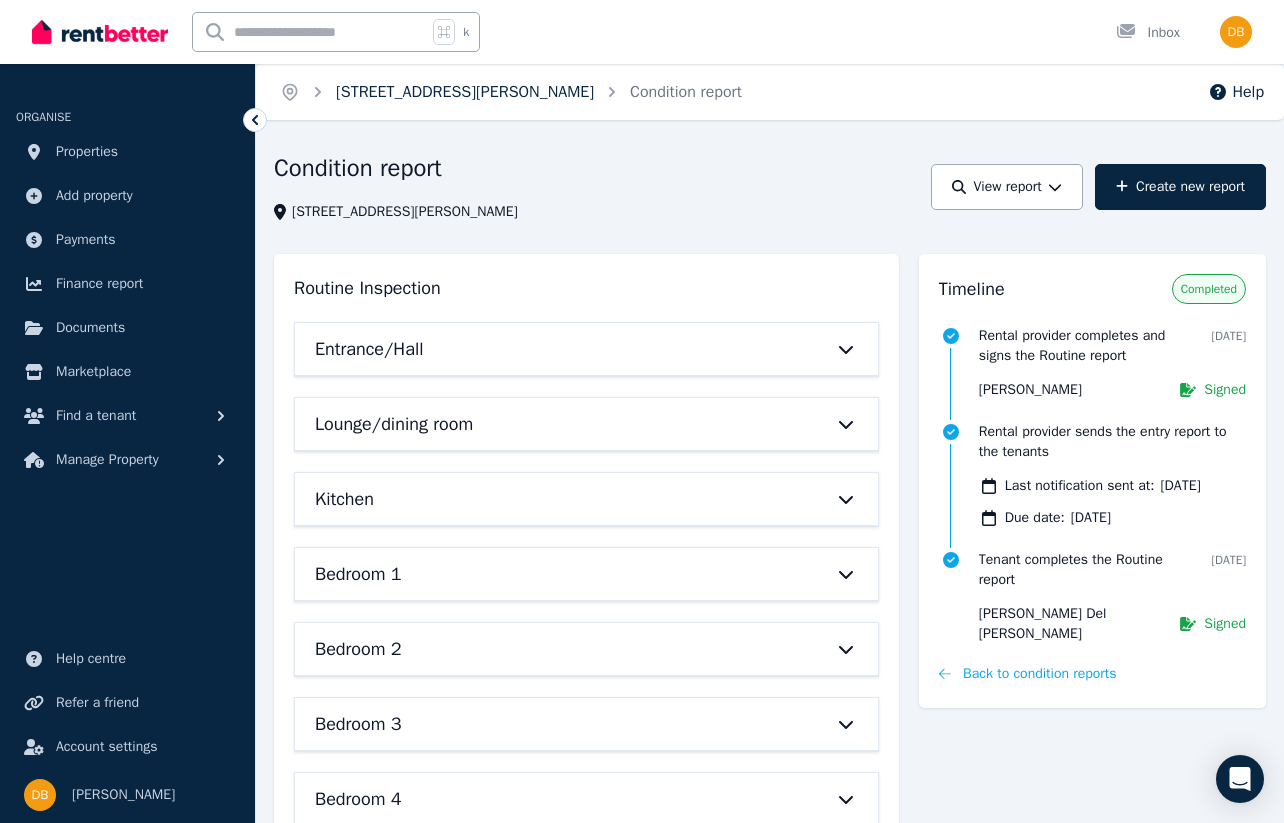 click on "[STREET_ADDRESS][PERSON_NAME]" at bounding box center [465, 92] 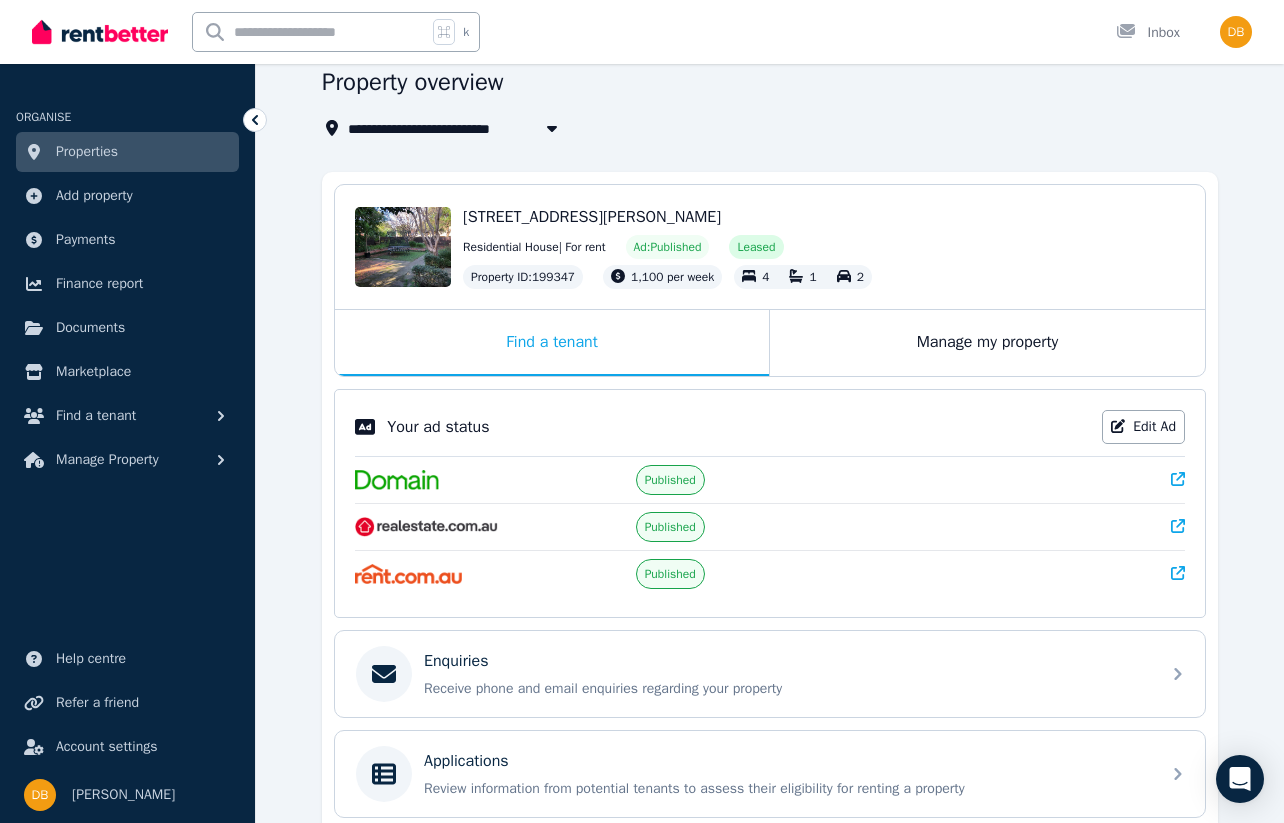 scroll, scrollTop: 0, scrollLeft: 0, axis: both 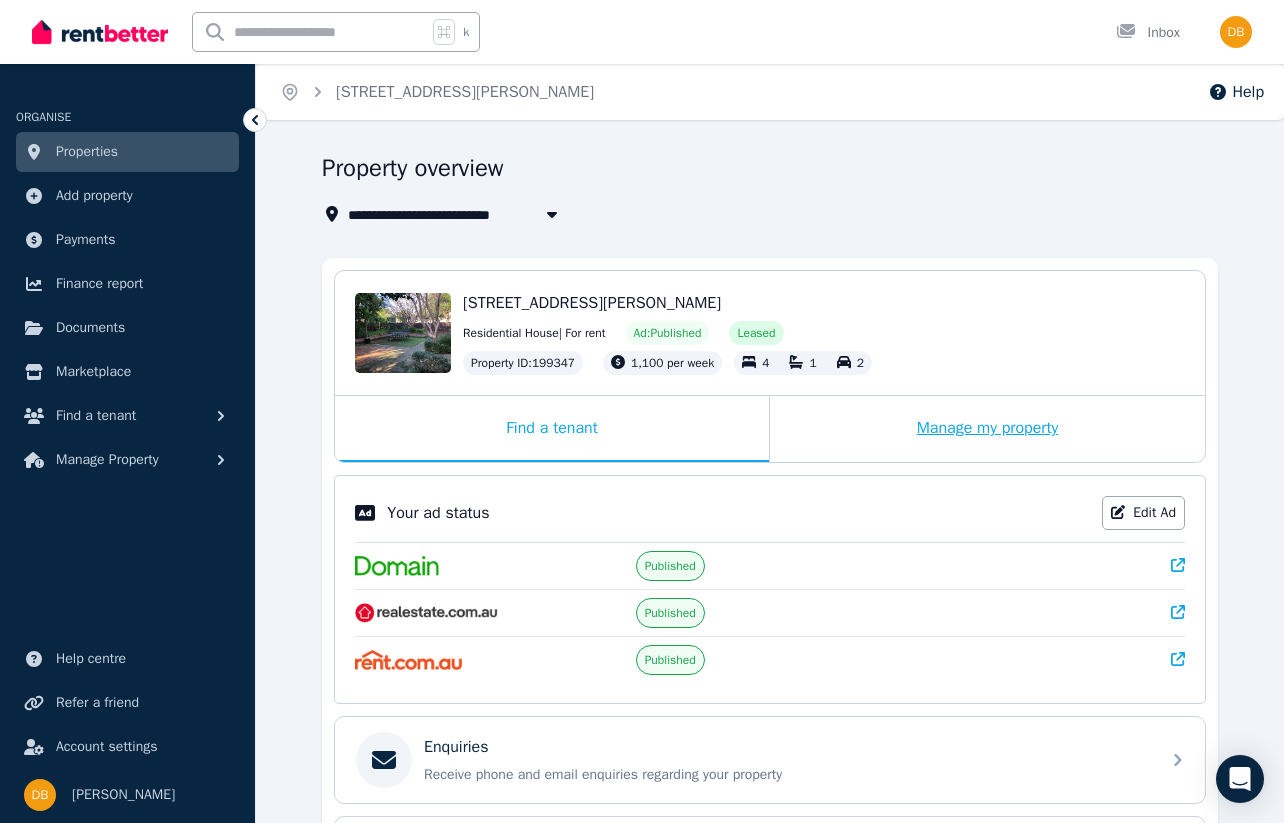 click on "Manage my property" at bounding box center (987, 429) 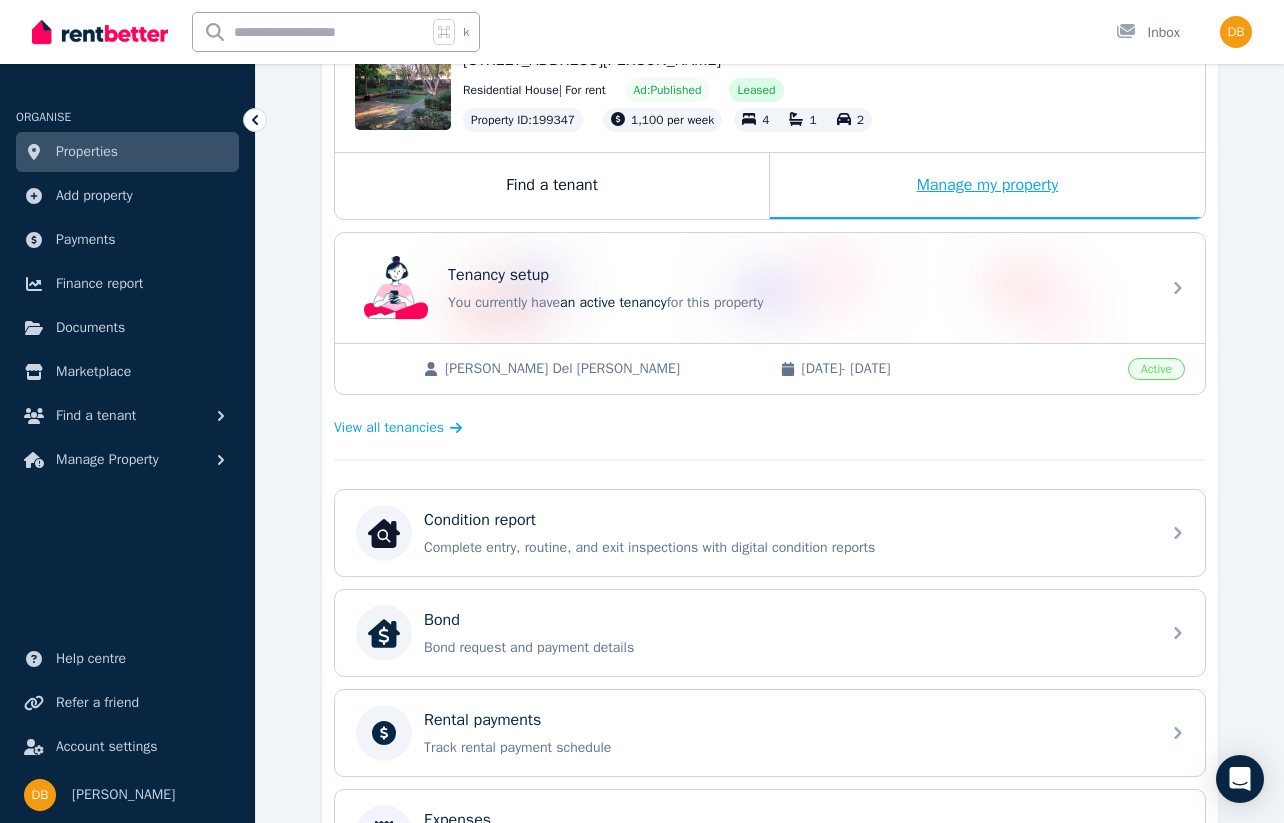 scroll, scrollTop: 411, scrollLeft: 0, axis: vertical 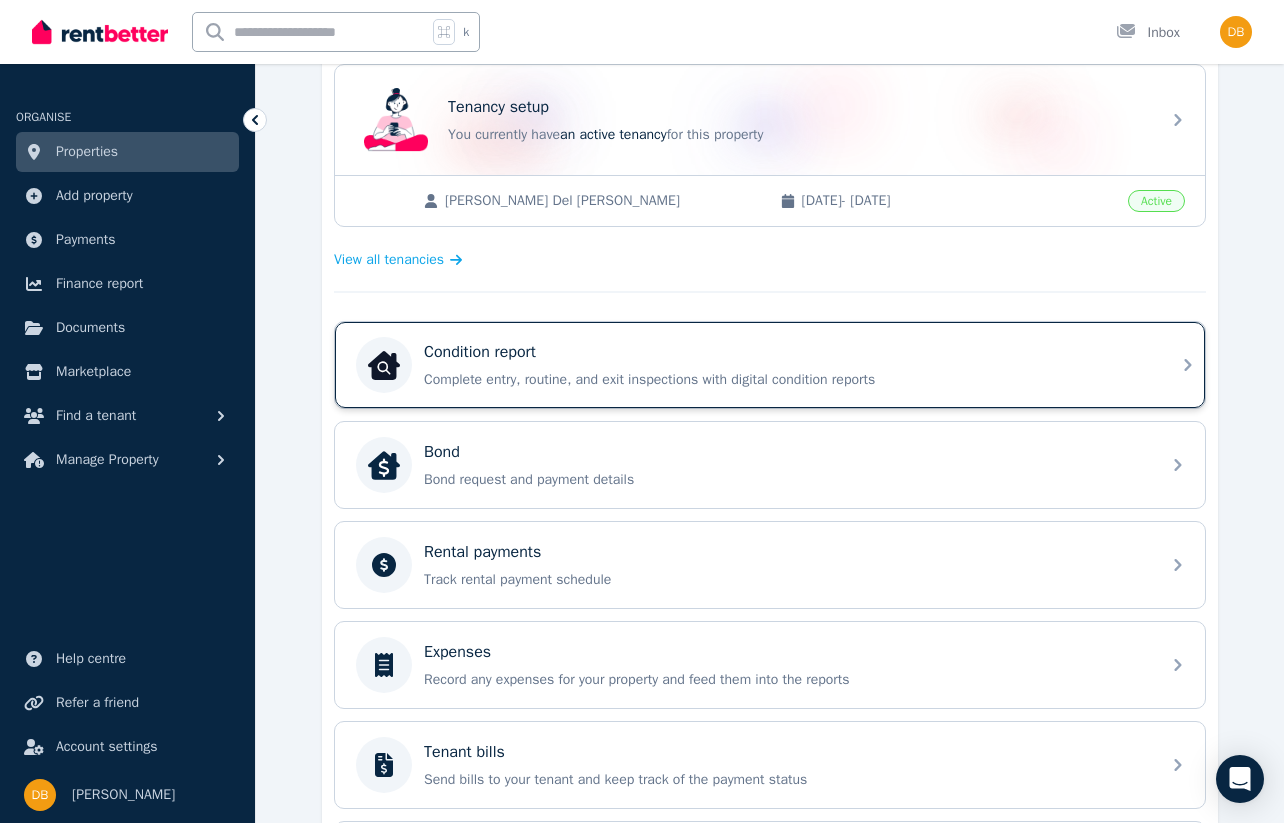 click on "Complete entry, routine, and exit inspections with digital condition reports" at bounding box center (786, 380) 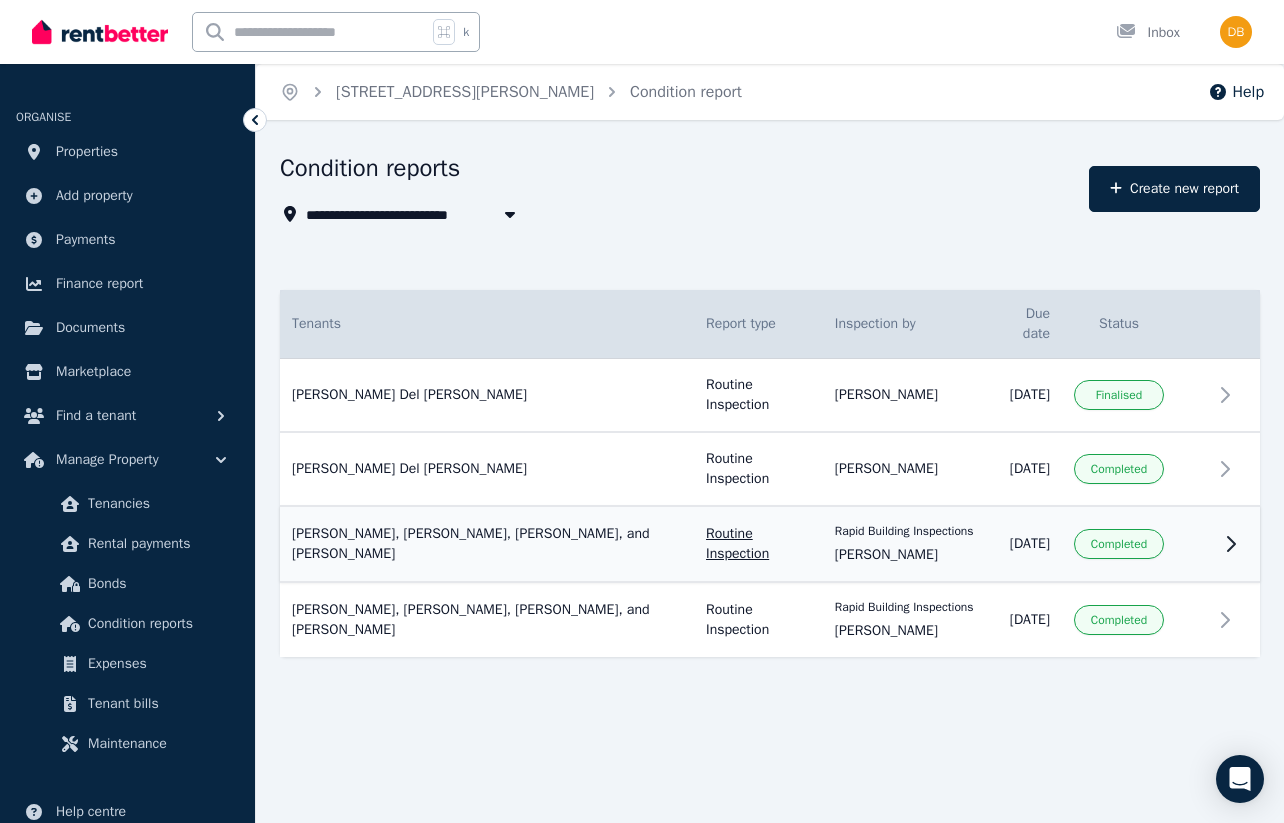click on "Routine Inspection" at bounding box center [758, 544] 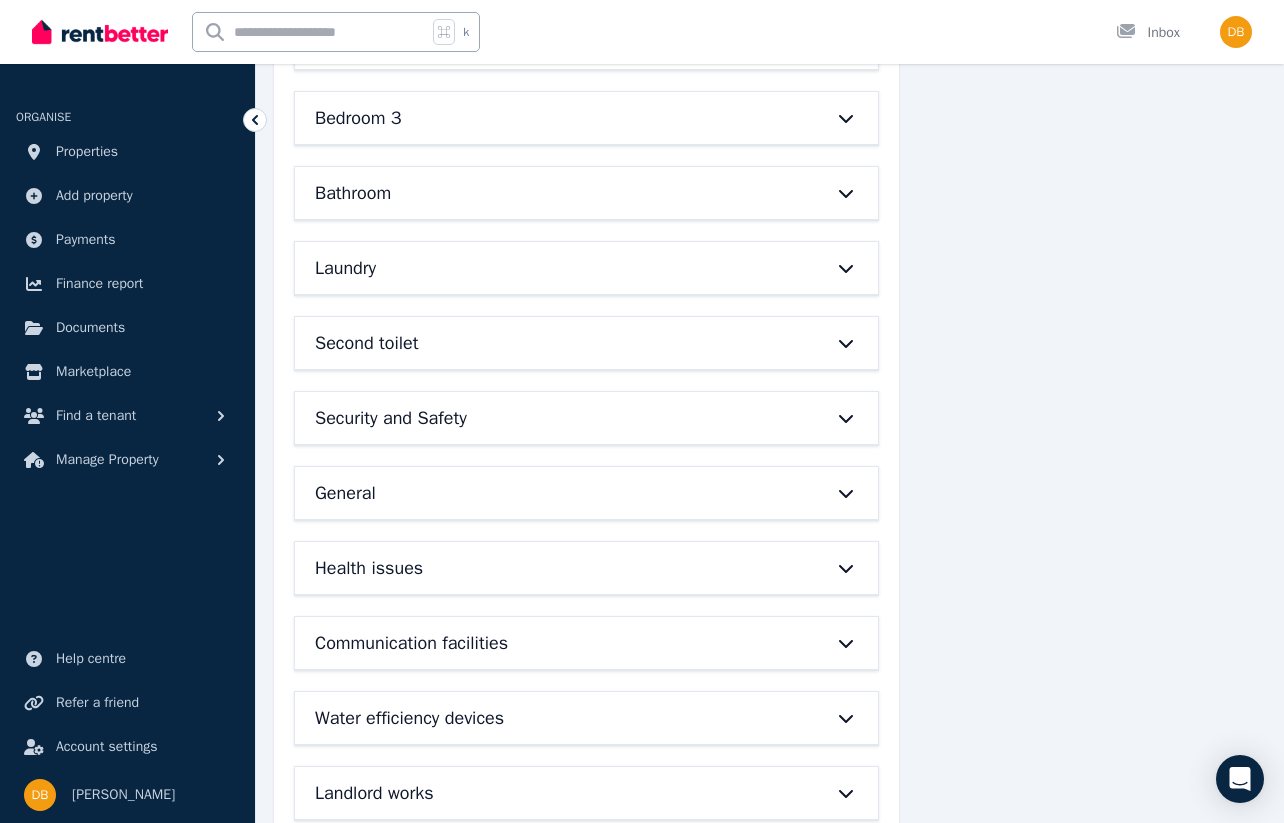 scroll, scrollTop: 682, scrollLeft: 0, axis: vertical 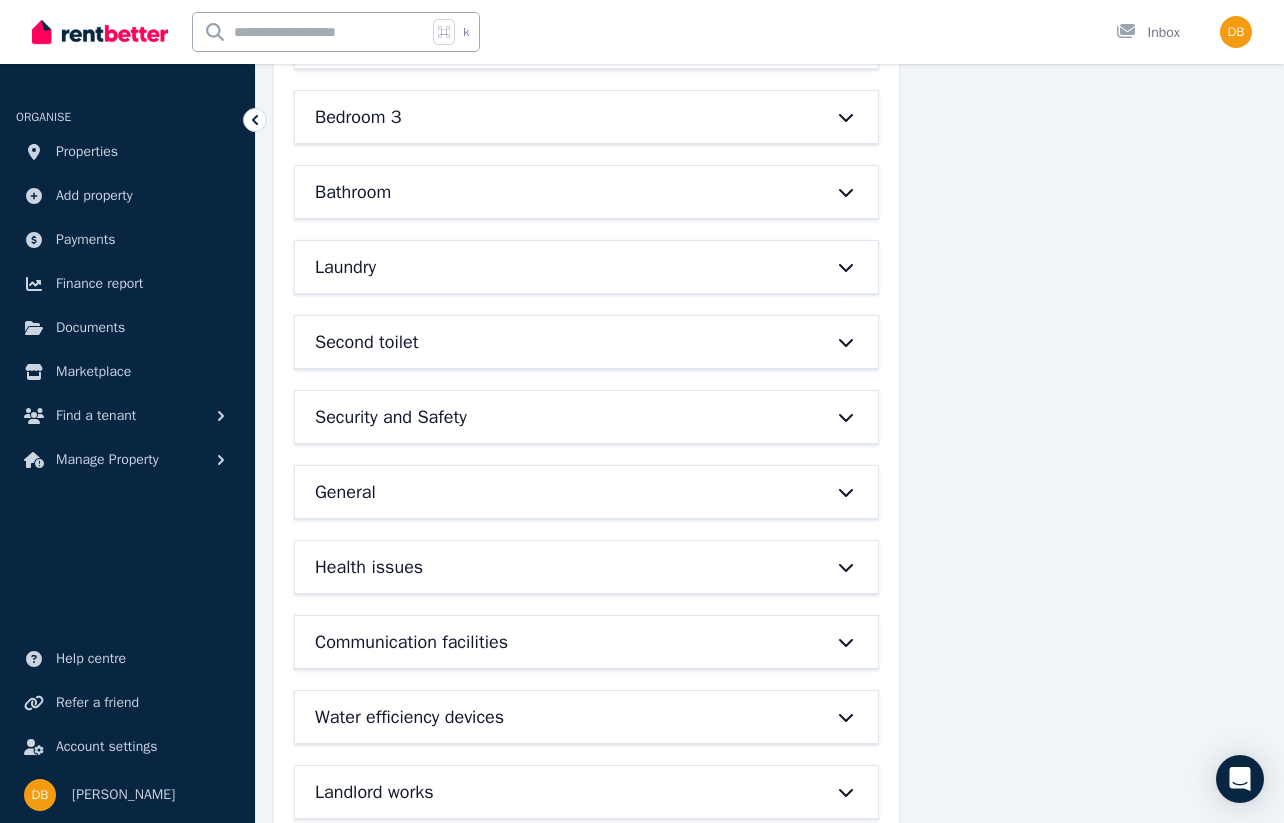 click 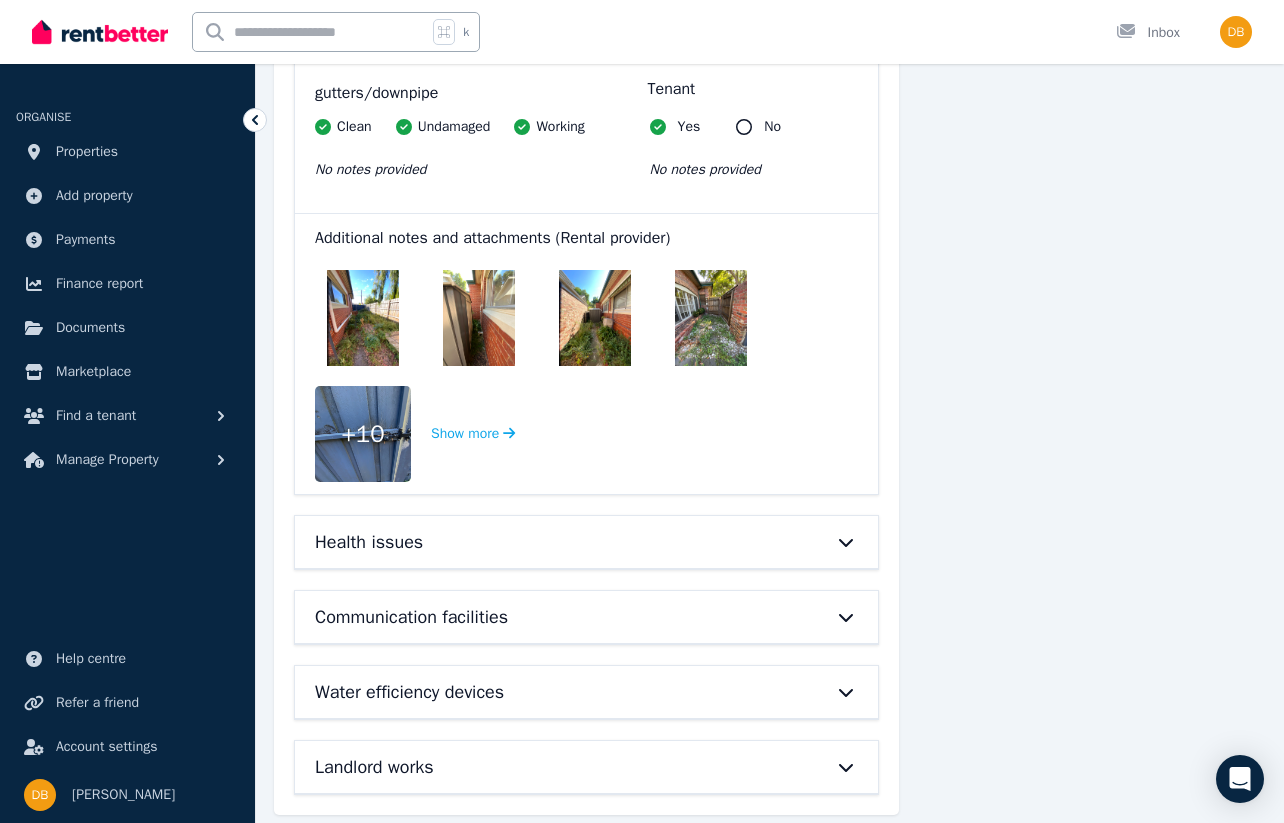 scroll, scrollTop: 3426, scrollLeft: 0, axis: vertical 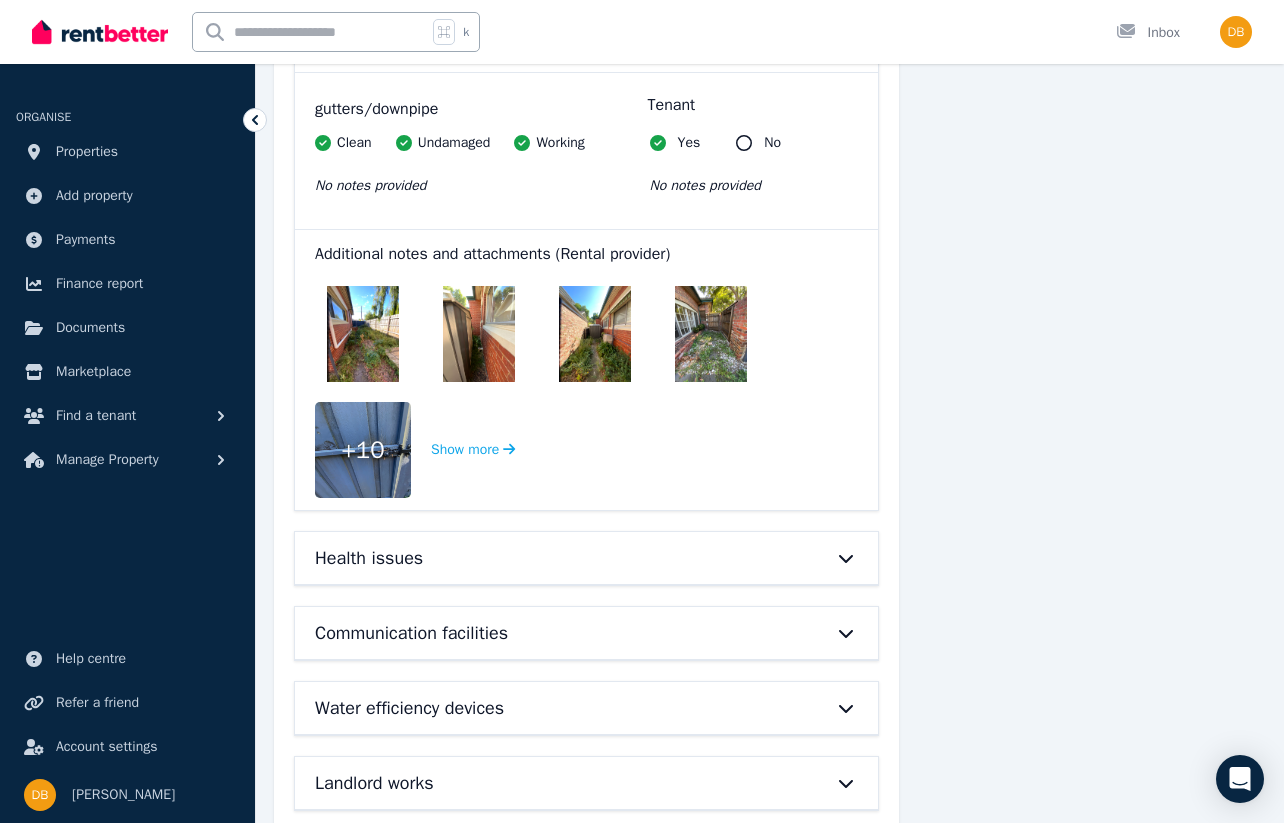 click at bounding box center (363, 334) 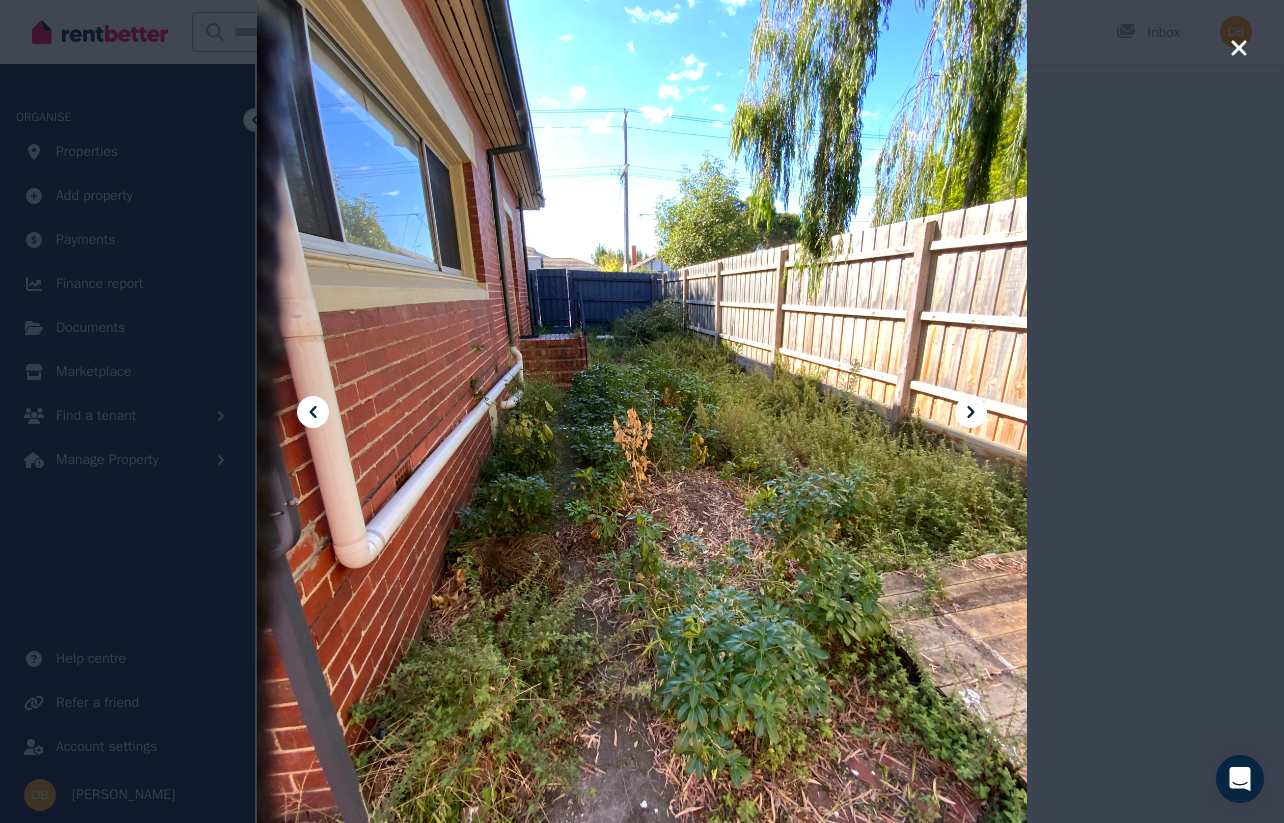 click 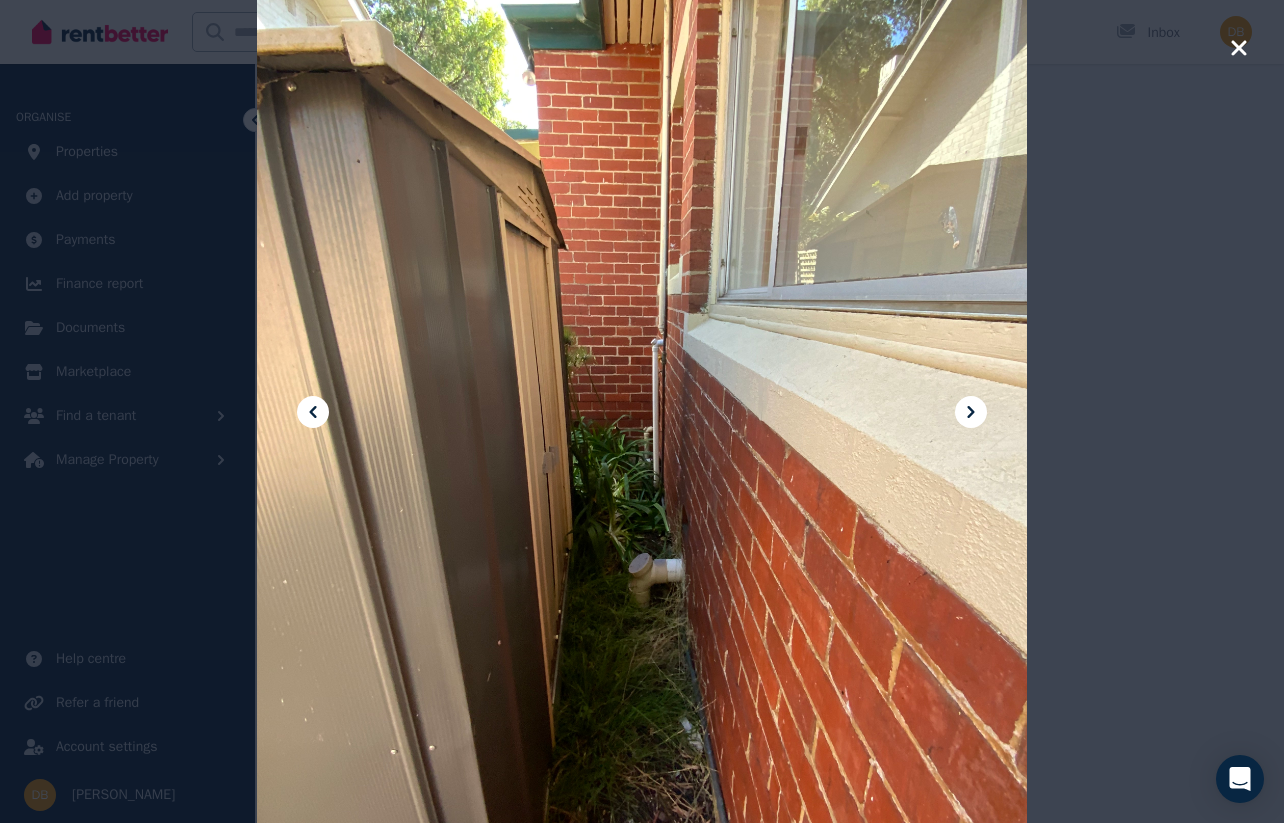 click 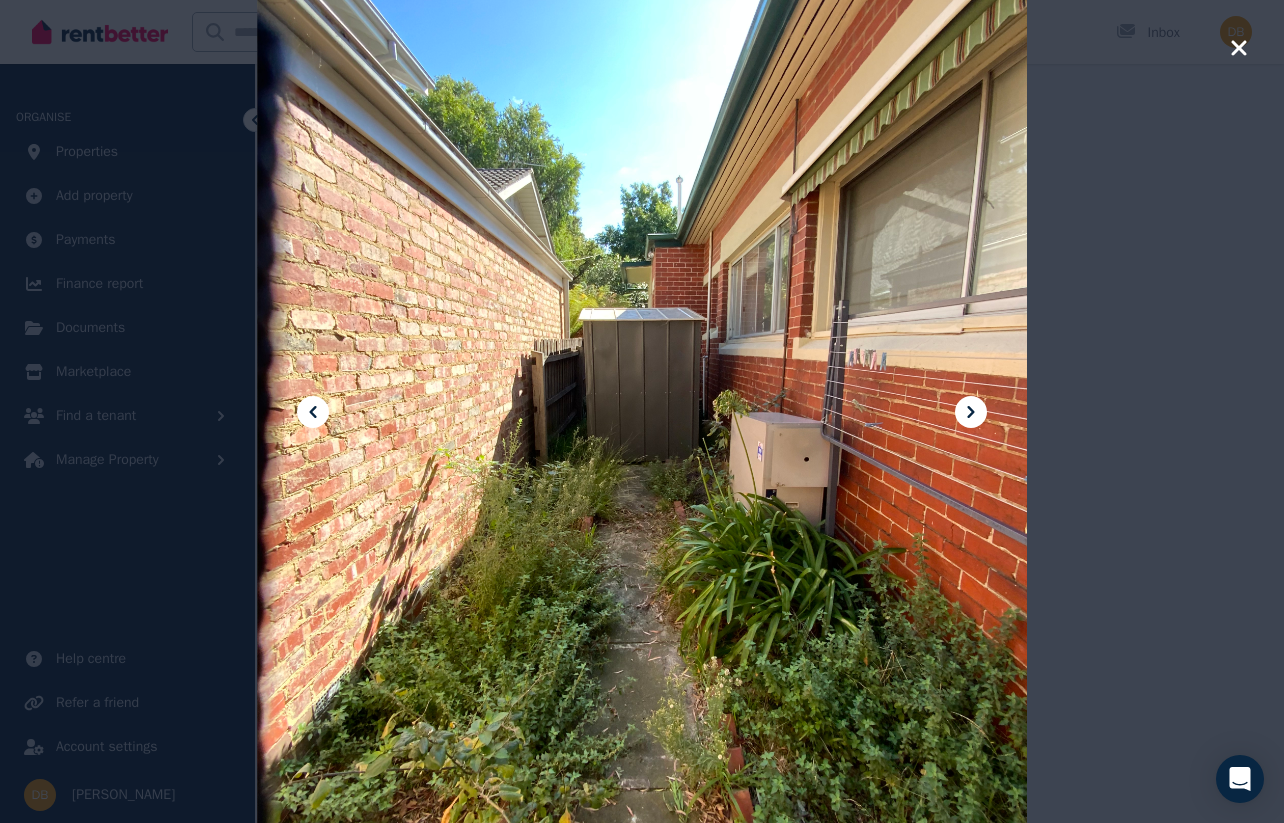 click 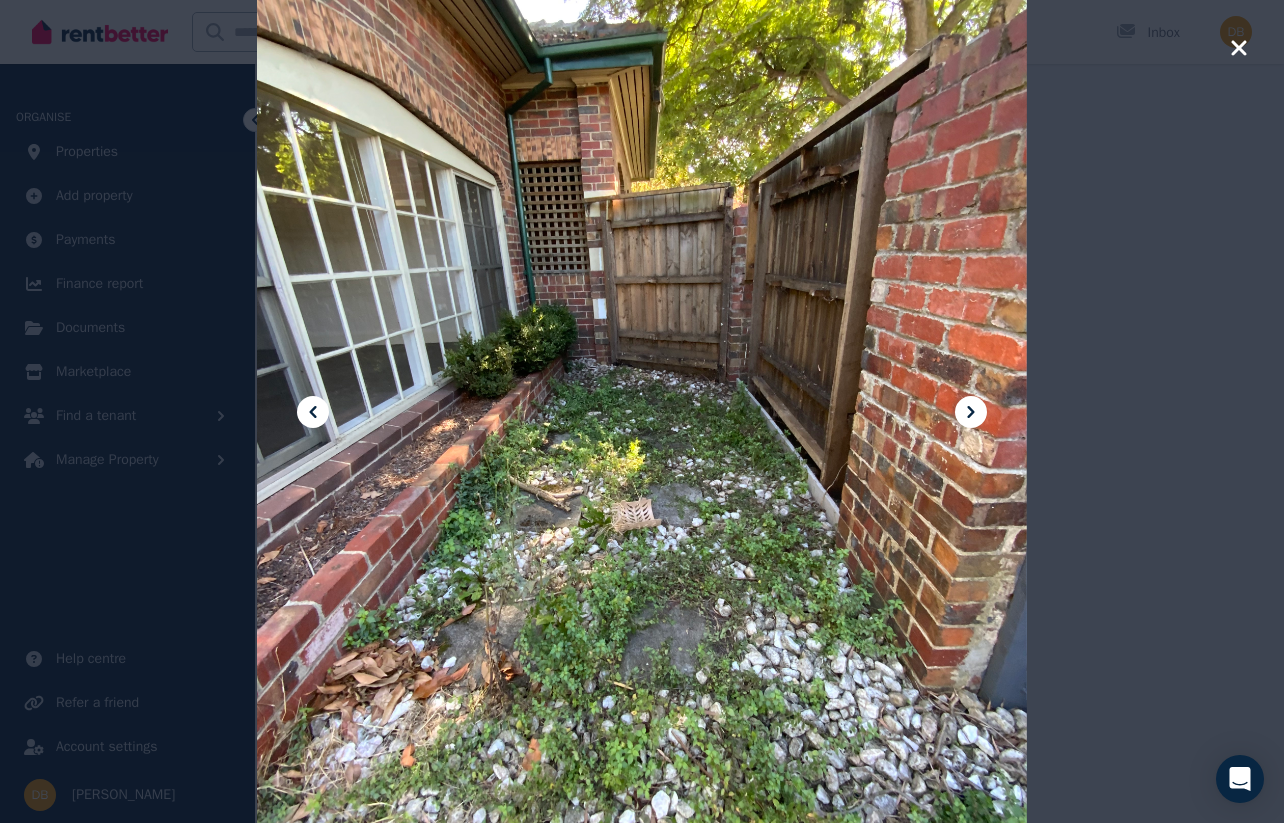click 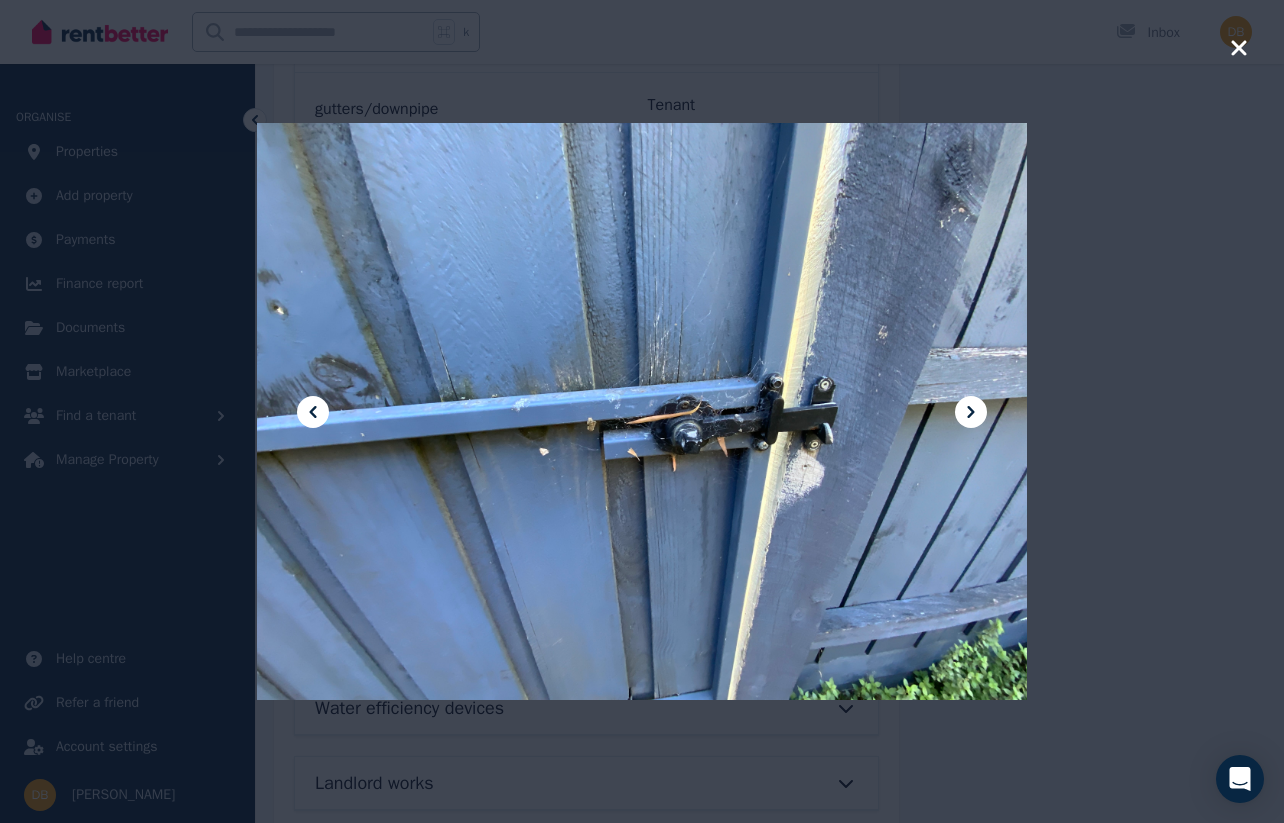 click 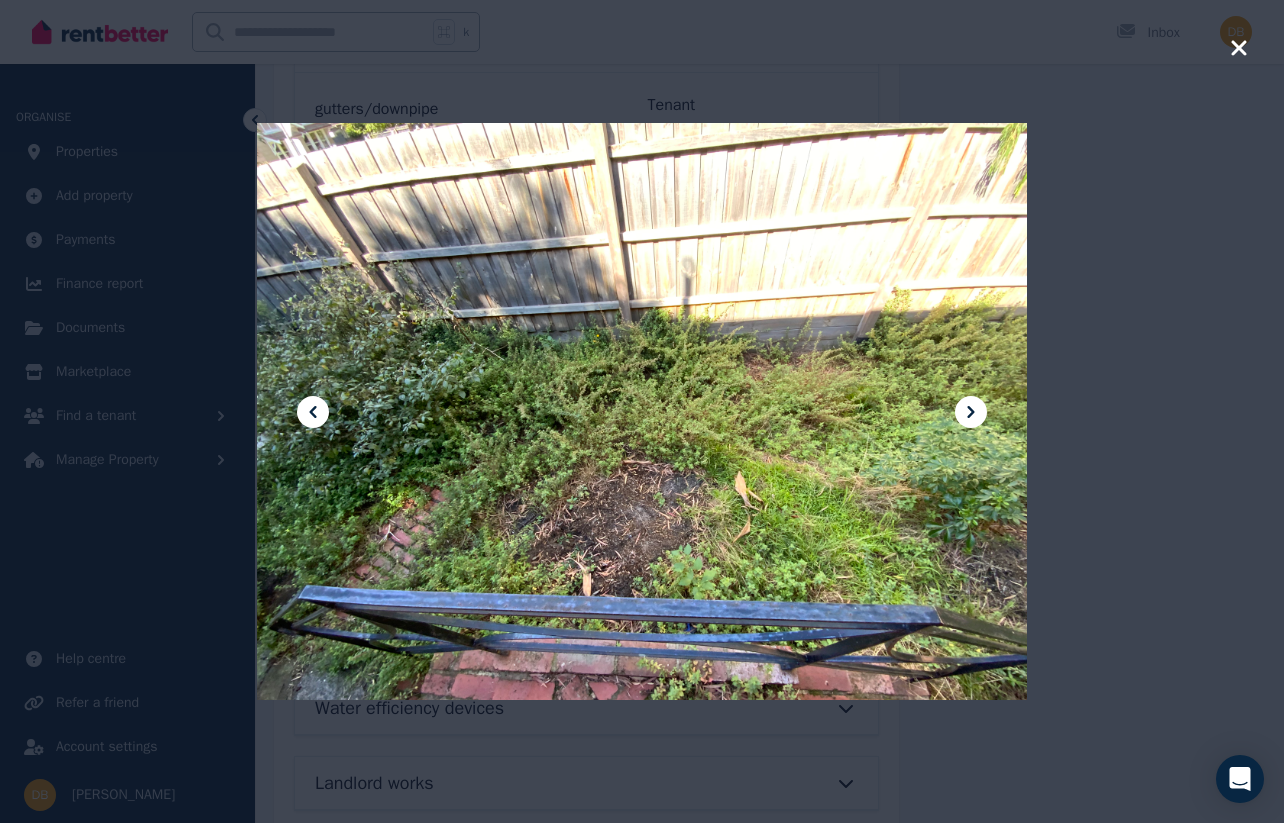 click 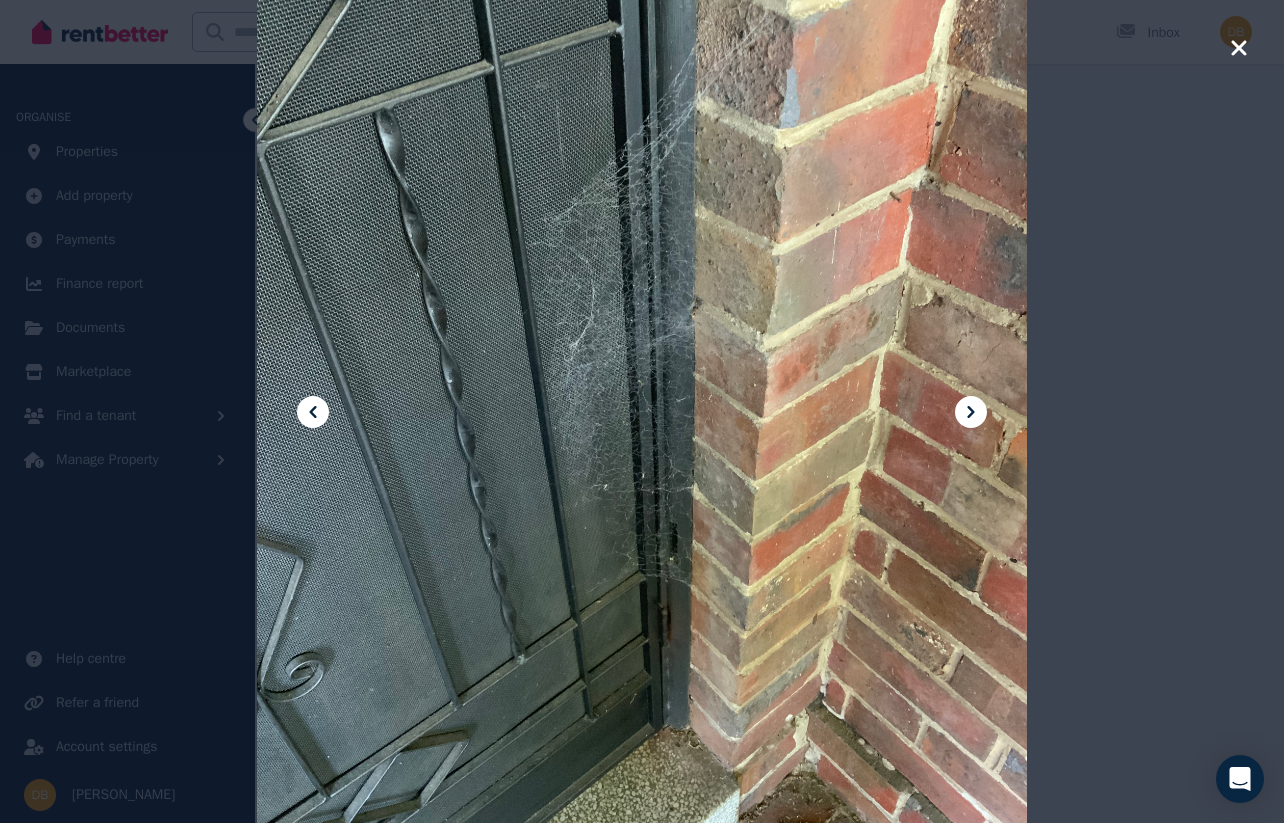 click 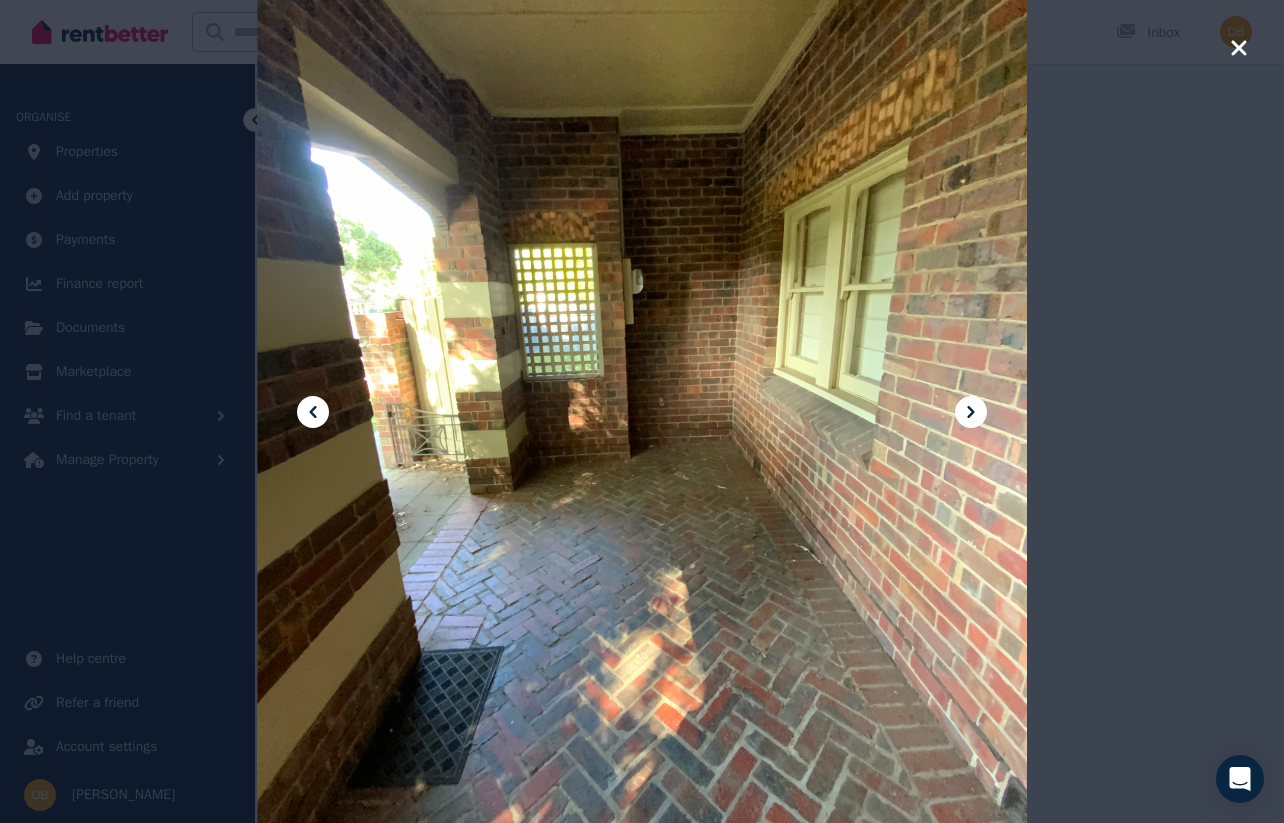 click 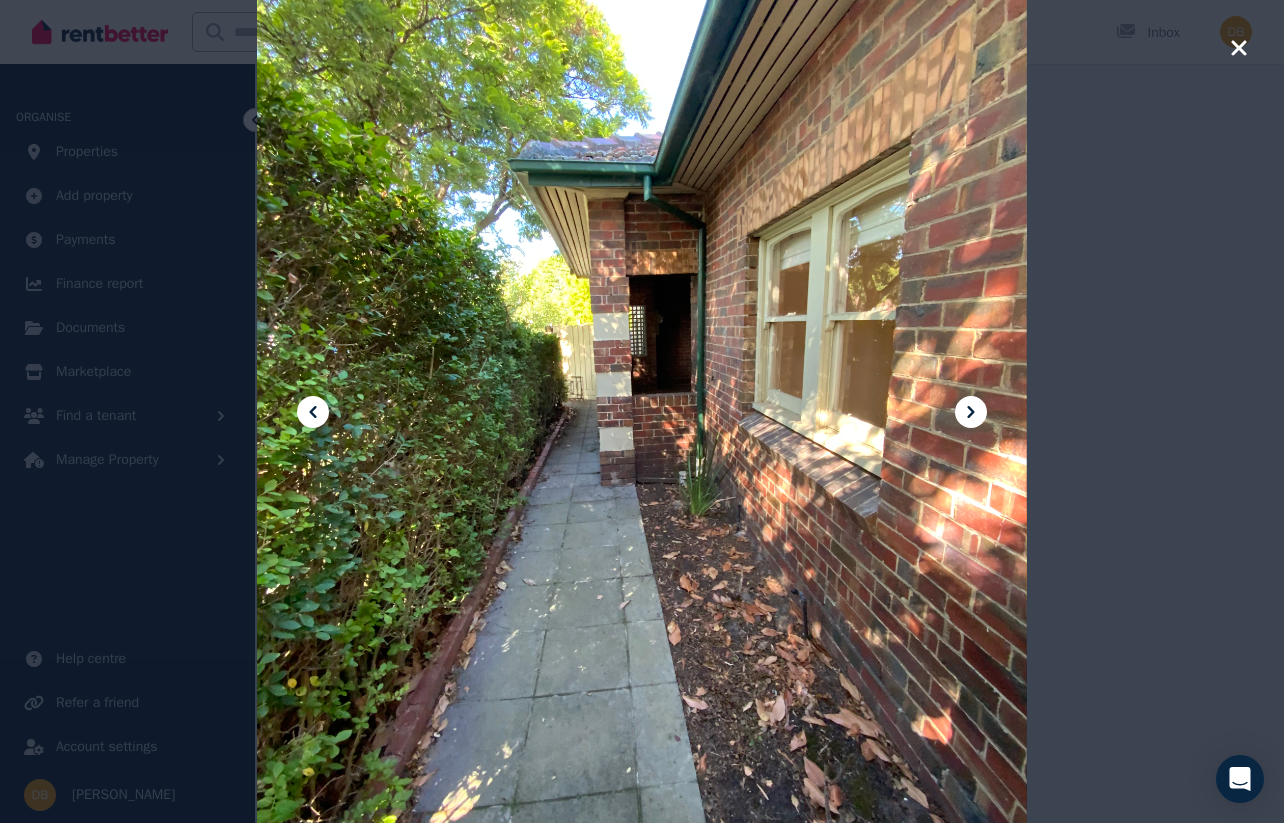 click 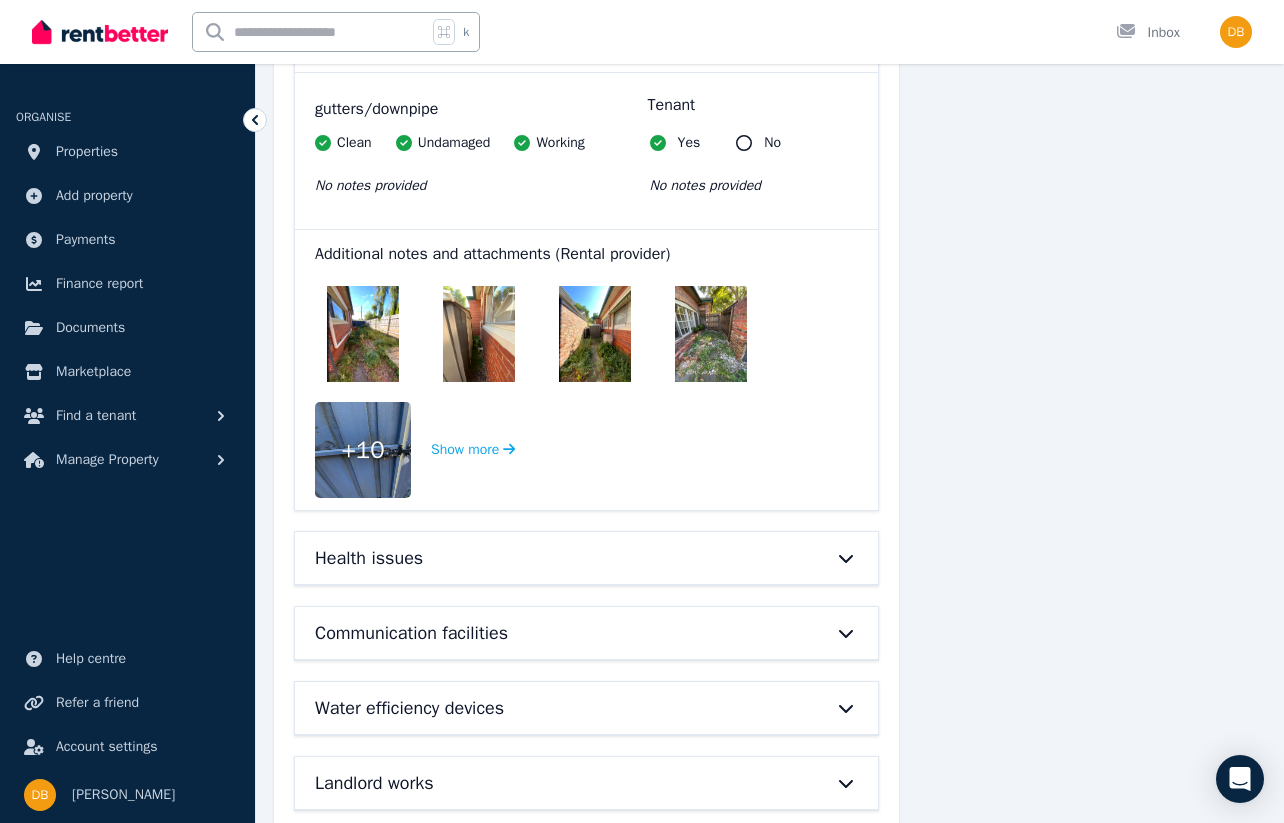 scroll, scrollTop: 3470, scrollLeft: 0, axis: vertical 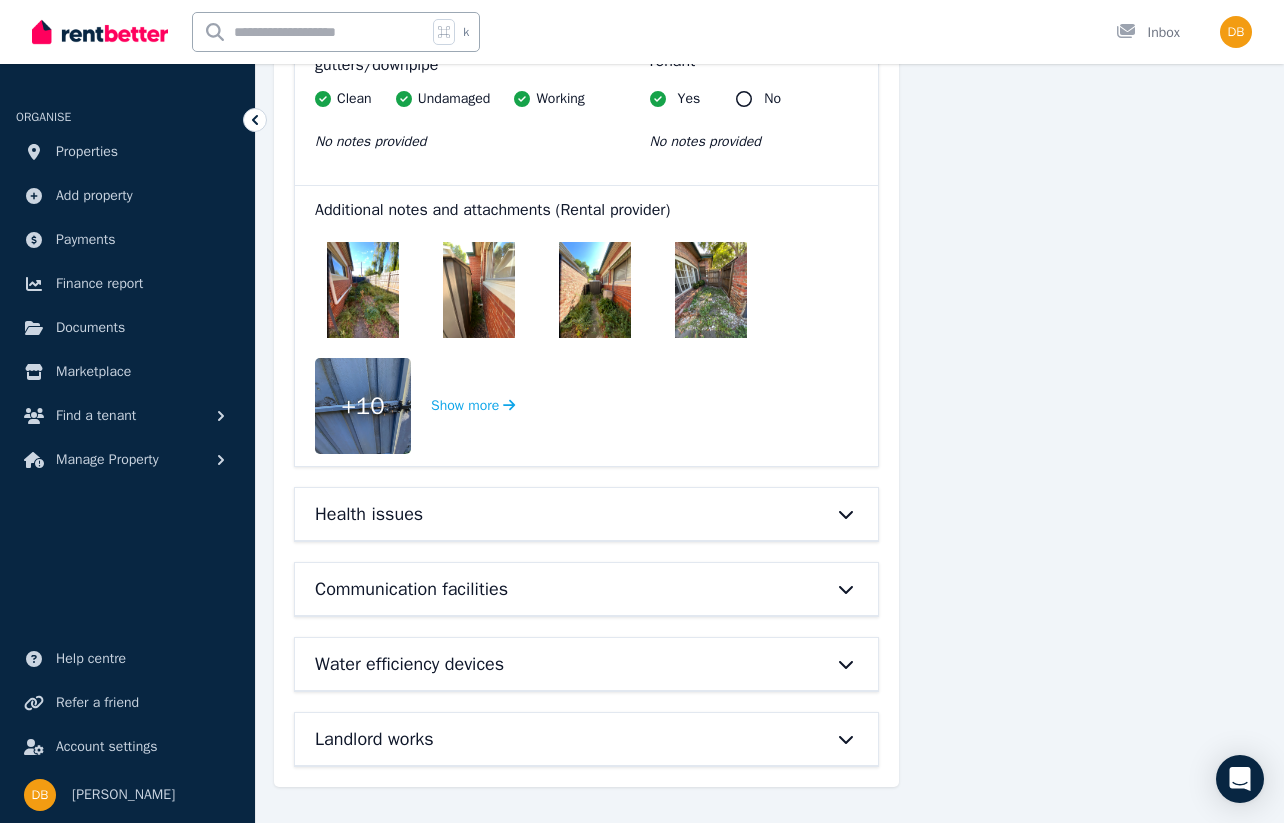 click at bounding box center [363, 290] 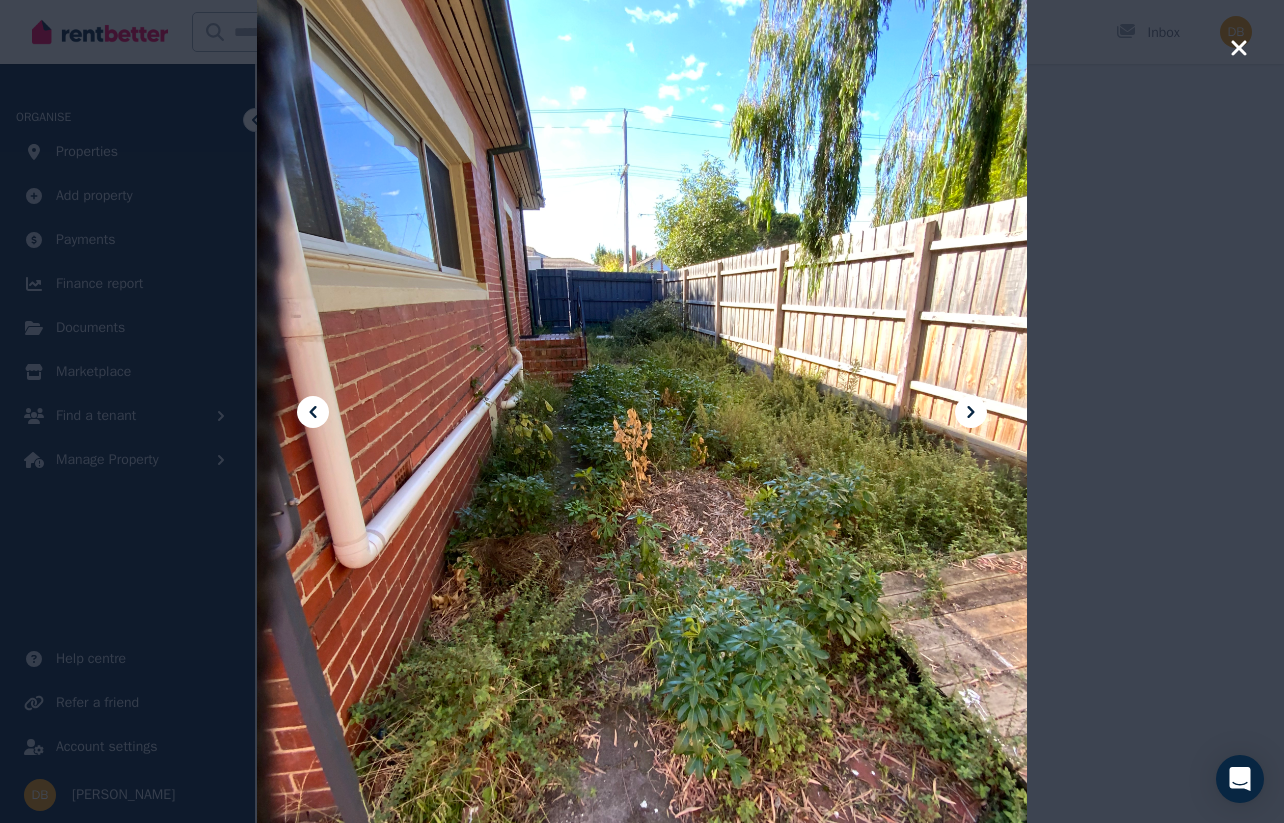 click 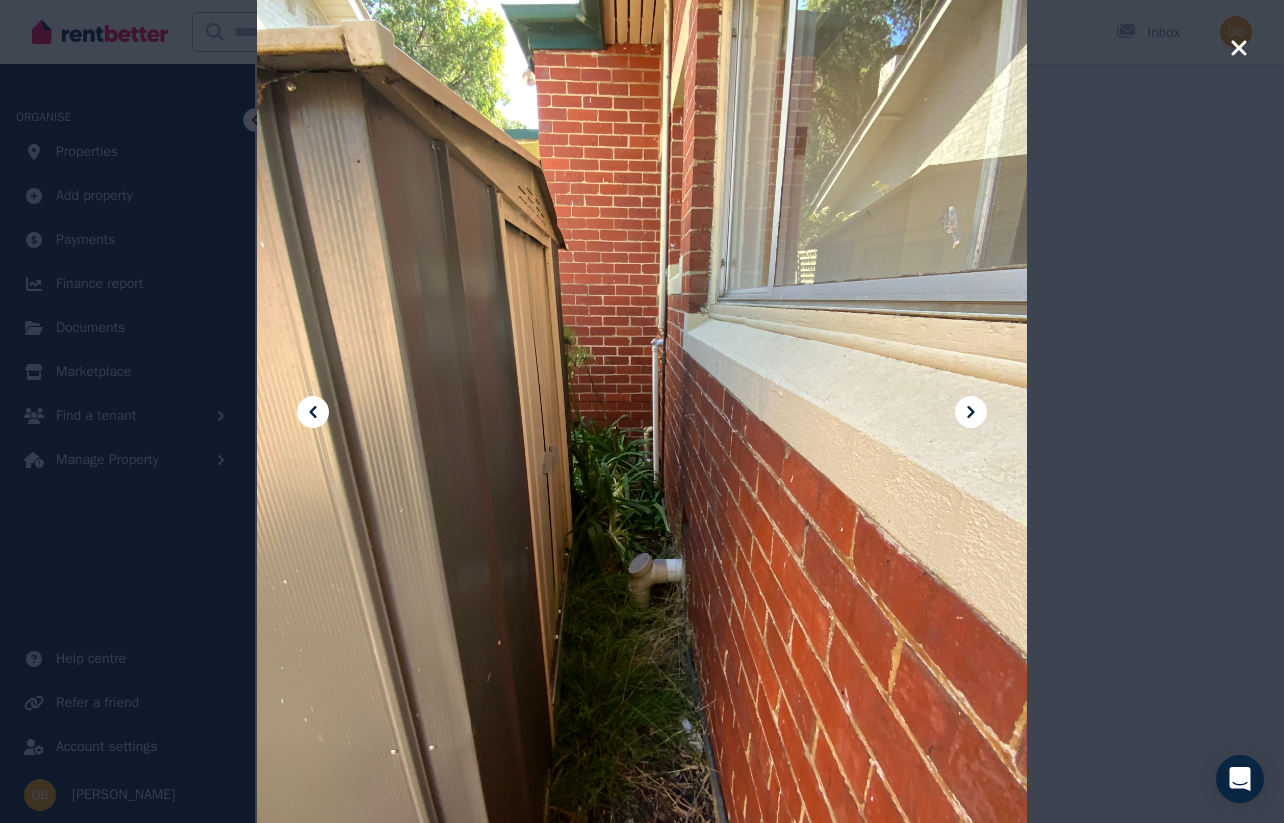 click 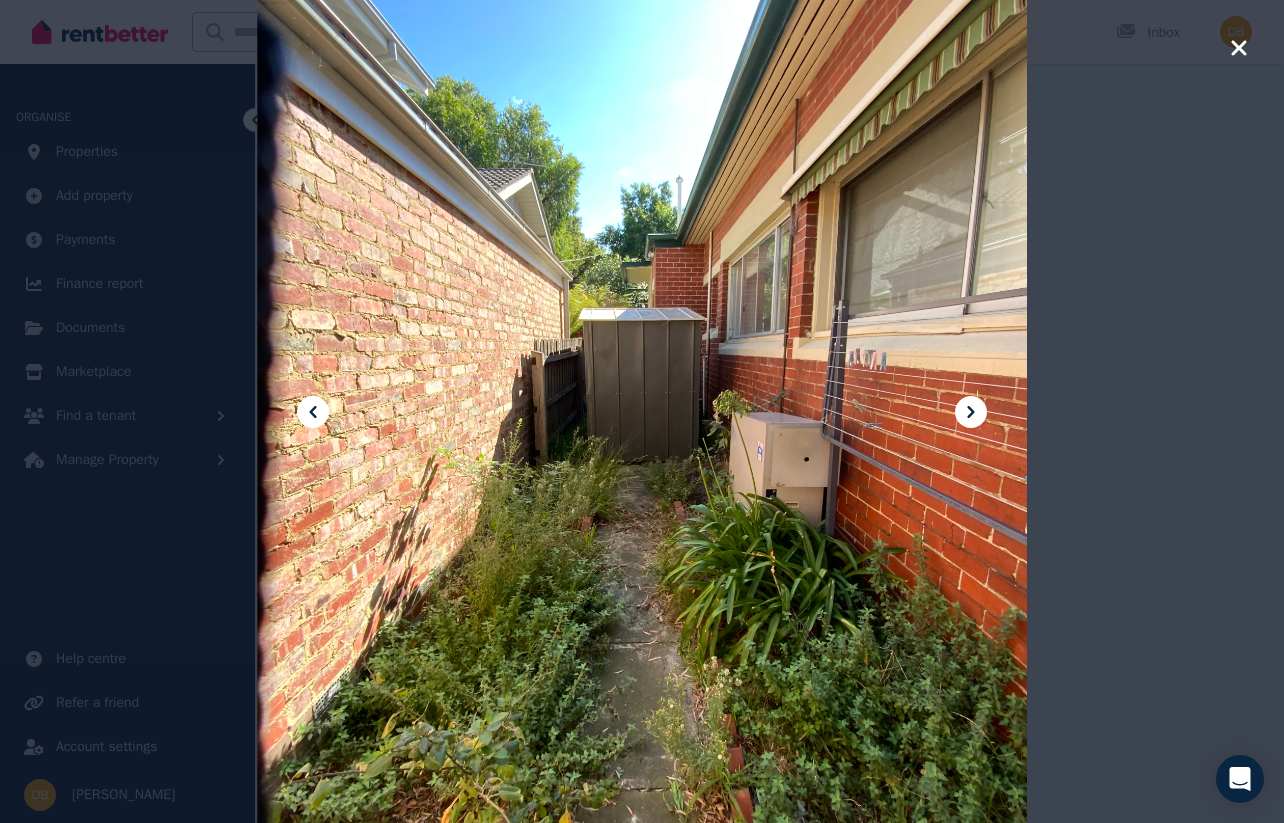 click 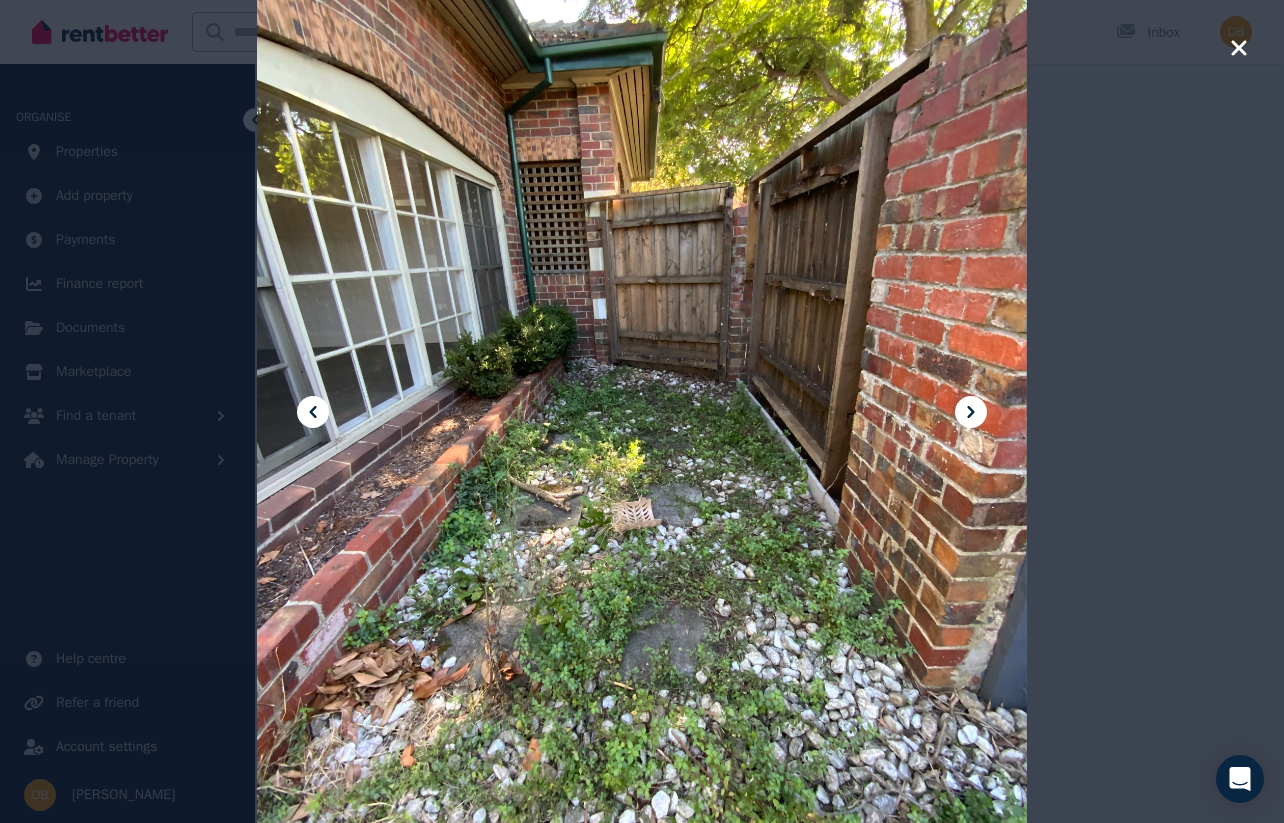 click 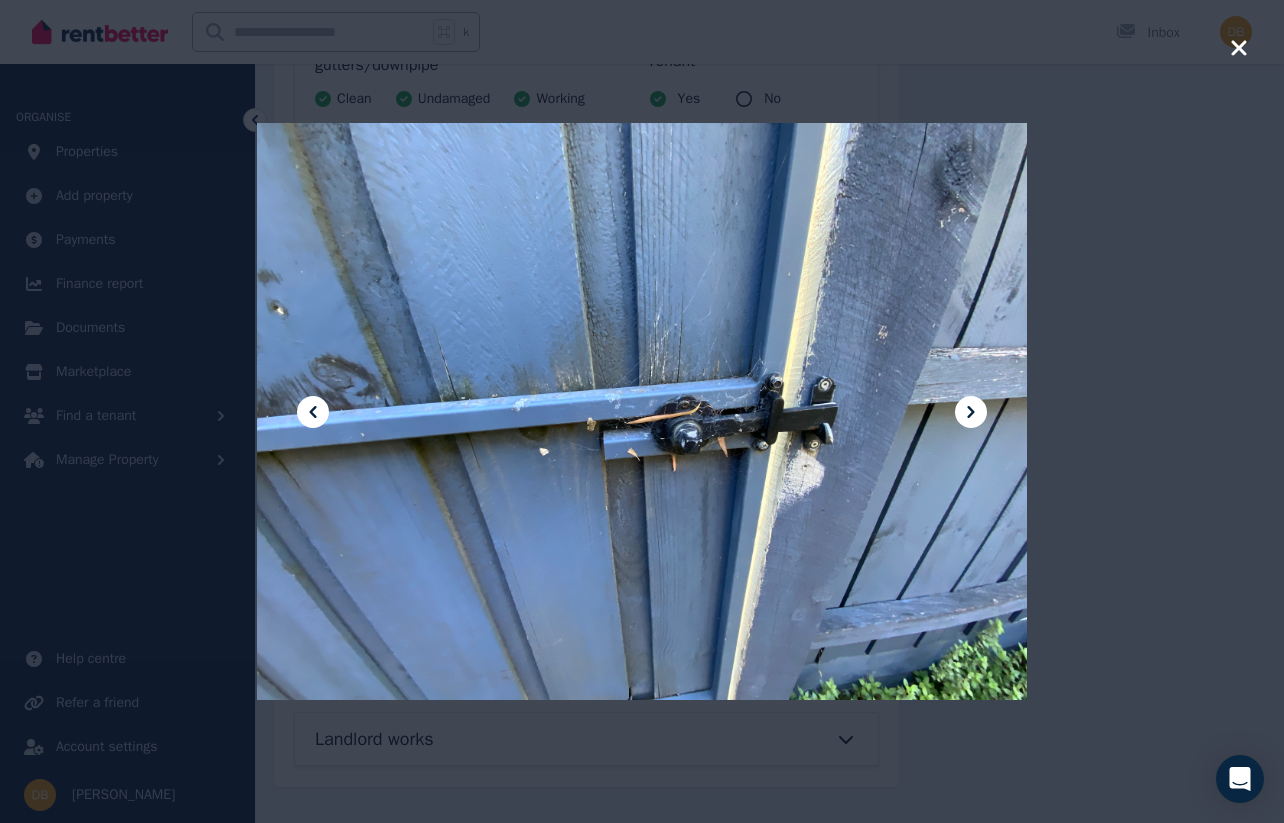 click 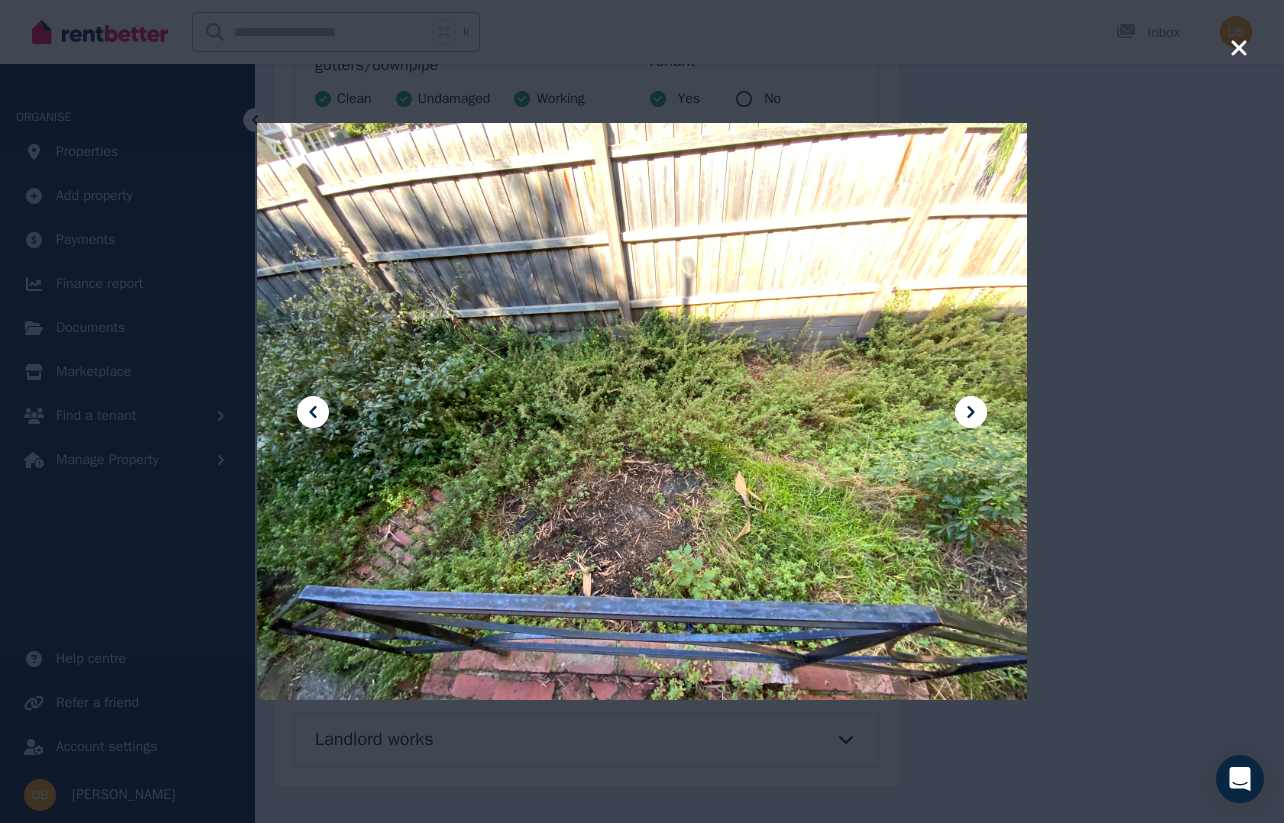 click 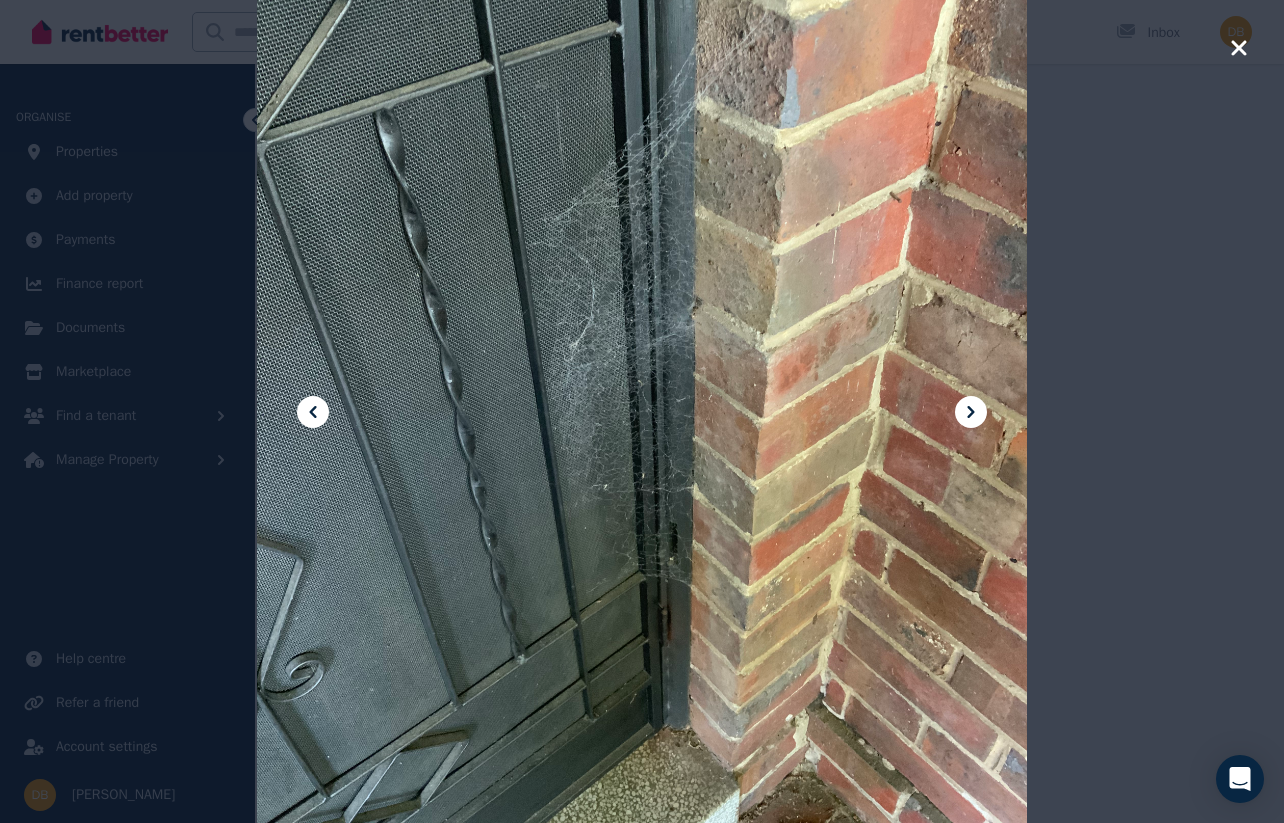 click 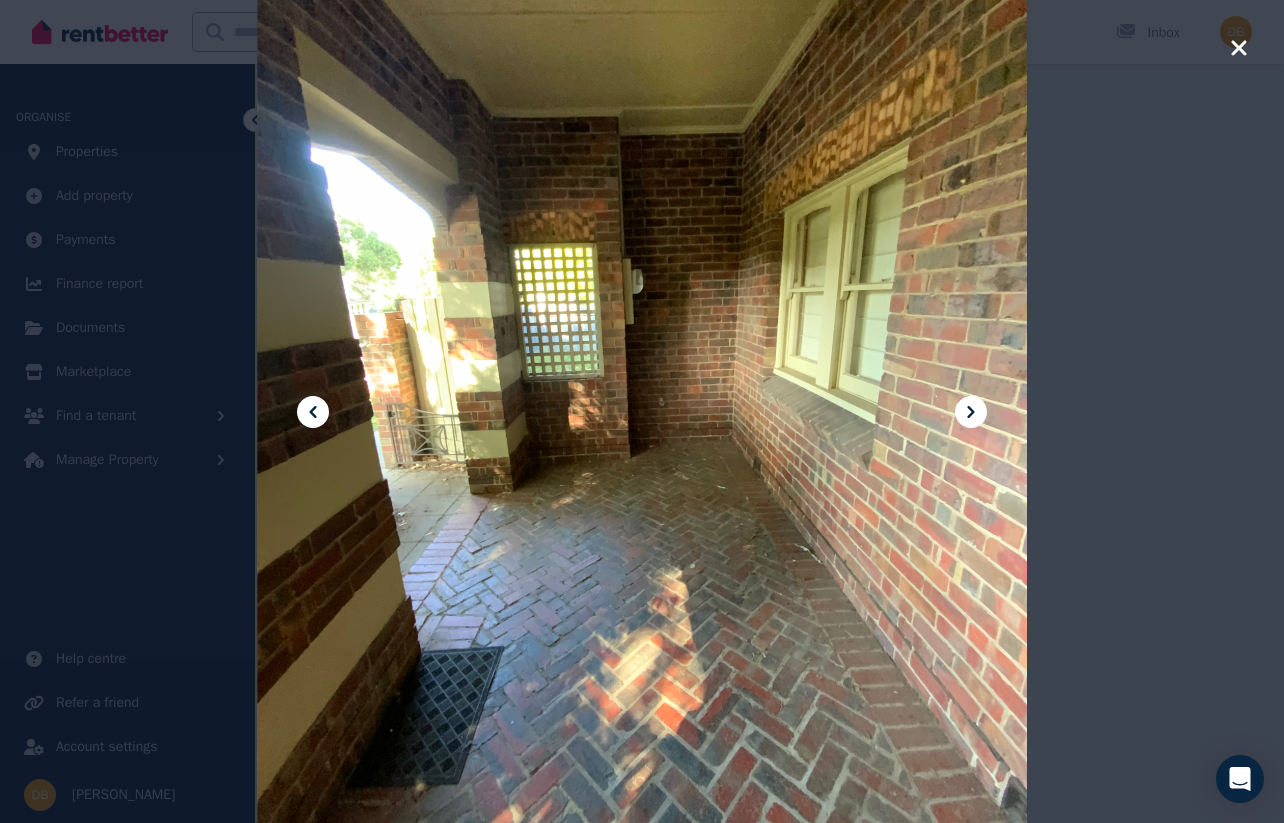 click 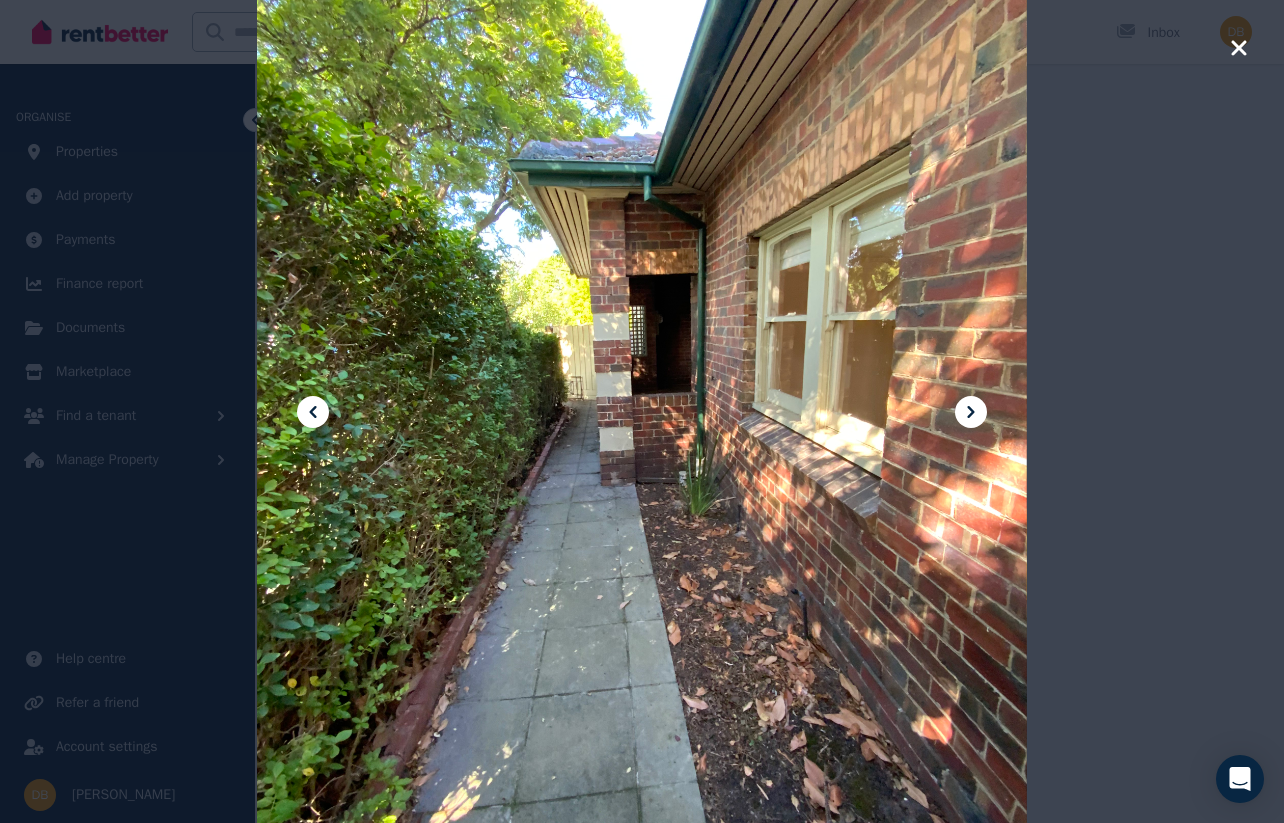 click 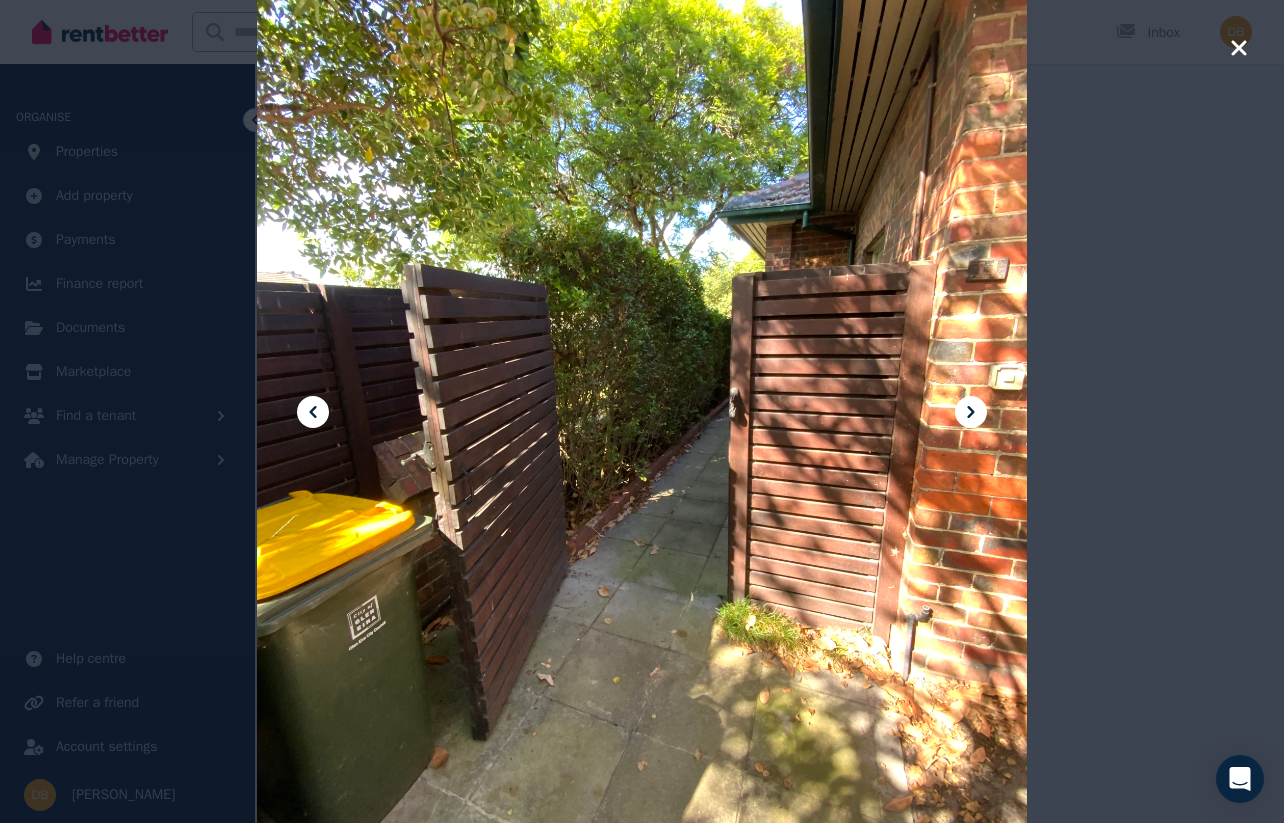 click 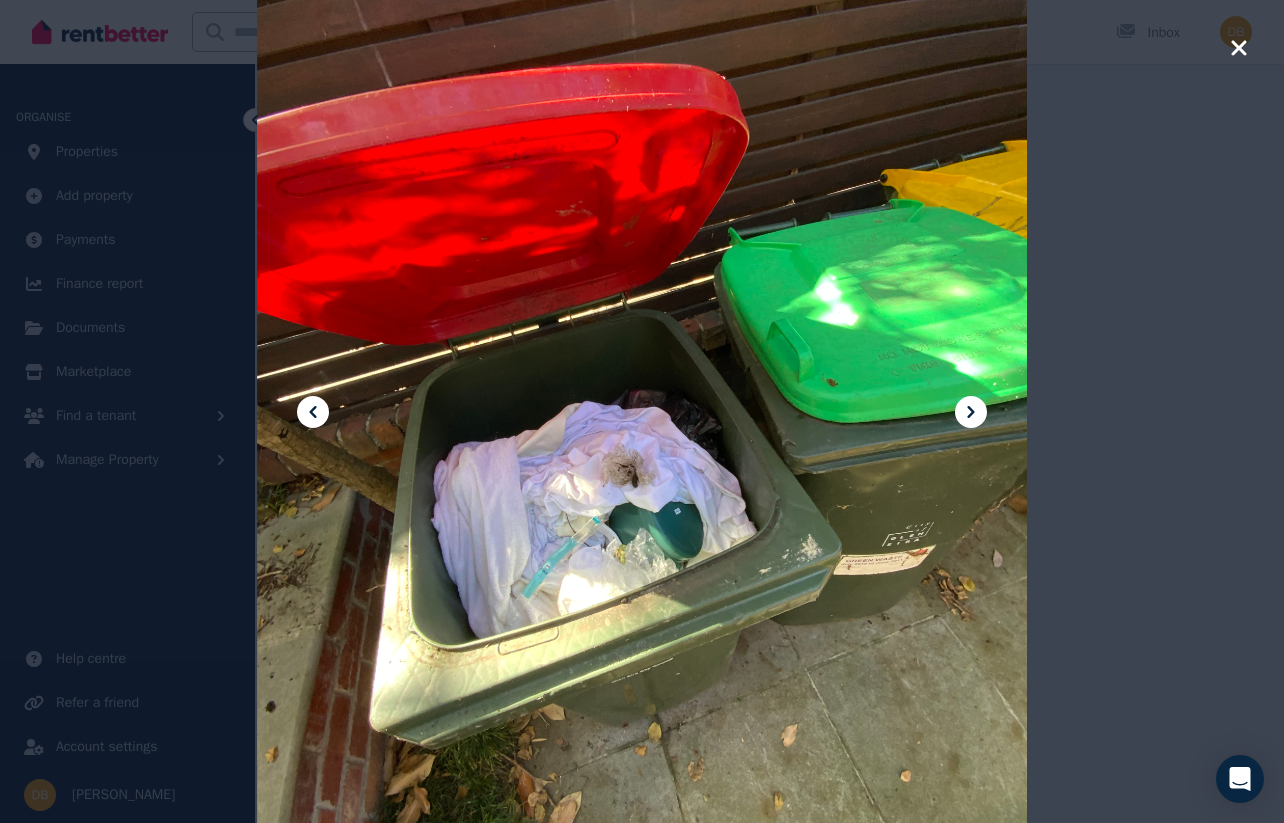 click 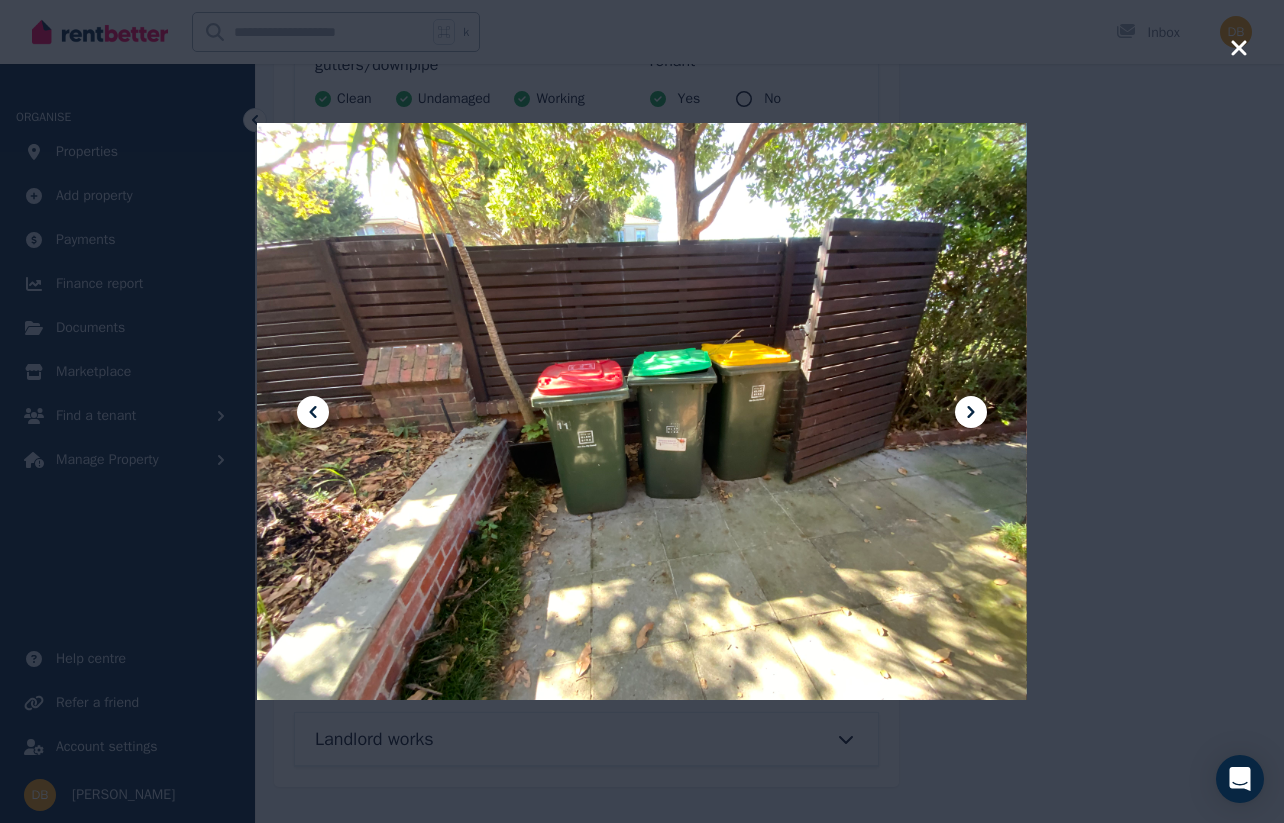 click 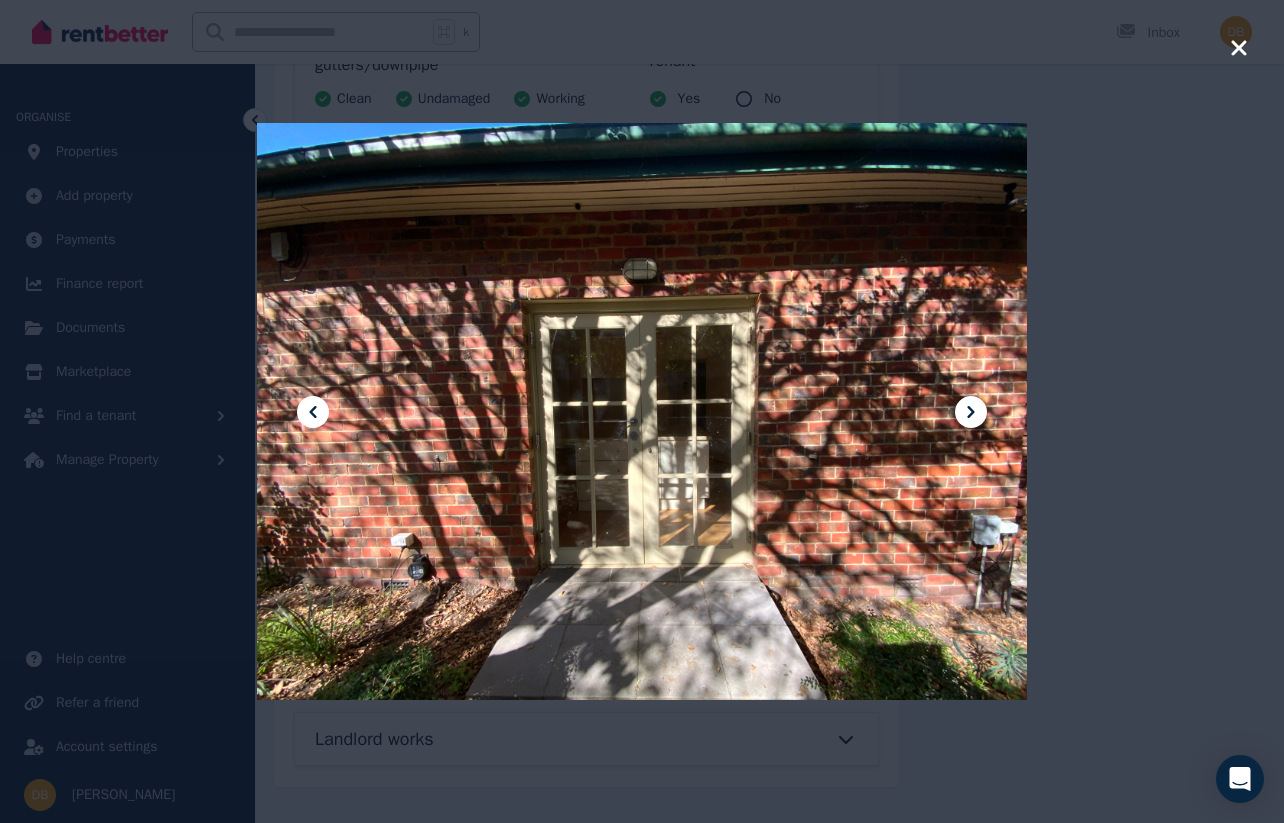 click 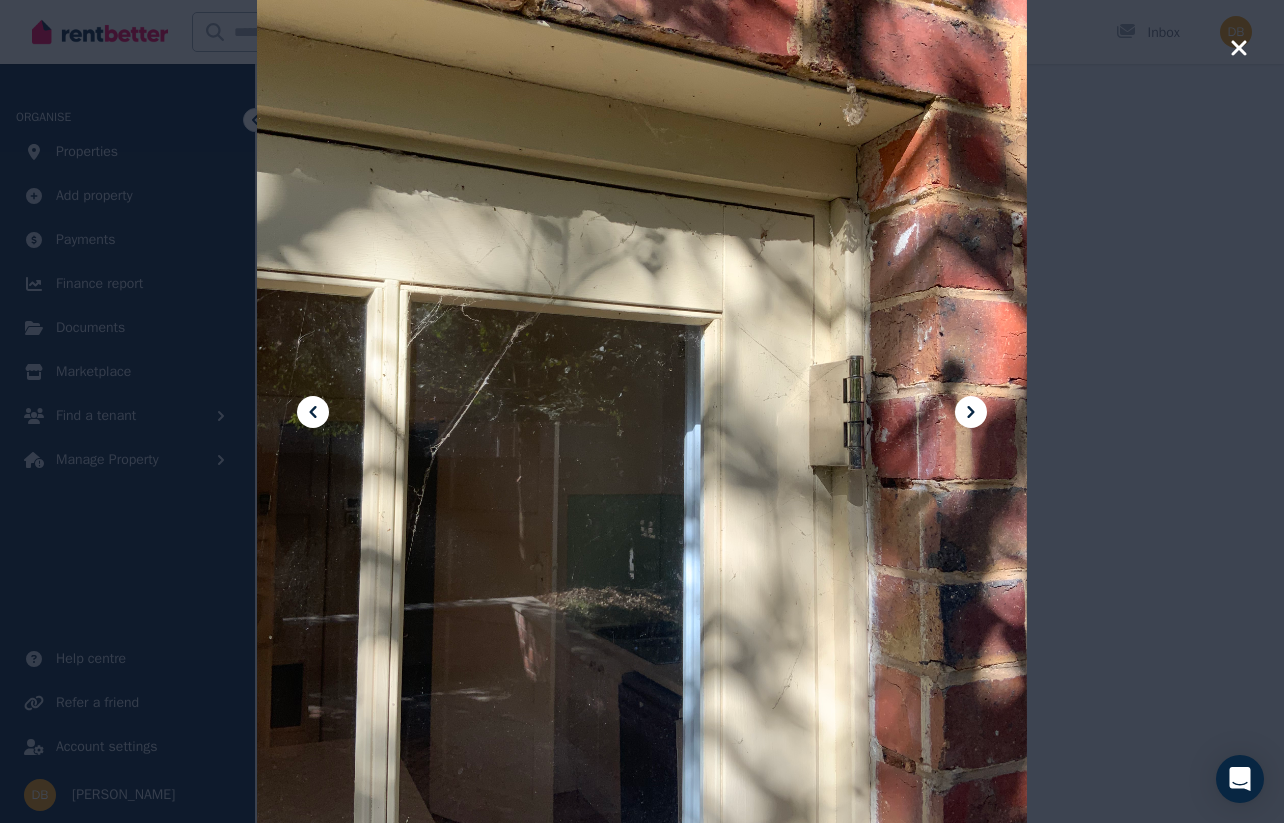 click 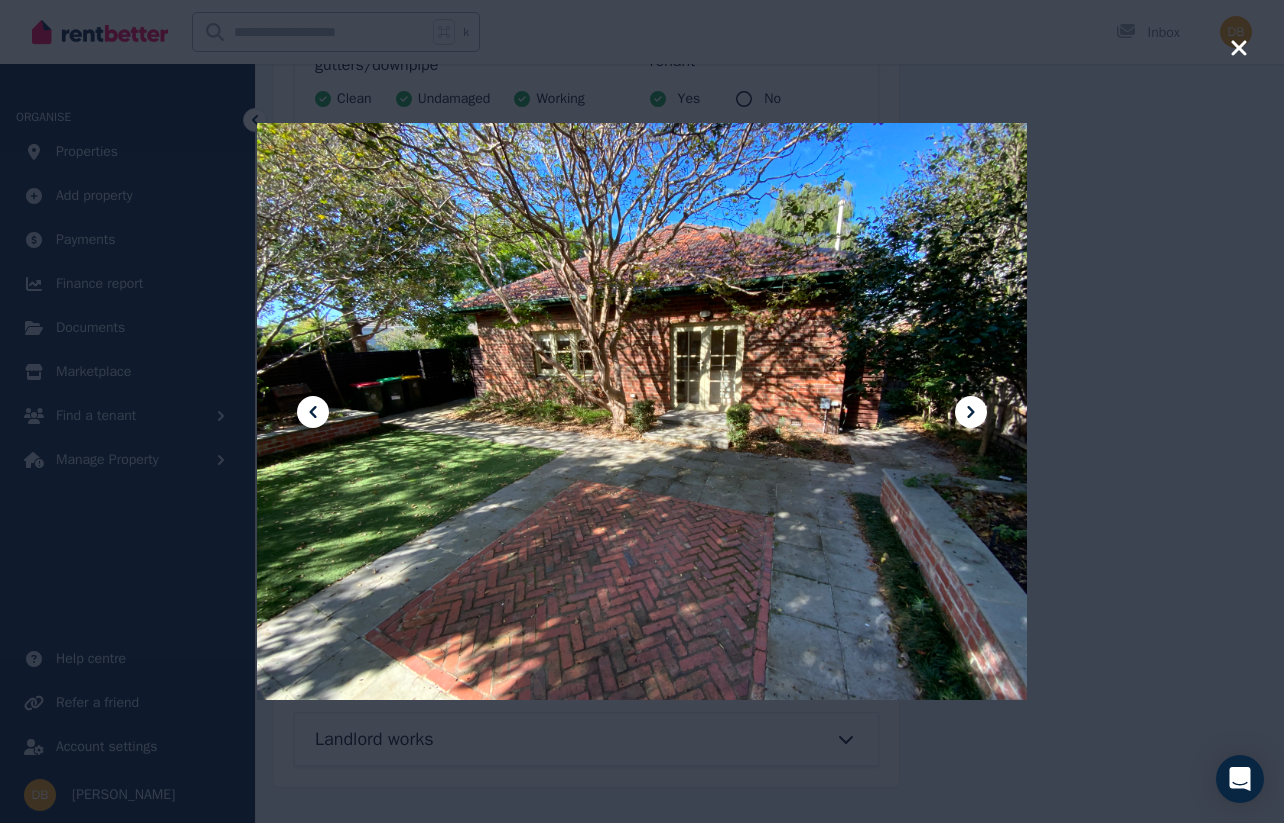 click 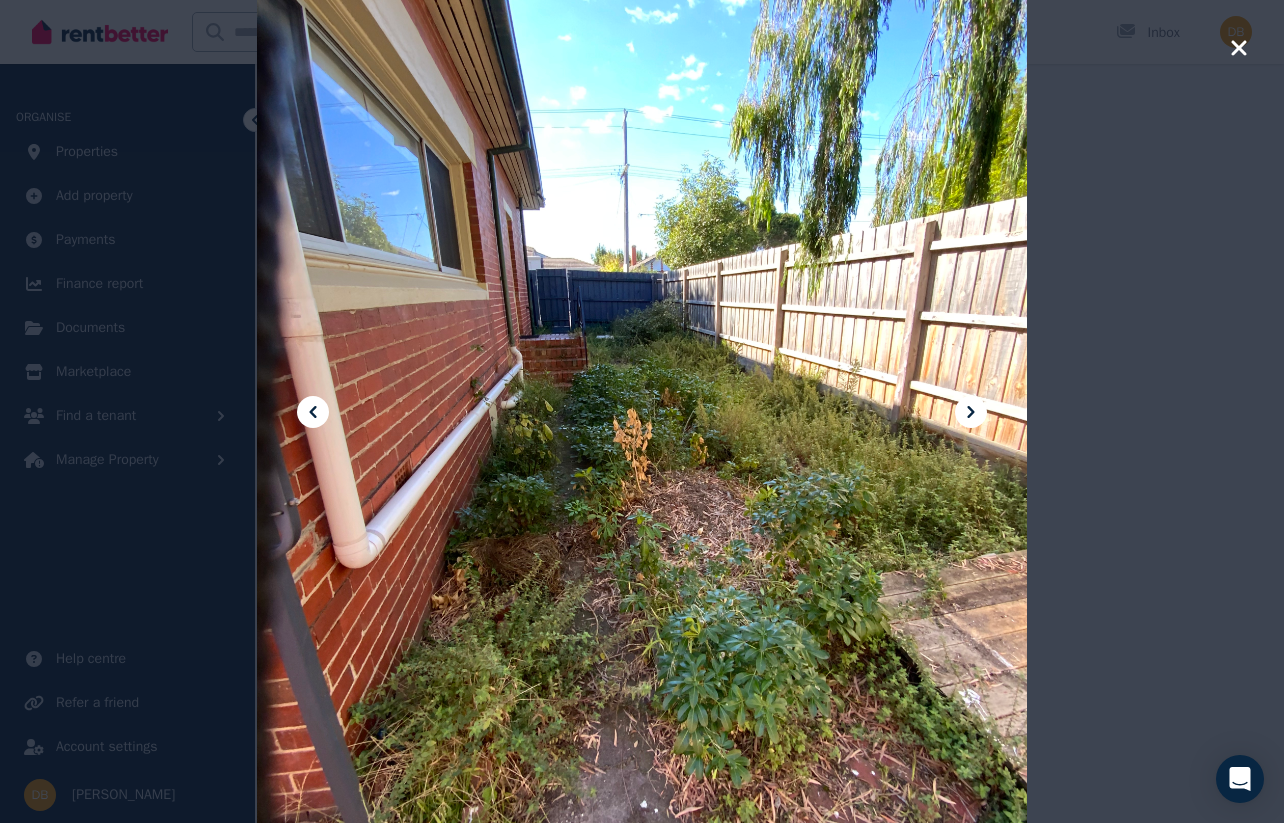 click 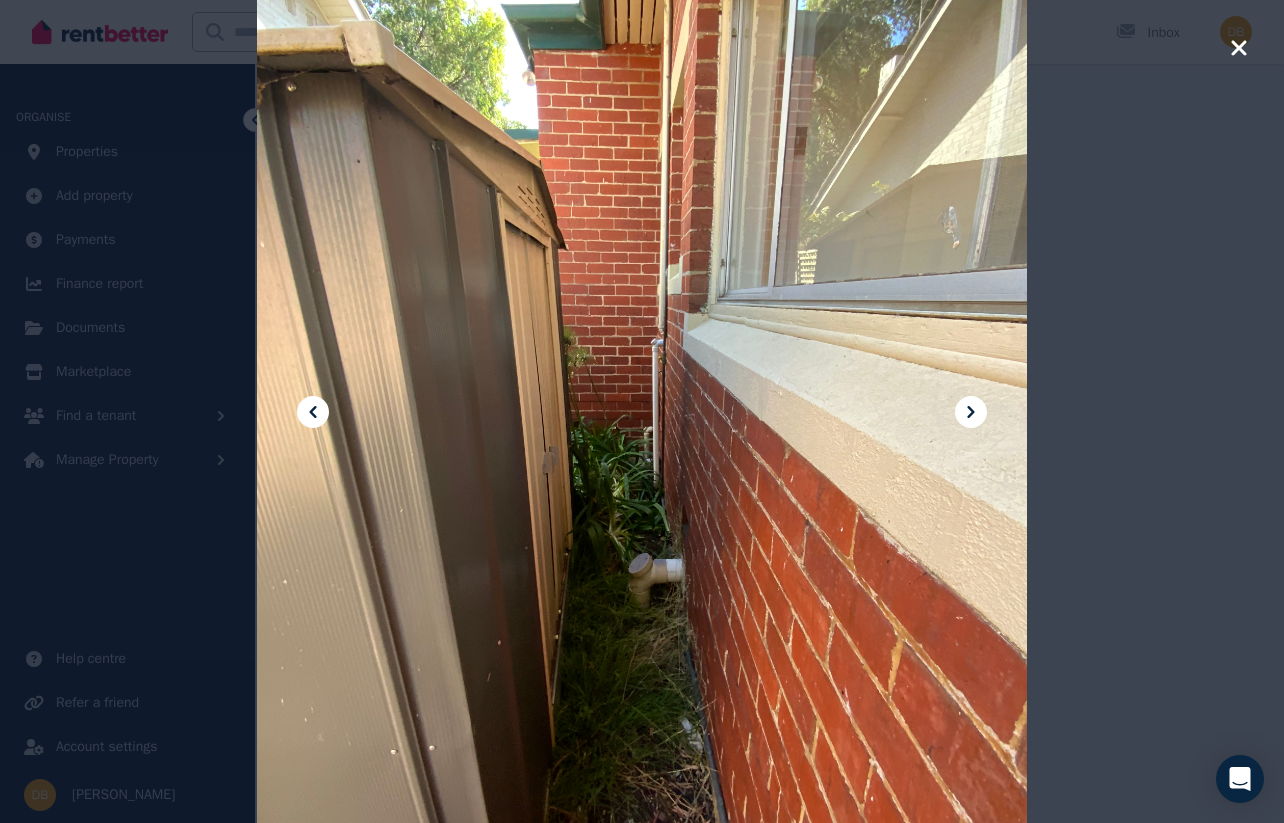 click 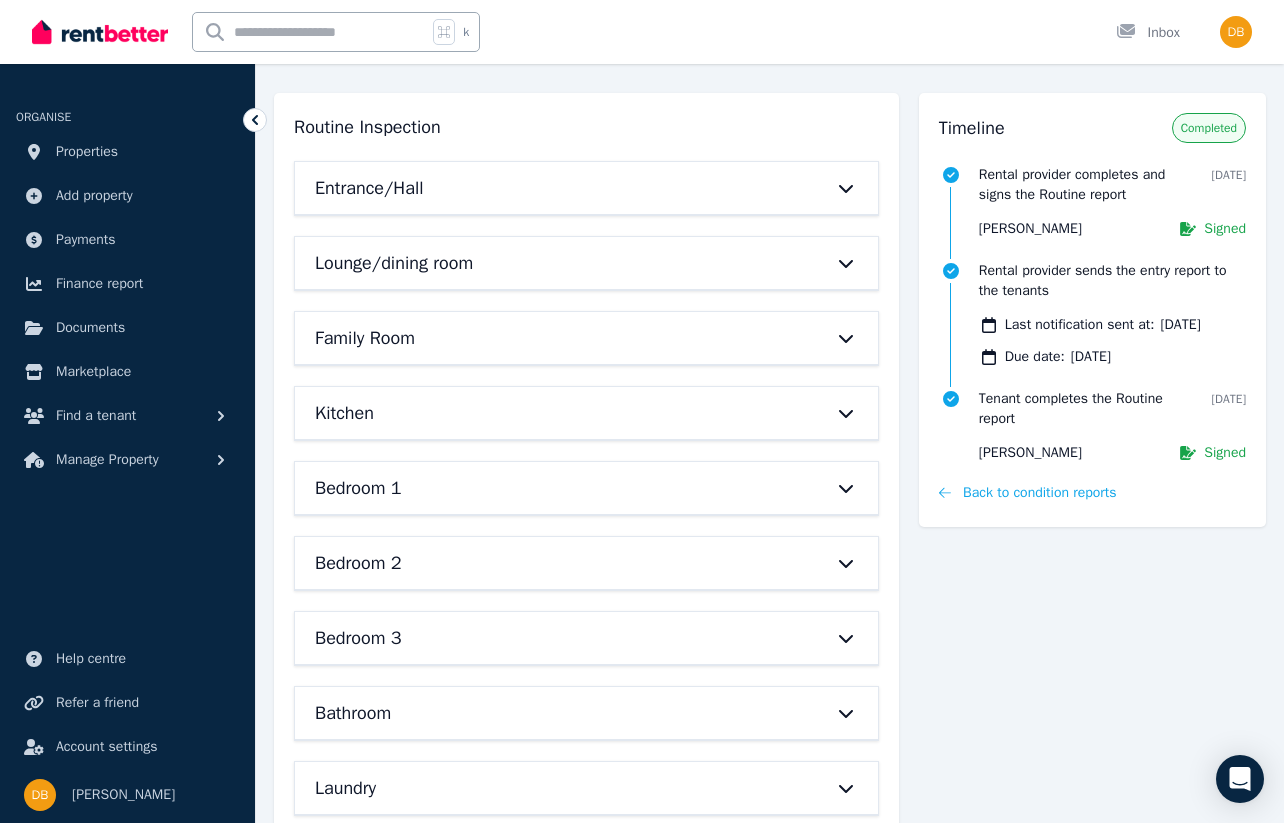 scroll, scrollTop: 42, scrollLeft: 0, axis: vertical 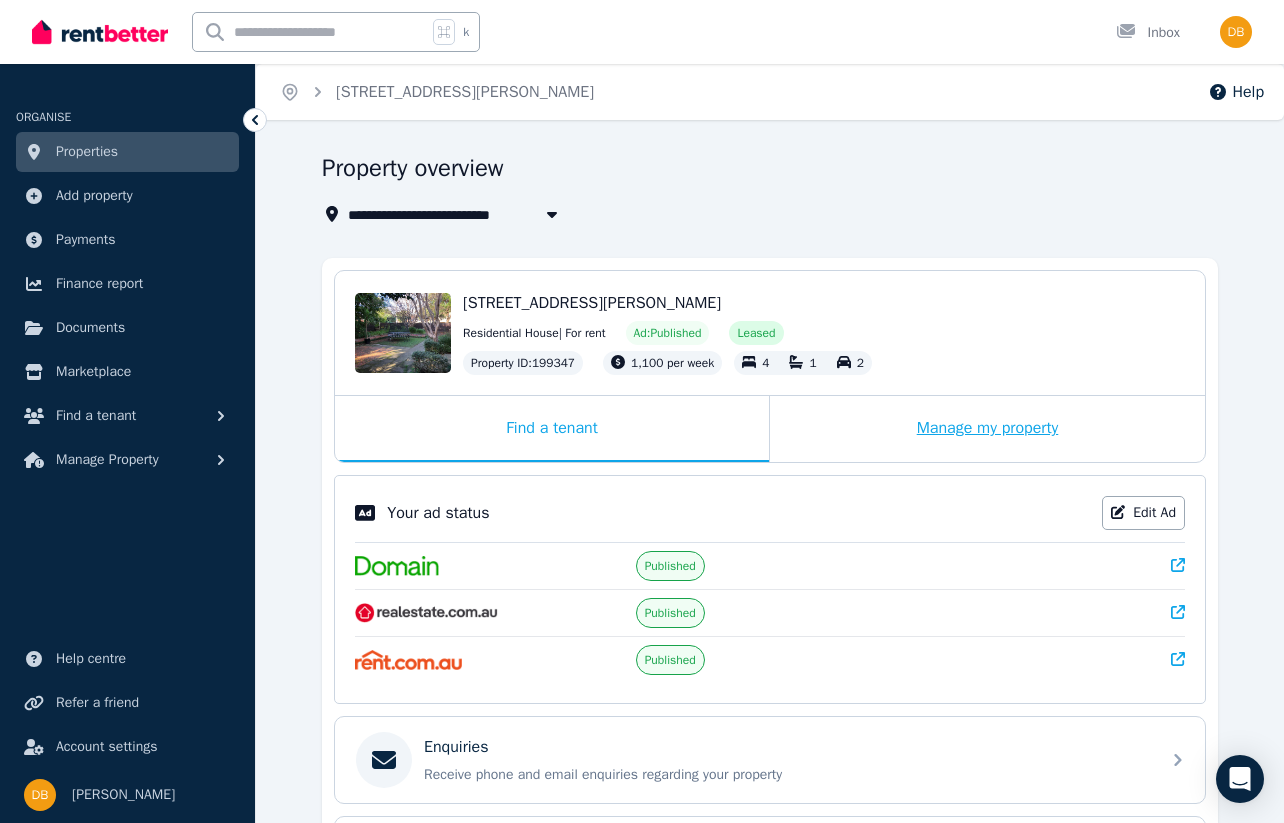 click on "Manage my property" at bounding box center [987, 429] 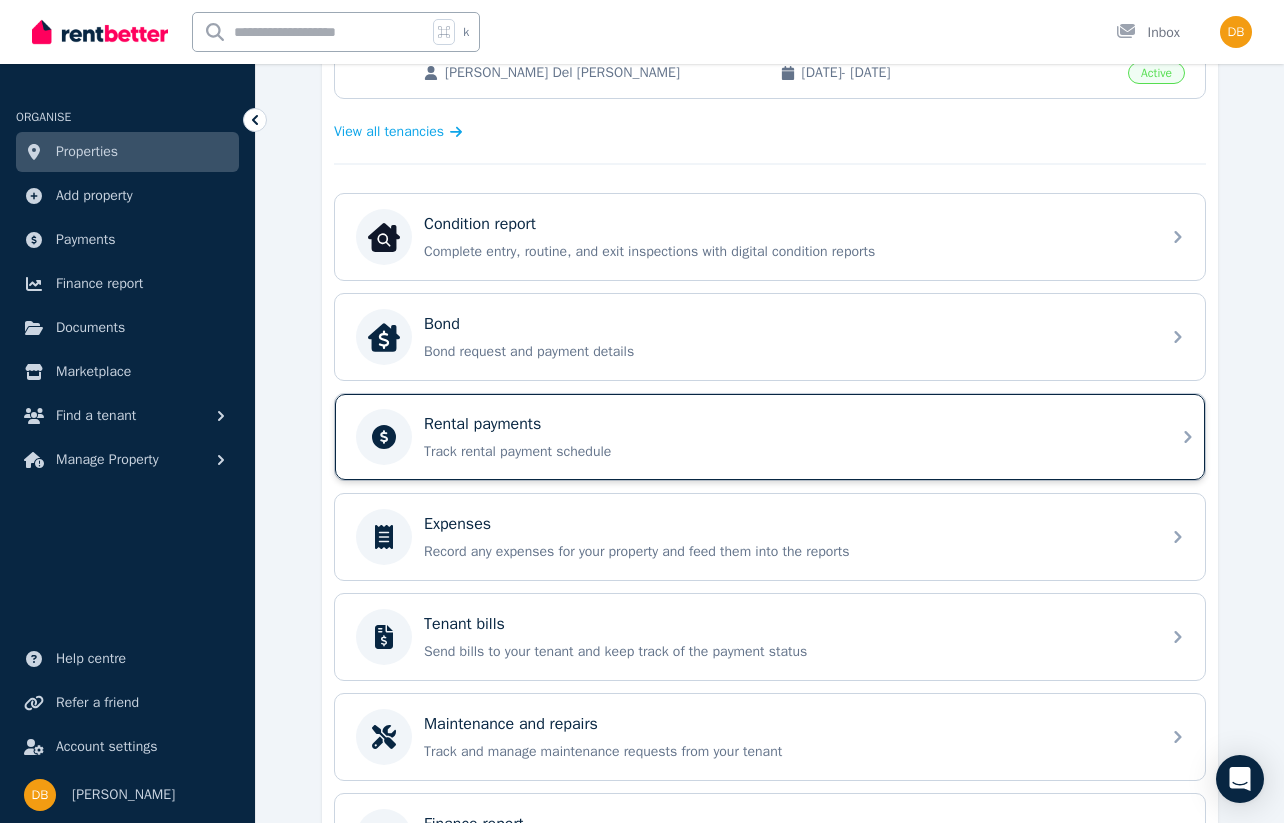 scroll, scrollTop: 545, scrollLeft: 0, axis: vertical 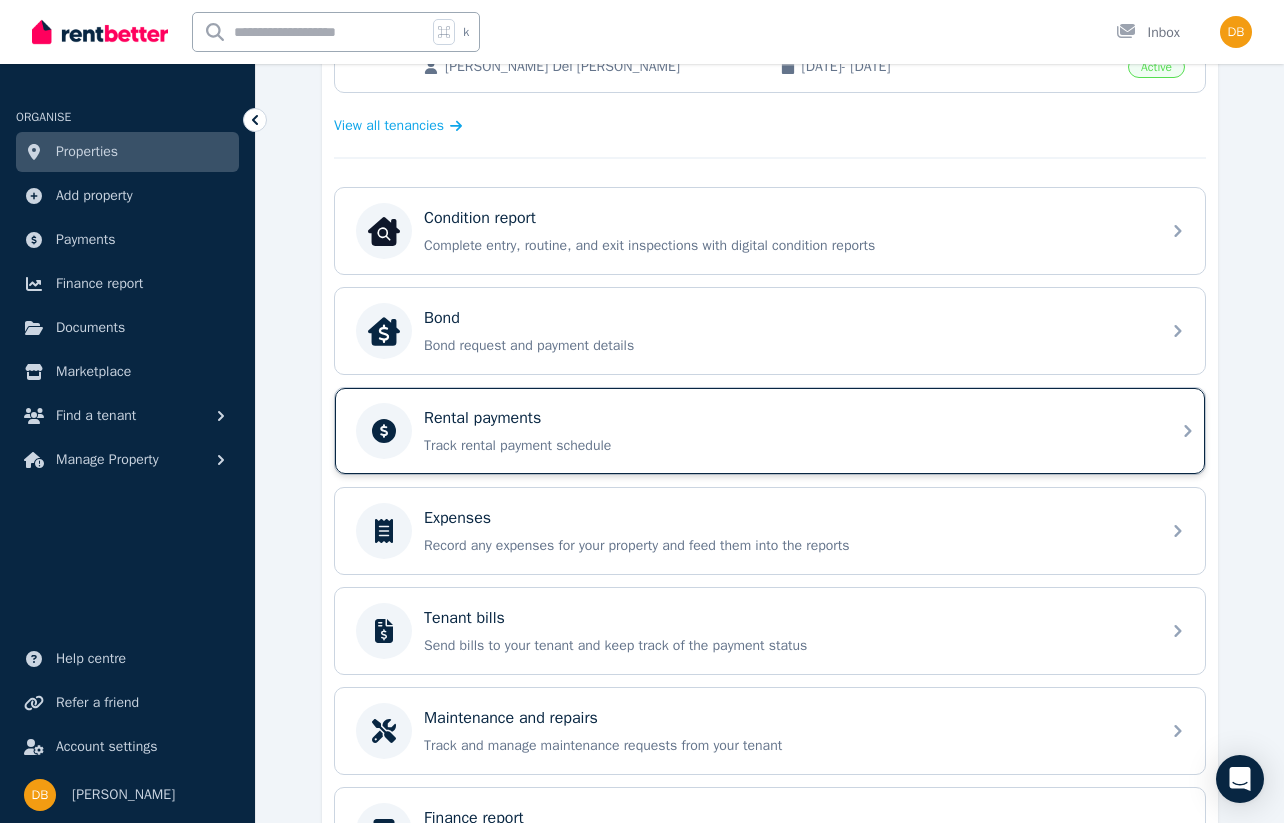 click on "Rental payments" at bounding box center (786, 418) 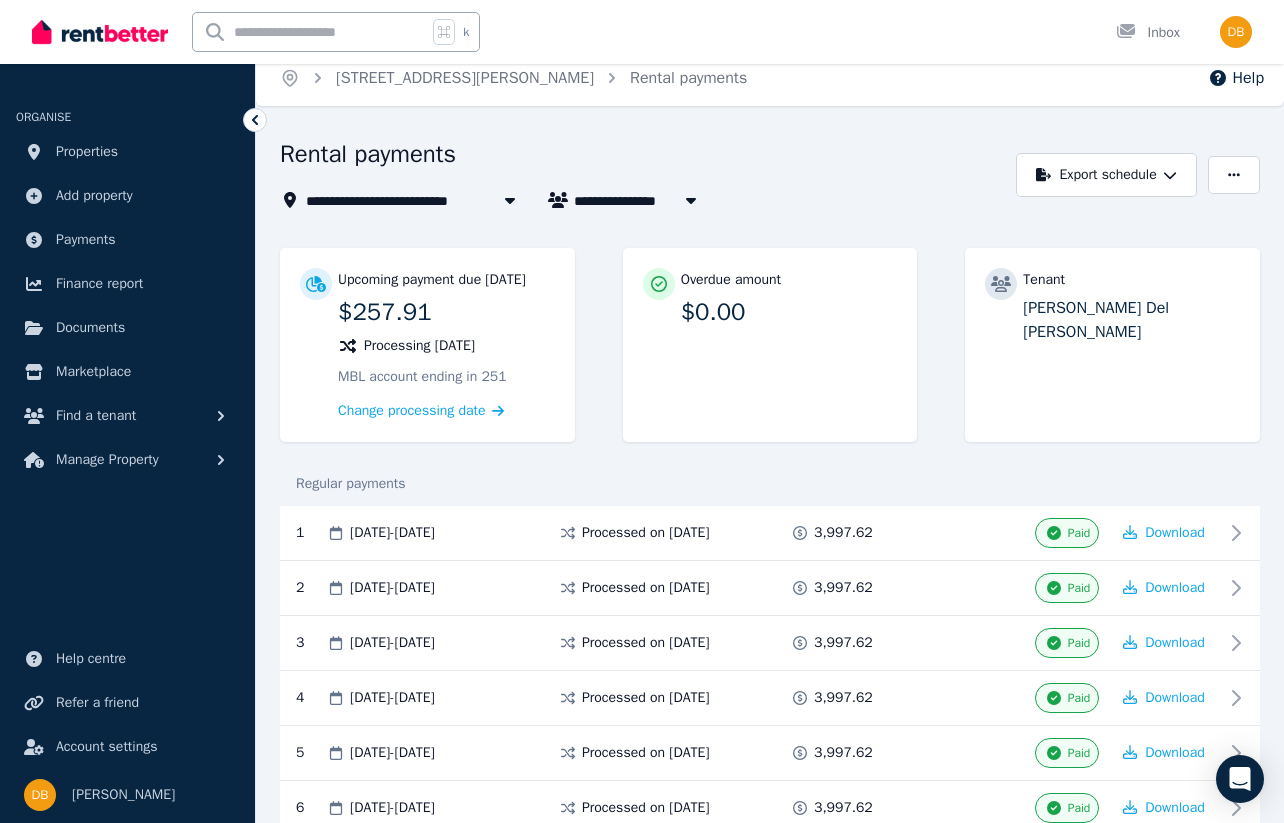 scroll, scrollTop: 16, scrollLeft: 0, axis: vertical 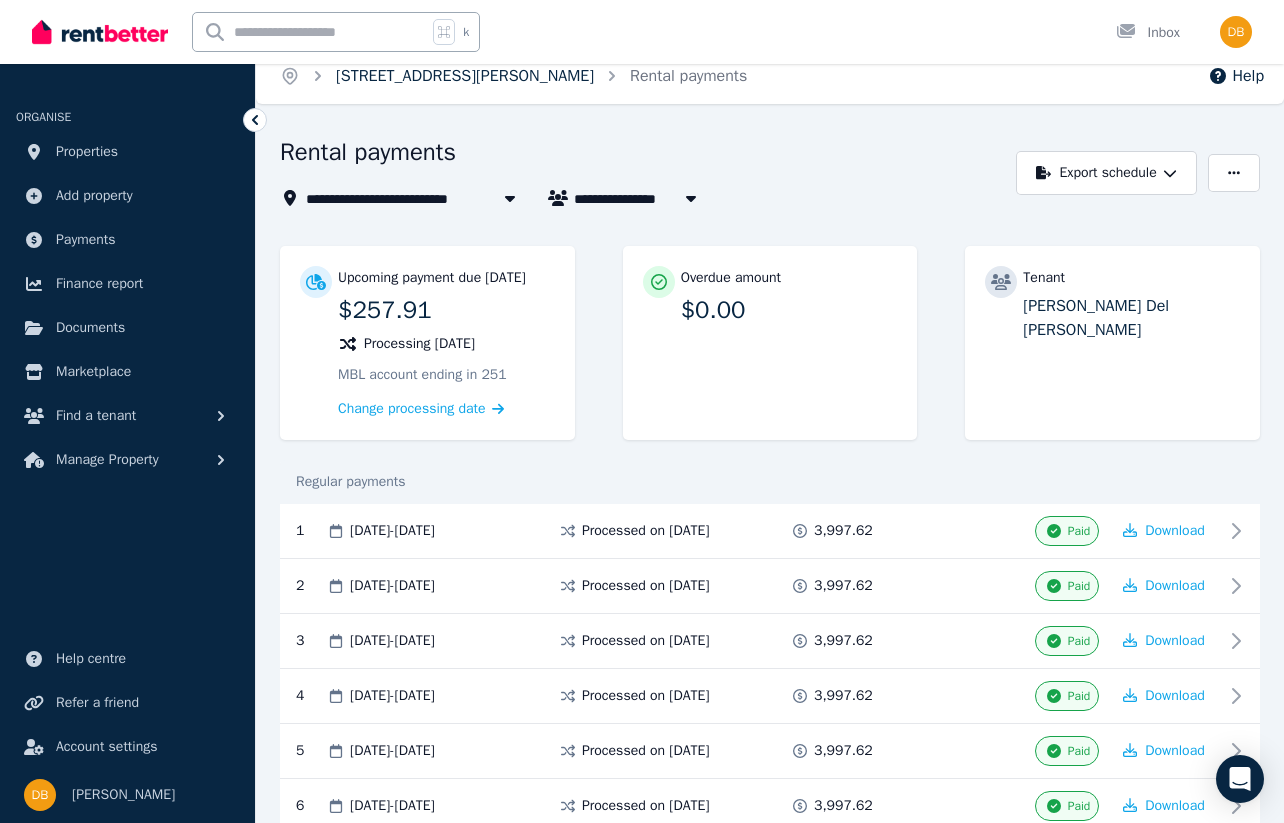 click on "[STREET_ADDRESS][PERSON_NAME]" at bounding box center [465, 76] 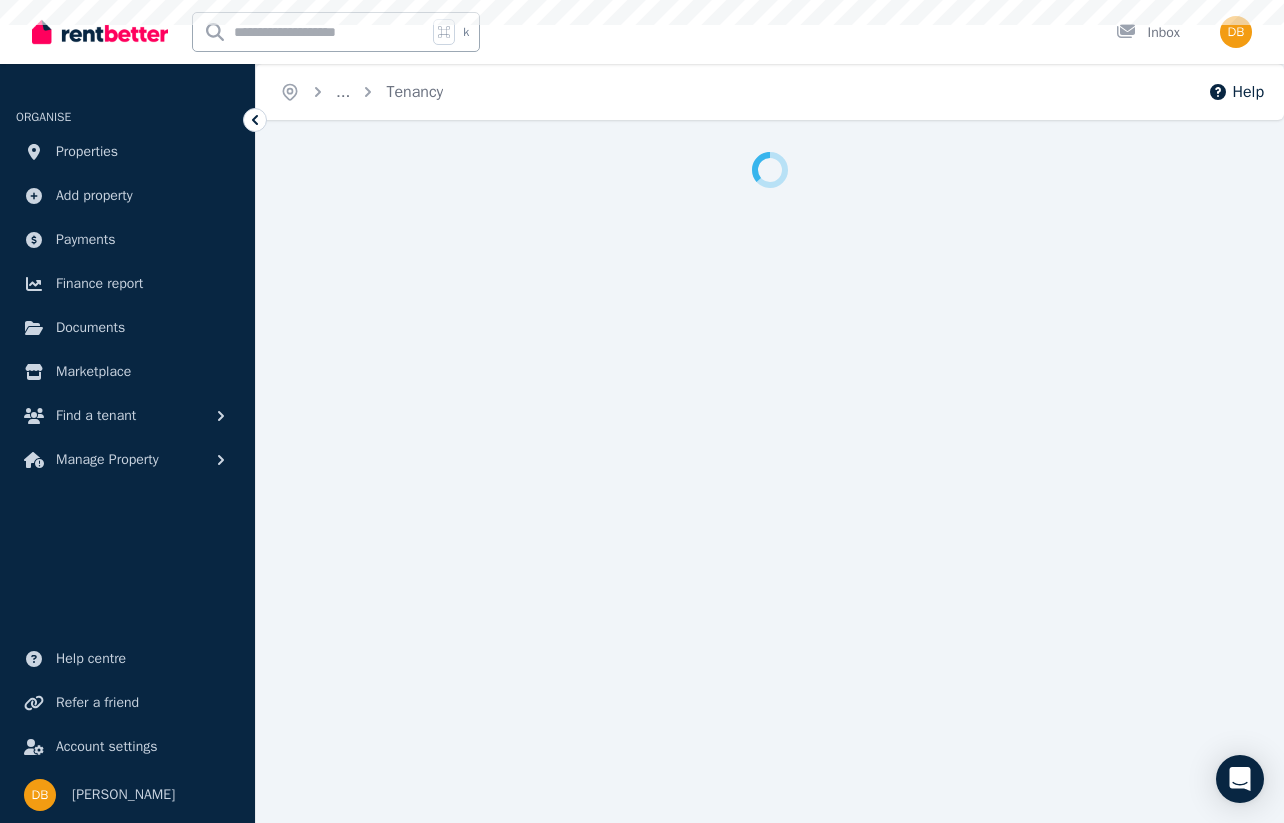 scroll, scrollTop: 0, scrollLeft: 0, axis: both 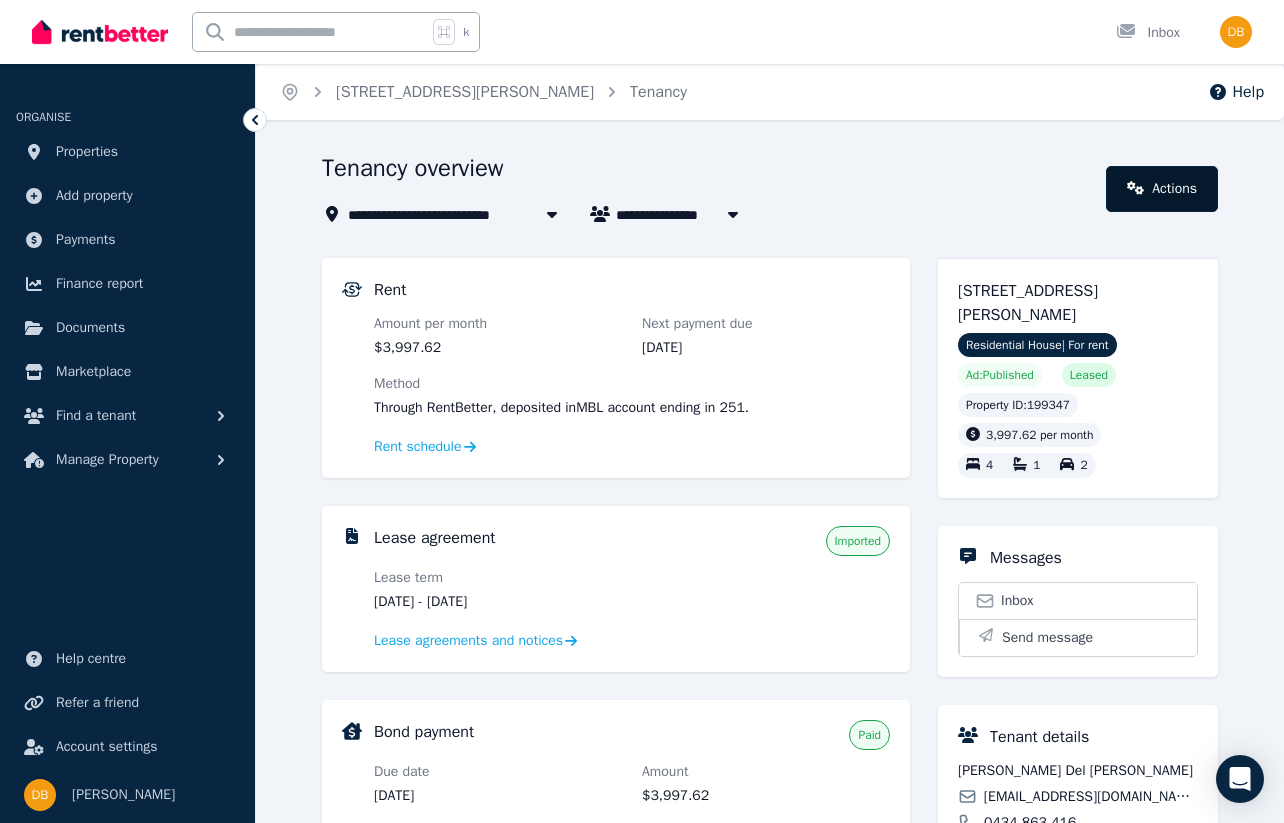 click on "Actions" at bounding box center (1162, 189) 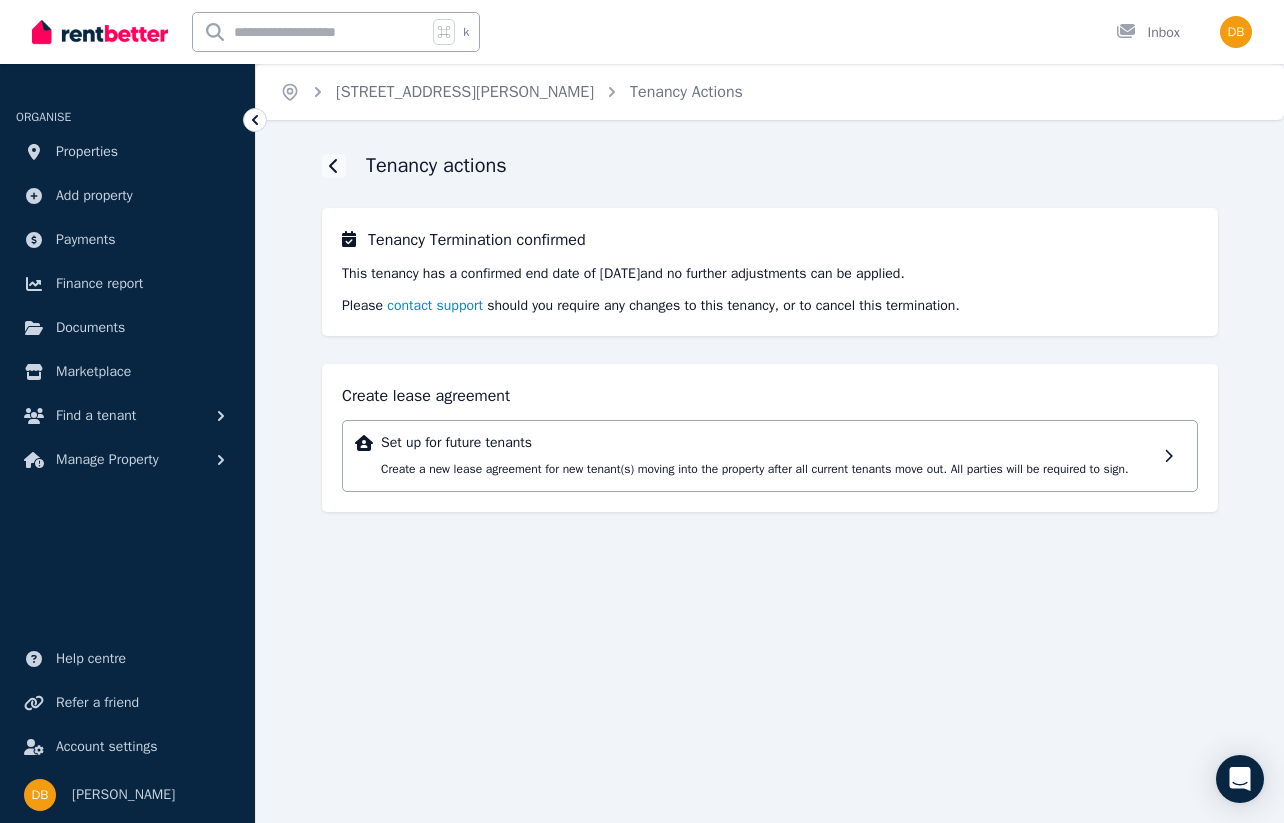 click on "contact support" at bounding box center [435, 305] 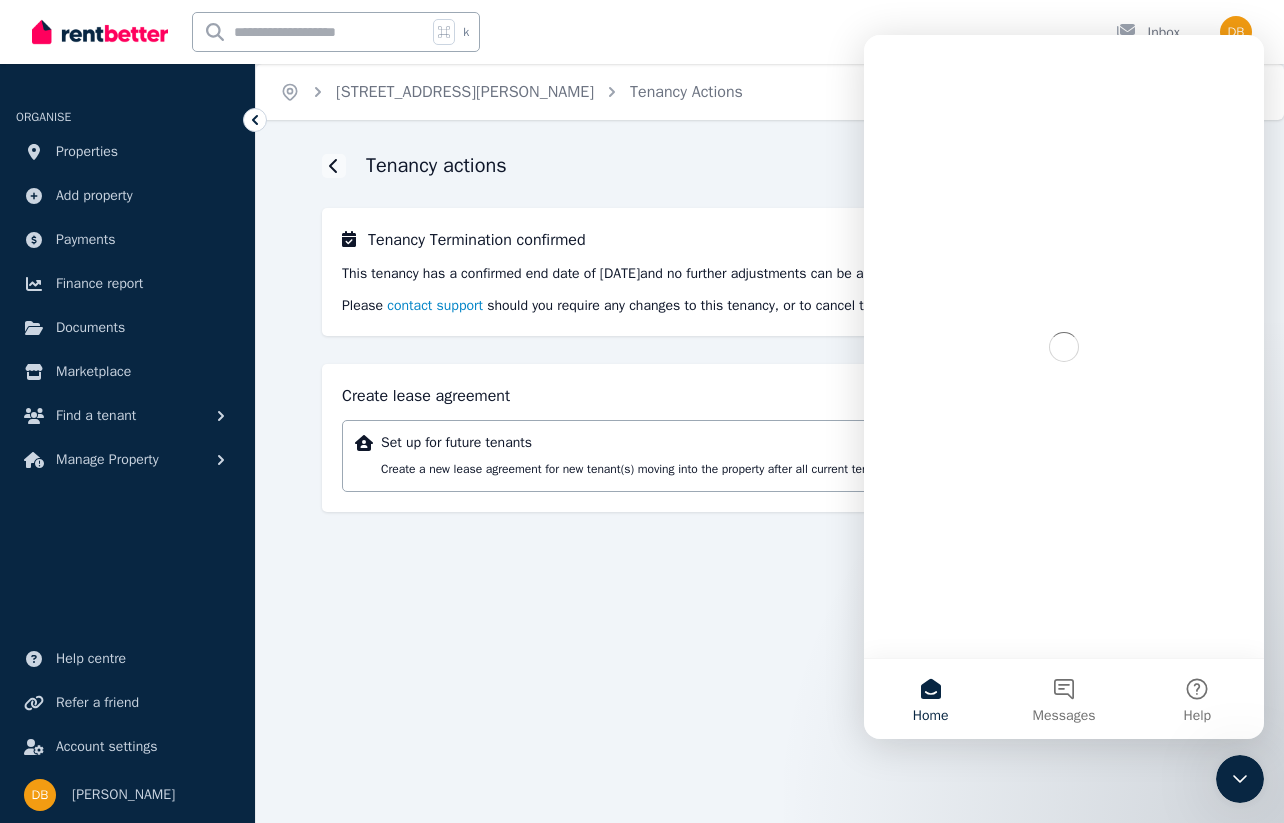 scroll, scrollTop: 0, scrollLeft: 0, axis: both 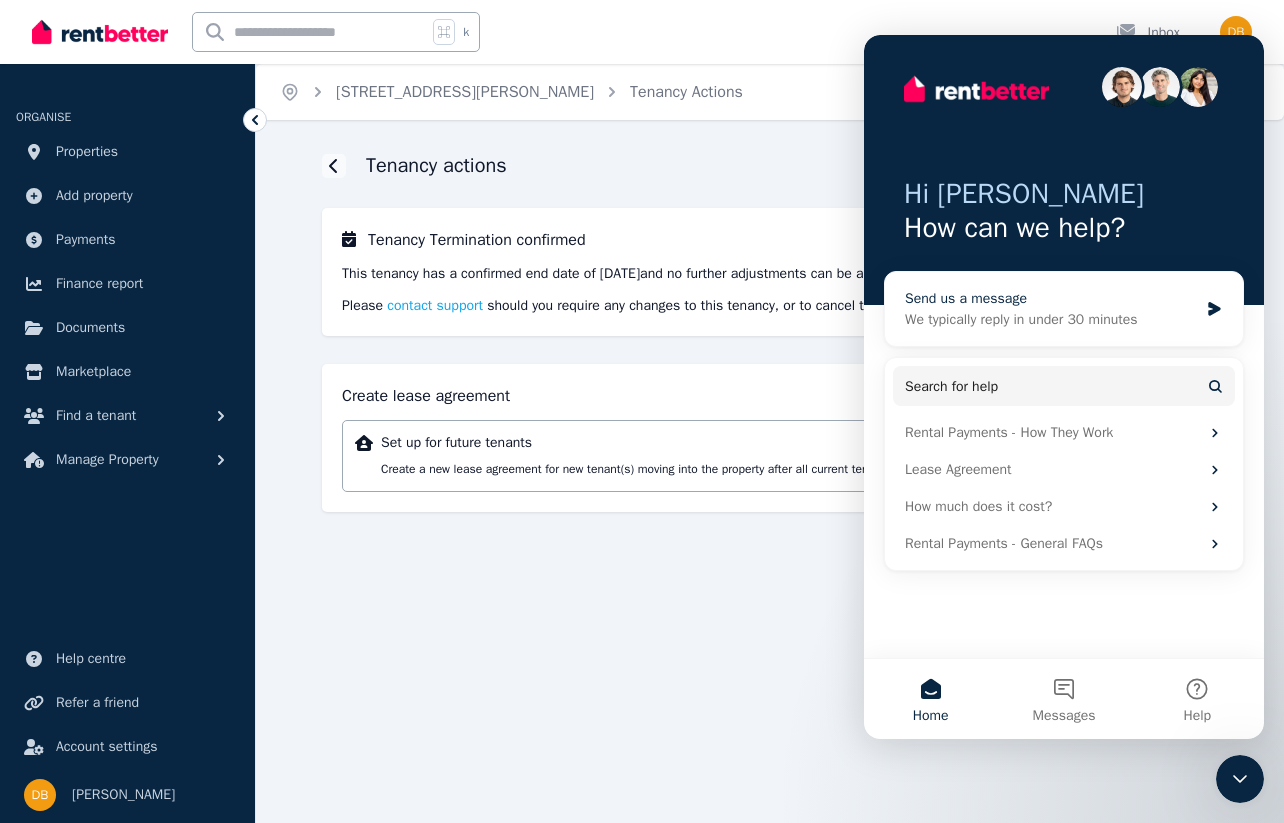 click on "Send us a message" at bounding box center (1051, 298) 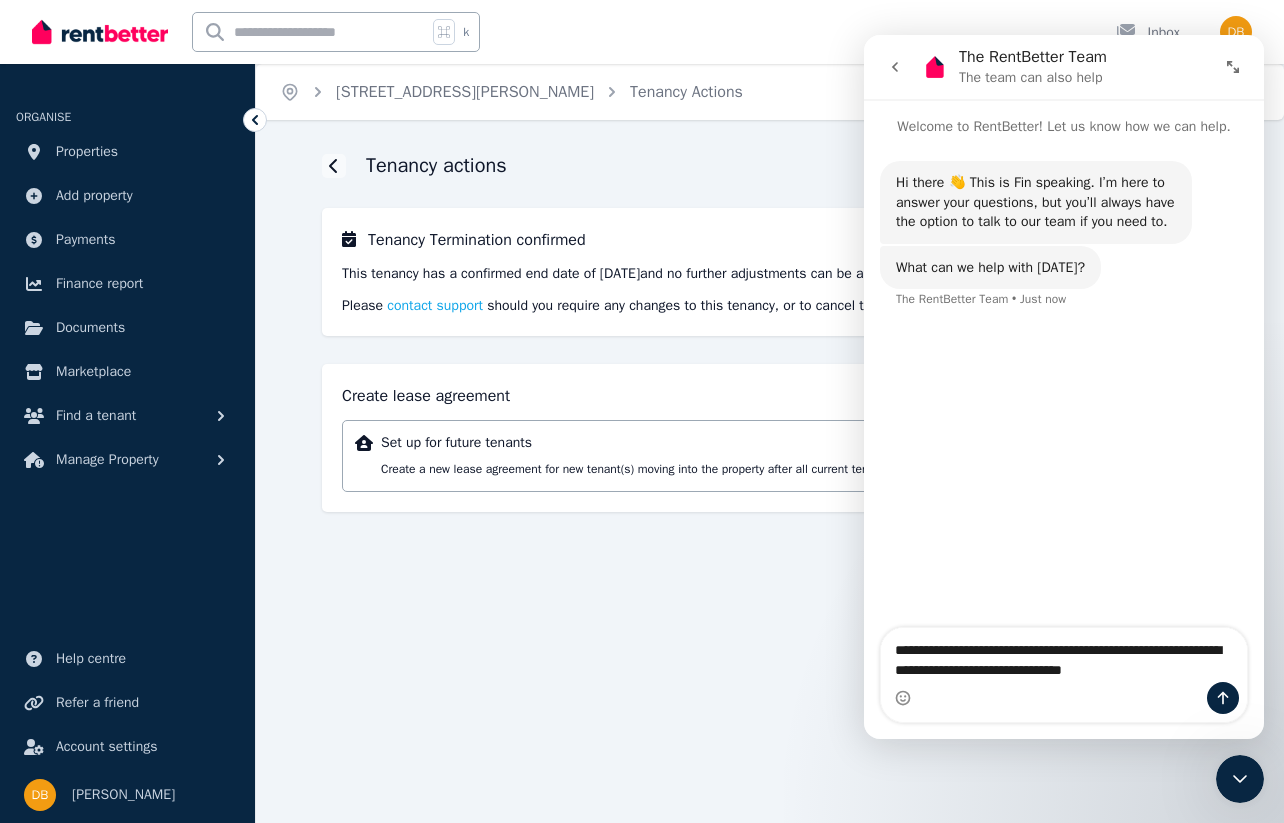 click on "**********" at bounding box center (1064, 655) 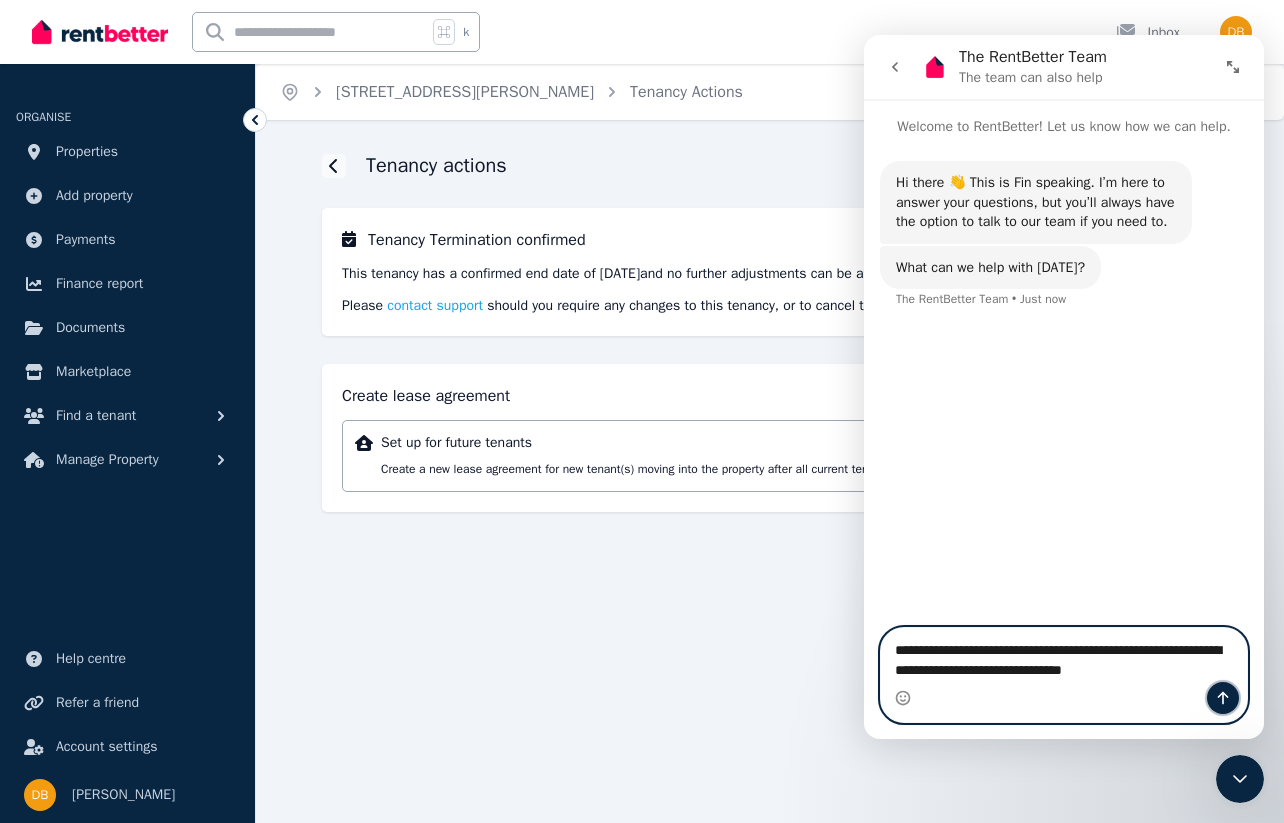 click 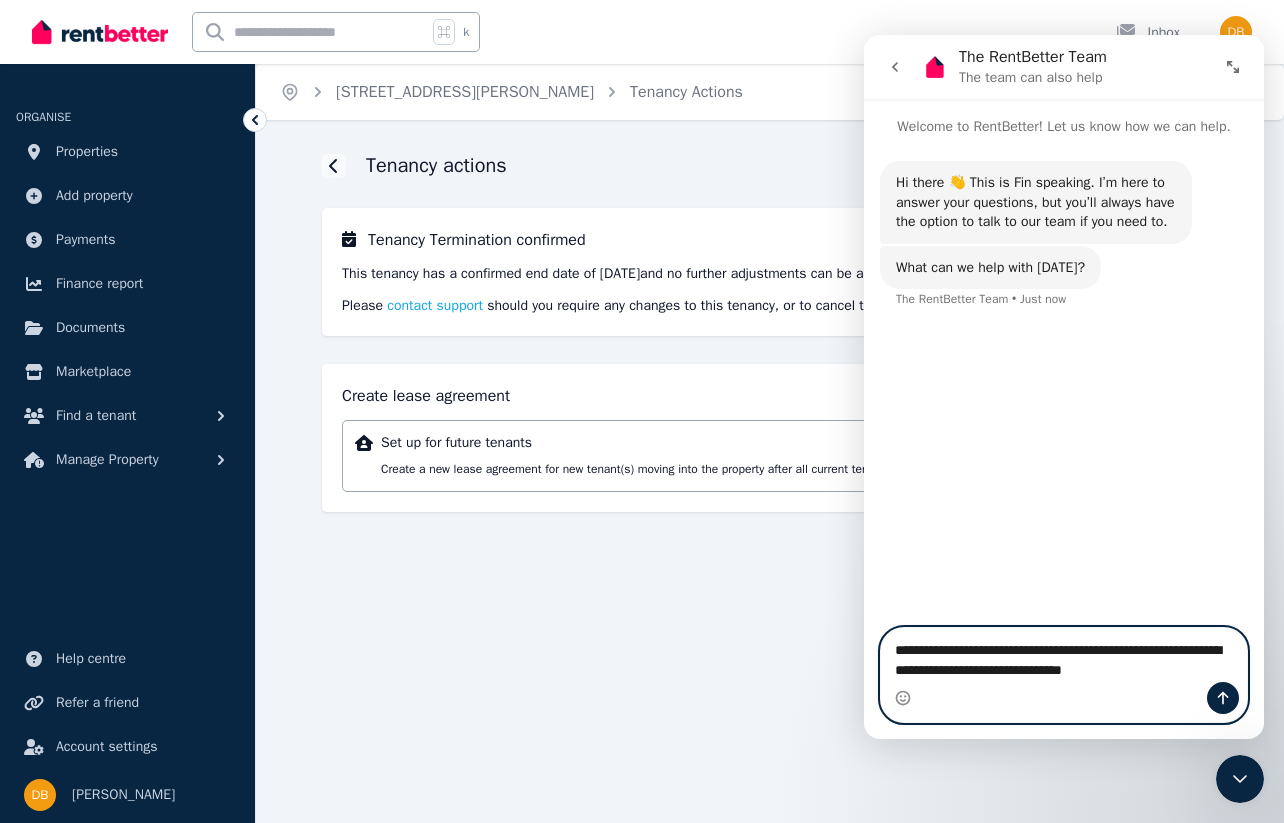 type 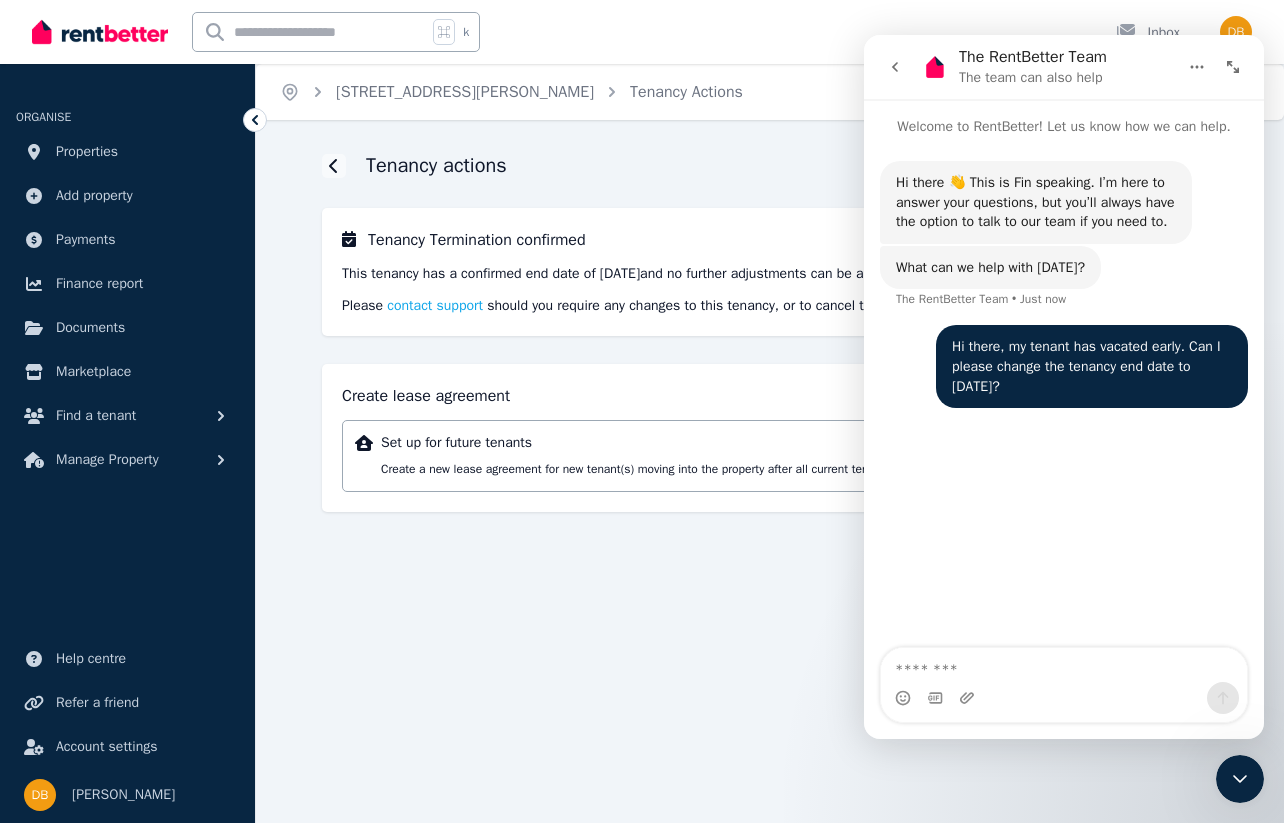 click on "Tenancy actions" at bounding box center [770, 166] 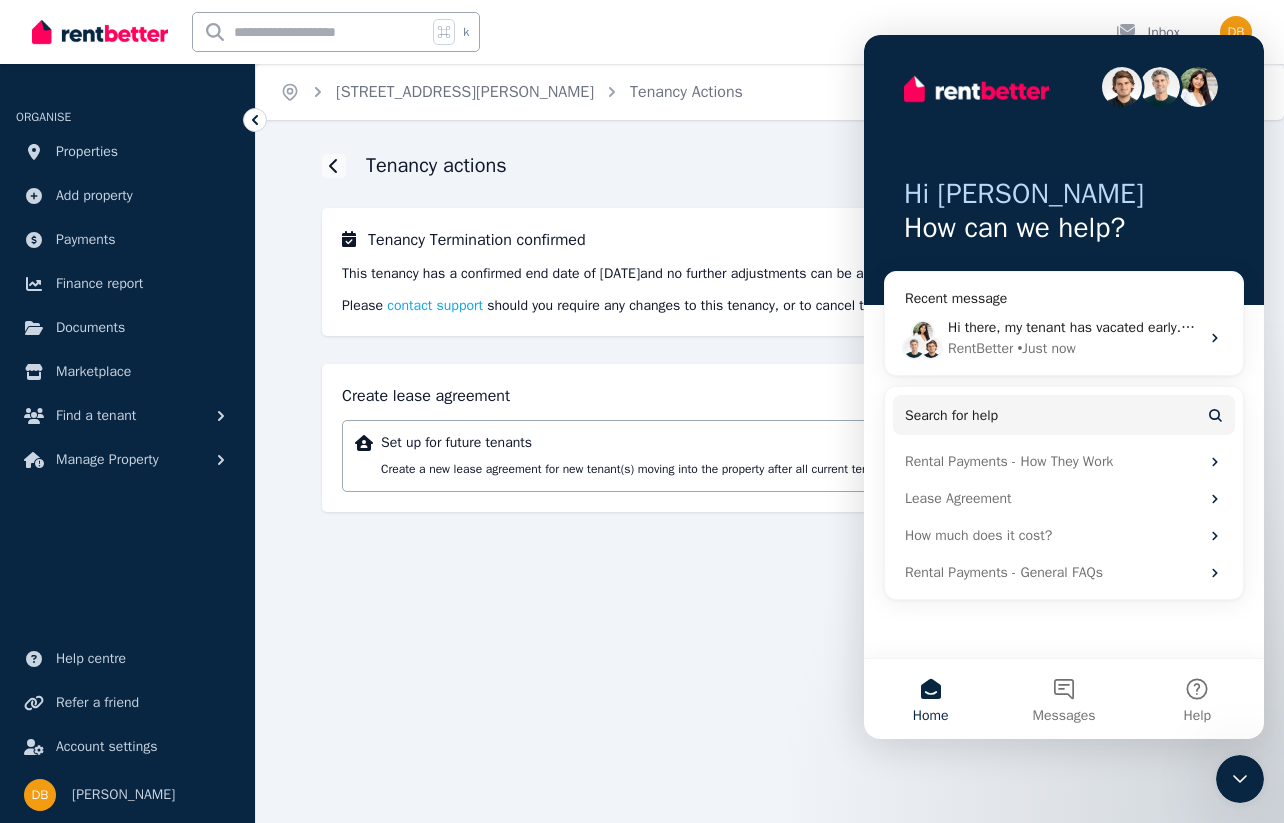 click on "Tenancy actions" at bounding box center [770, 166] 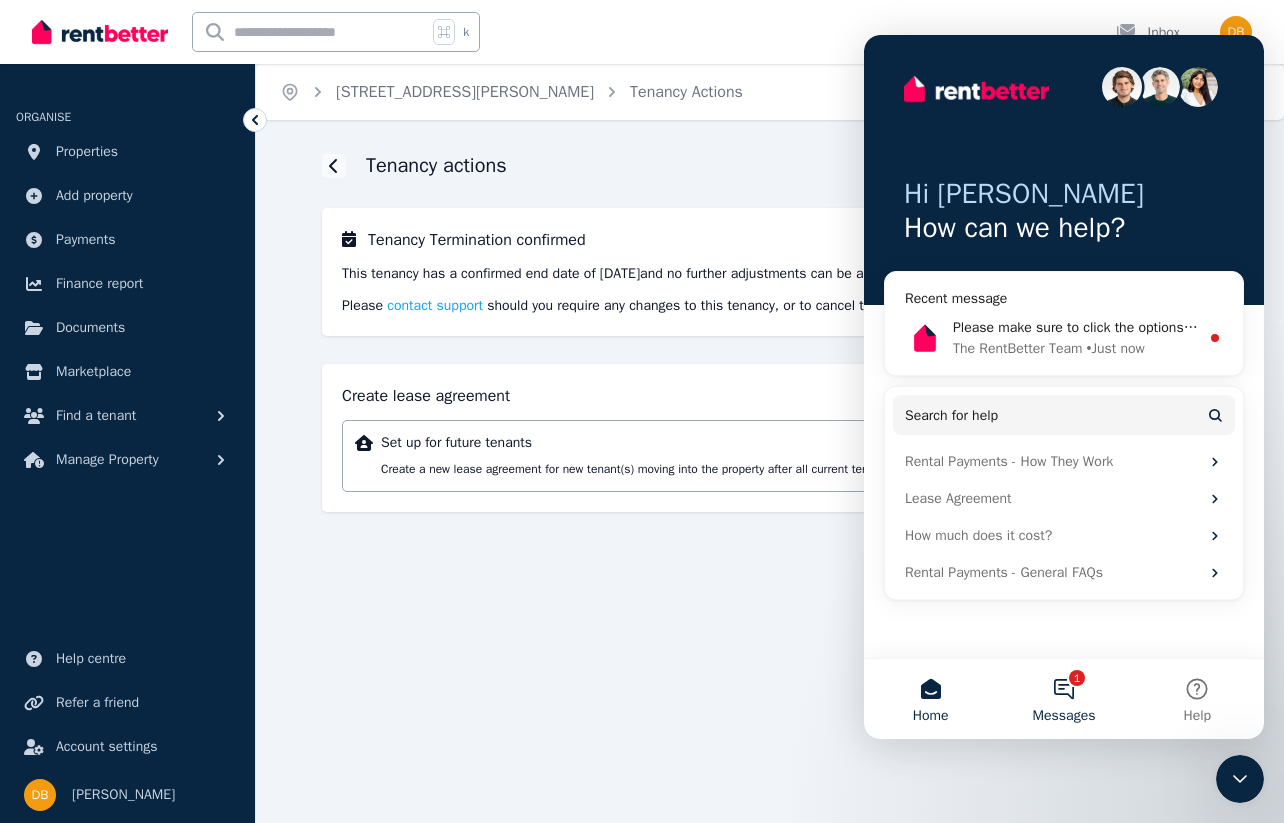 click on "1 Messages" at bounding box center [1063, 699] 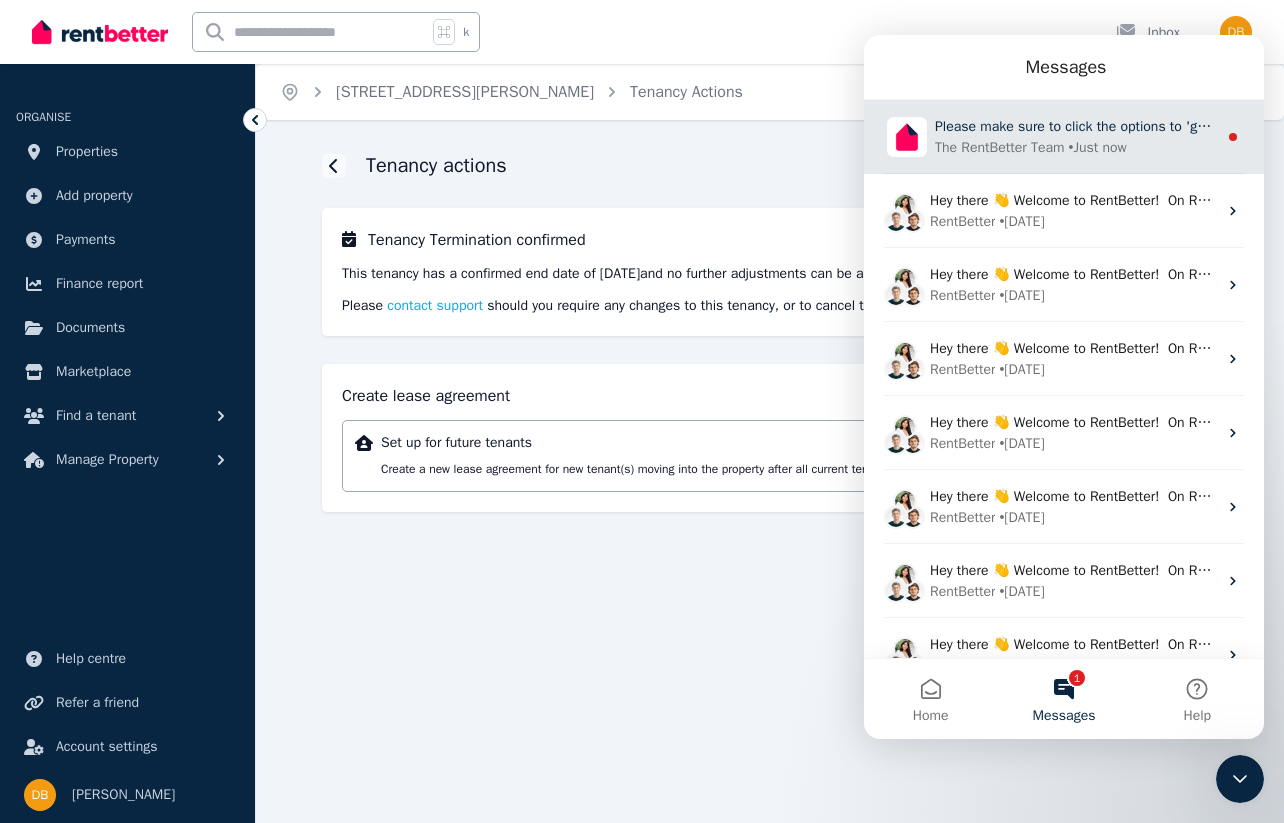 click on "Please make sure to click the options to 'get more help' if we haven't answered your question." at bounding box center [1225, 126] 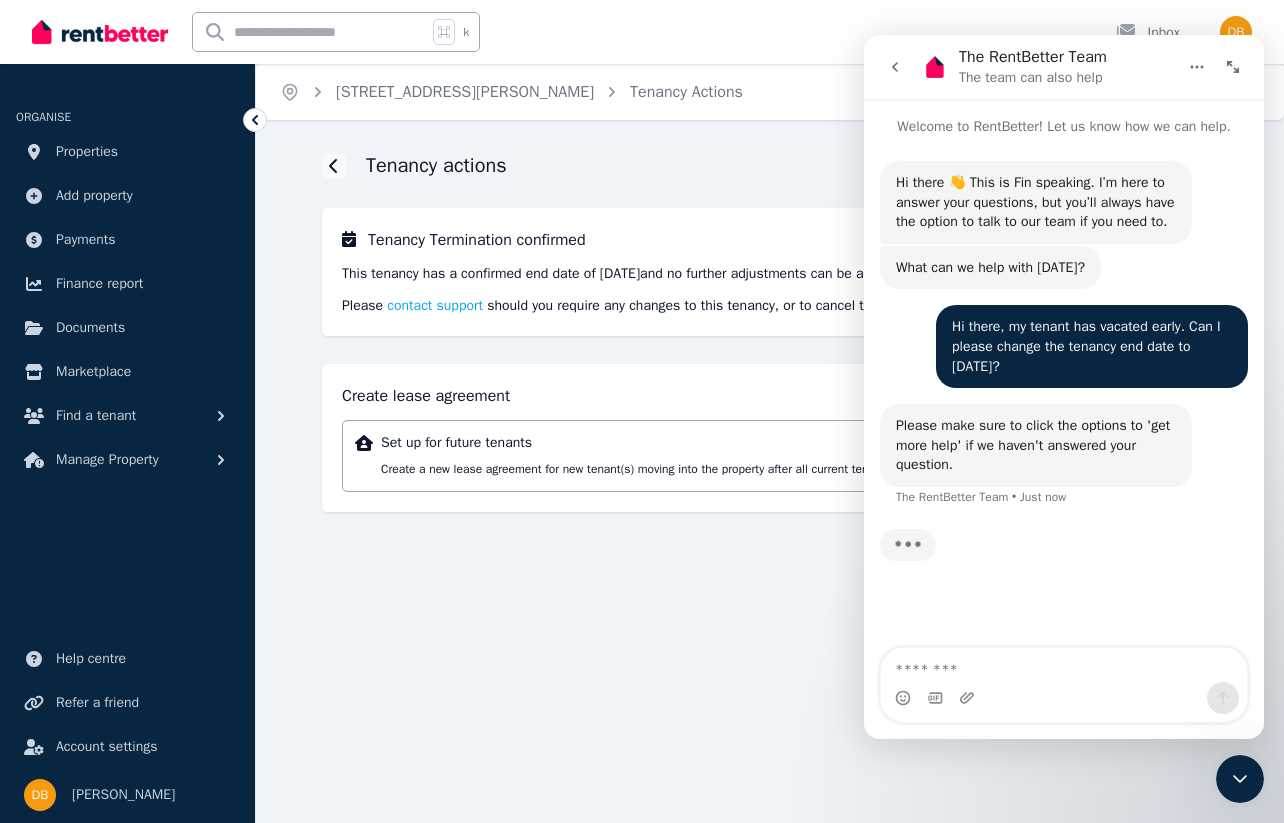 scroll, scrollTop: 3, scrollLeft: 0, axis: vertical 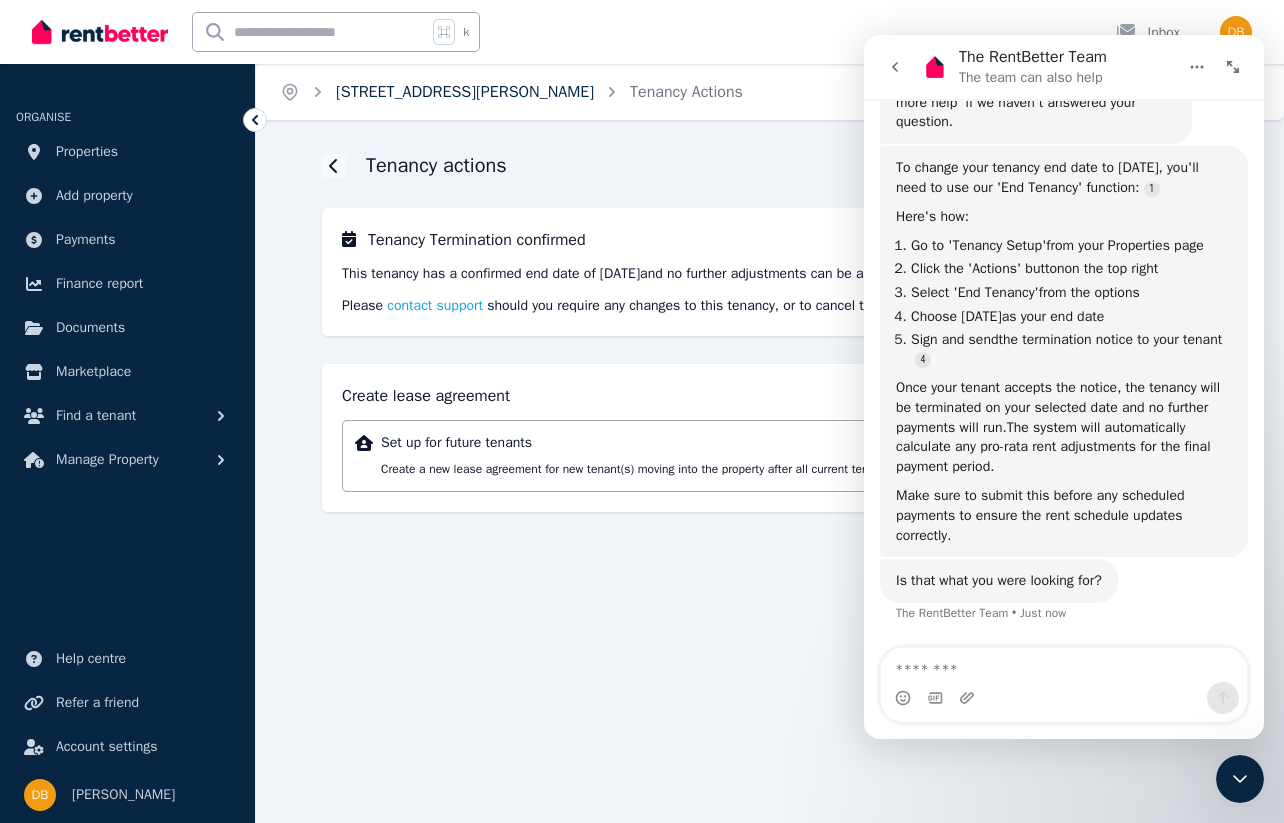 click on "[STREET_ADDRESS][PERSON_NAME]" at bounding box center (465, 92) 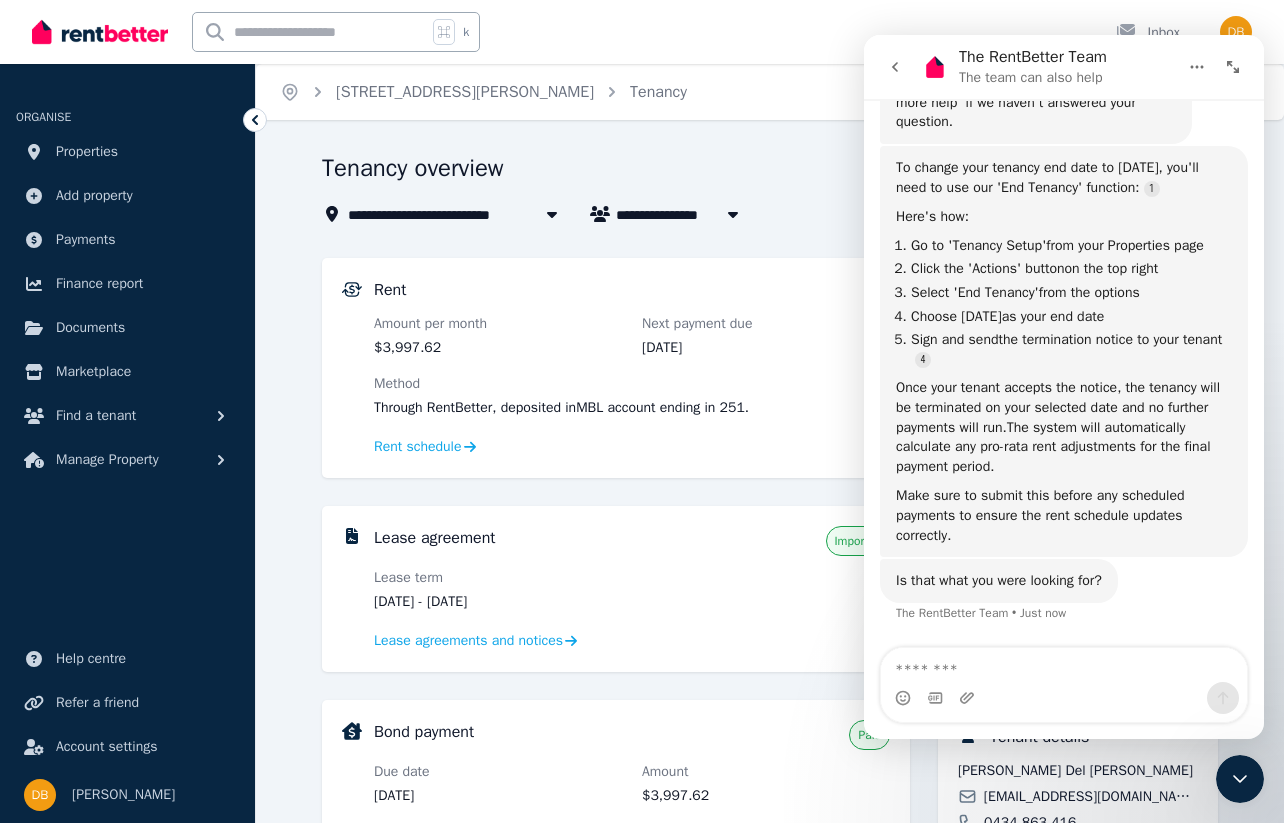 click 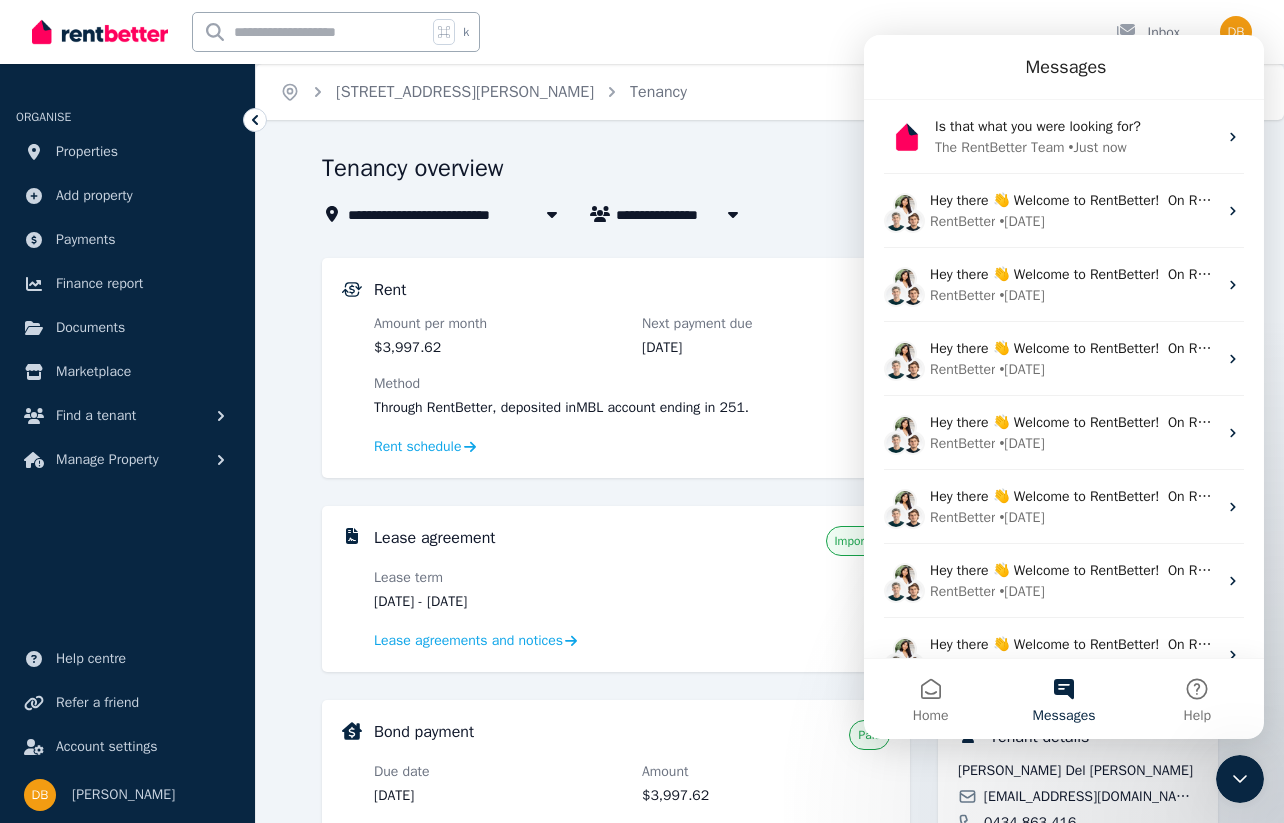 scroll, scrollTop: 291, scrollLeft: 0, axis: vertical 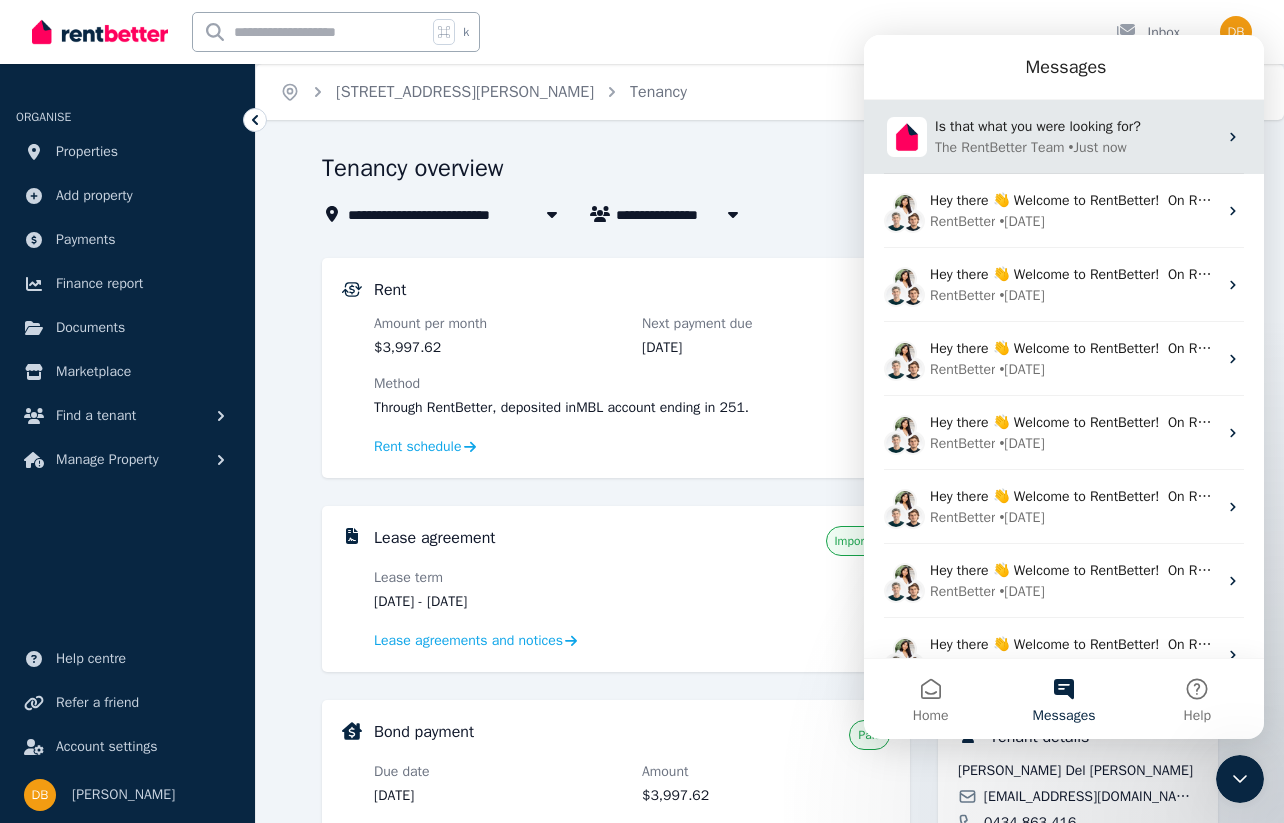 click on "Is that what you were looking for?" at bounding box center (1038, 126) 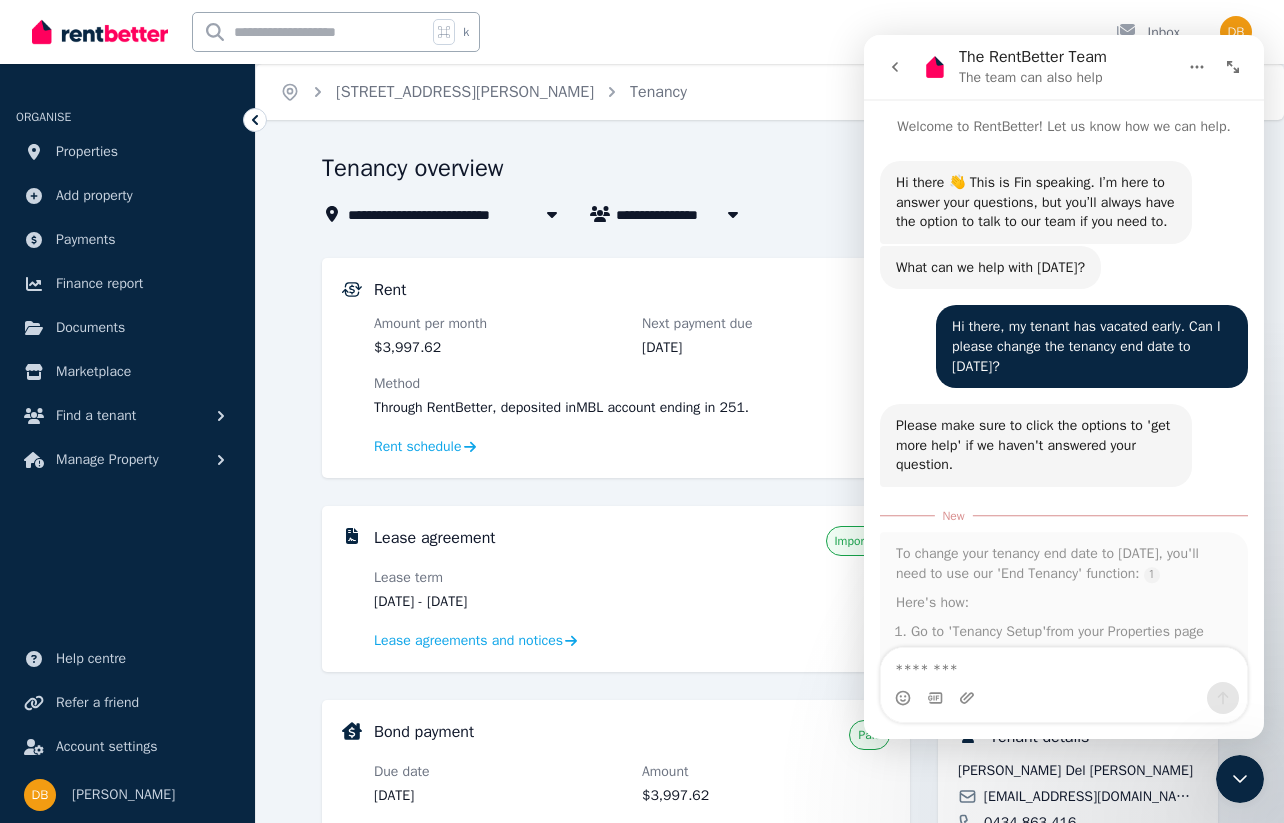 scroll, scrollTop: 3, scrollLeft: 0, axis: vertical 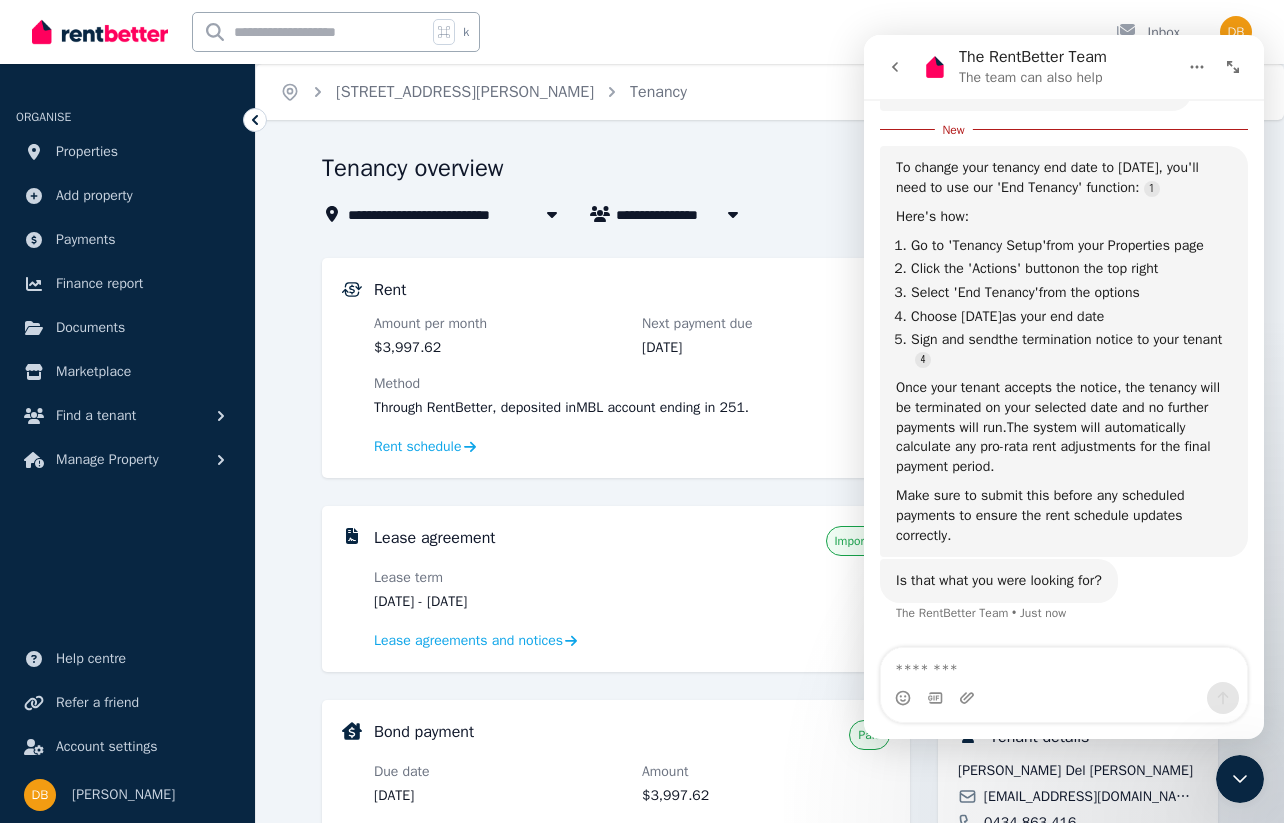click 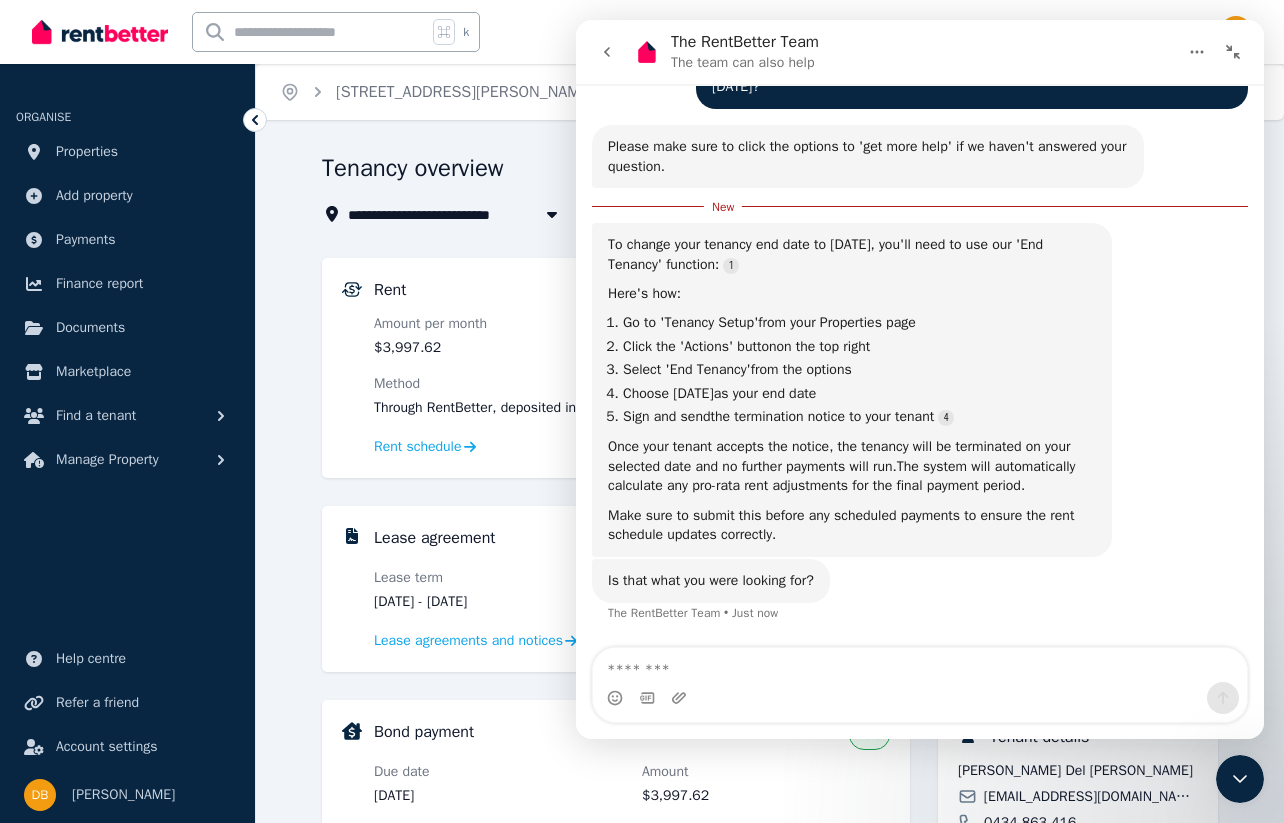 scroll, scrollTop: 241, scrollLeft: 0, axis: vertical 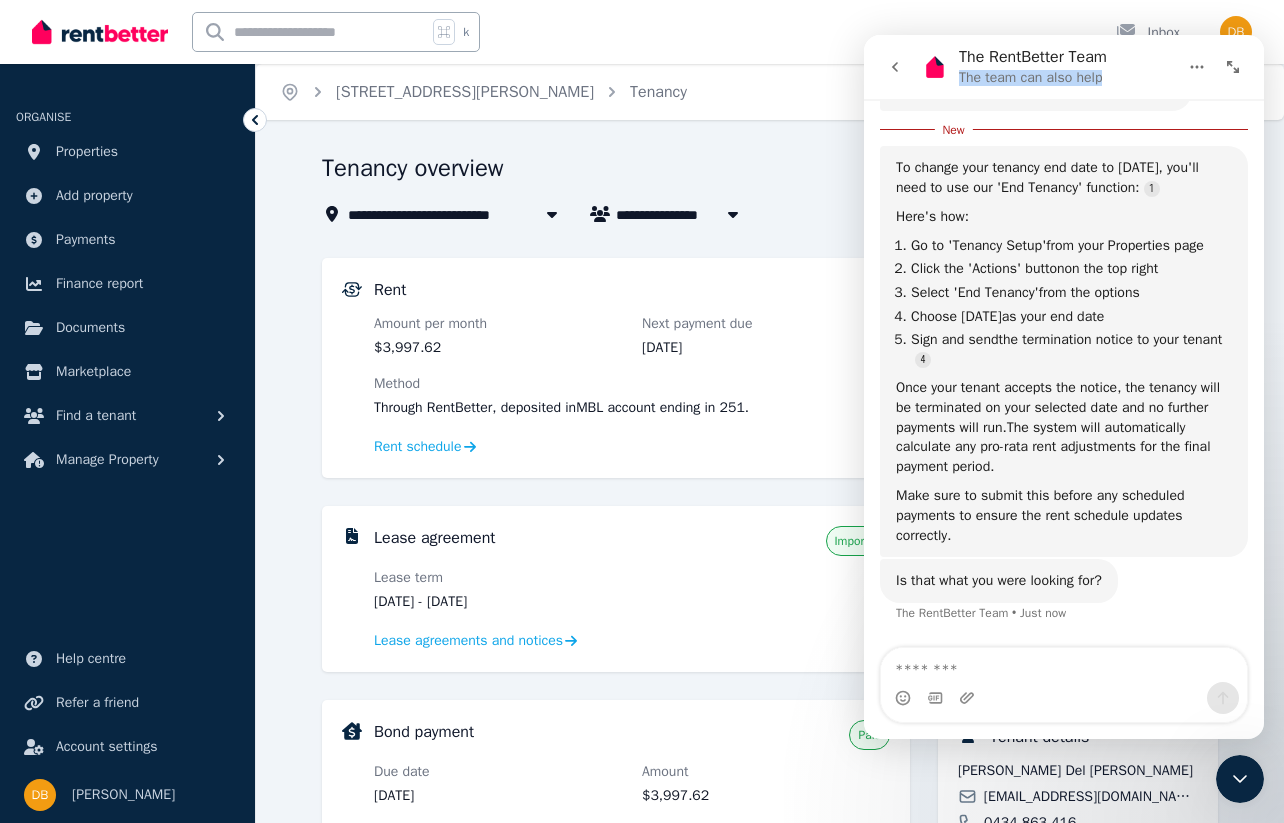 drag, startPoint x: 1153, startPoint y: 49, endPoint x: 695, endPoint y: 134, distance: 465.82077 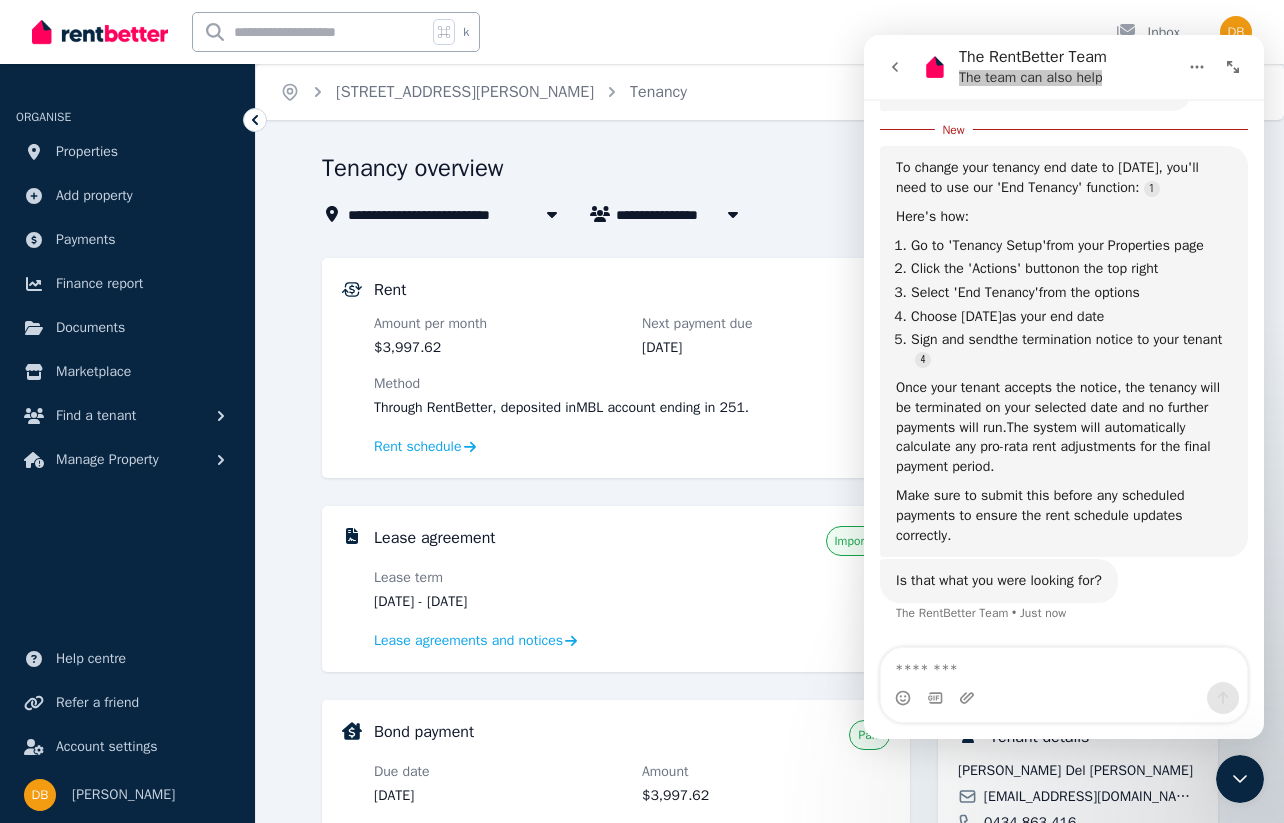 click 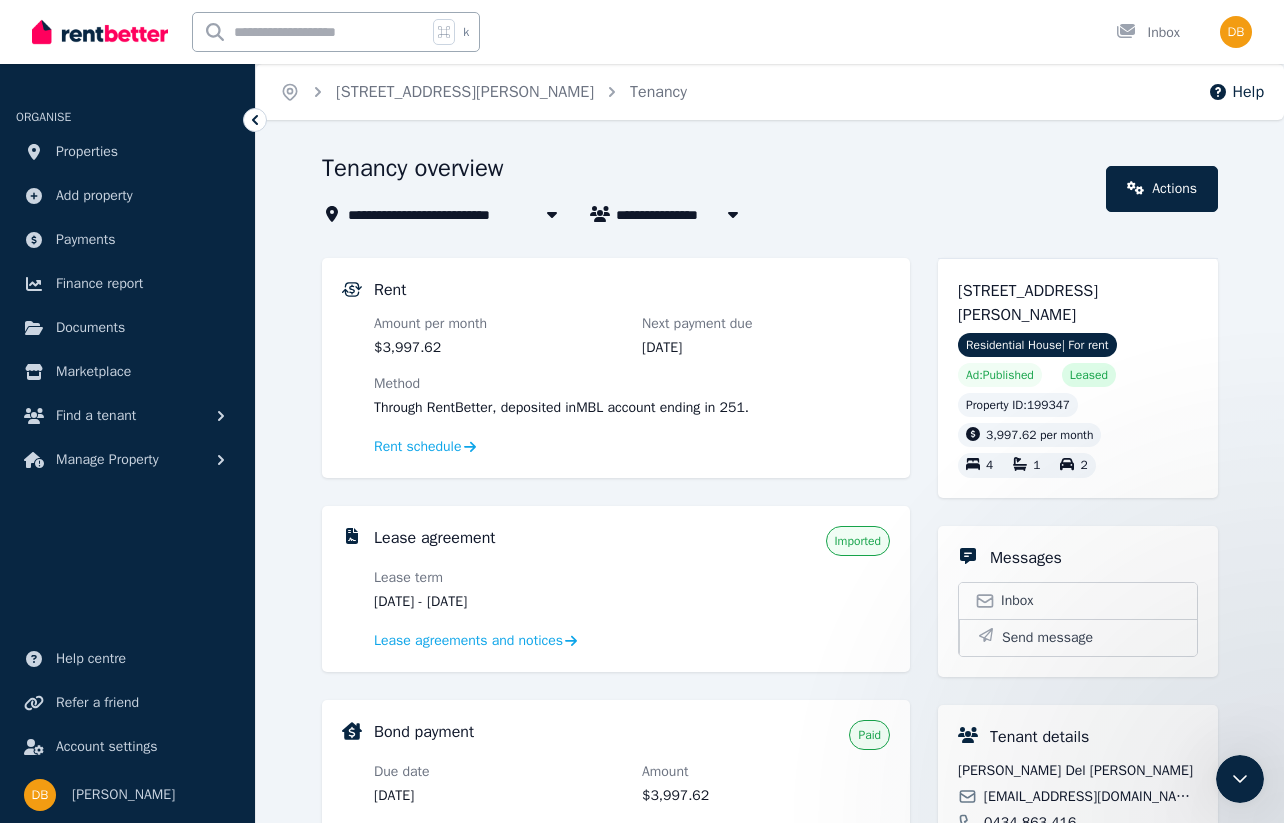 scroll, scrollTop: 0, scrollLeft: 0, axis: both 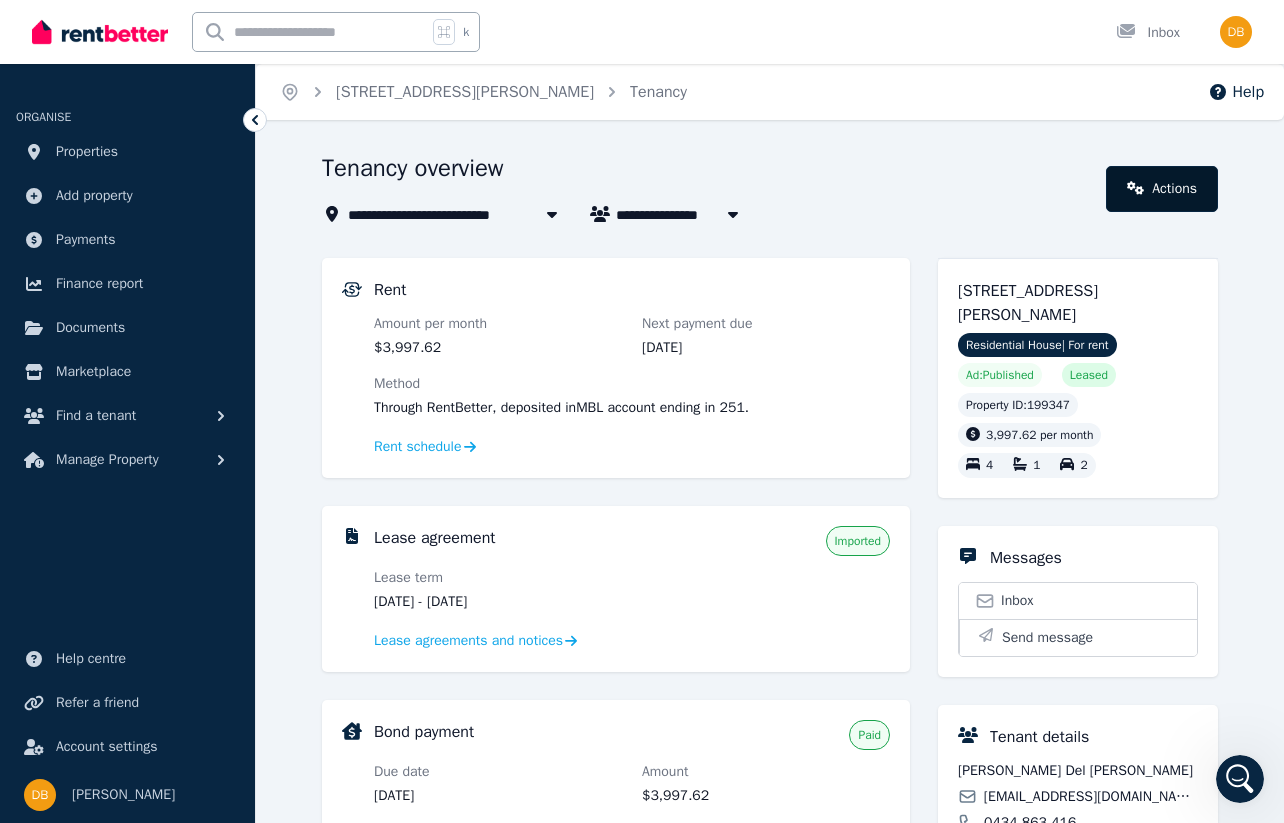 click on "Actions" at bounding box center [1162, 189] 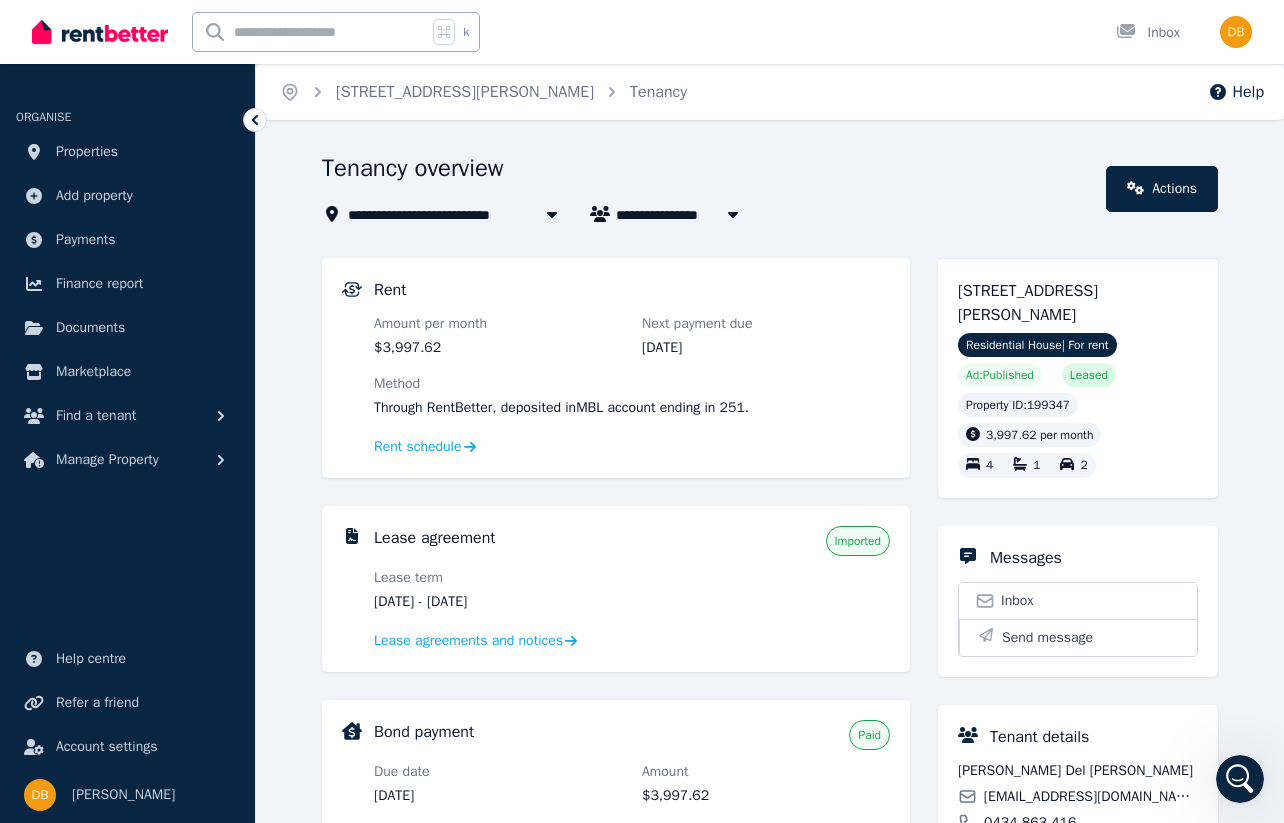 click 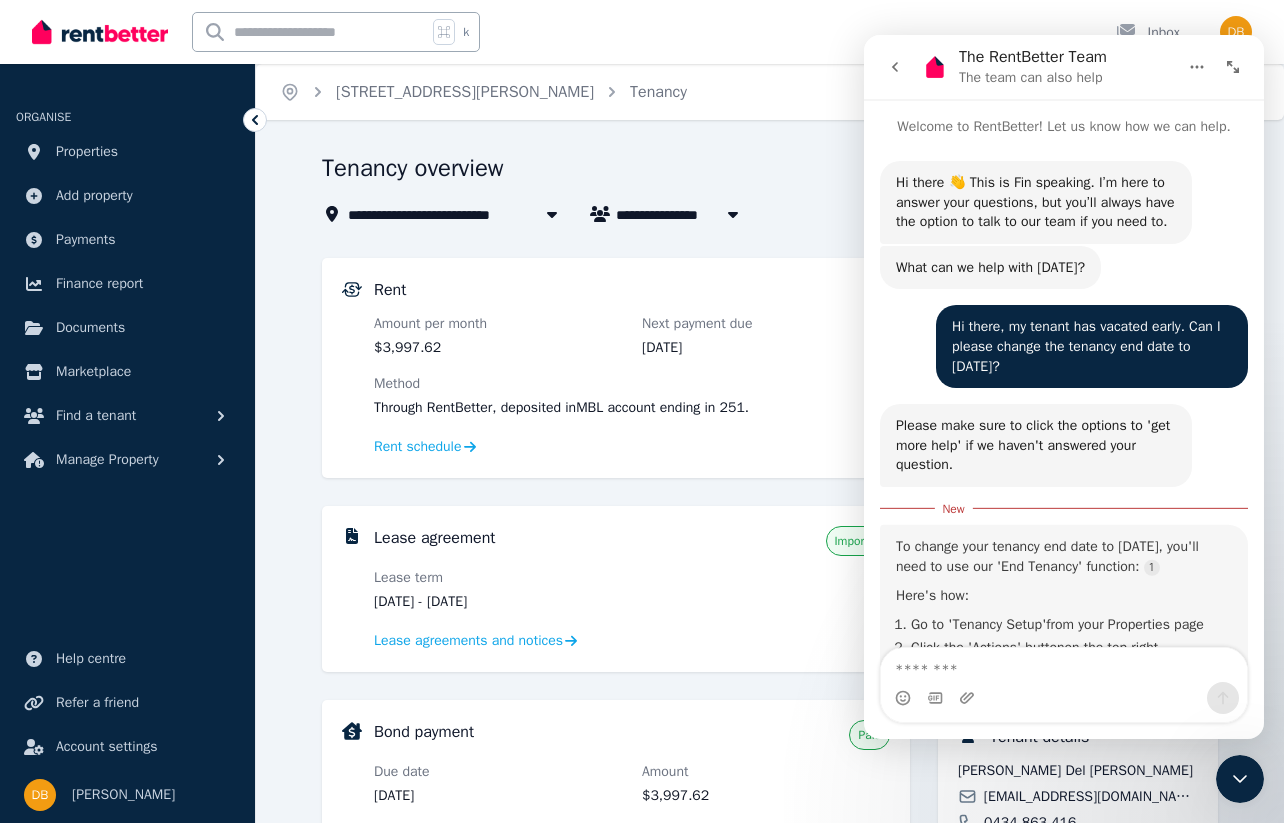 scroll, scrollTop: 229, scrollLeft: 0, axis: vertical 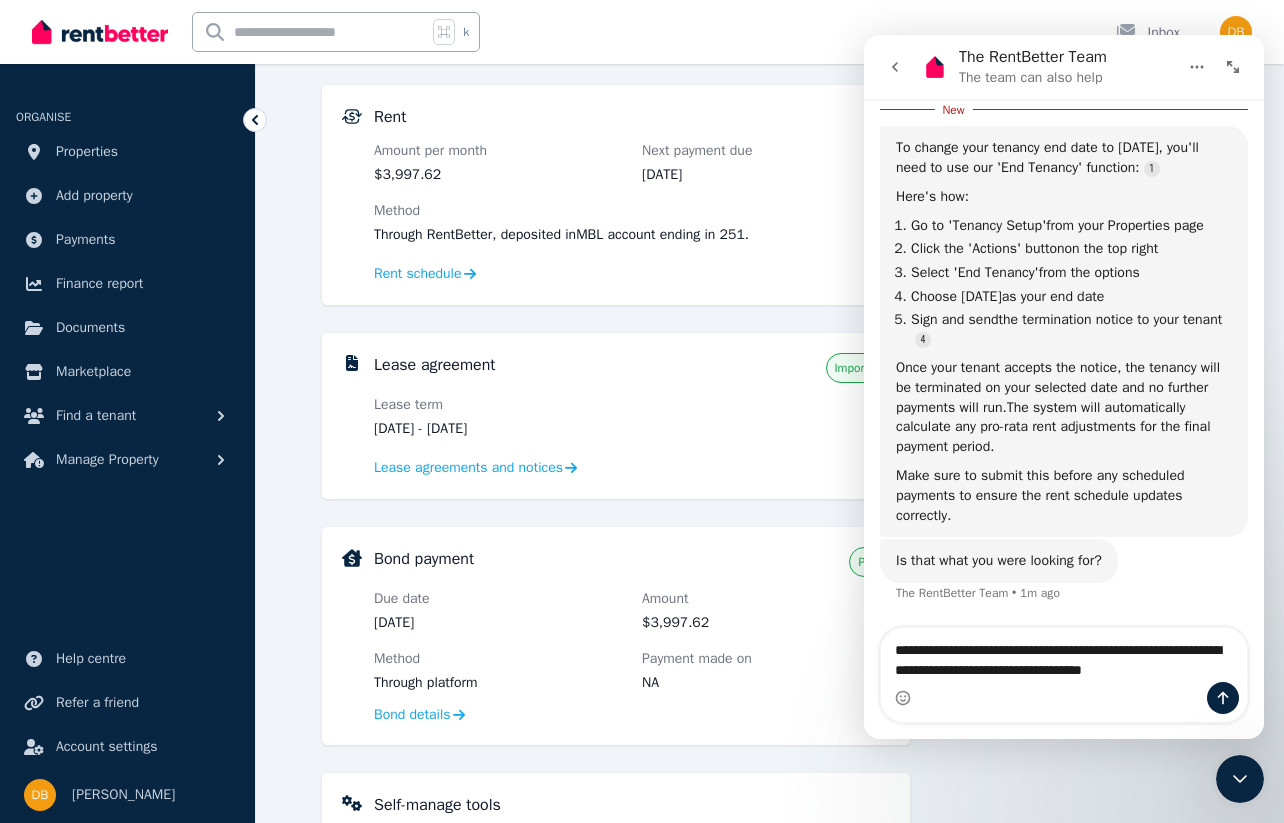 type on "**********" 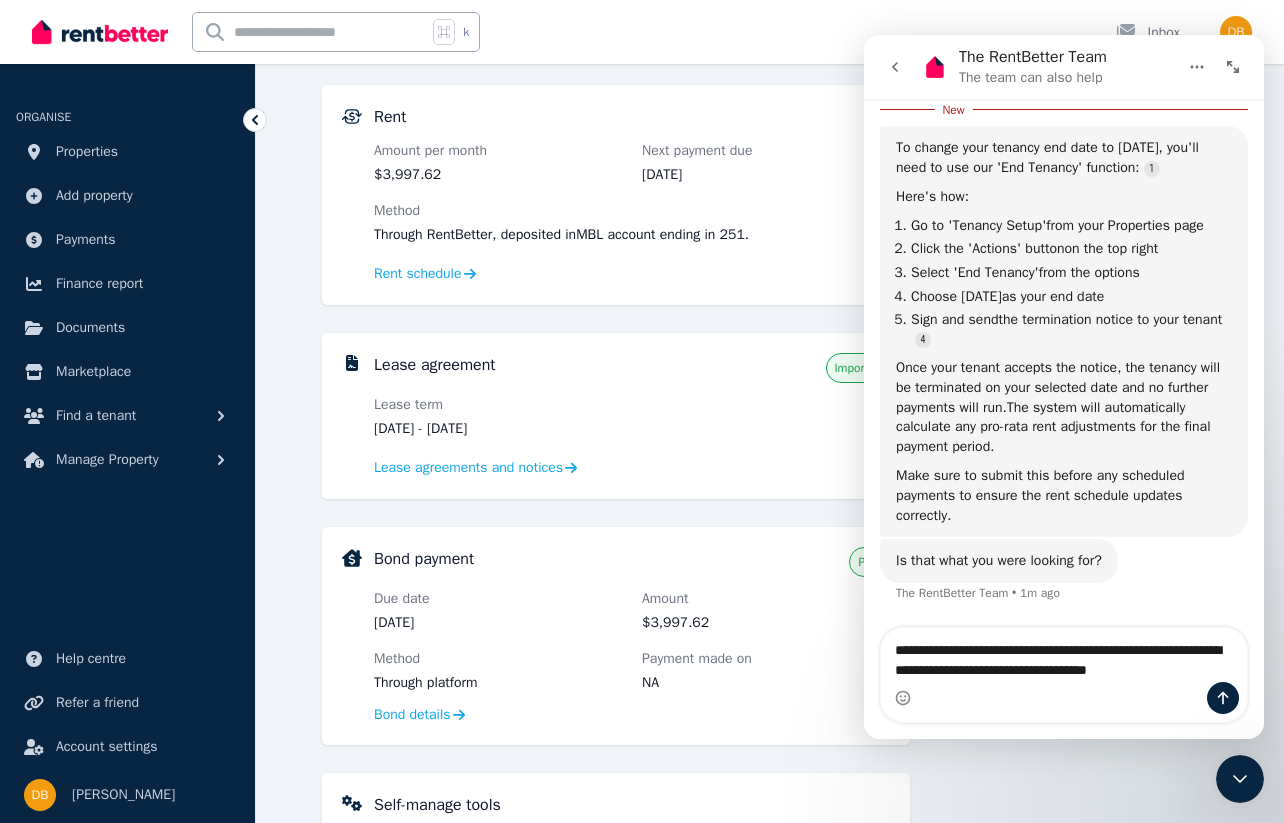 type 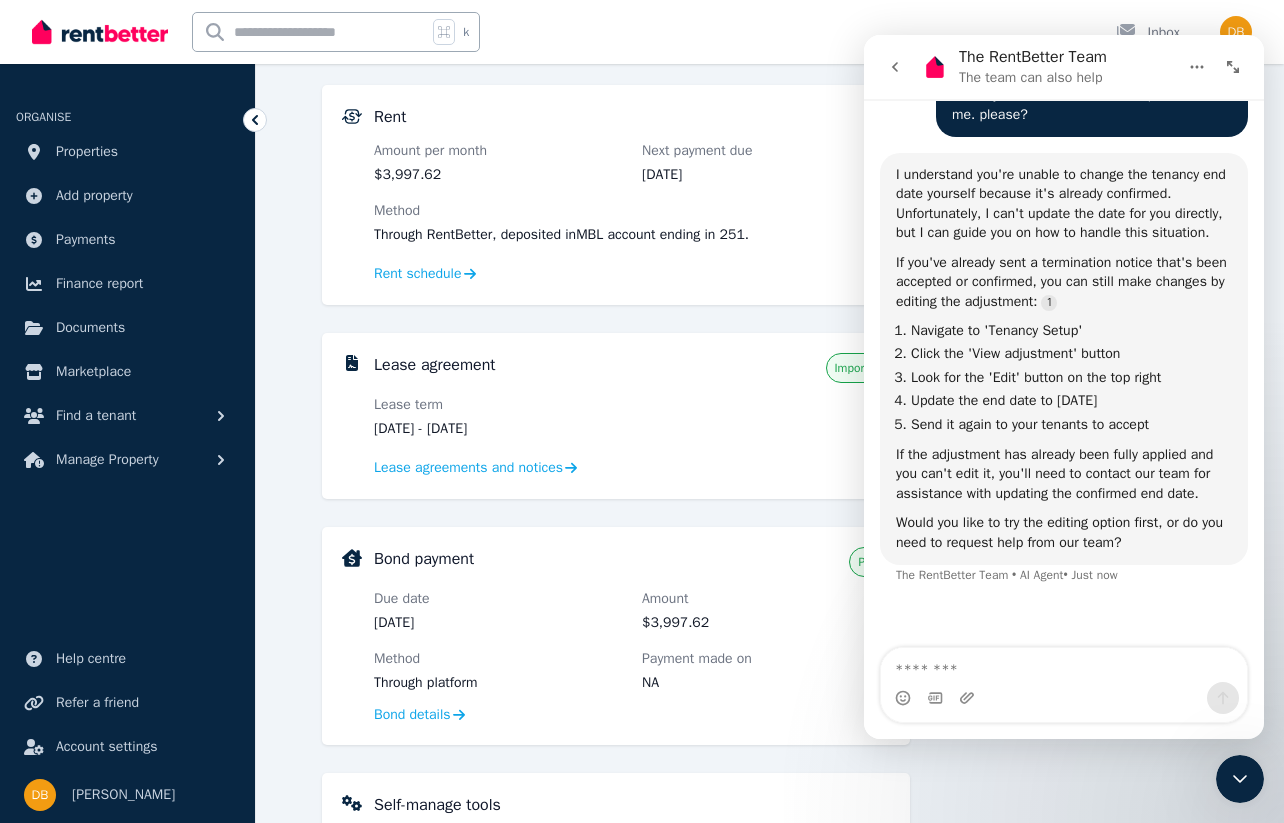 scroll, scrollTop: 924, scrollLeft: 0, axis: vertical 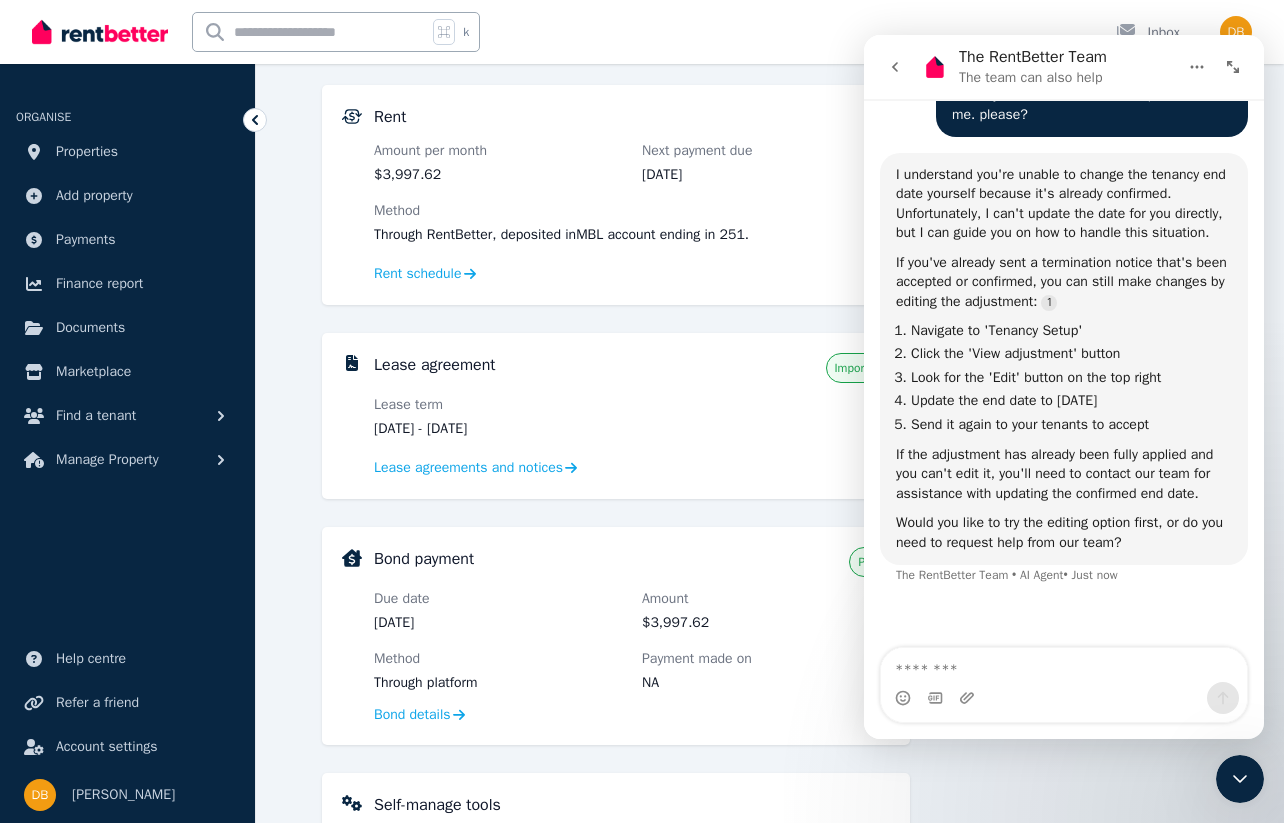 click 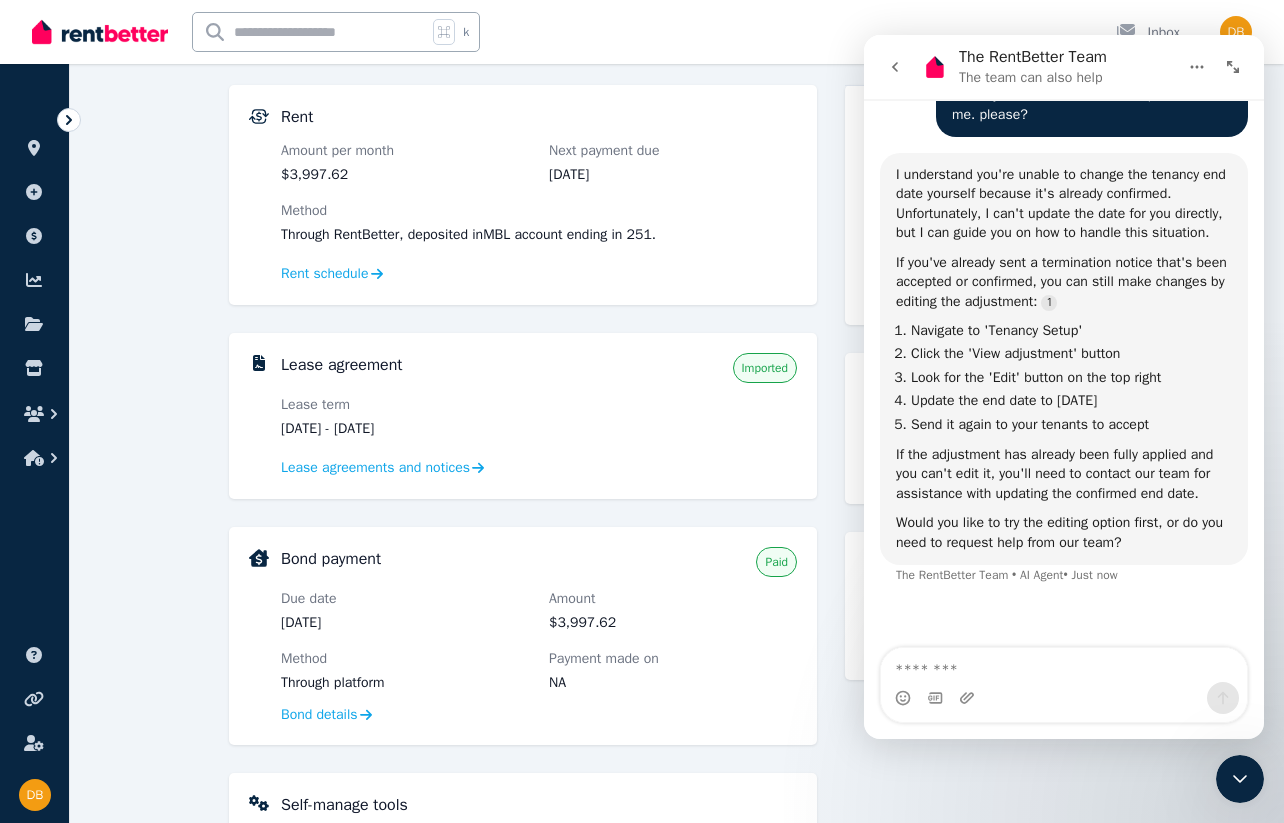 click 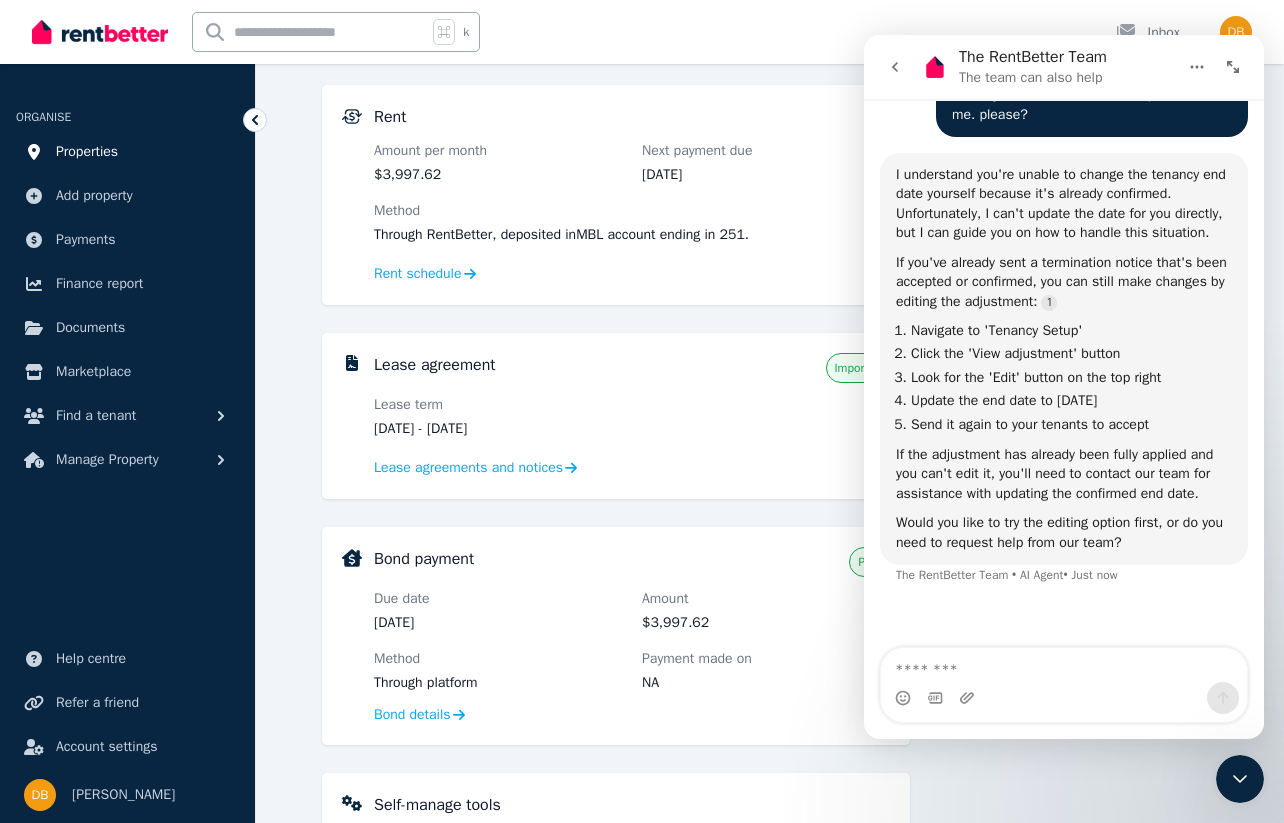 click on "Properties" at bounding box center (87, 152) 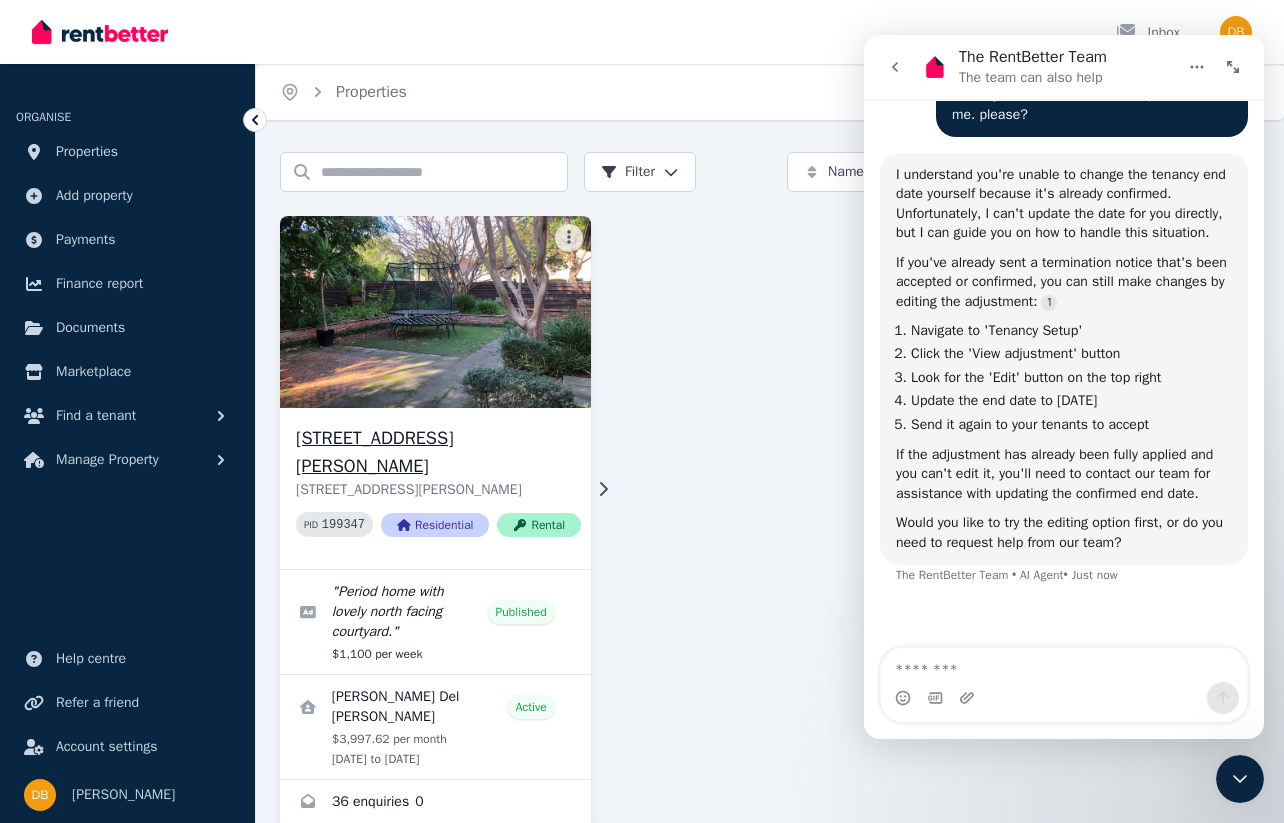 click on "[STREET_ADDRESS][PERSON_NAME]" at bounding box center (438, 452) 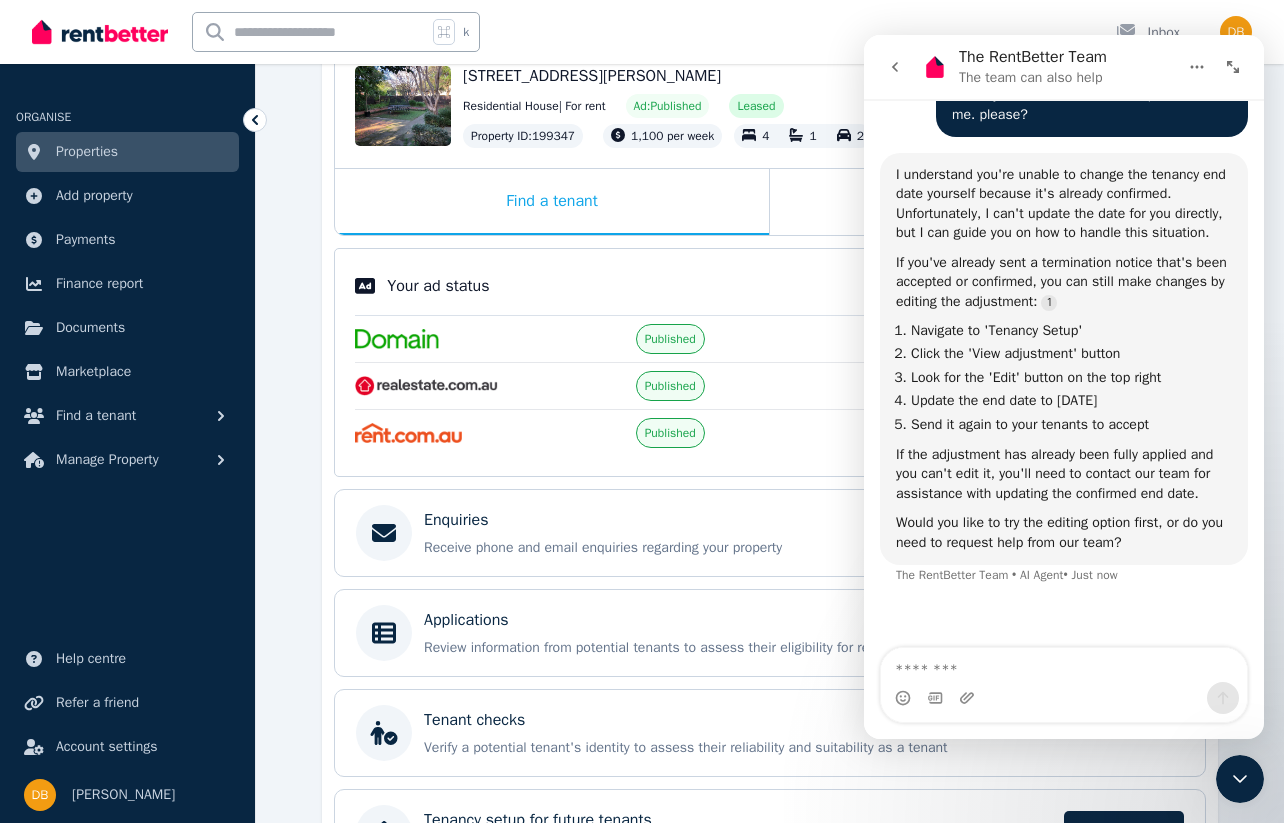scroll, scrollTop: 369, scrollLeft: 0, axis: vertical 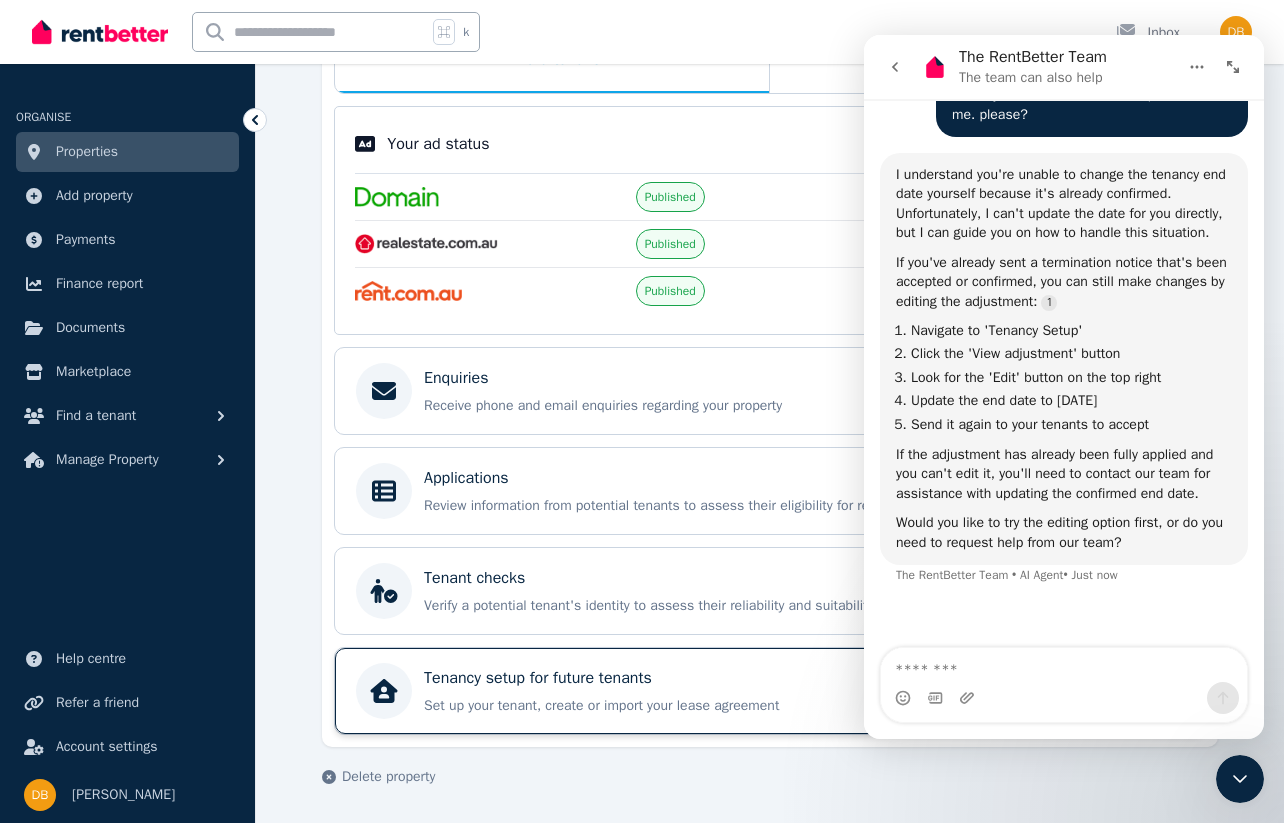 click on "Tenancy setup for future tenants" at bounding box center [538, 678] 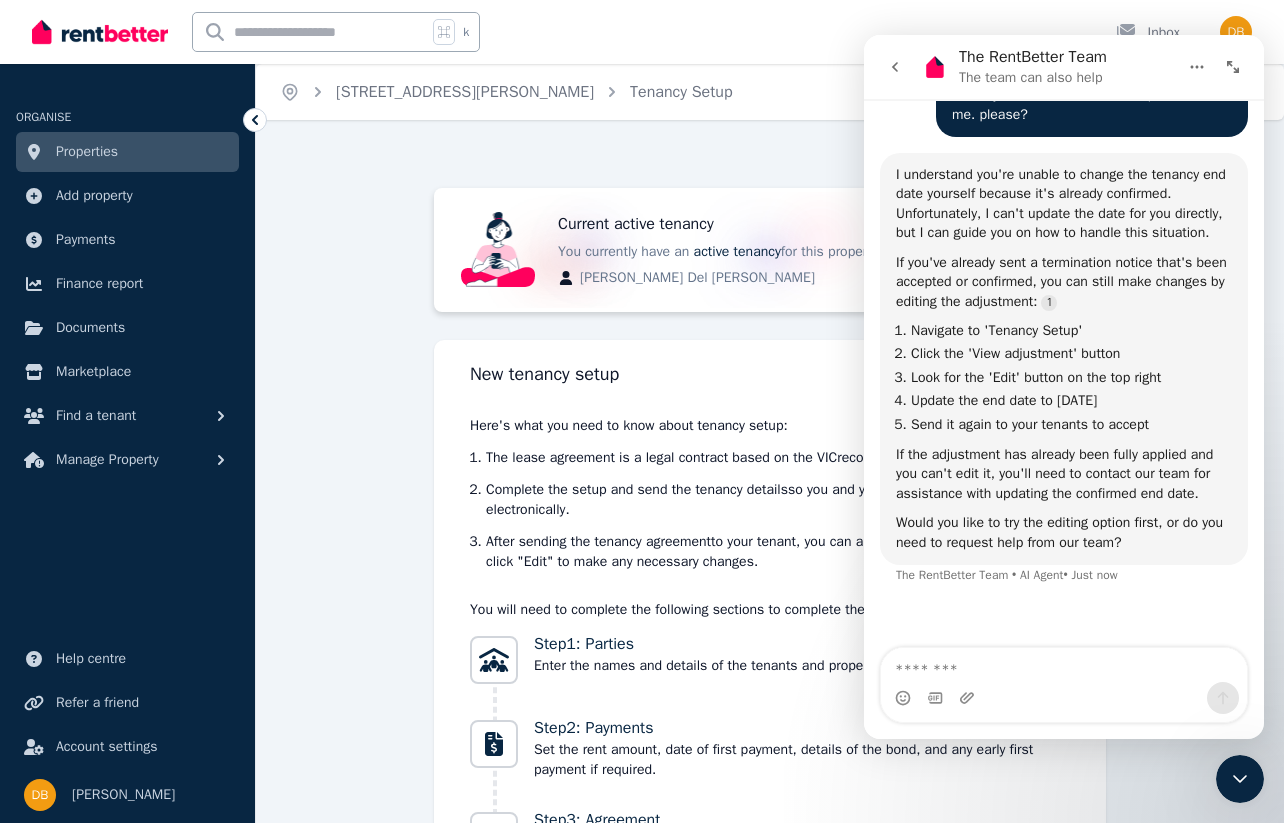 click 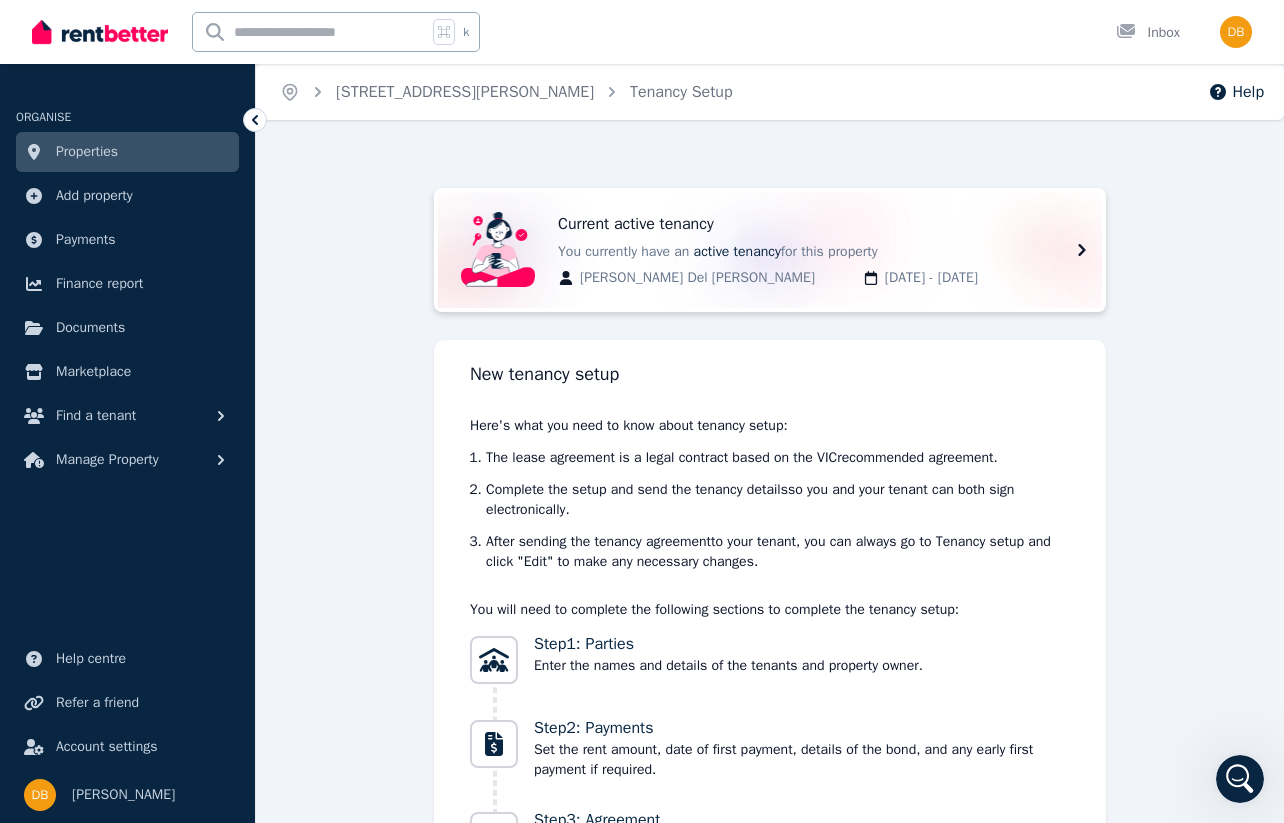 click on "[DATE]   -   [DATE]" at bounding box center (971, 278) 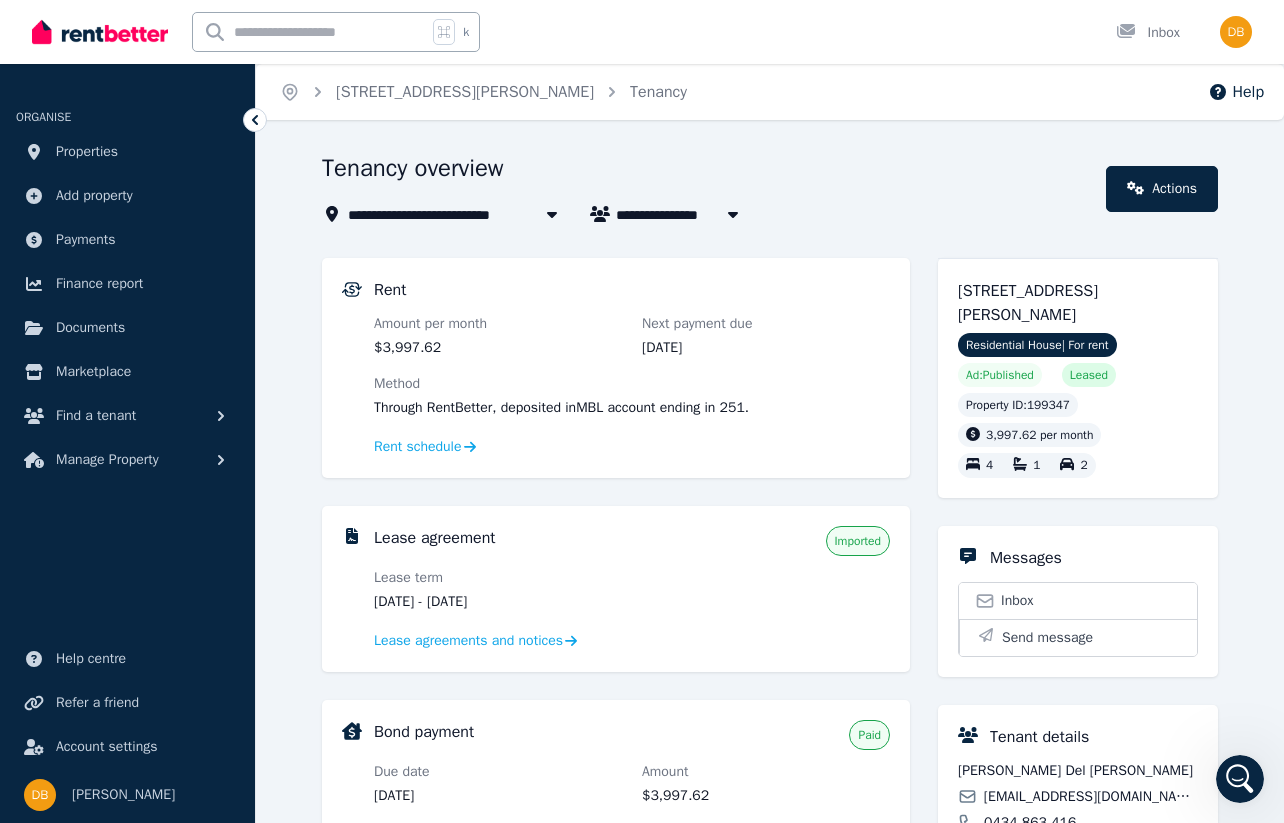 click 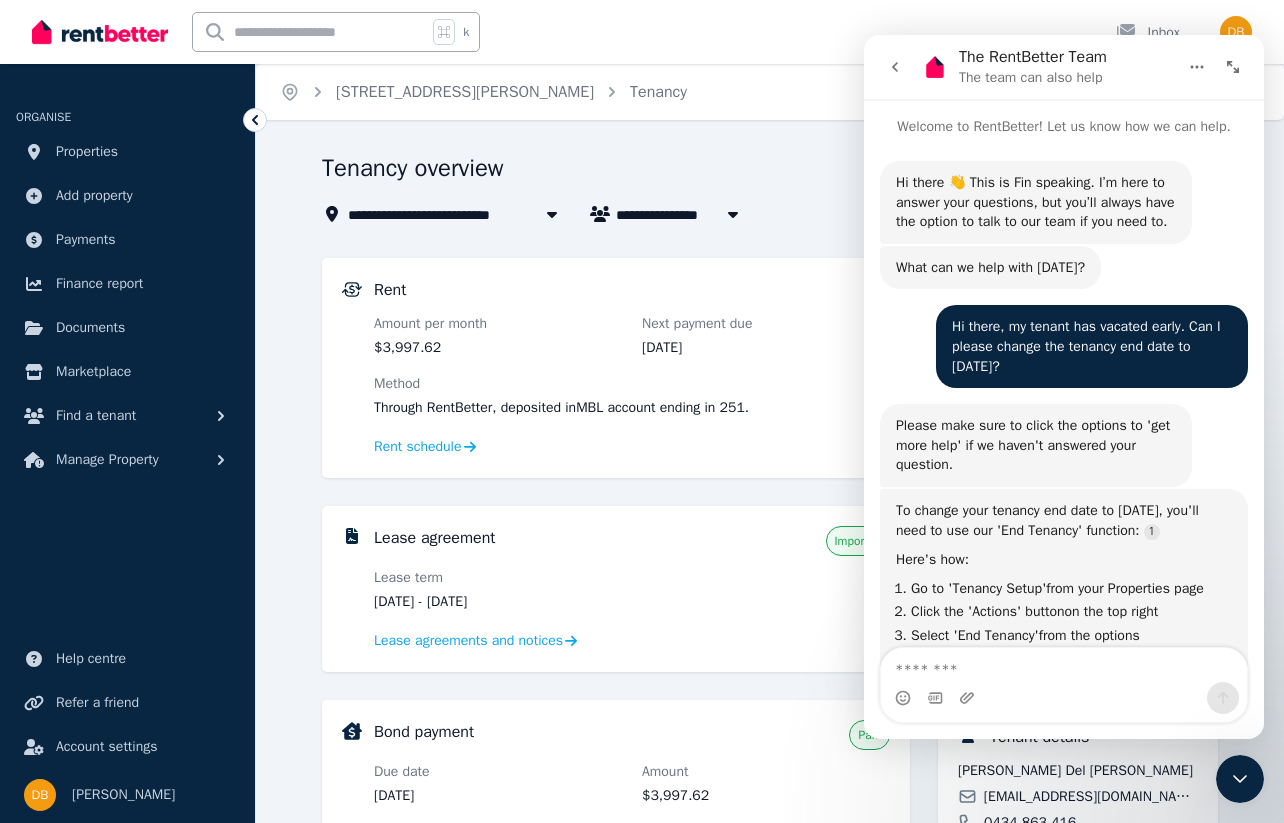 scroll, scrollTop: 924, scrollLeft: 0, axis: vertical 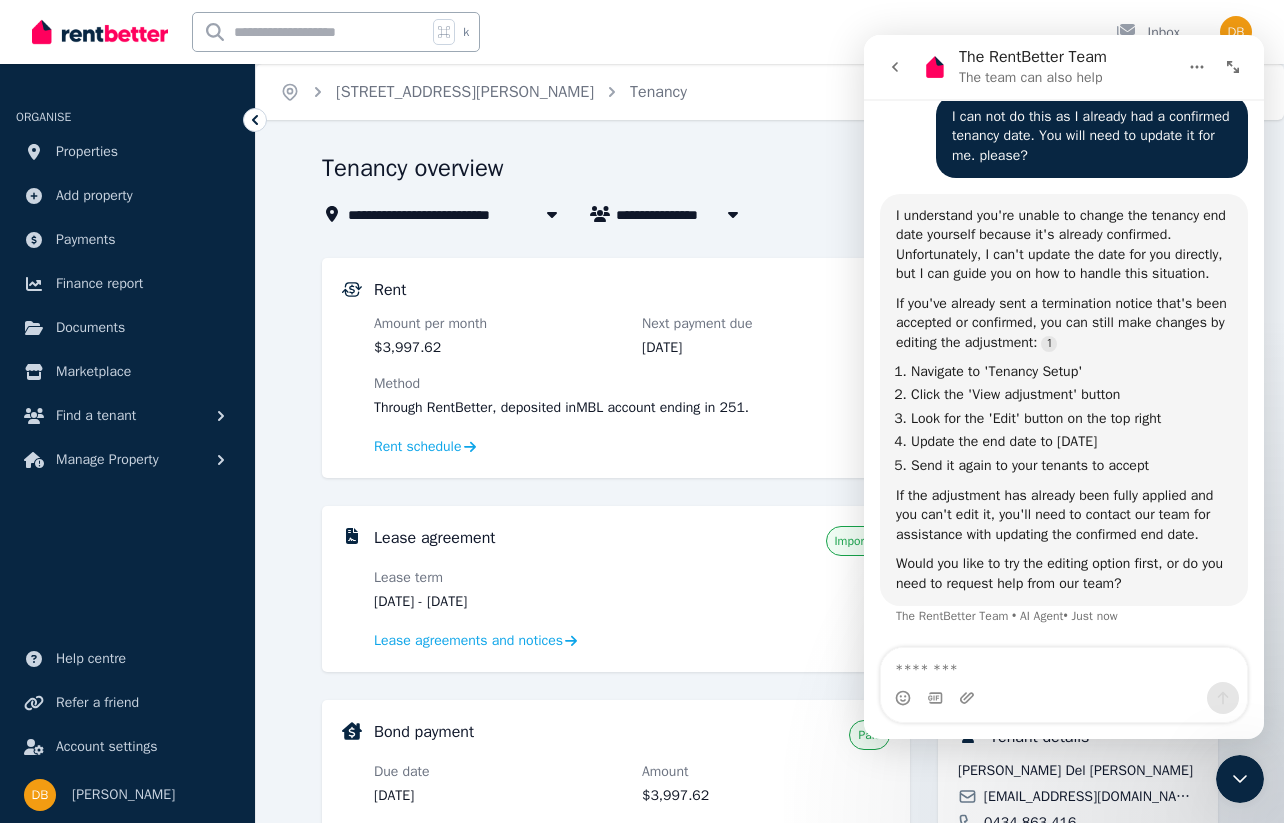 click on "**********" at bounding box center (642, 411) 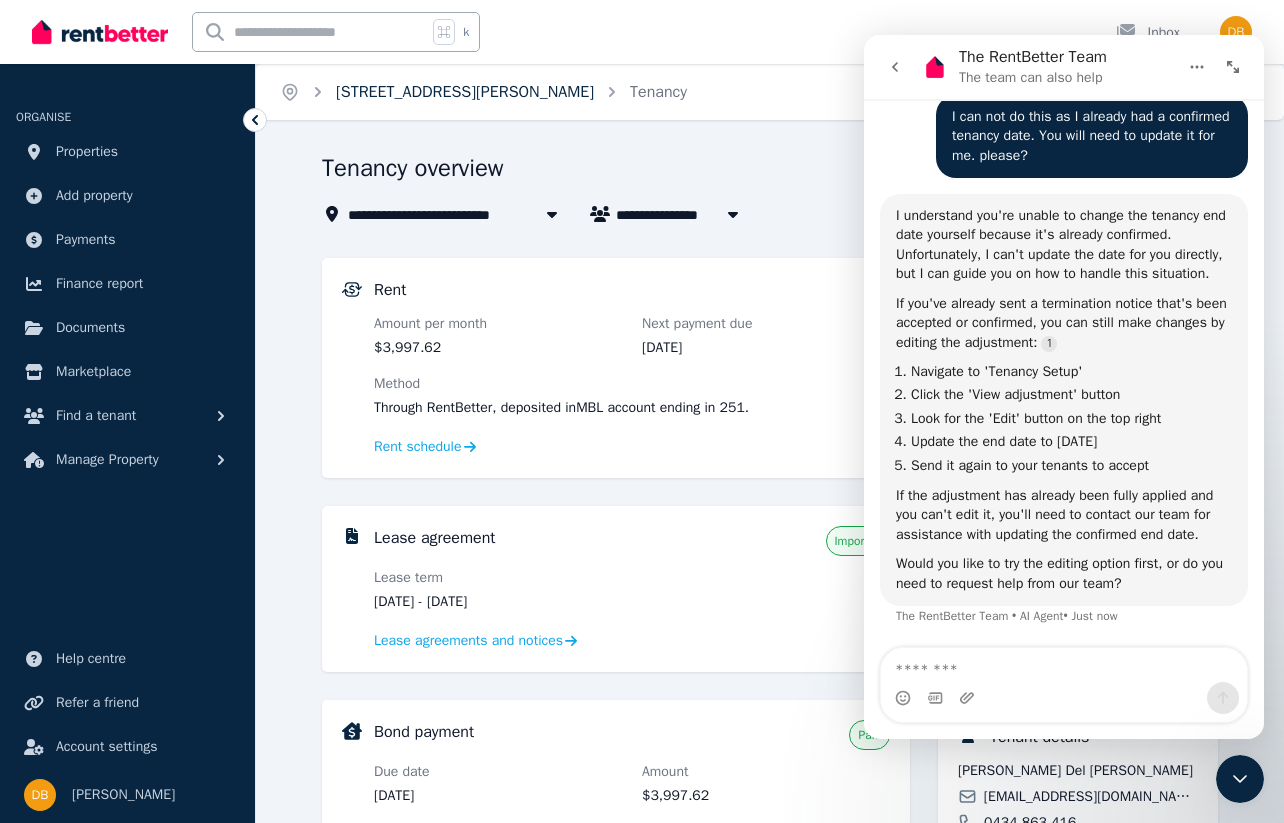click on "[STREET_ADDRESS][PERSON_NAME]" at bounding box center [465, 92] 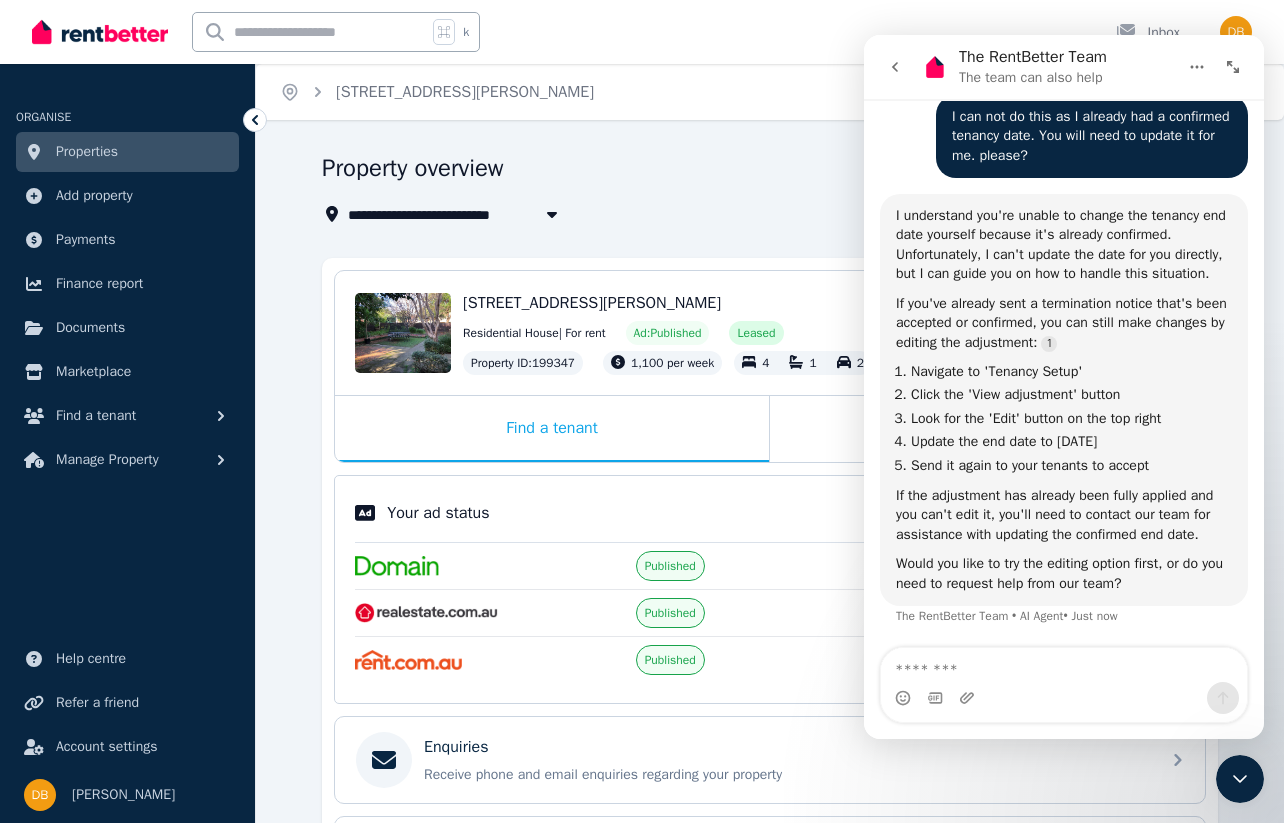 click 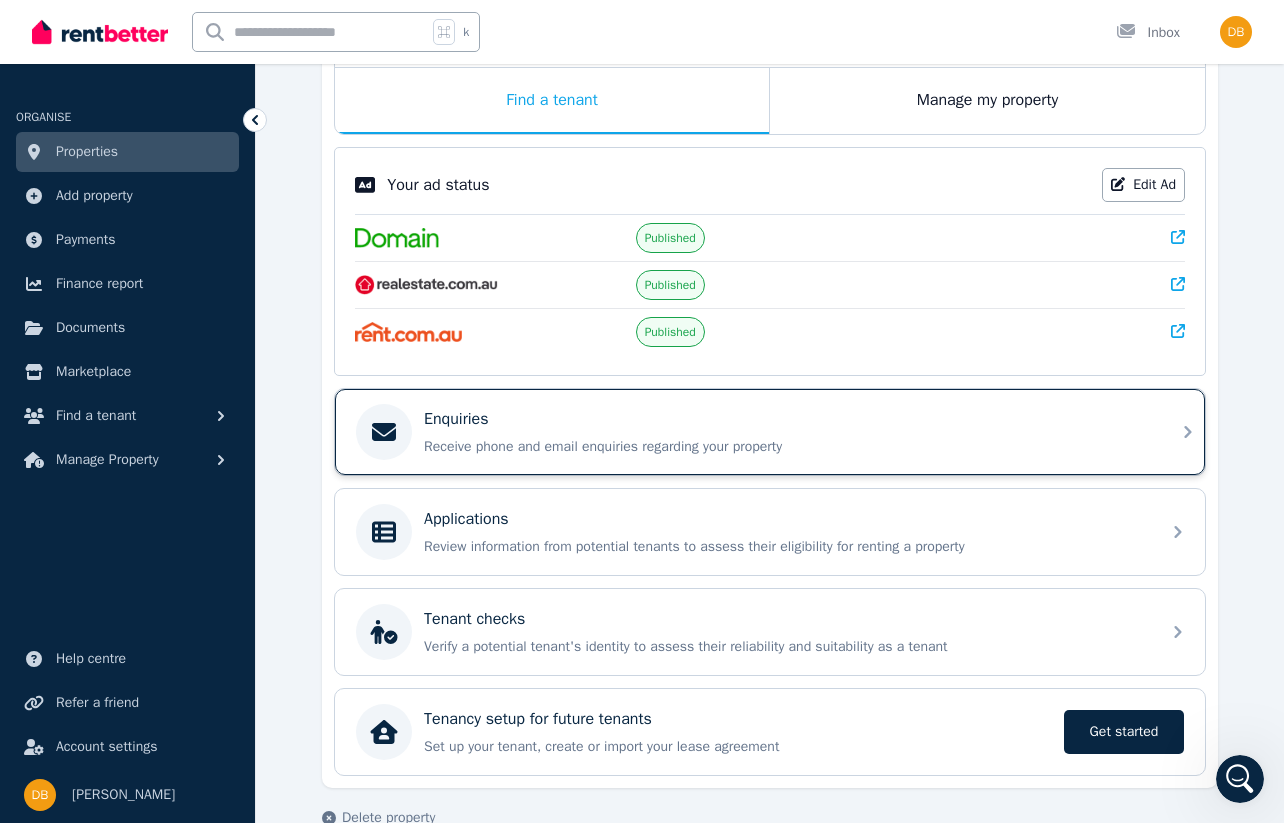 scroll, scrollTop: 369, scrollLeft: 0, axis: vertical 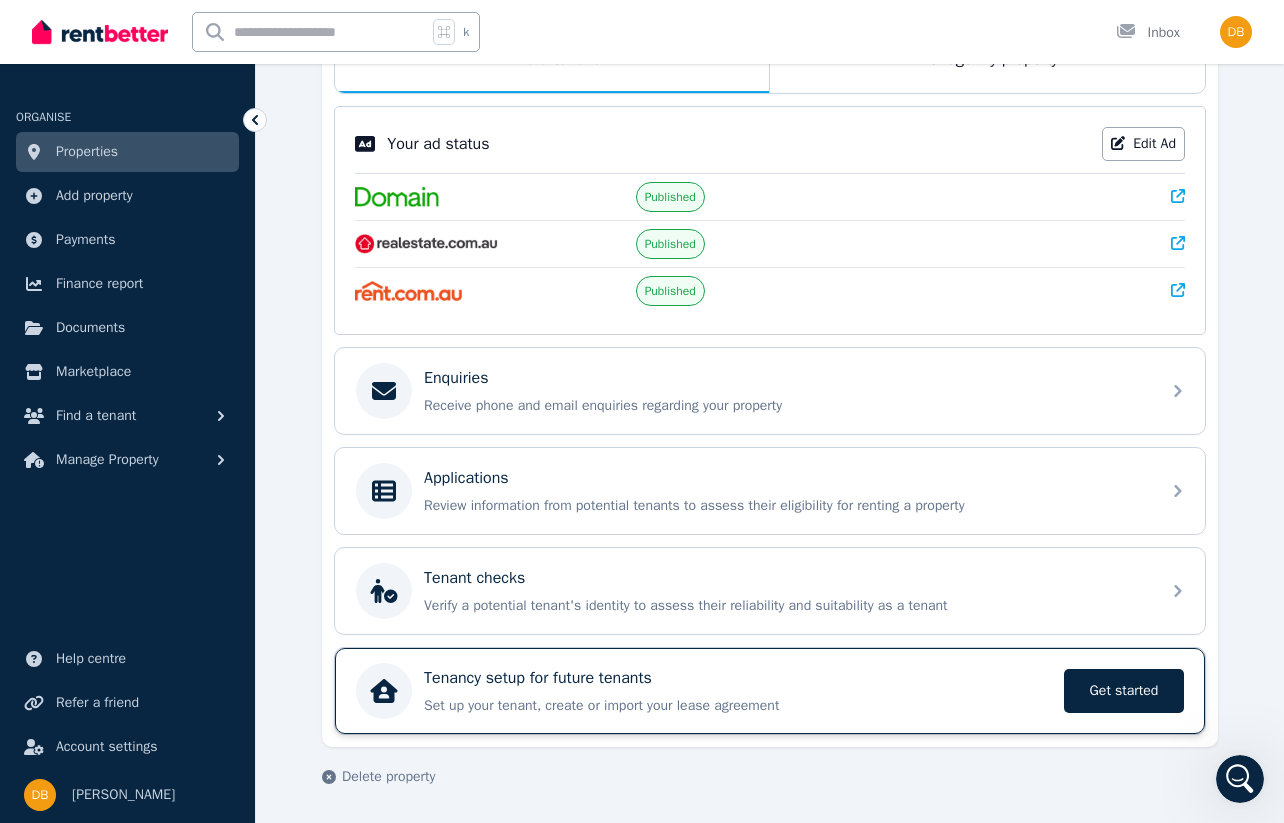 click on "Set up your tenant, create or import your lease agreement" at bounding box center (738, 706) 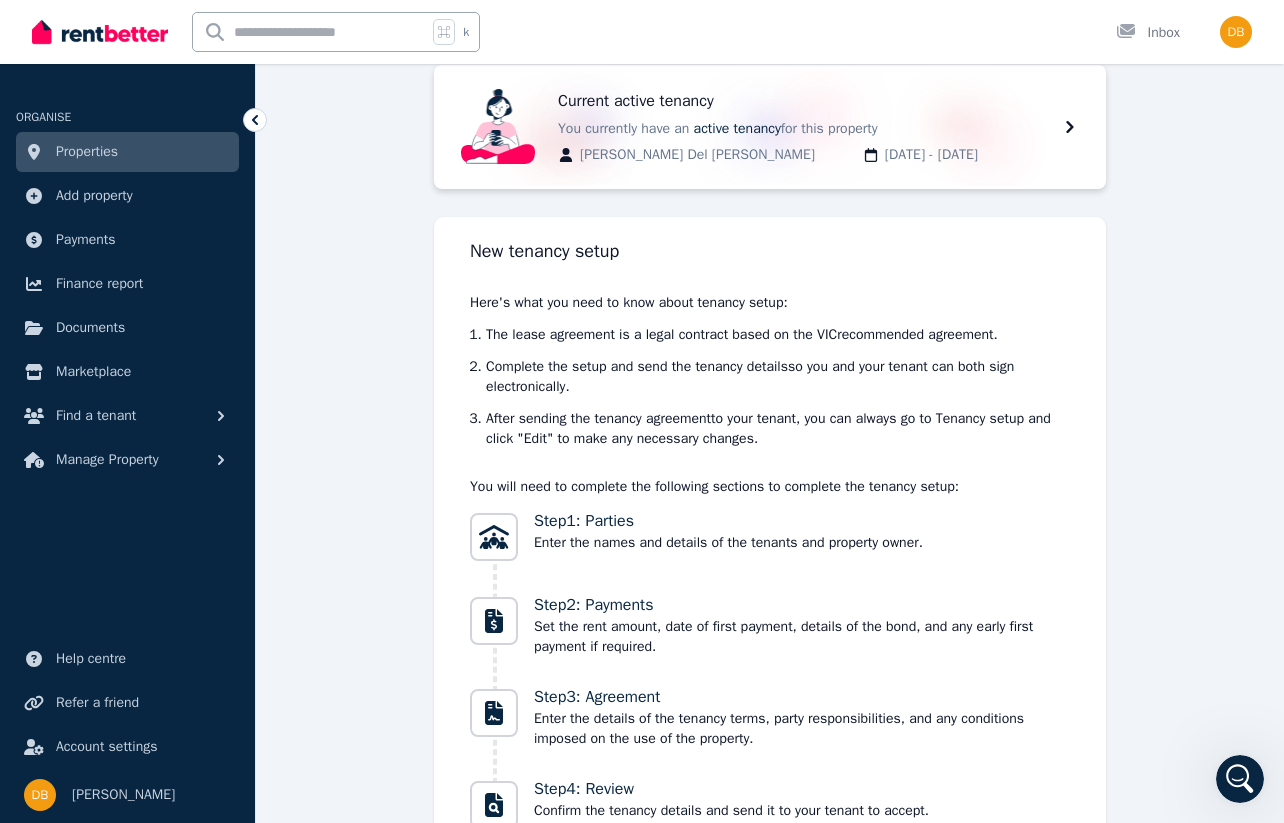 scroll, scrollTop: 0, scrollLeft: 0, axis: both 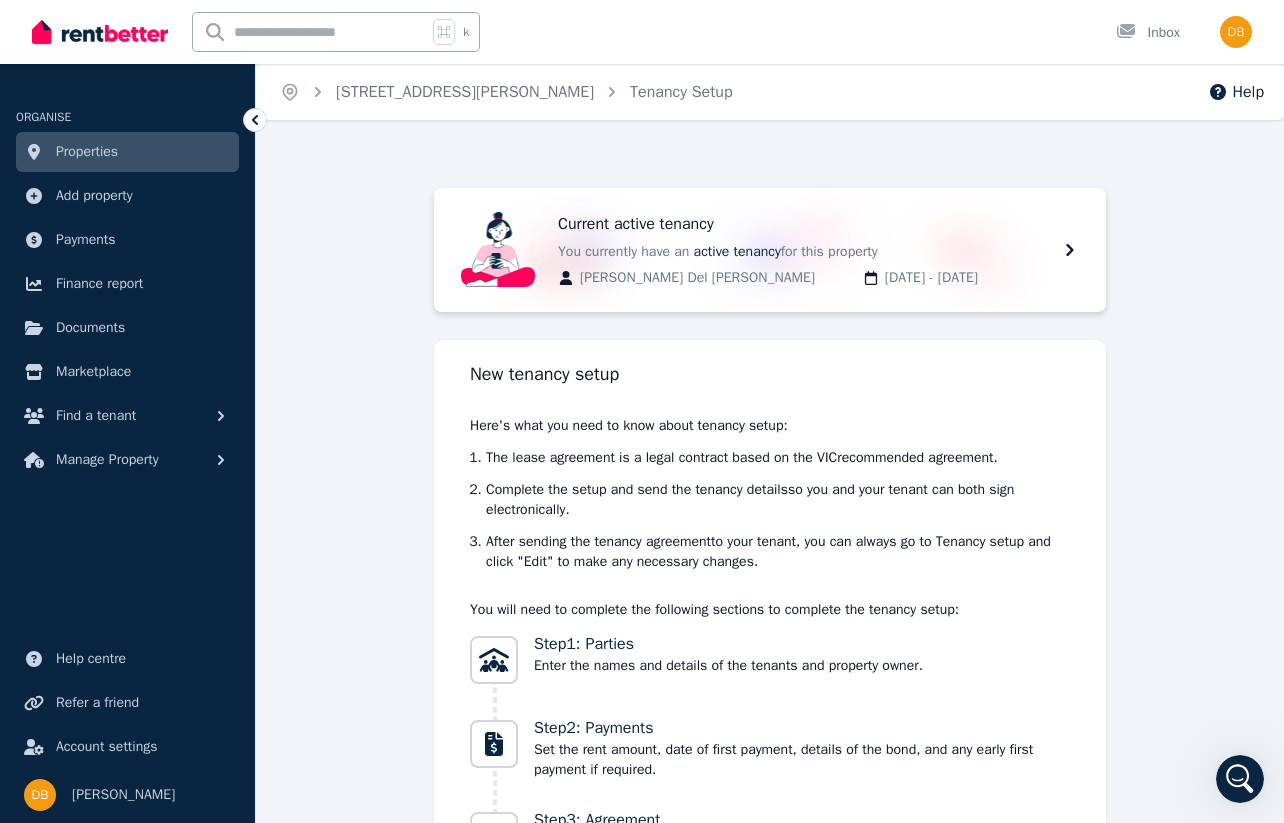 click 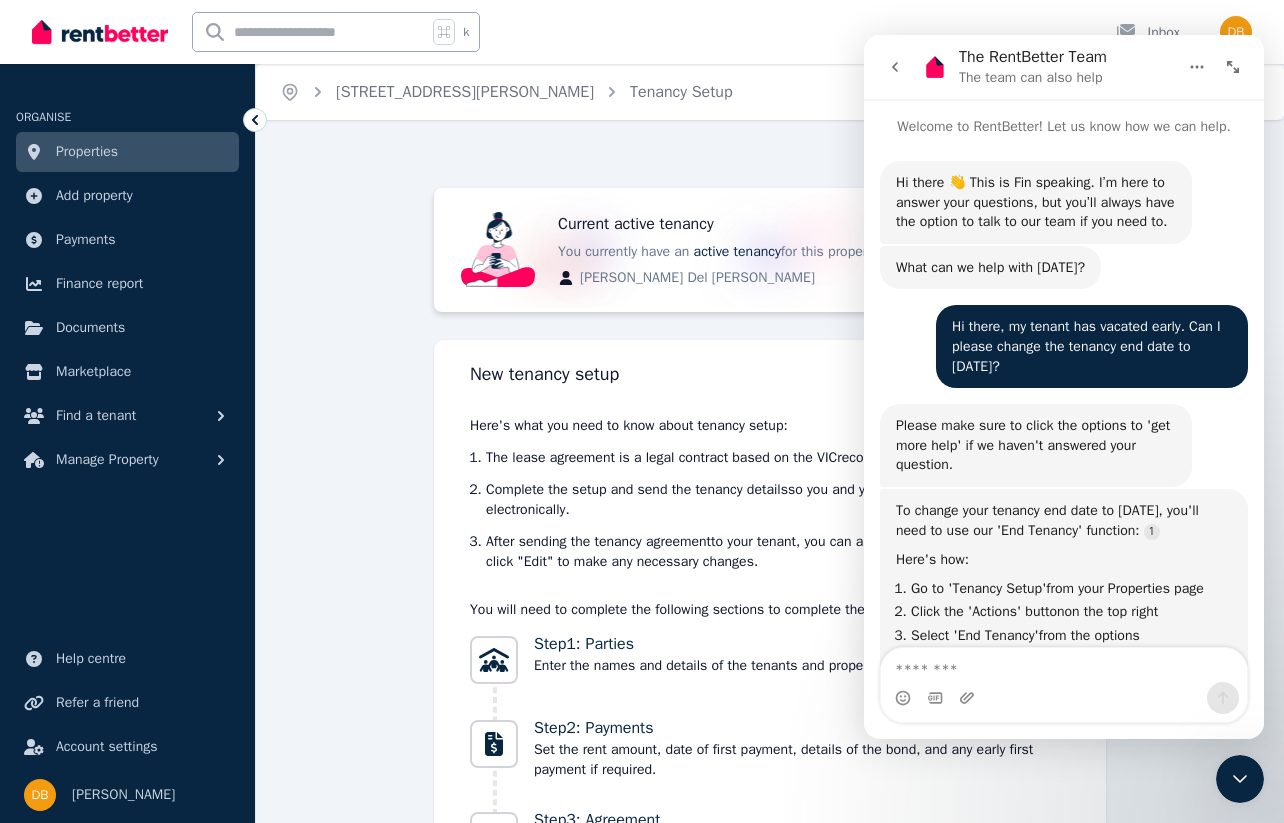 scroll, scrollTop: 924, scrollLeft: 0, axis: vertical 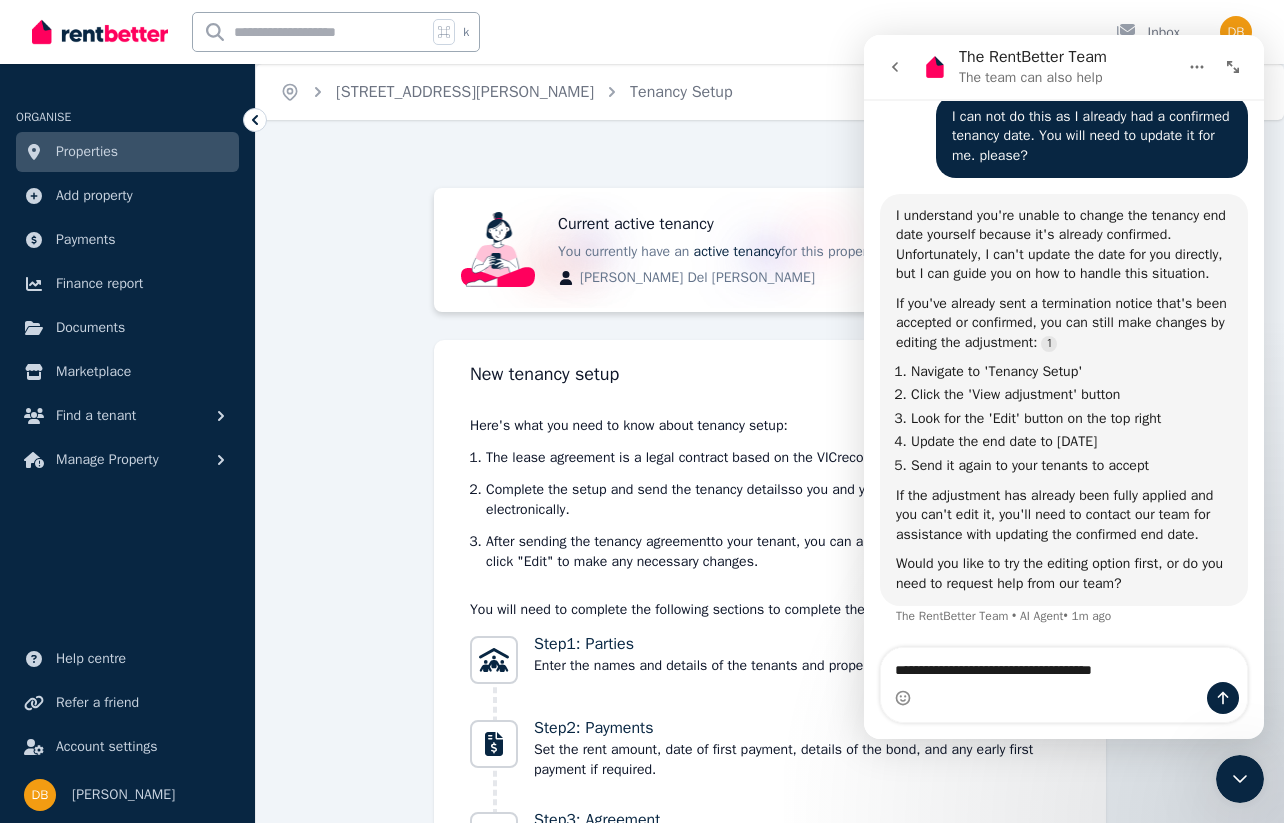 click on "**********" at bounding box center [1064, 665] 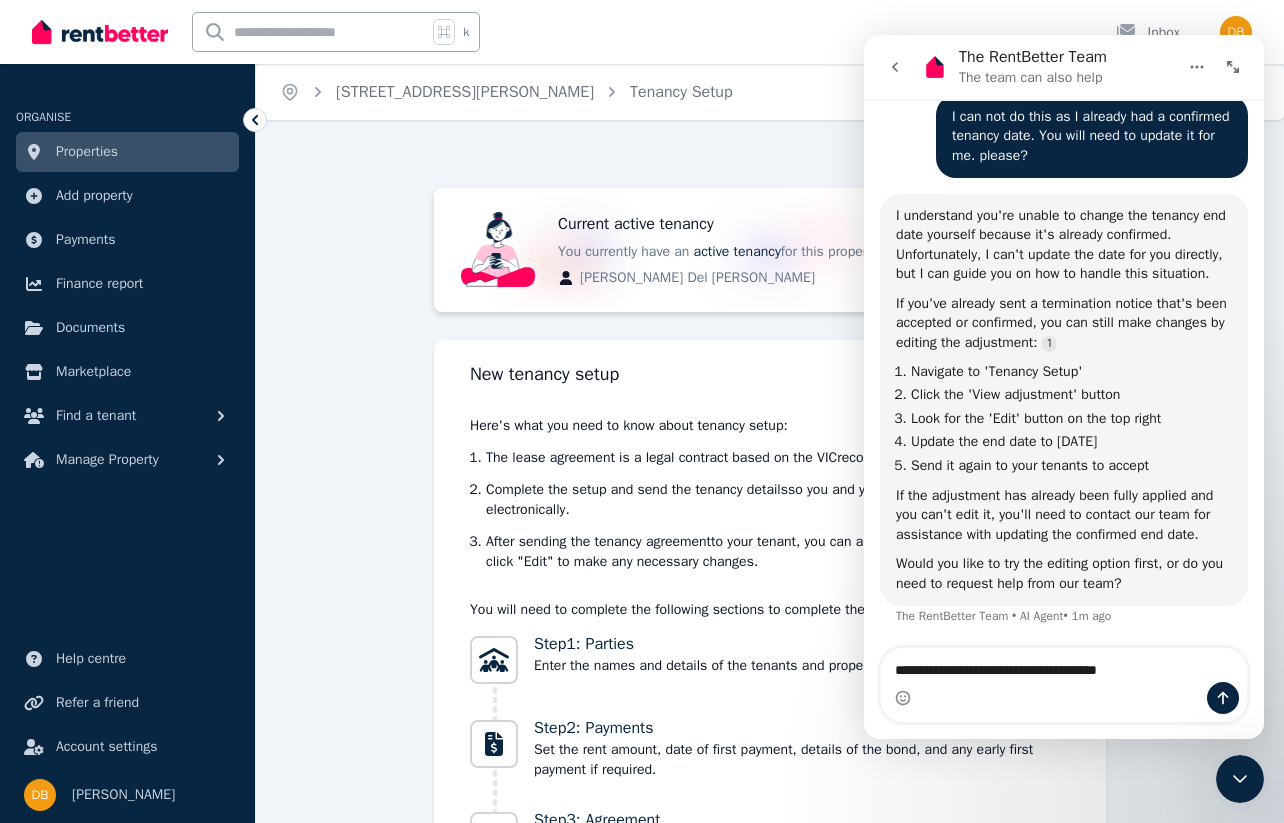 click on "**********" at bounding box center [1064, 665] 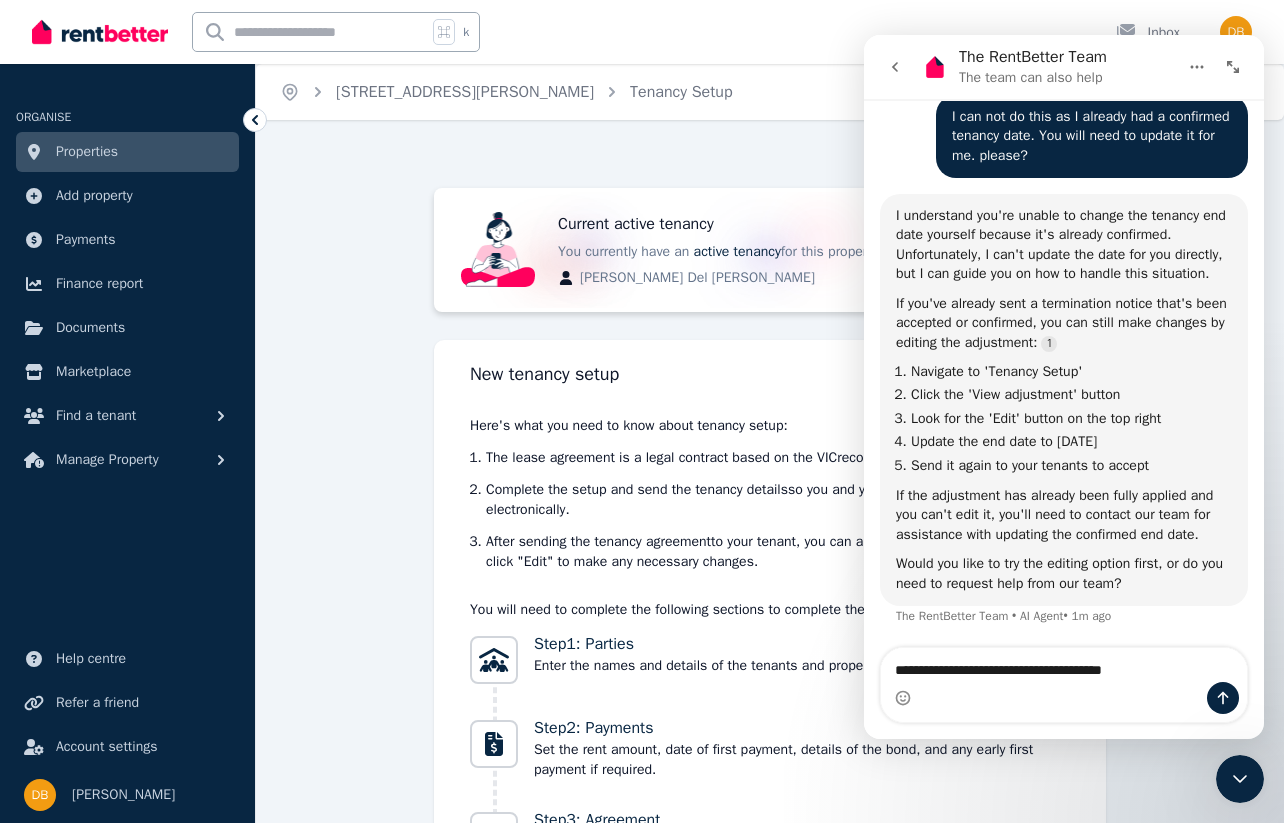 click on "**********" at bounding box center [1064, 665] 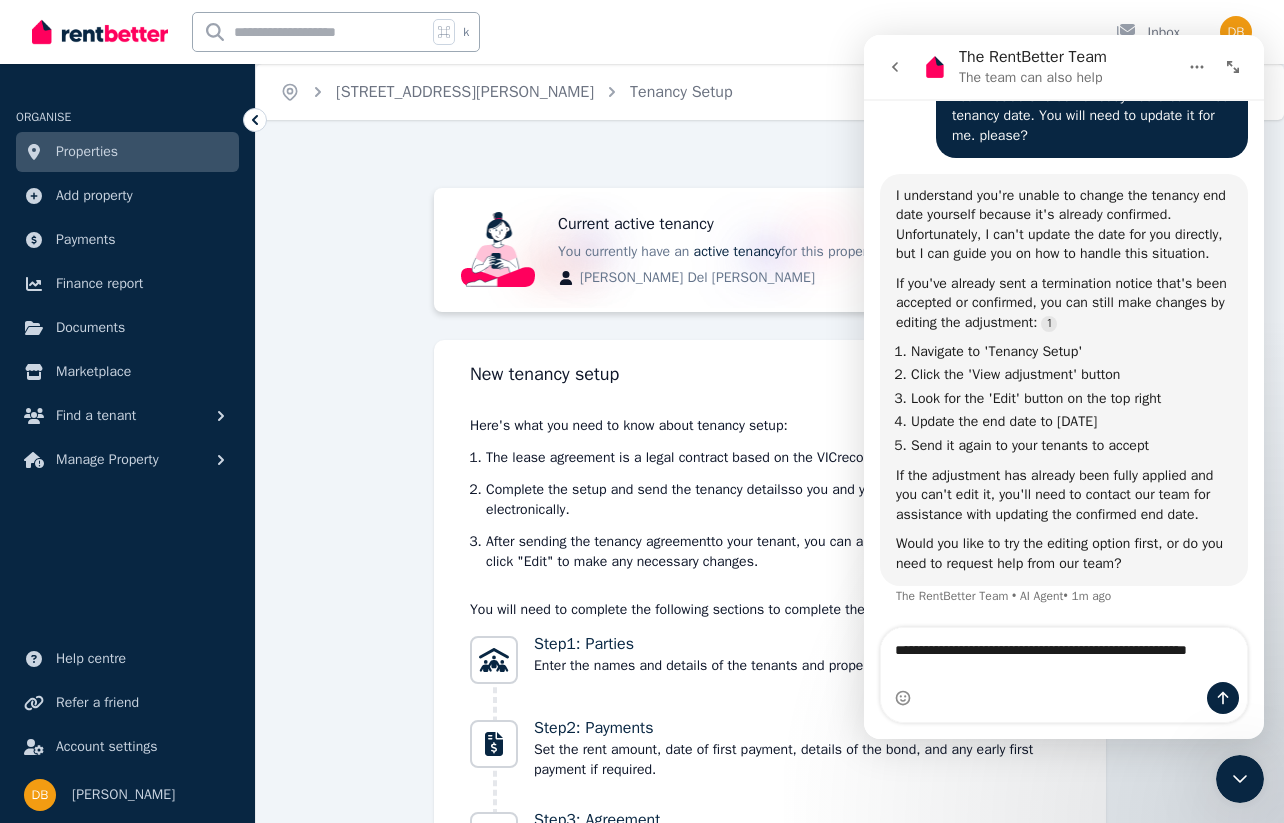 type on "**********" 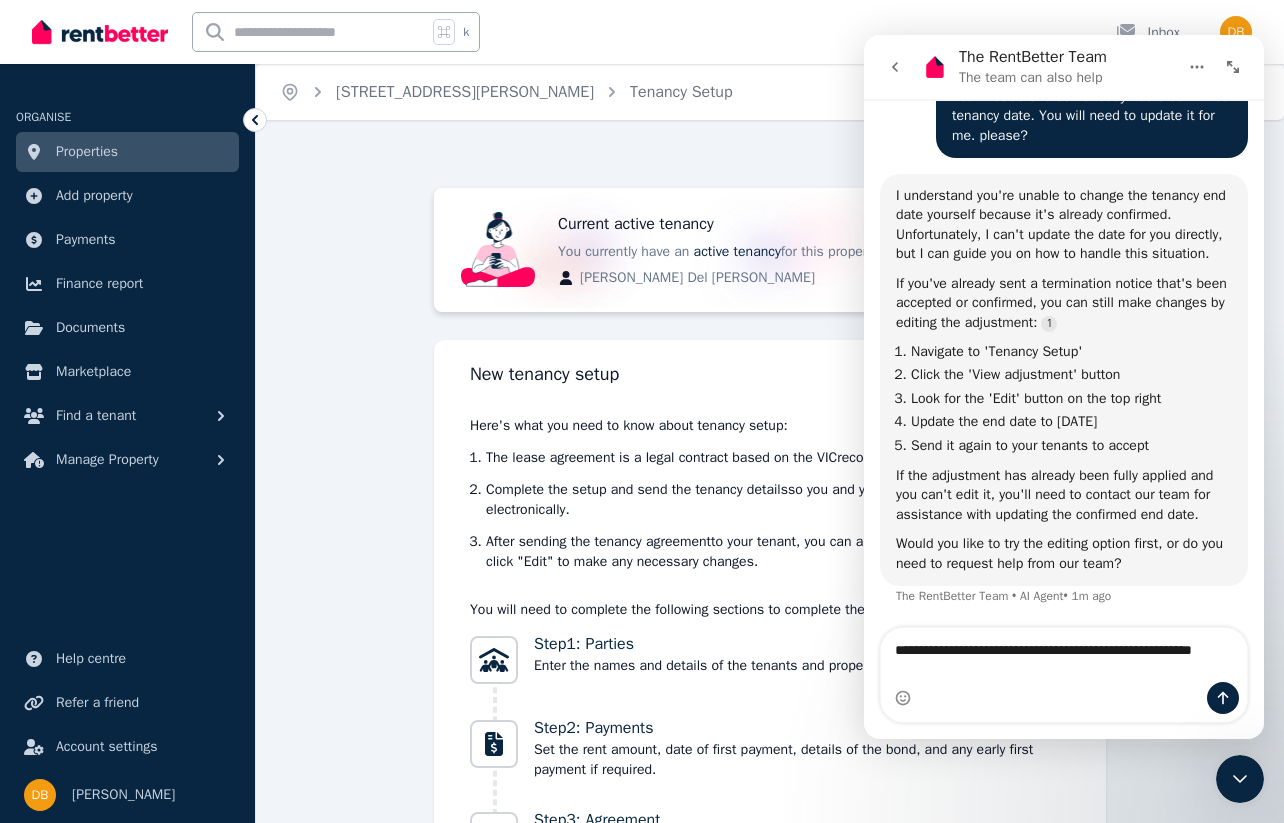 type 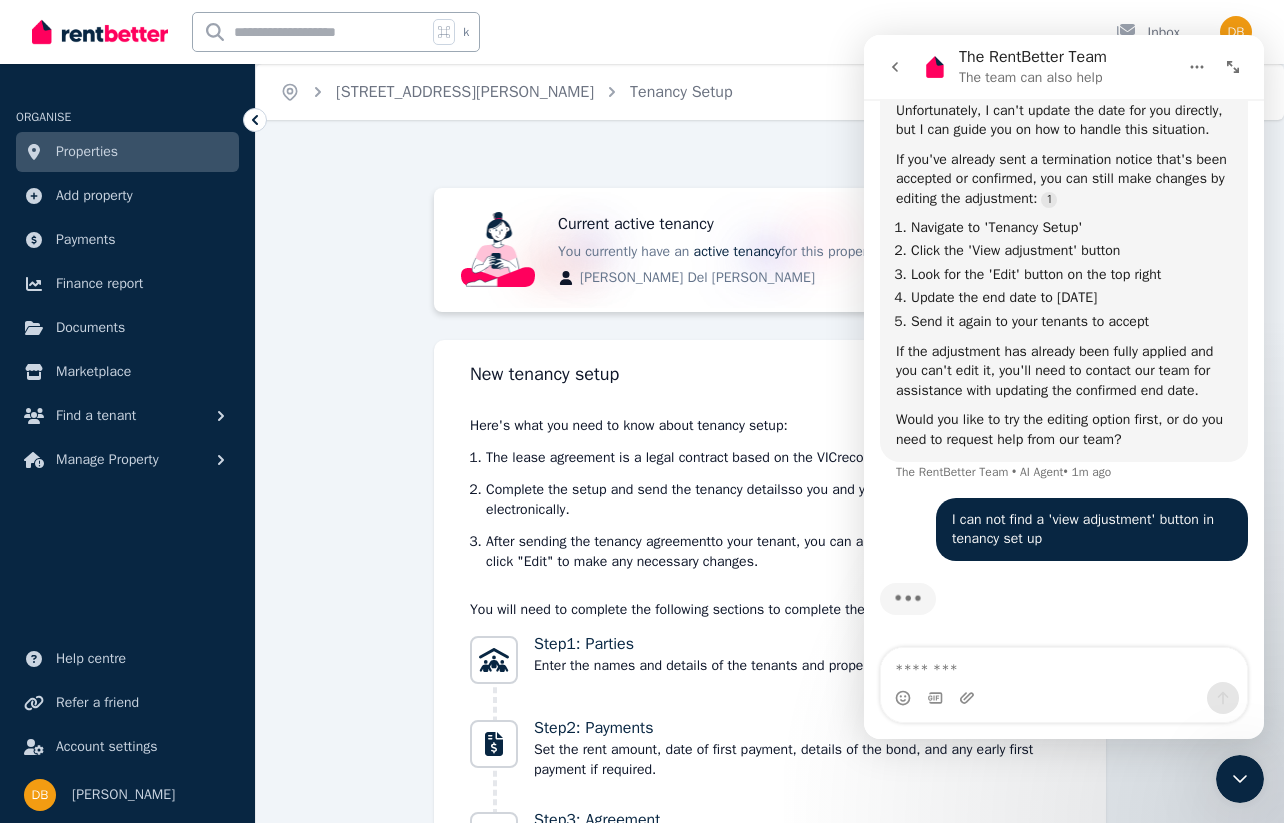 scroll, scrollTop: 1074, scrollLeft: 0, axis: vertical 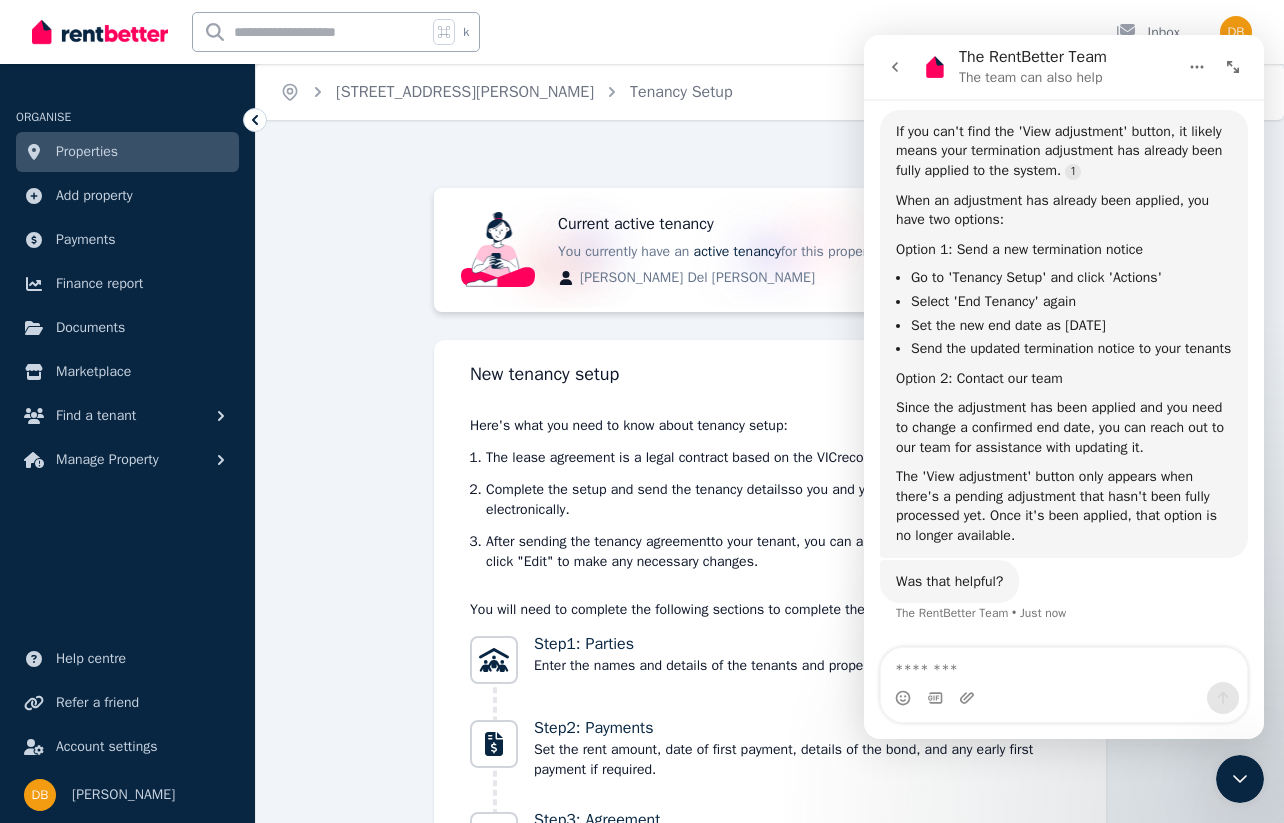 click 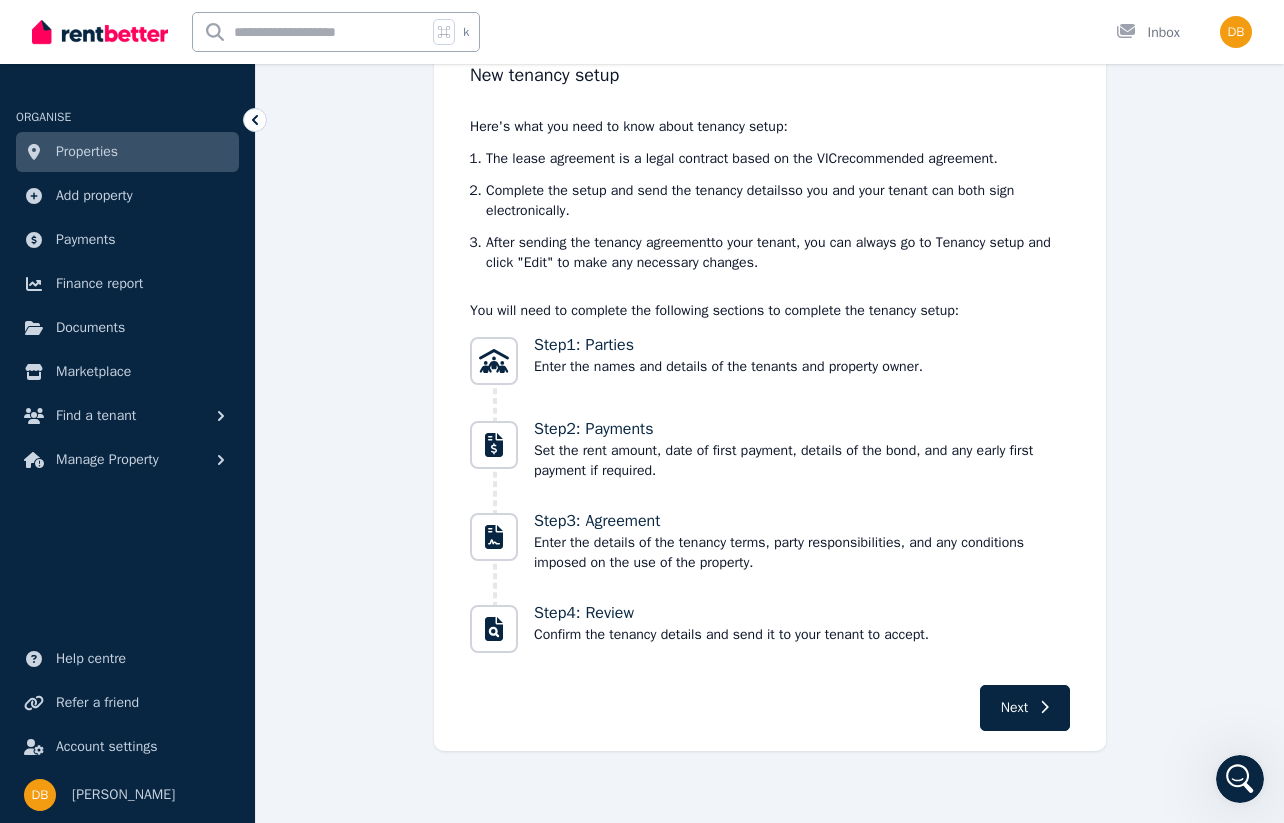 scroll, scrollTop: 0, scrollLeft: 0, axis: both 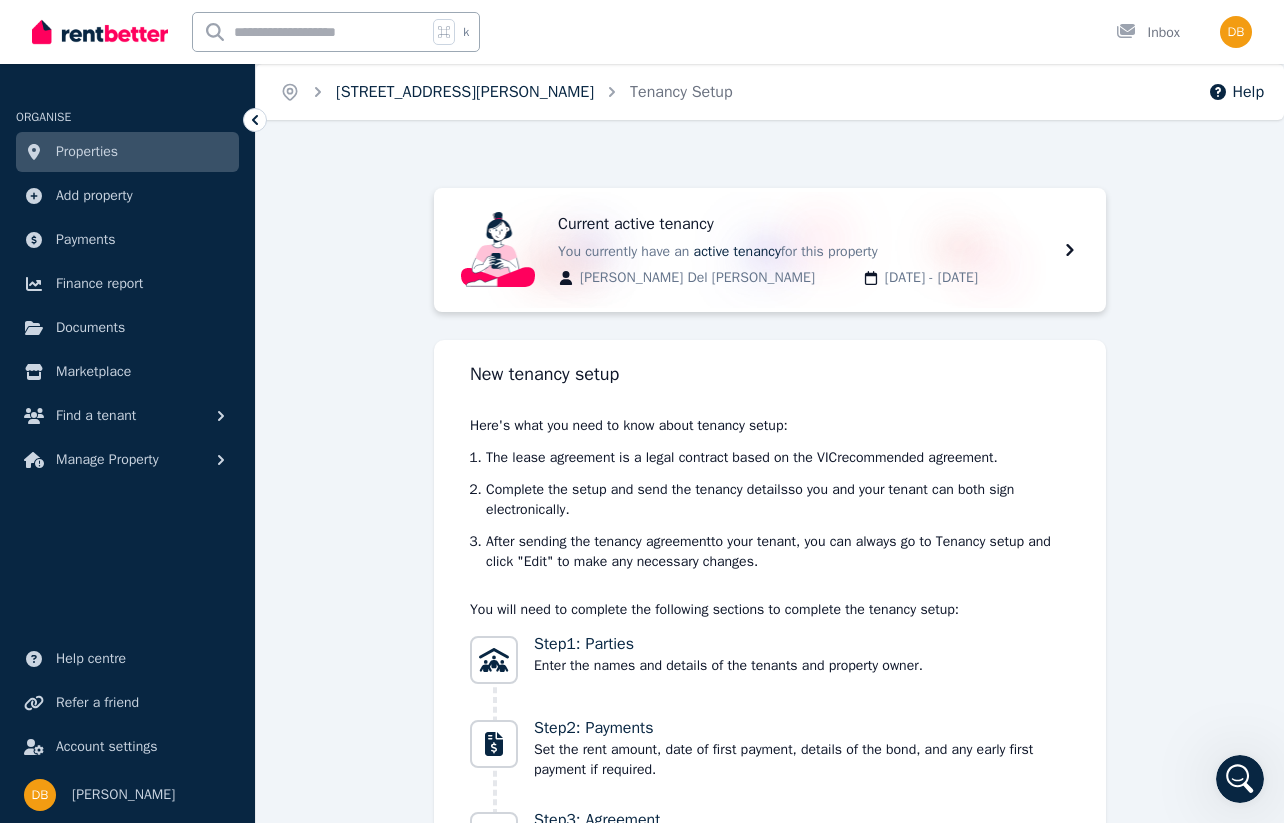 click on "[STREET_ADDRESS][PERSON_NAME]" at bounding box center [465, 92] 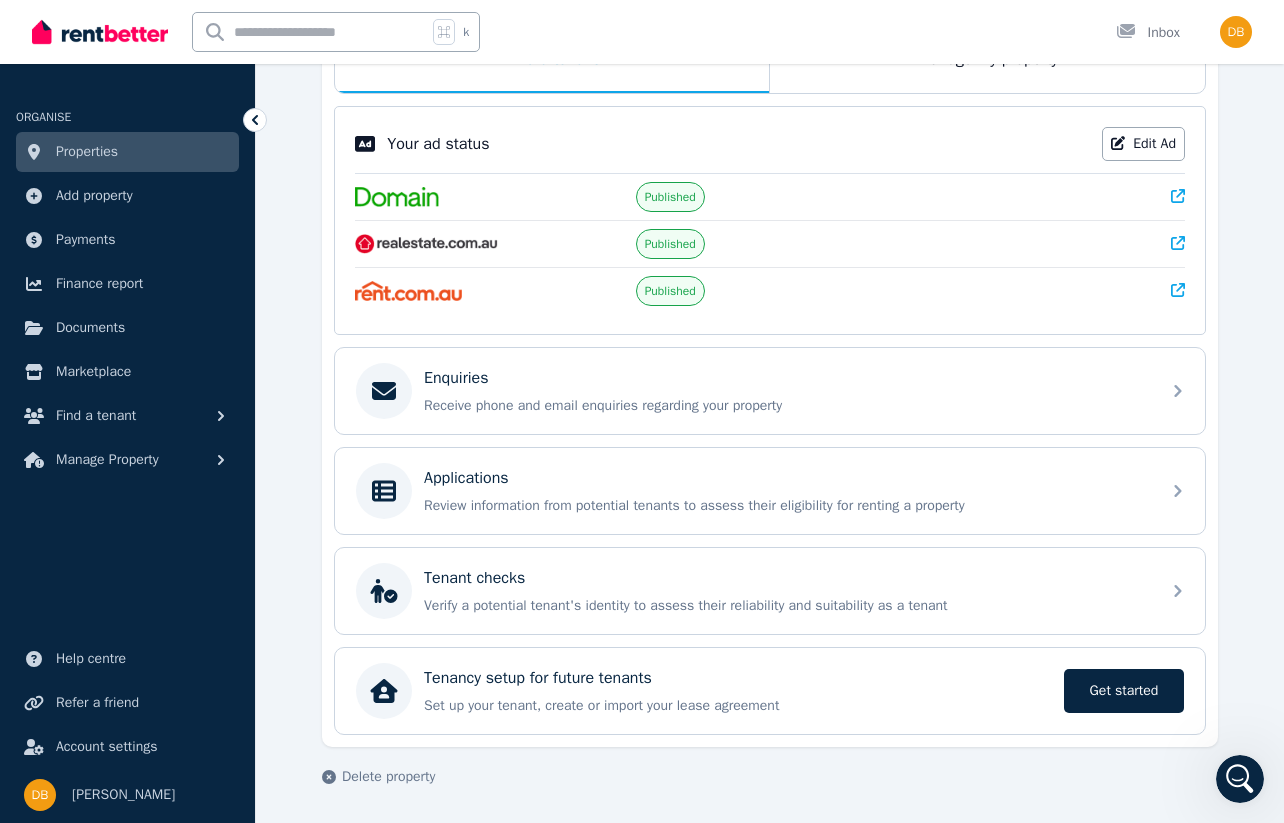 scroll, scrollTop: 0, scrollLeft: 0, axis: both 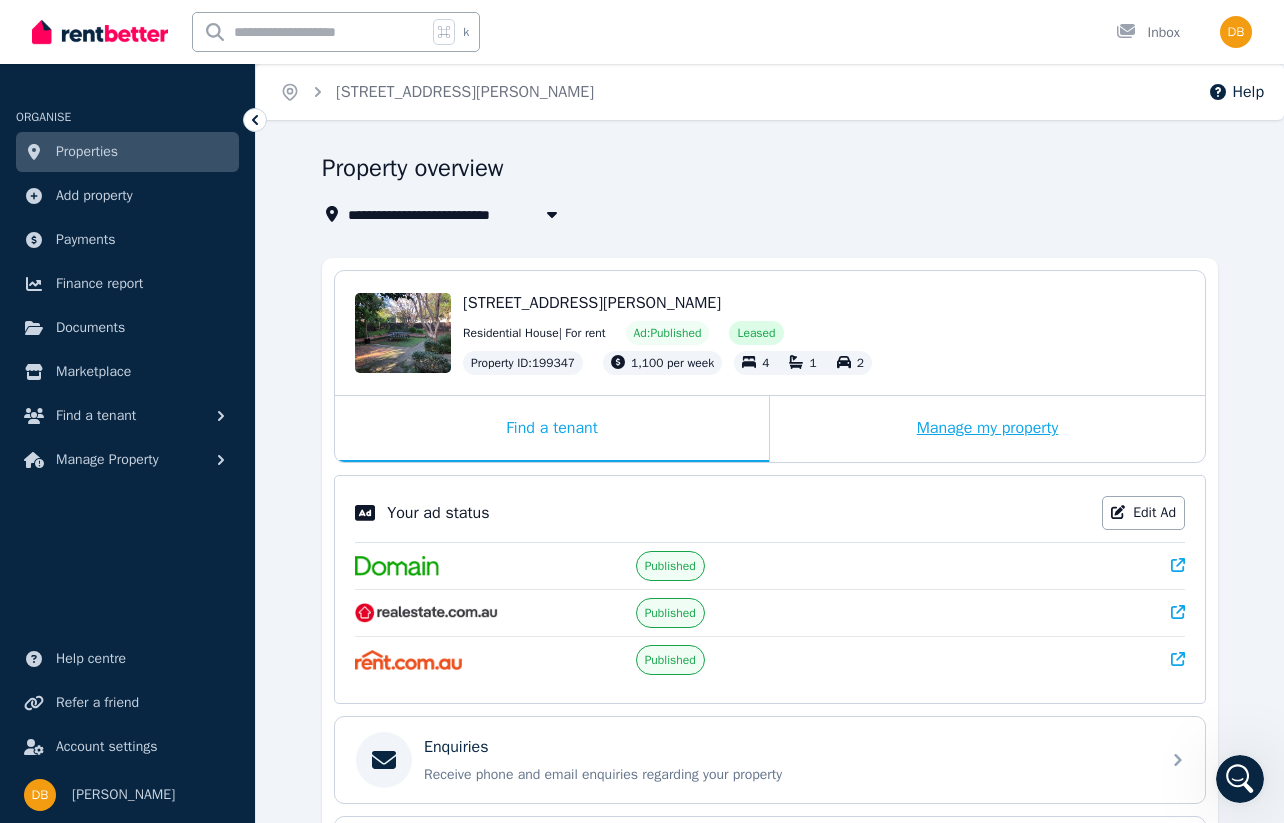 click on "Manage my property" at bounding box center [987, 429] 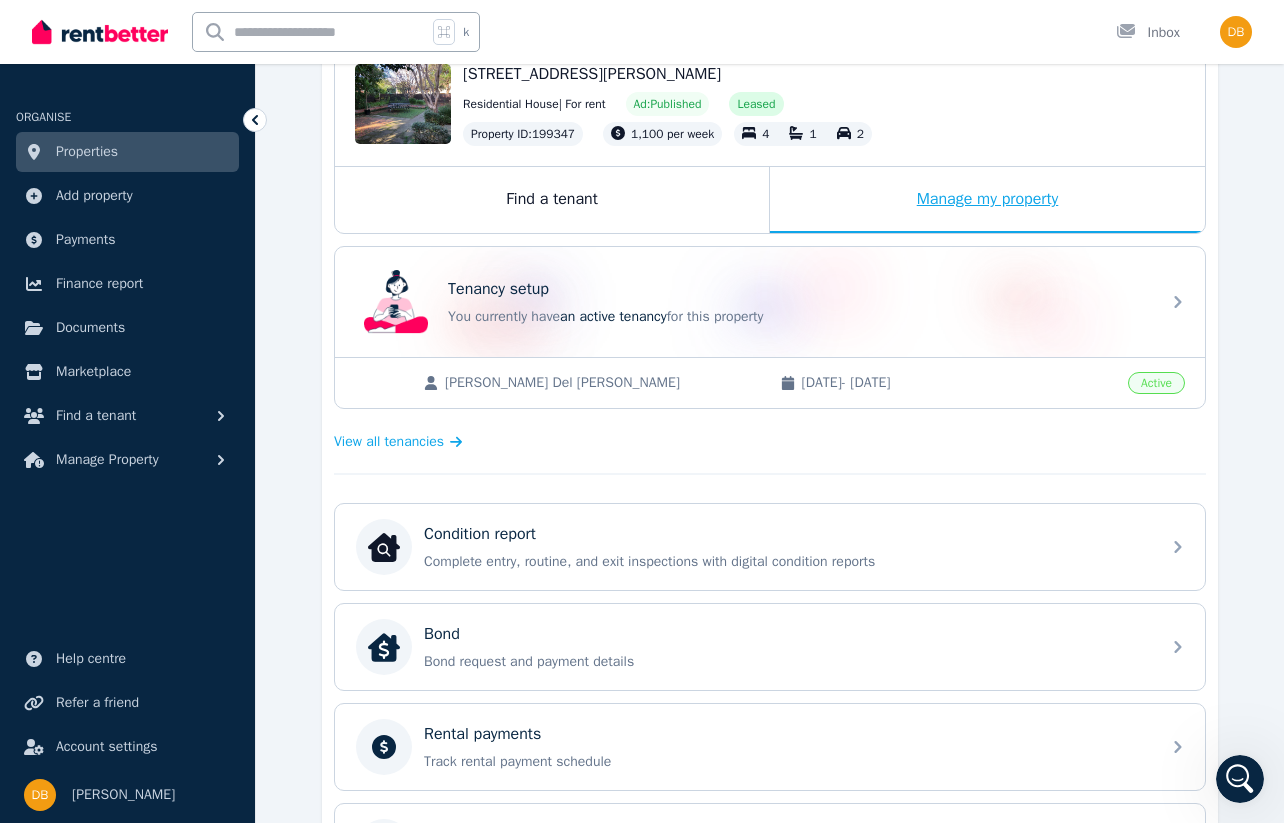 scroll, scrollTop: 249, scrollLeft: 0, axis: vertical 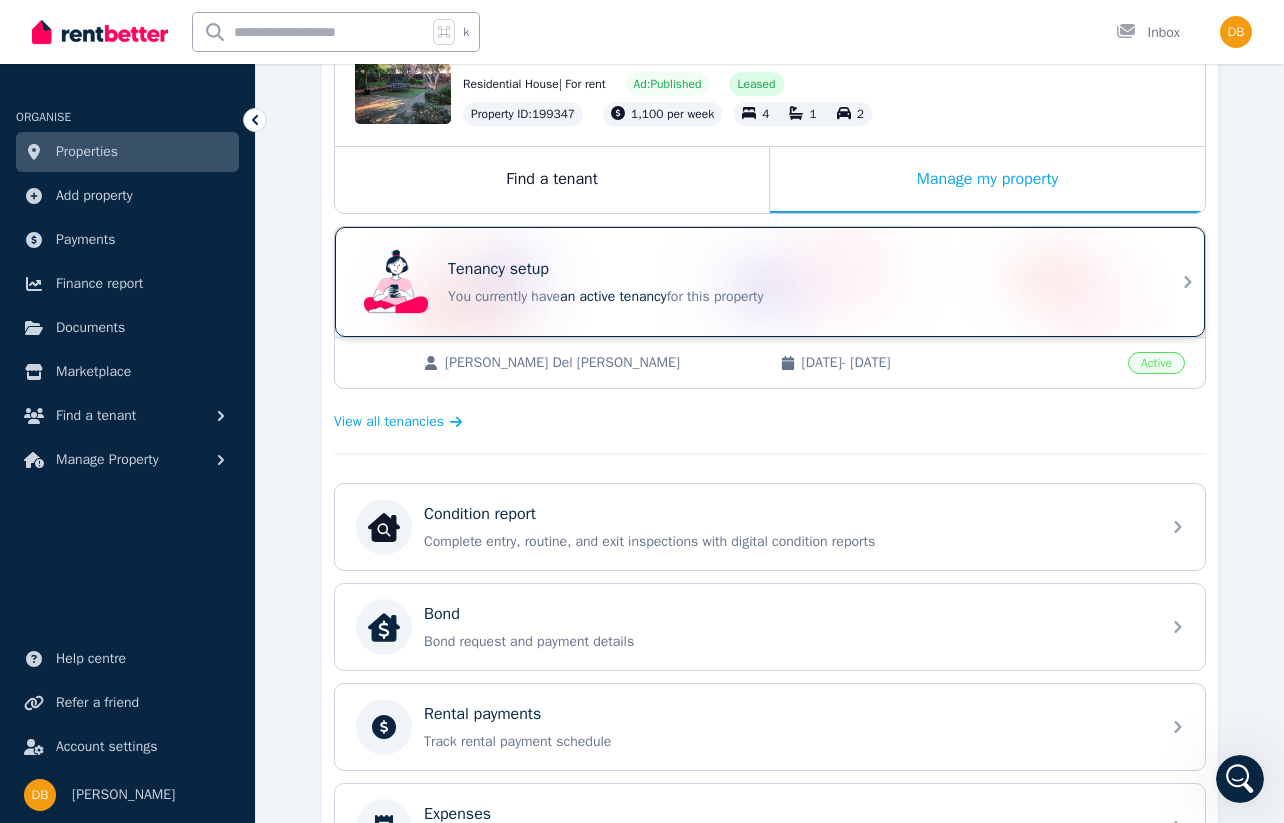 click on "Tenancy setup You currently have  an active tenancy  for this property" at bounding box center [798, 282] 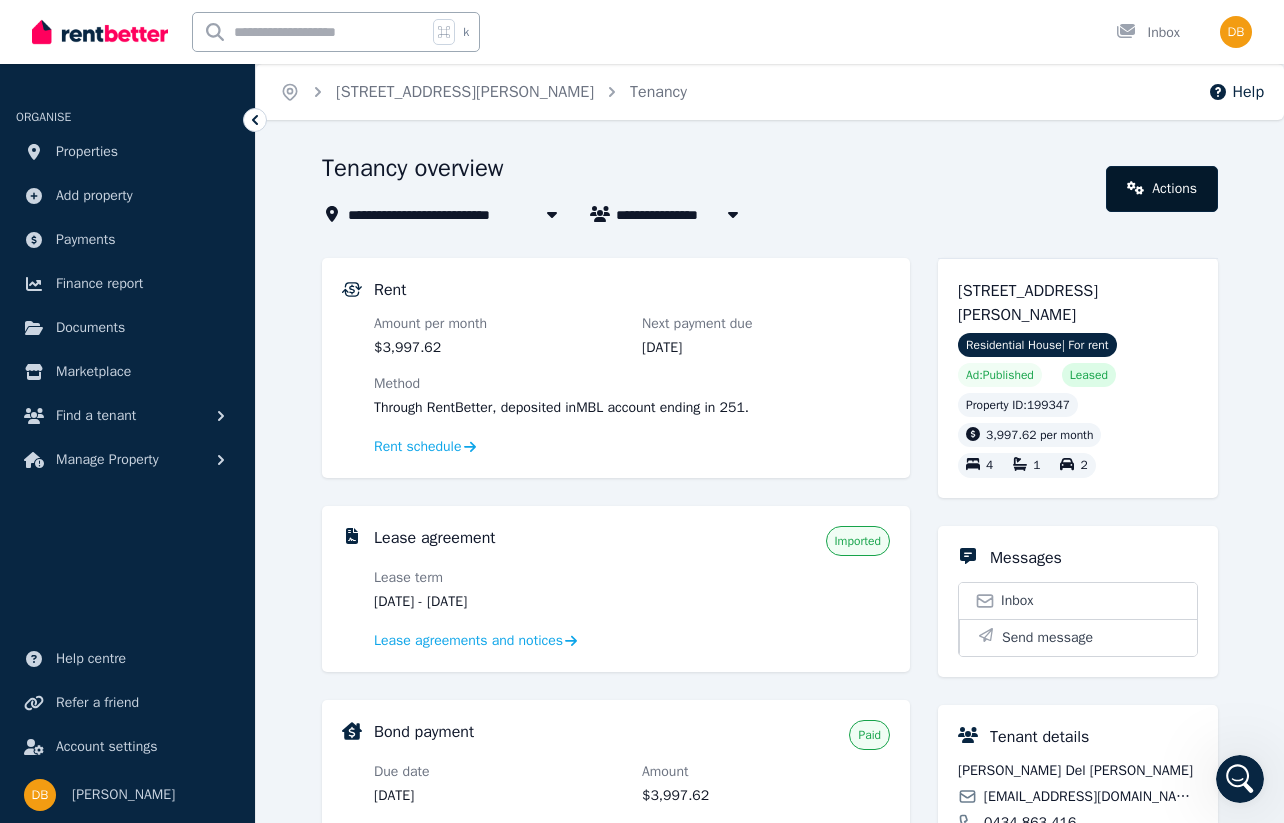 click on "Actions" at bounding box center [1162, 189] 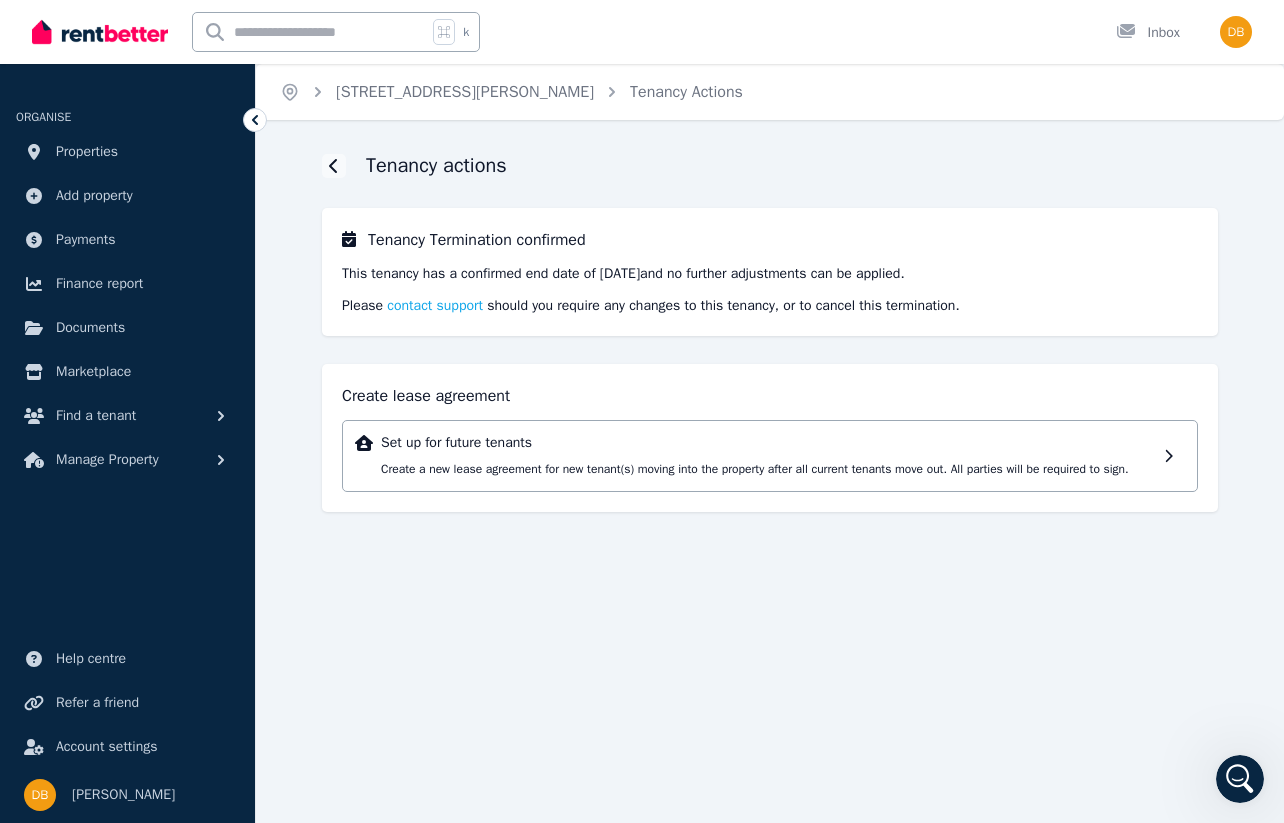 click 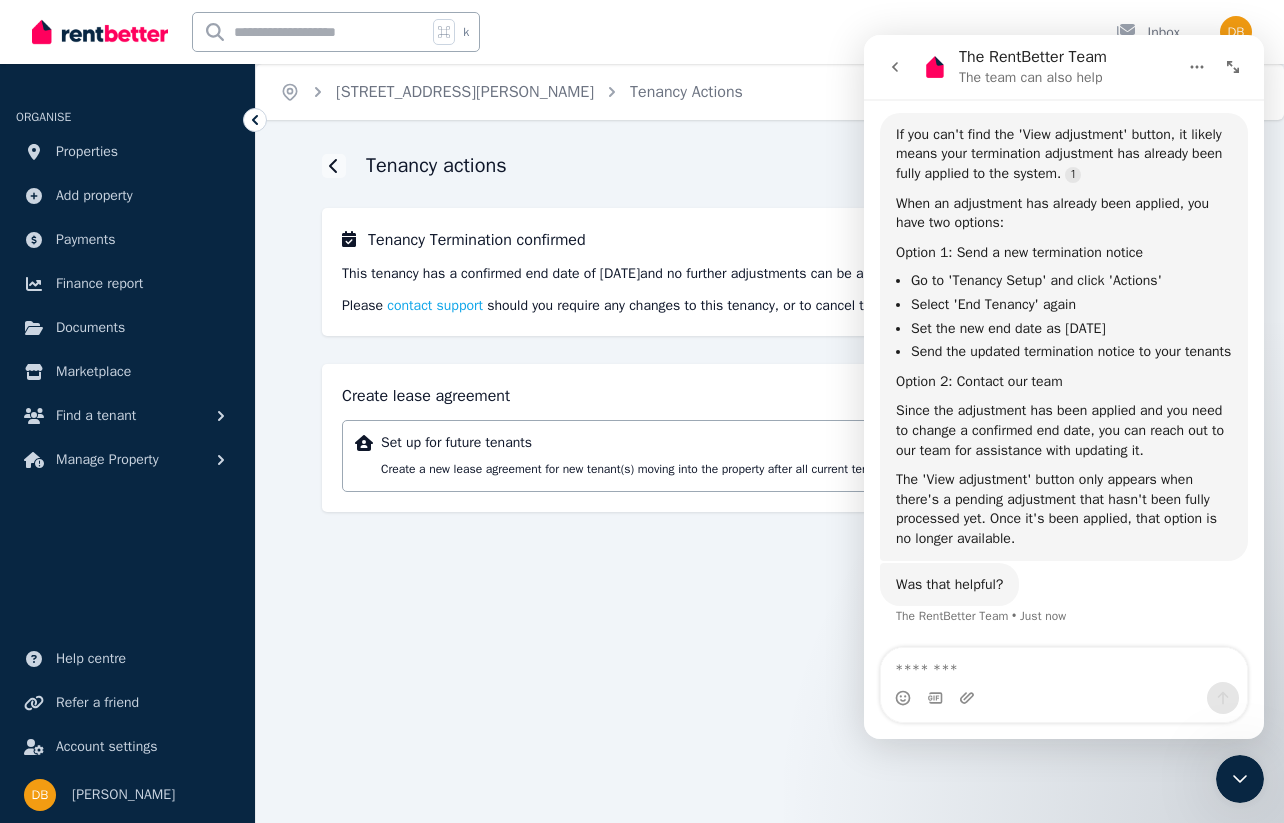 scroll, scrollTop: 1551, scrollLeft: 0, axis: vertical 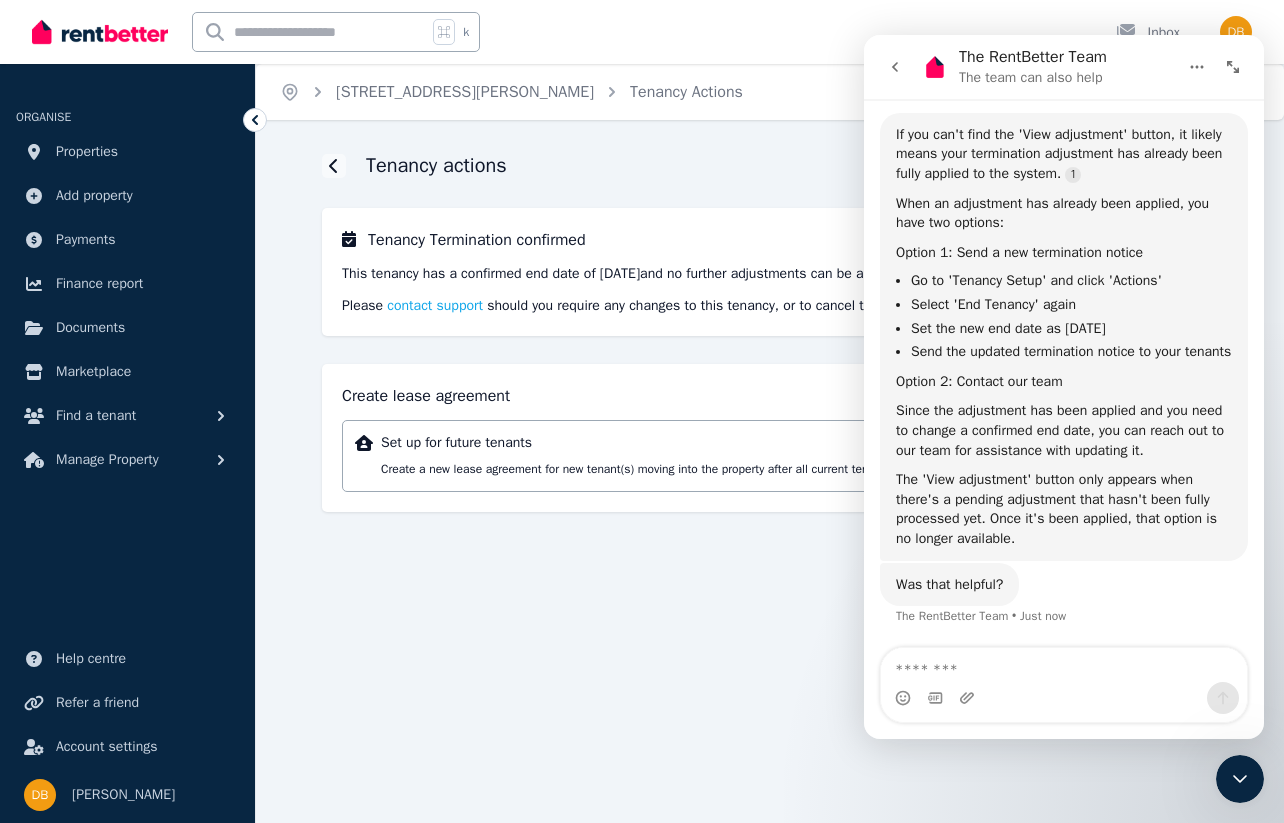 click 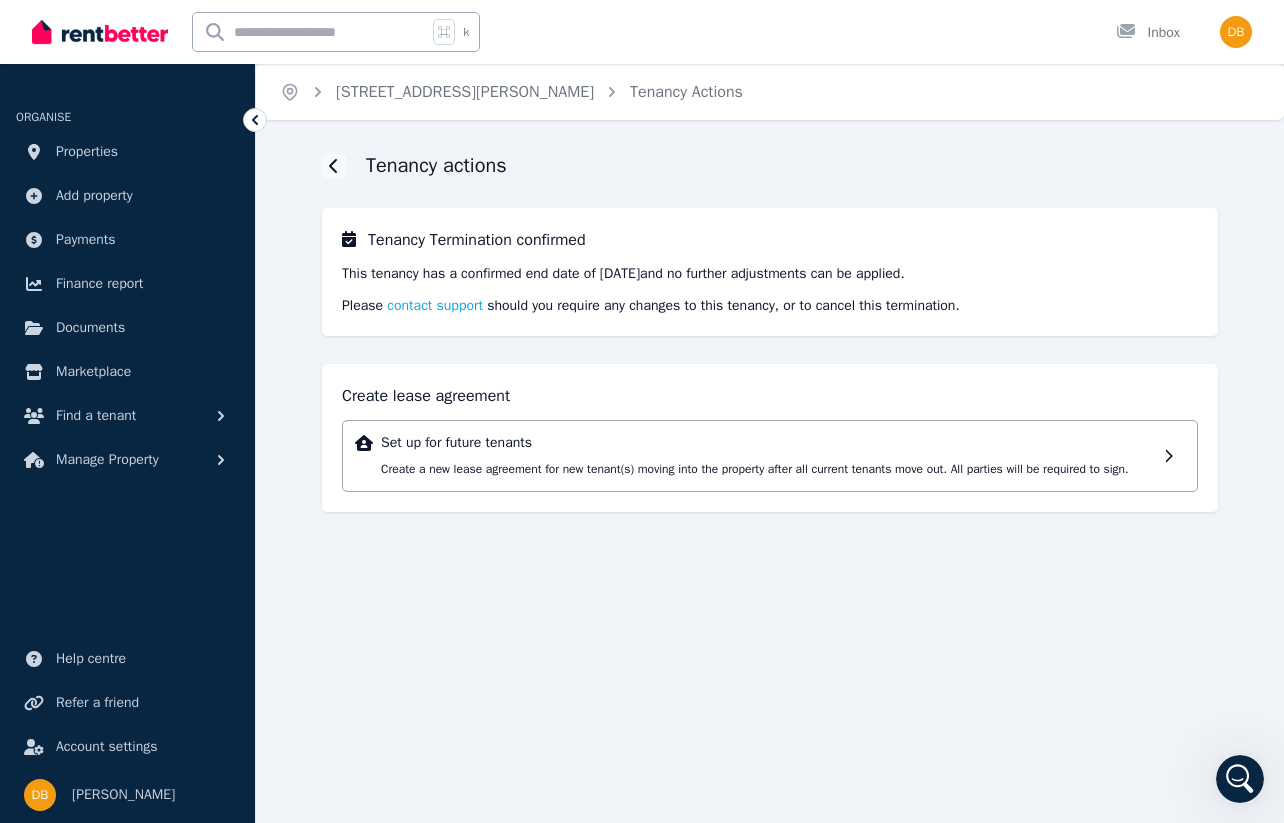 click 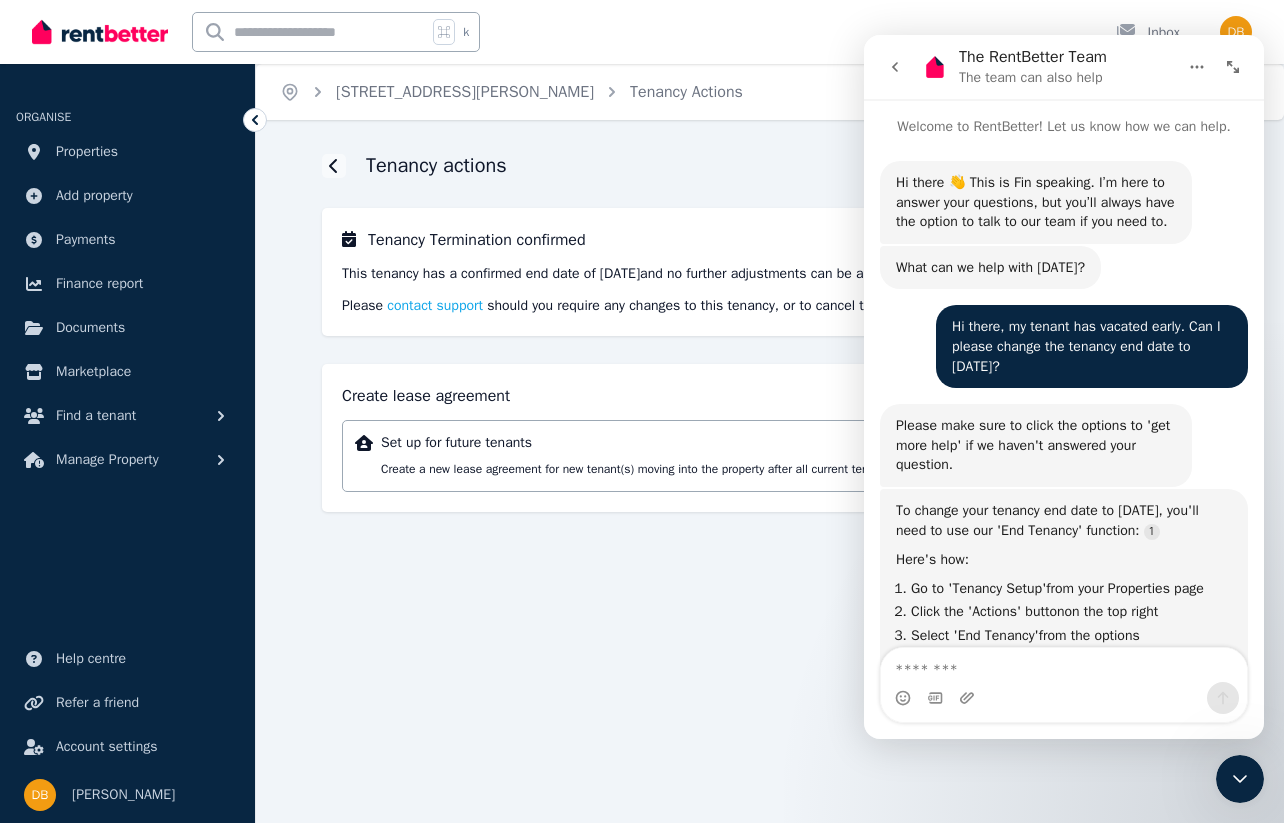 scroll, scrollTop: 1551, scrollLeft: 0, axis: vertical 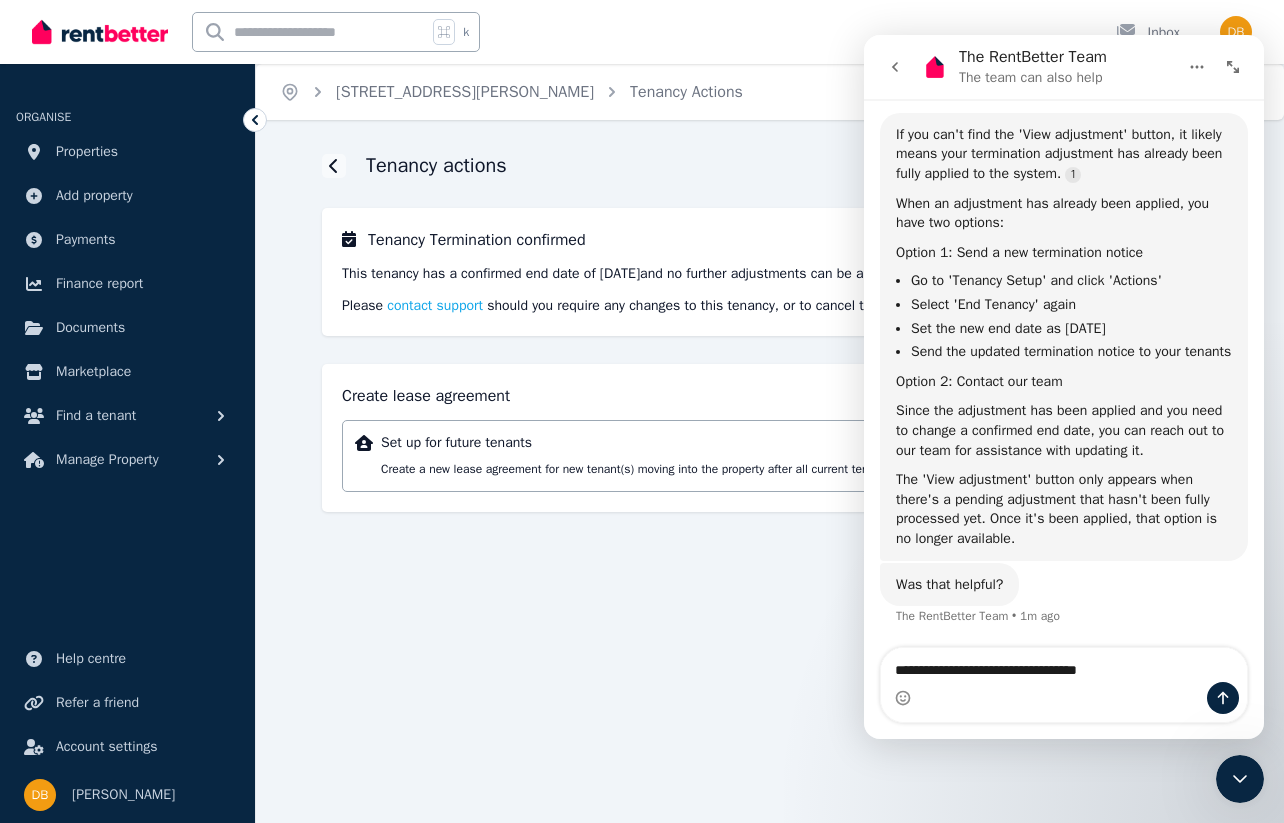 type on "**********" 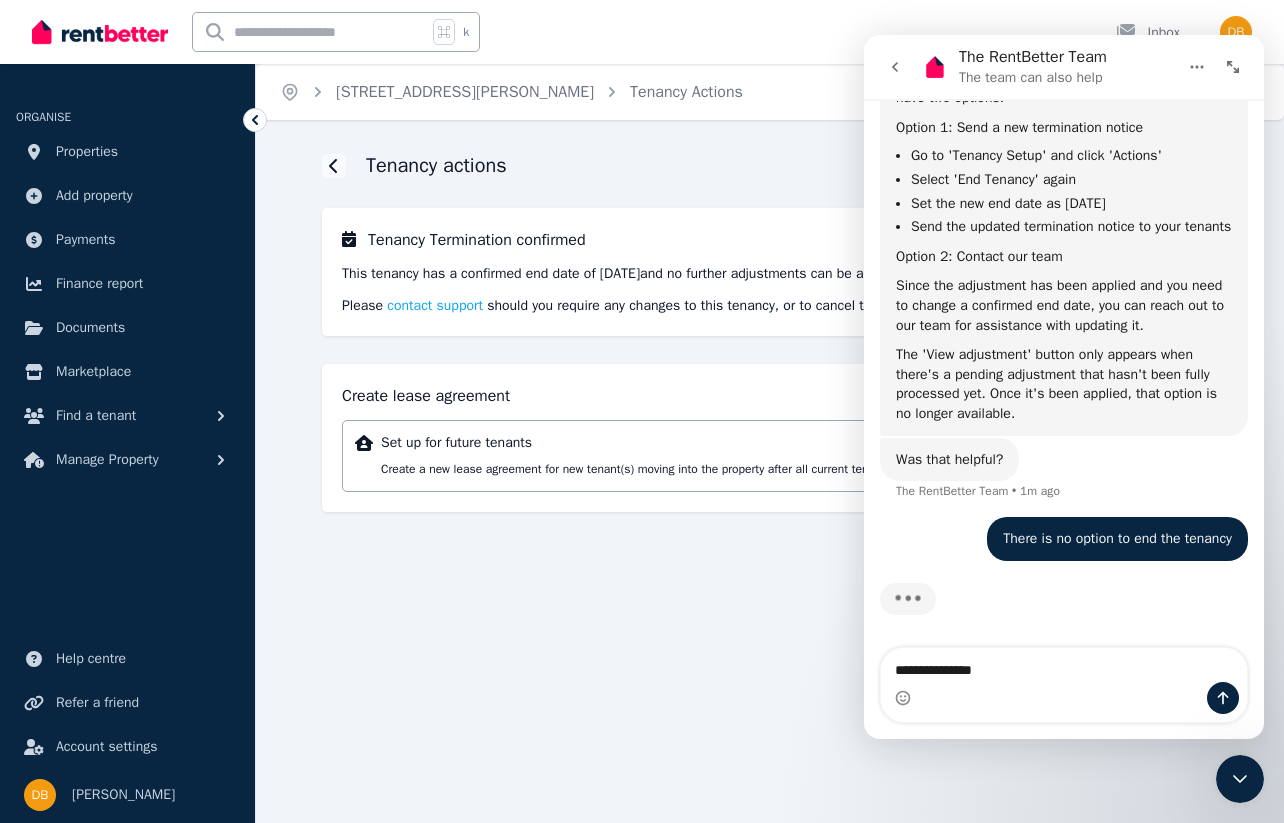 scroll, scrollTop: 1706, scrollLeft: 0, axis: vertical 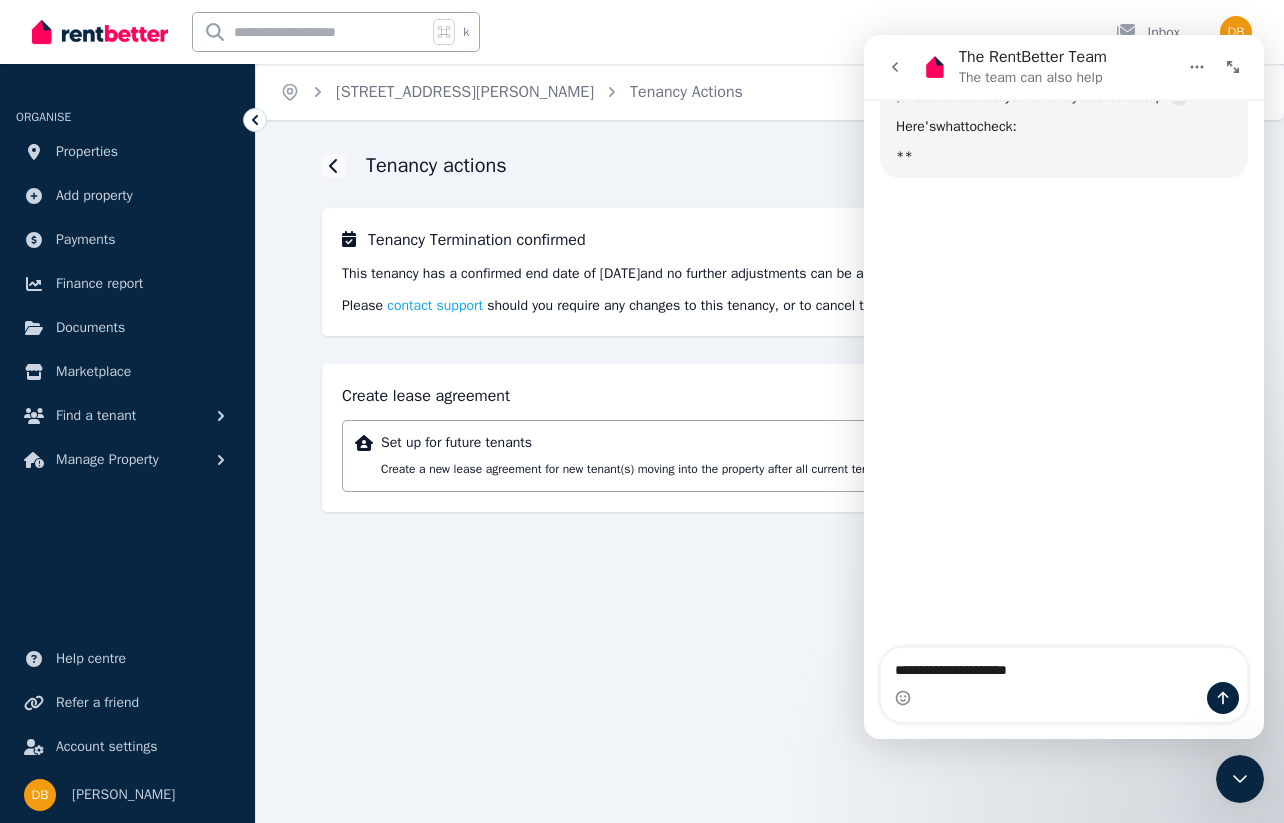 type on "**********" 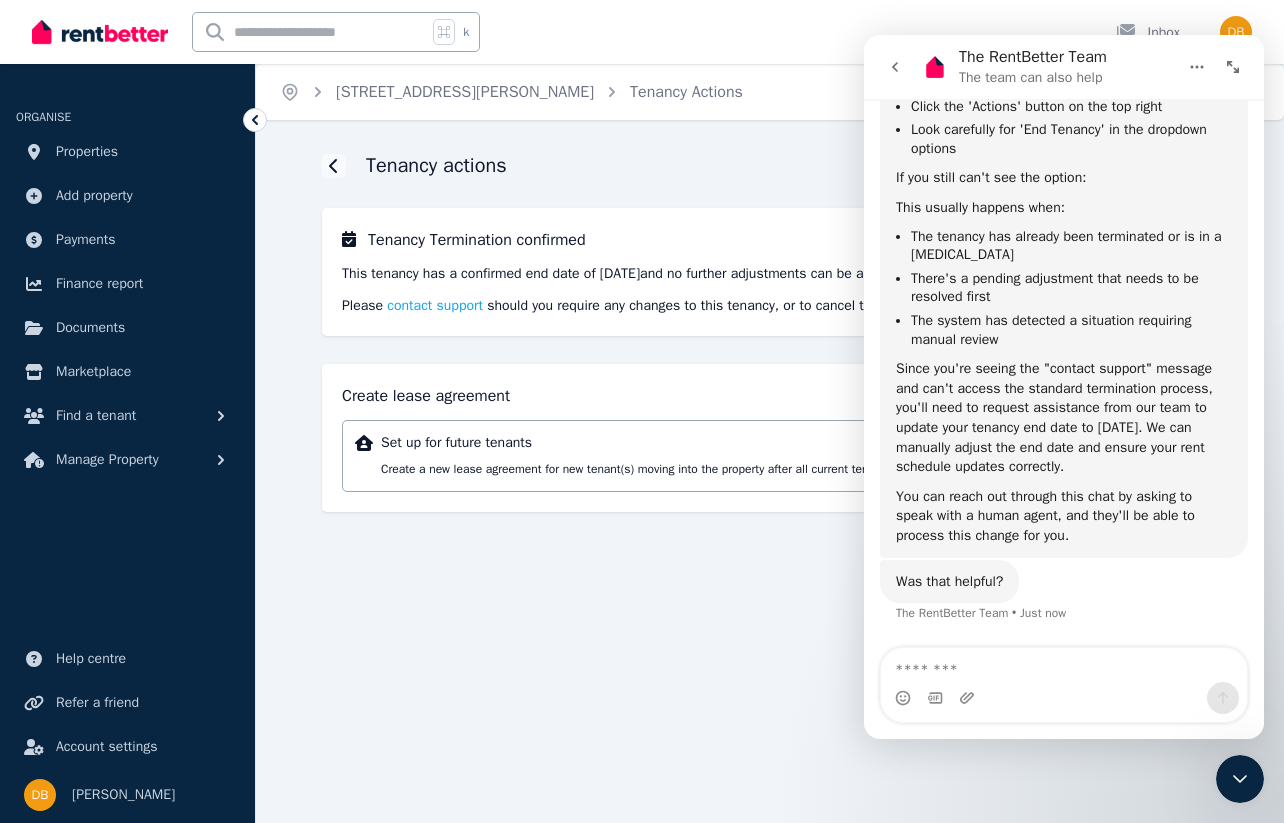 scroll, scrollTop: 2361, scrollLeft: 0, axis: vertical 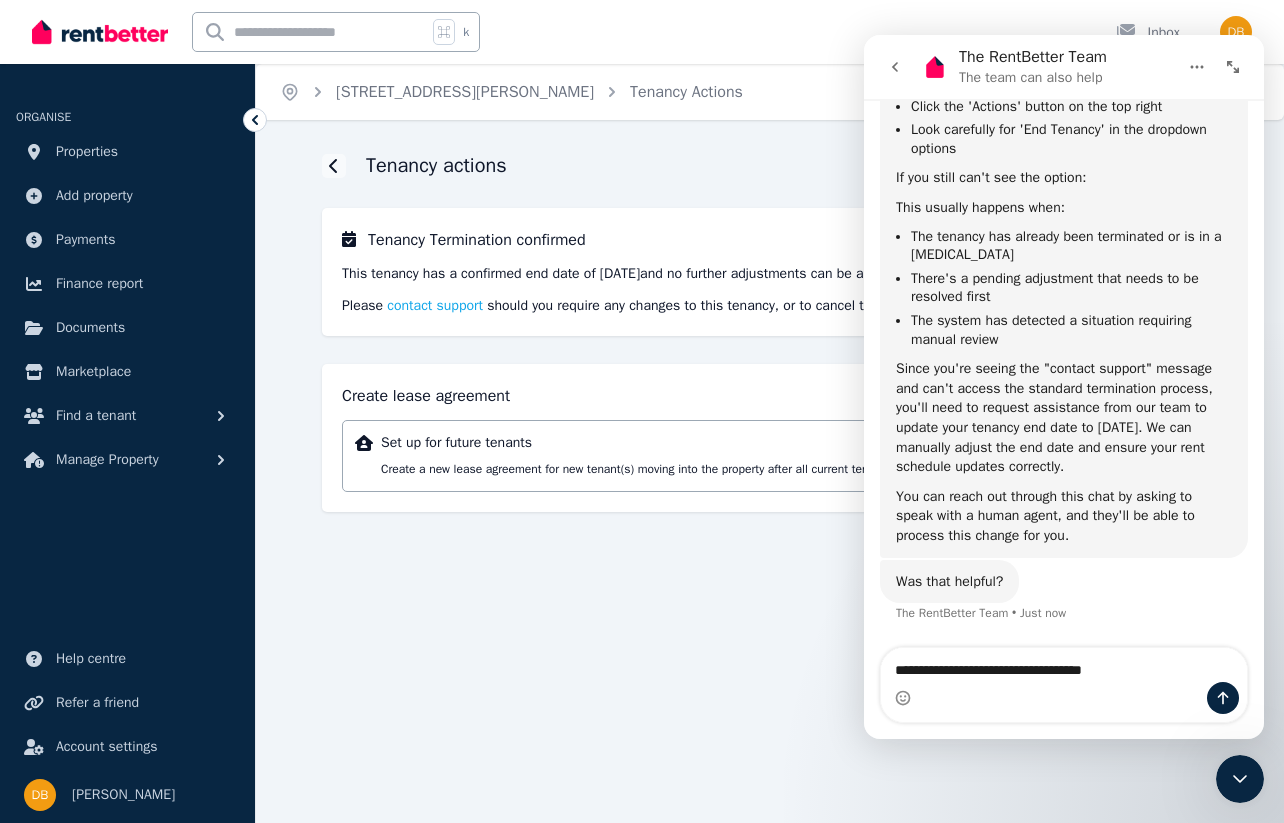 type on "**********" 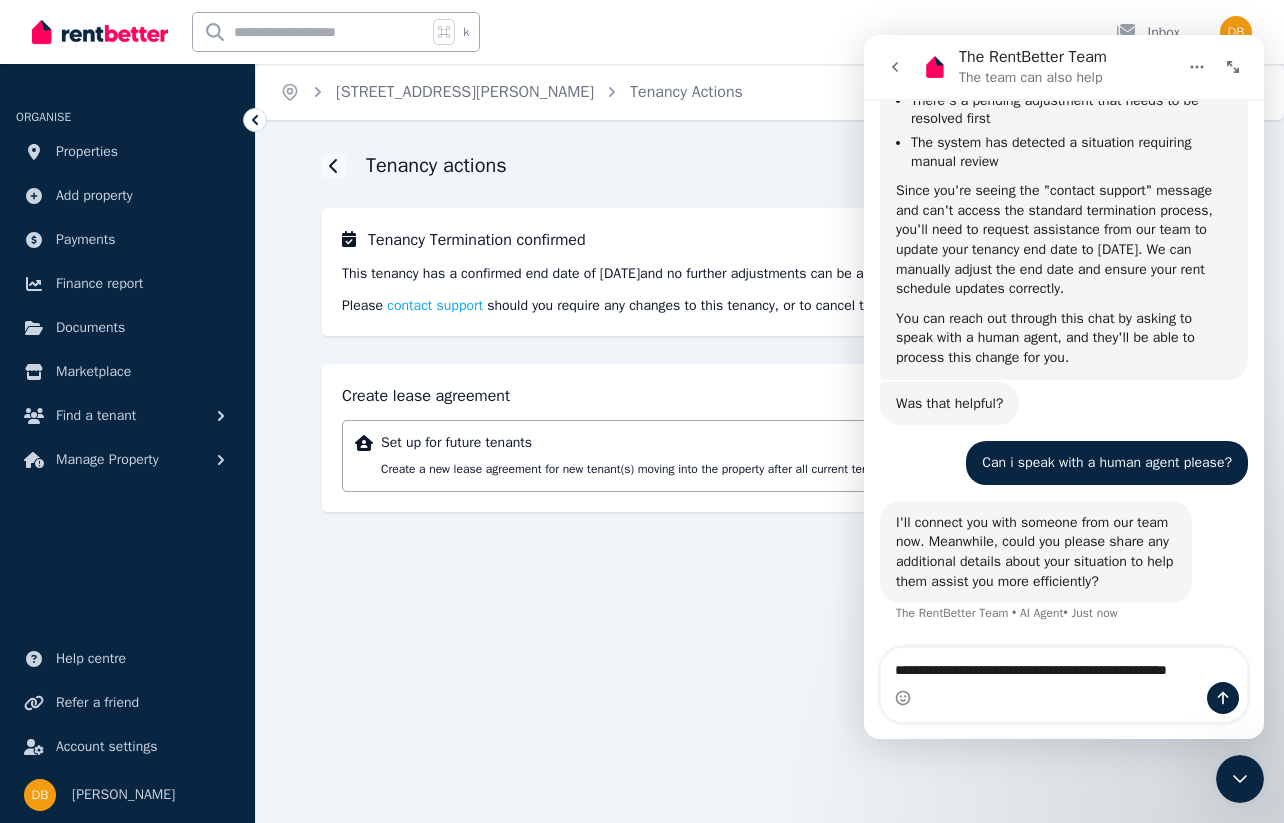 scroll, scrollTop: 2579, scrollLeft: 0, axis: vertical 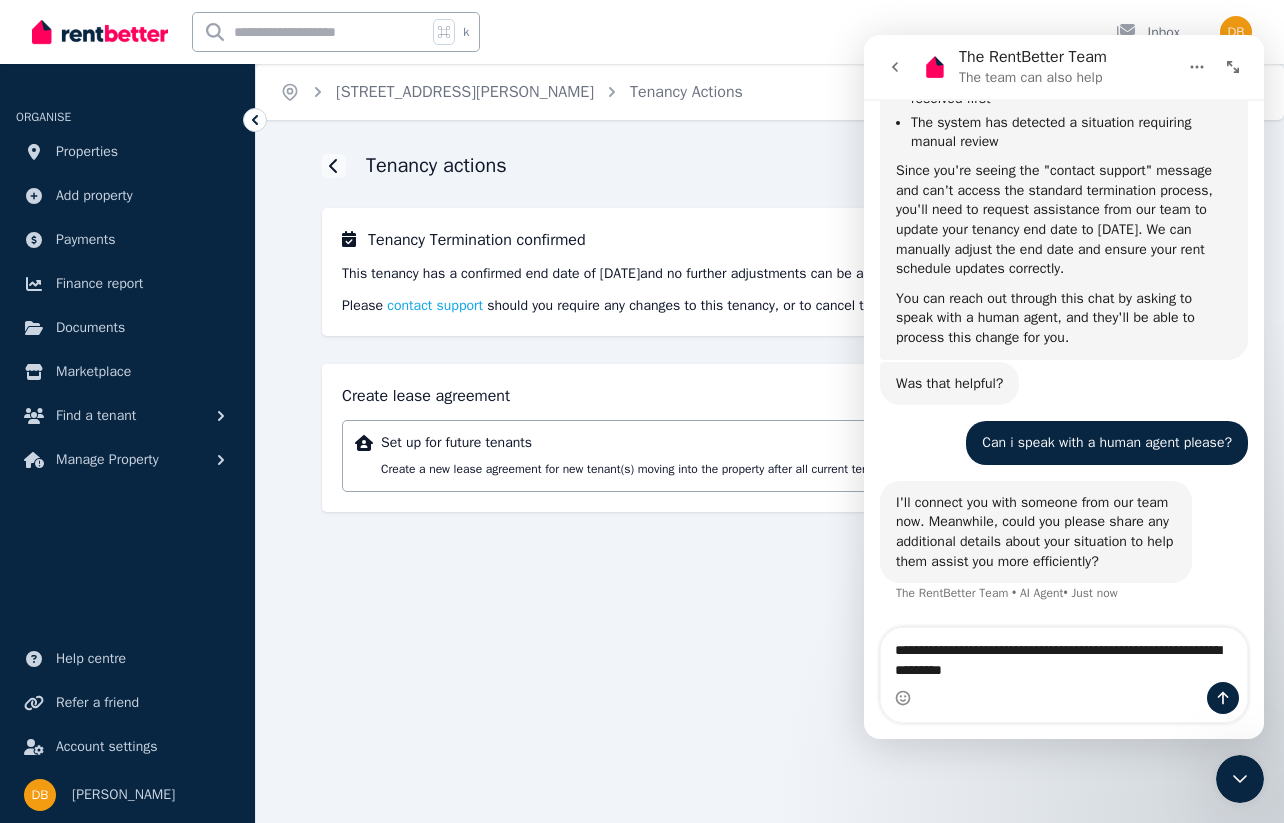 type on "**********" 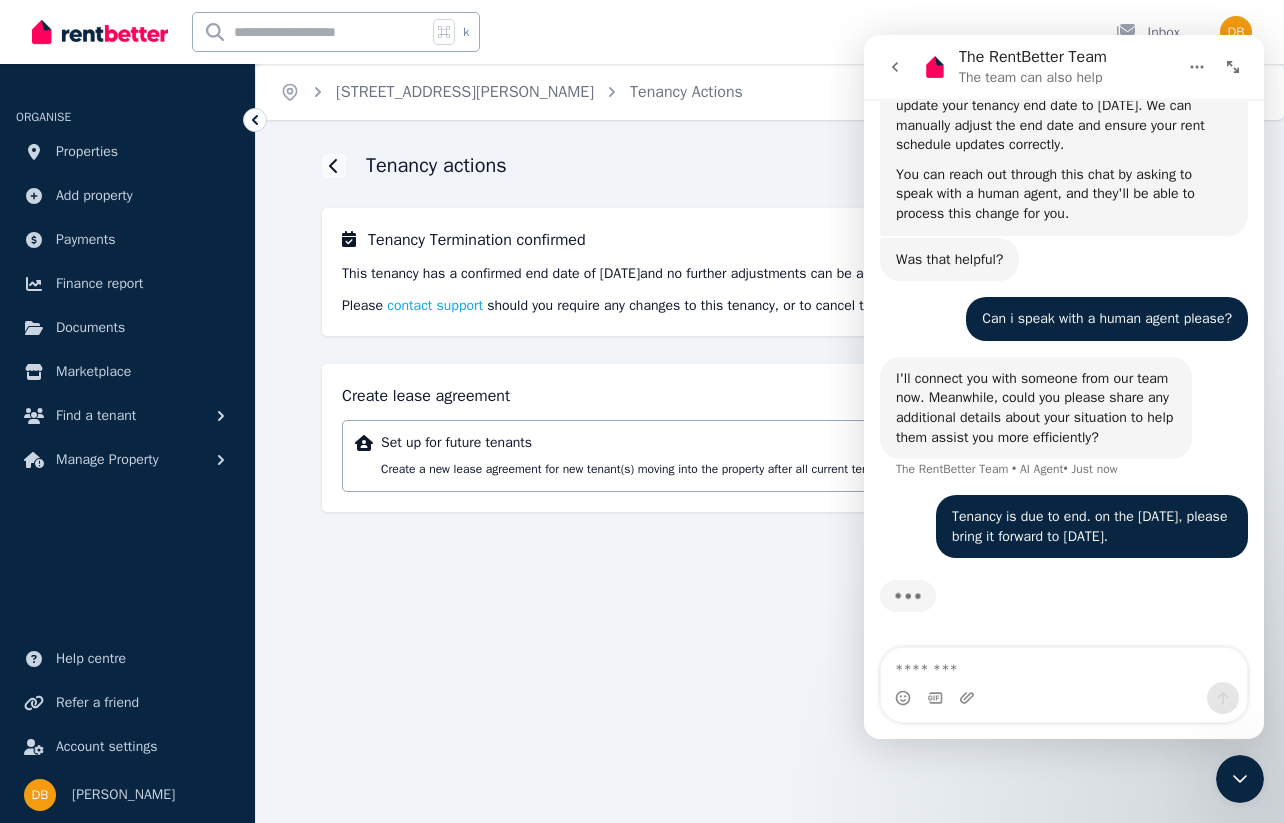 scroll, scrollTop: 2703, scrollLeft: 0, axis: vertical 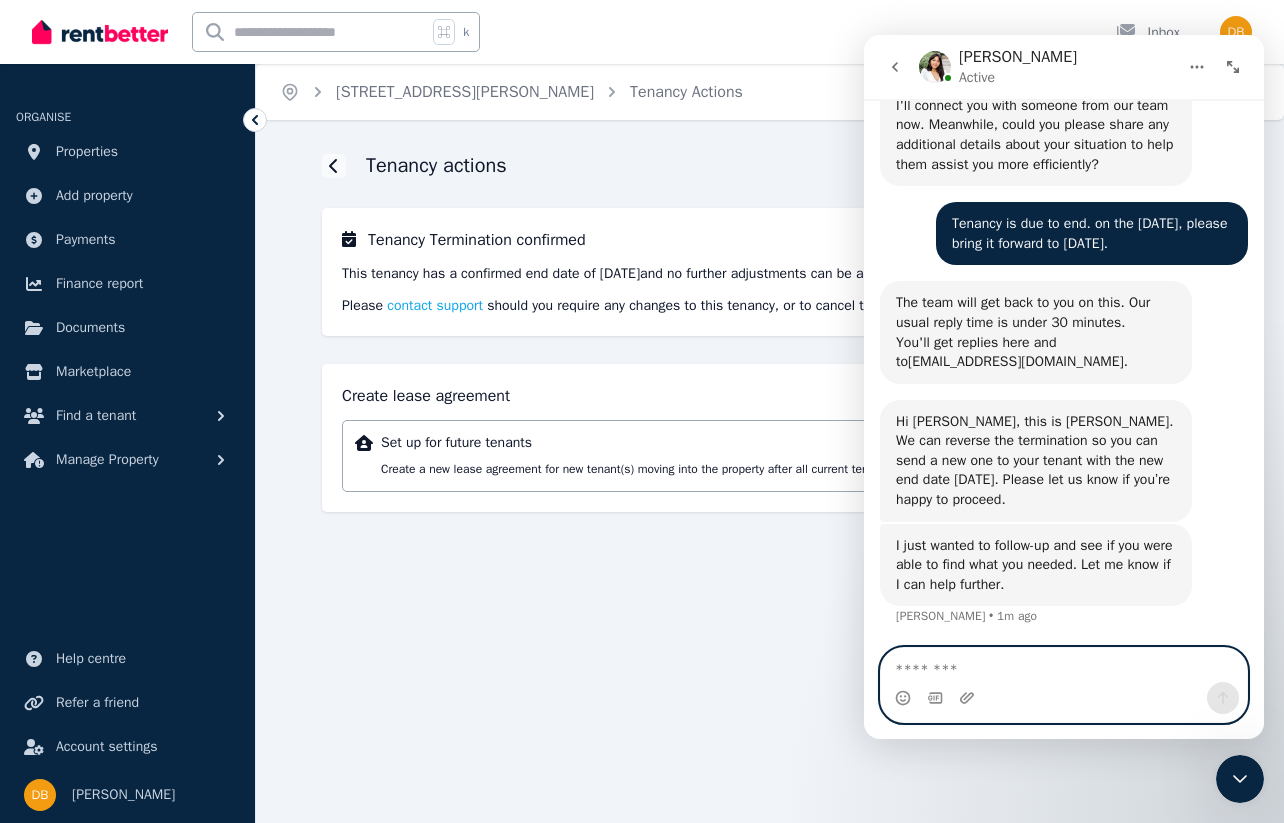 click at bounding box center (1064, 665) 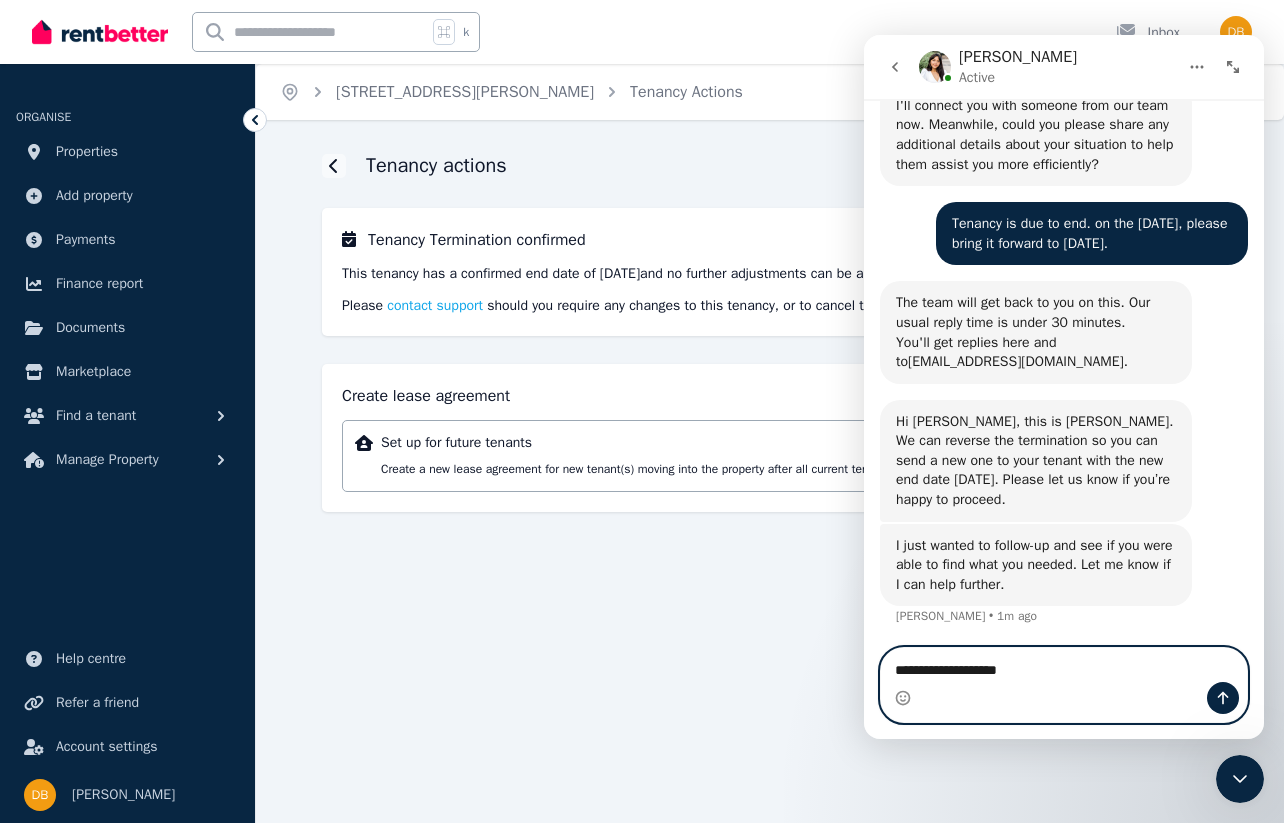 type on "**********" 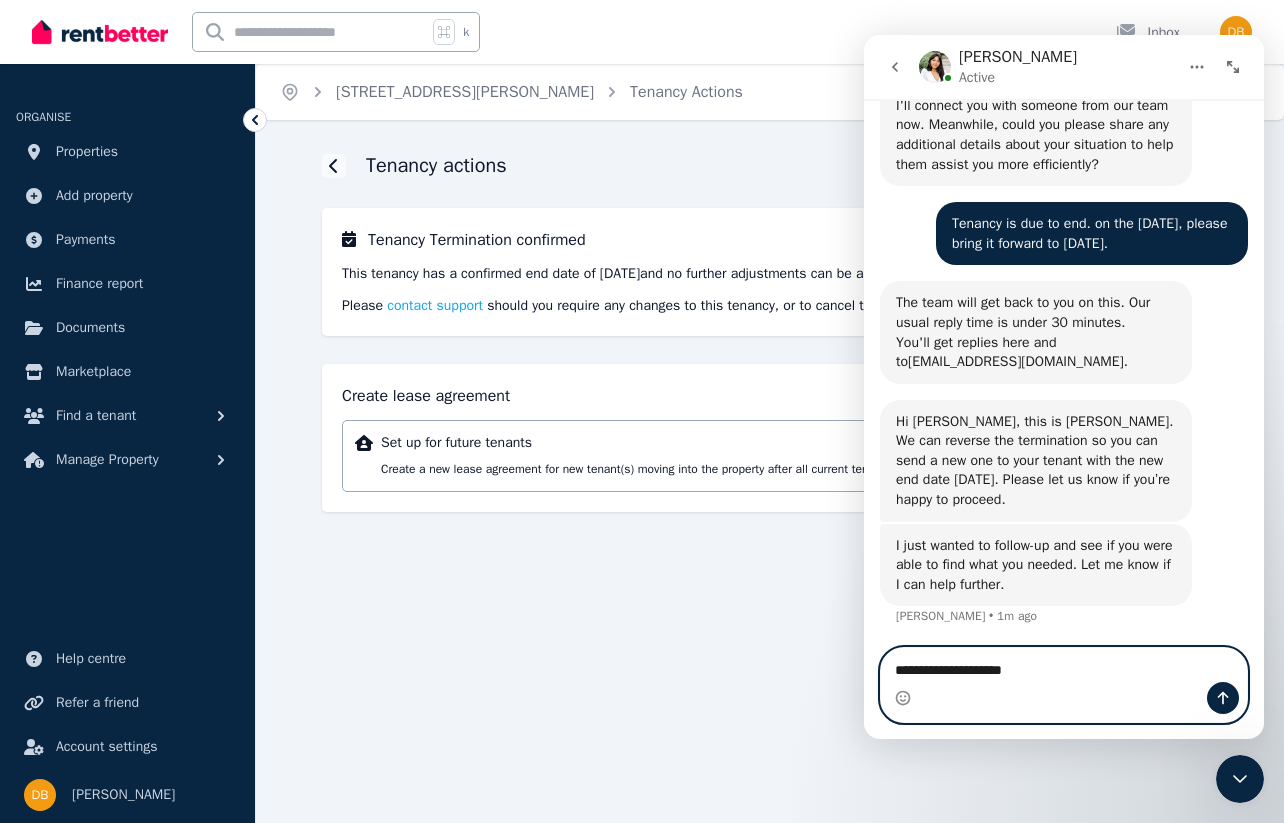 type 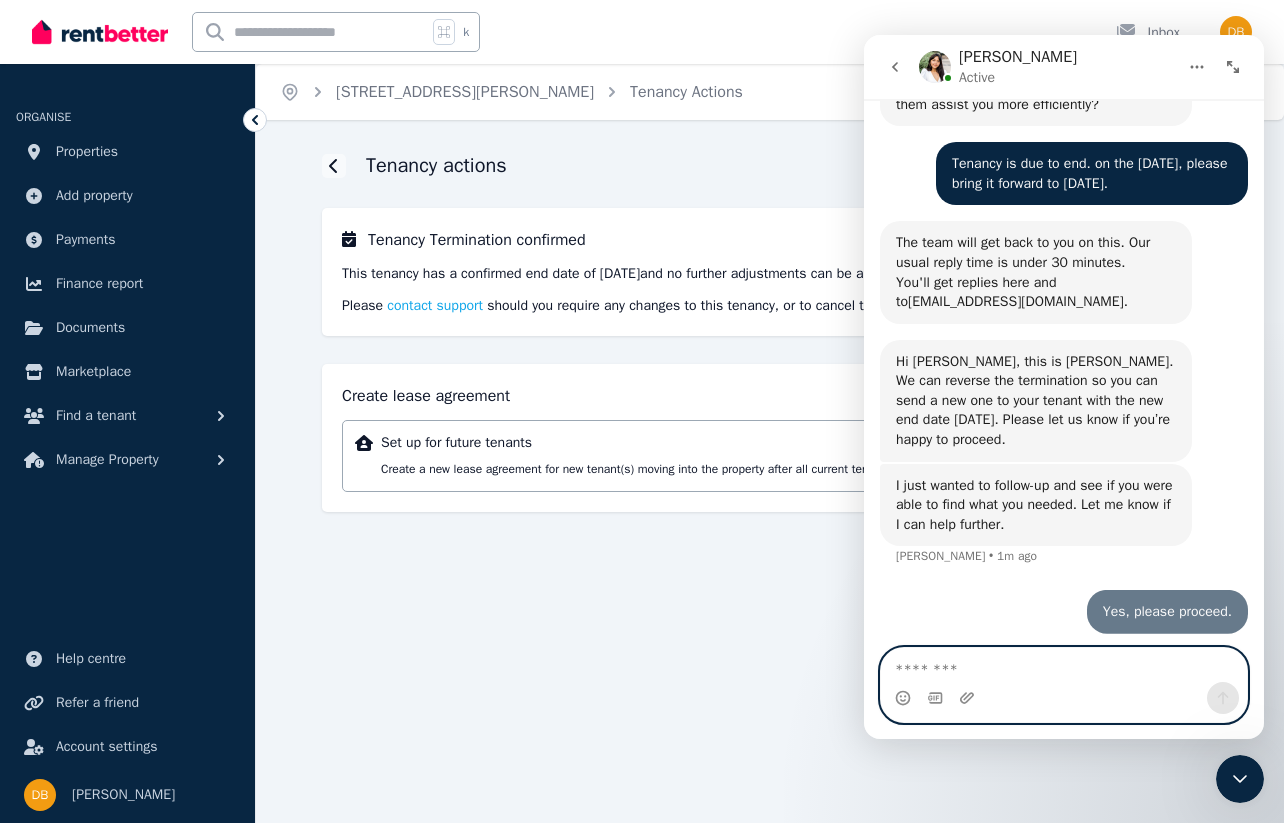 scroll, scrollTop: 3039, scrollLeft: 0, axis: vertical 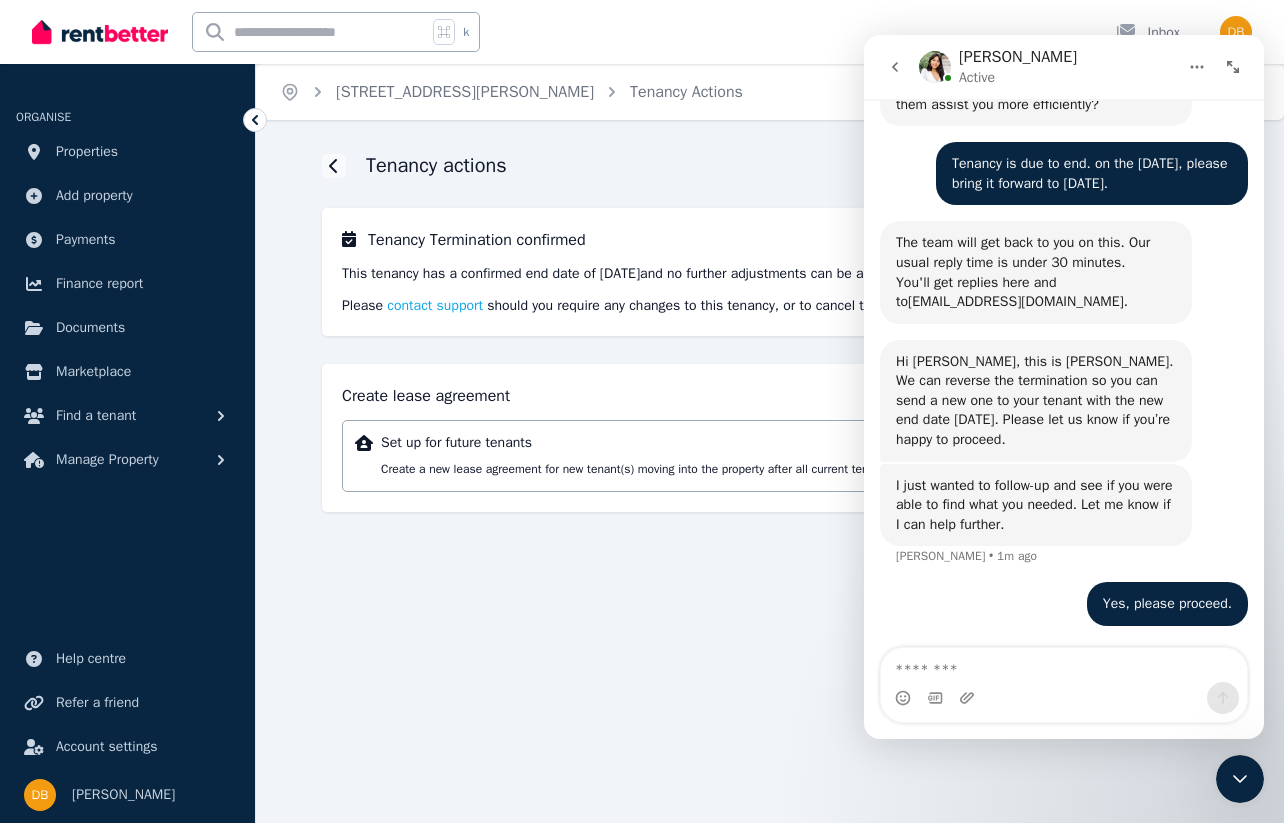 click 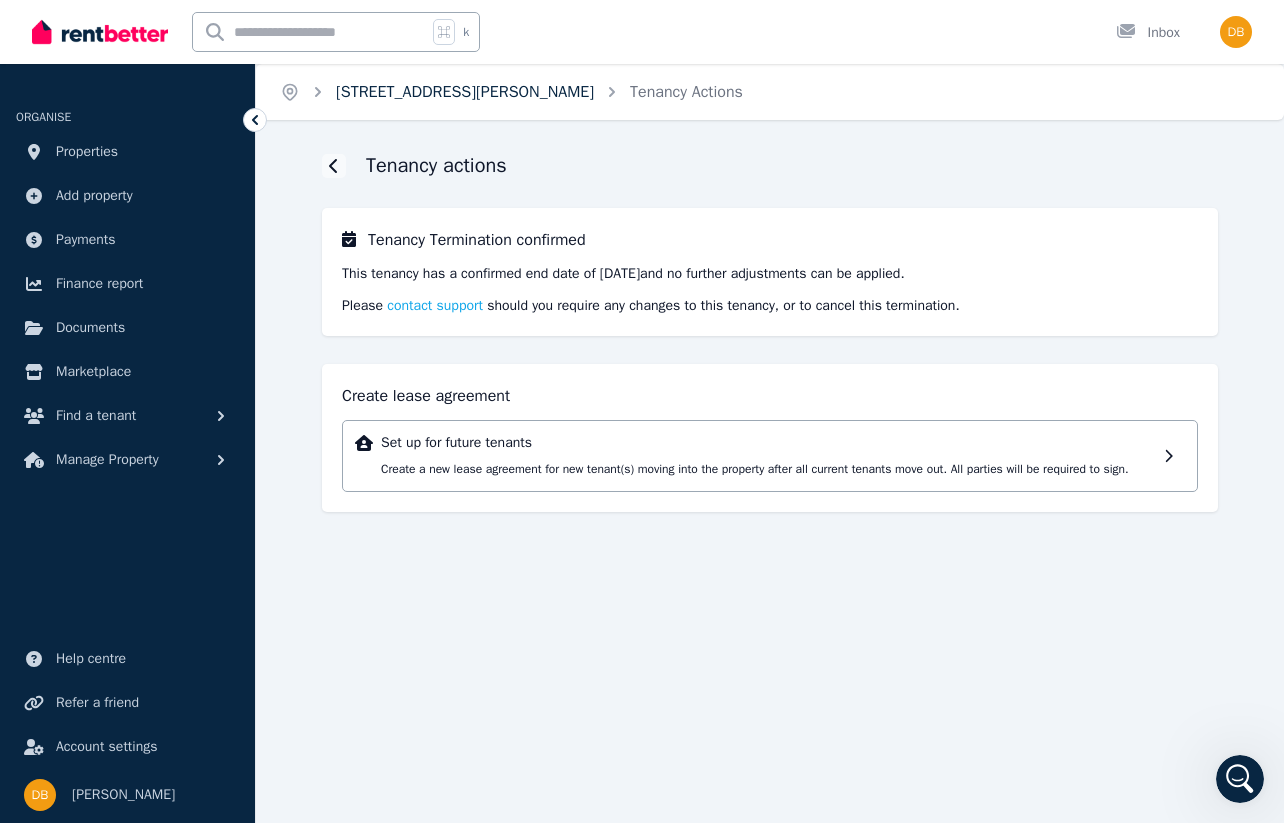 click on "[STREET_ADDRESS][PERSON_NAME]" at bounding box center (465, 92) 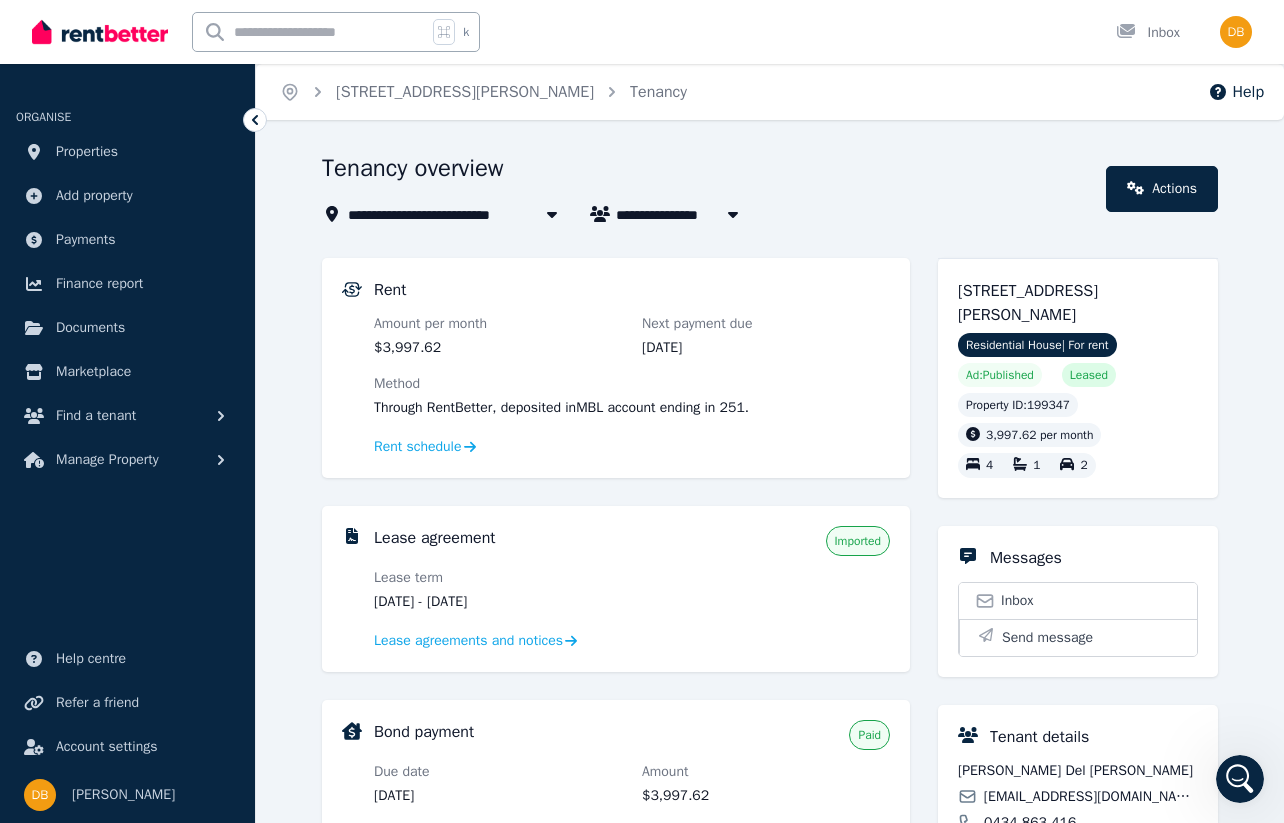 click on "[PERSON_NAME] Del [PERSON_NAME]" at bounding box center (751, 214) 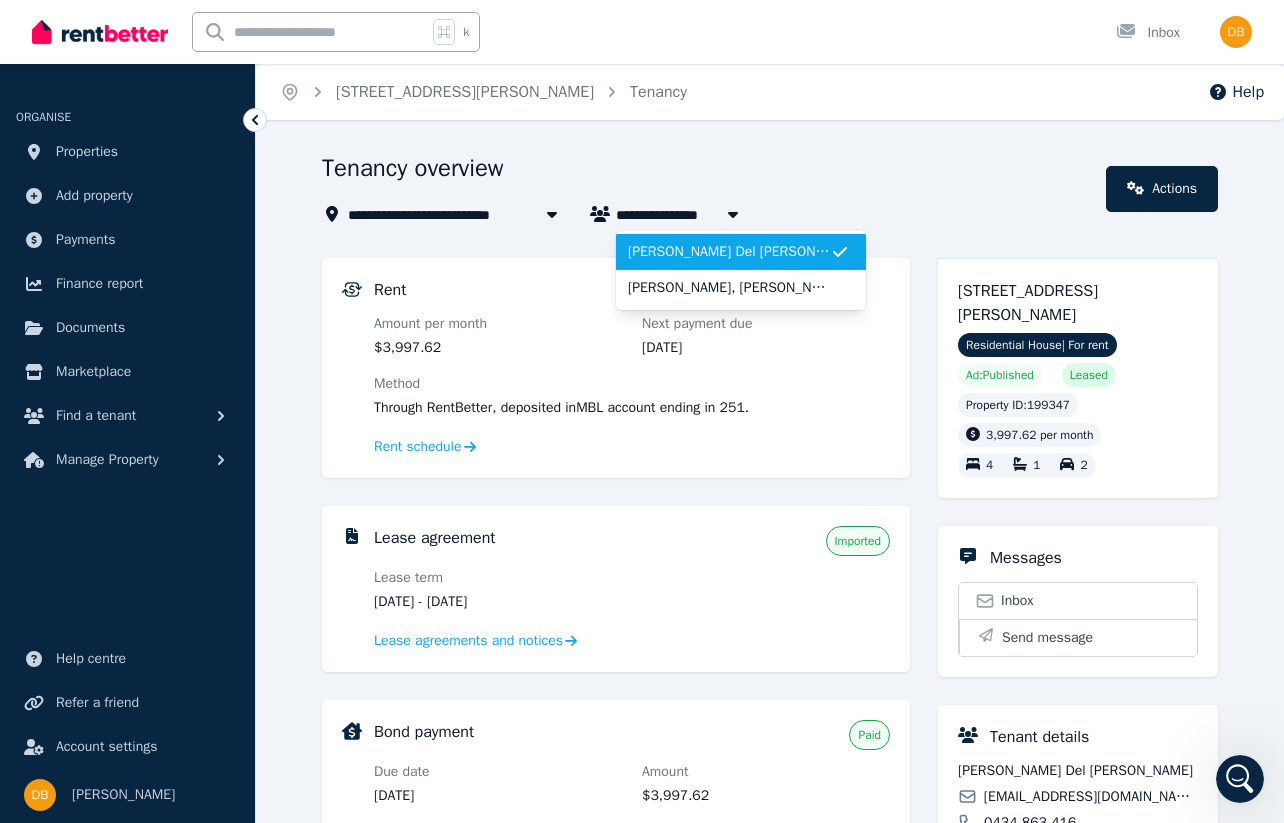 click on "**********" at bounding box center [770, 779] 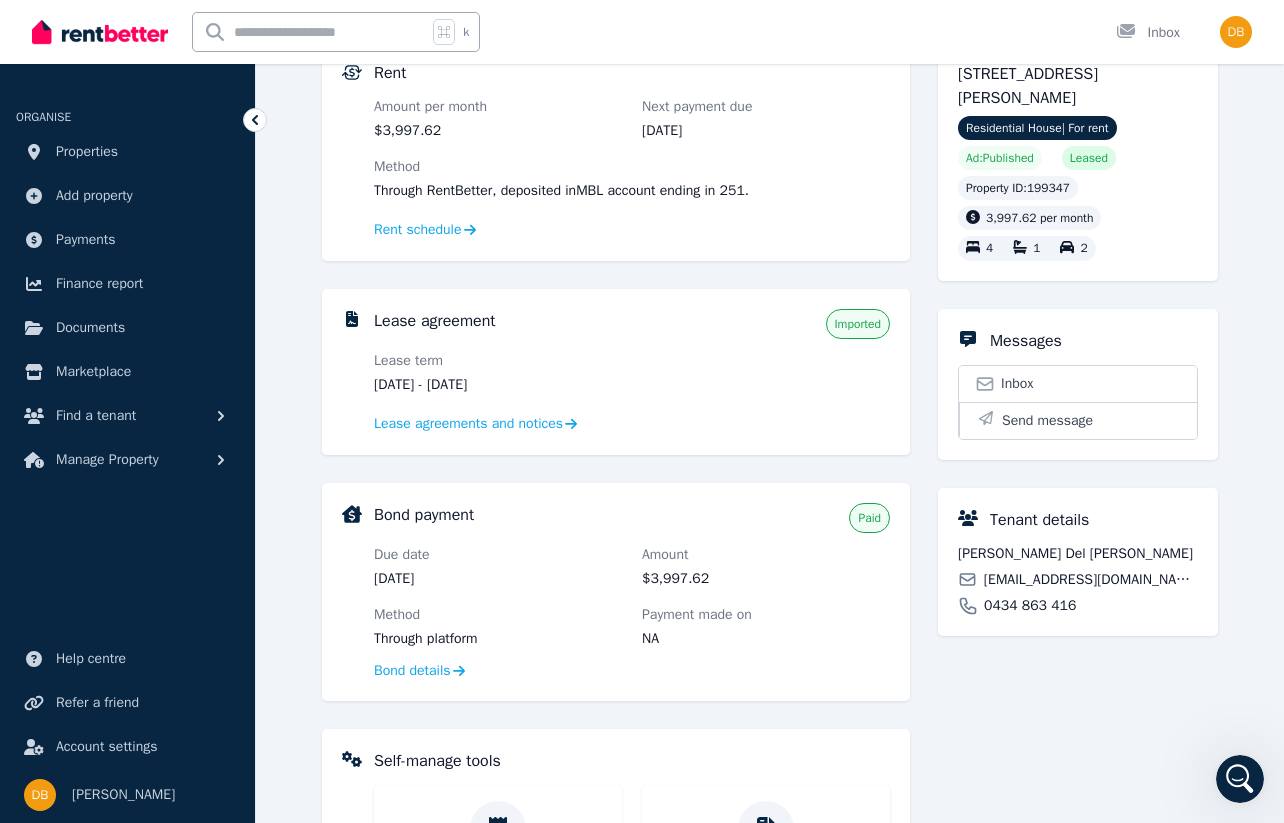 scroll, scrollTop: 0, scrollLeft: 0, axis: both 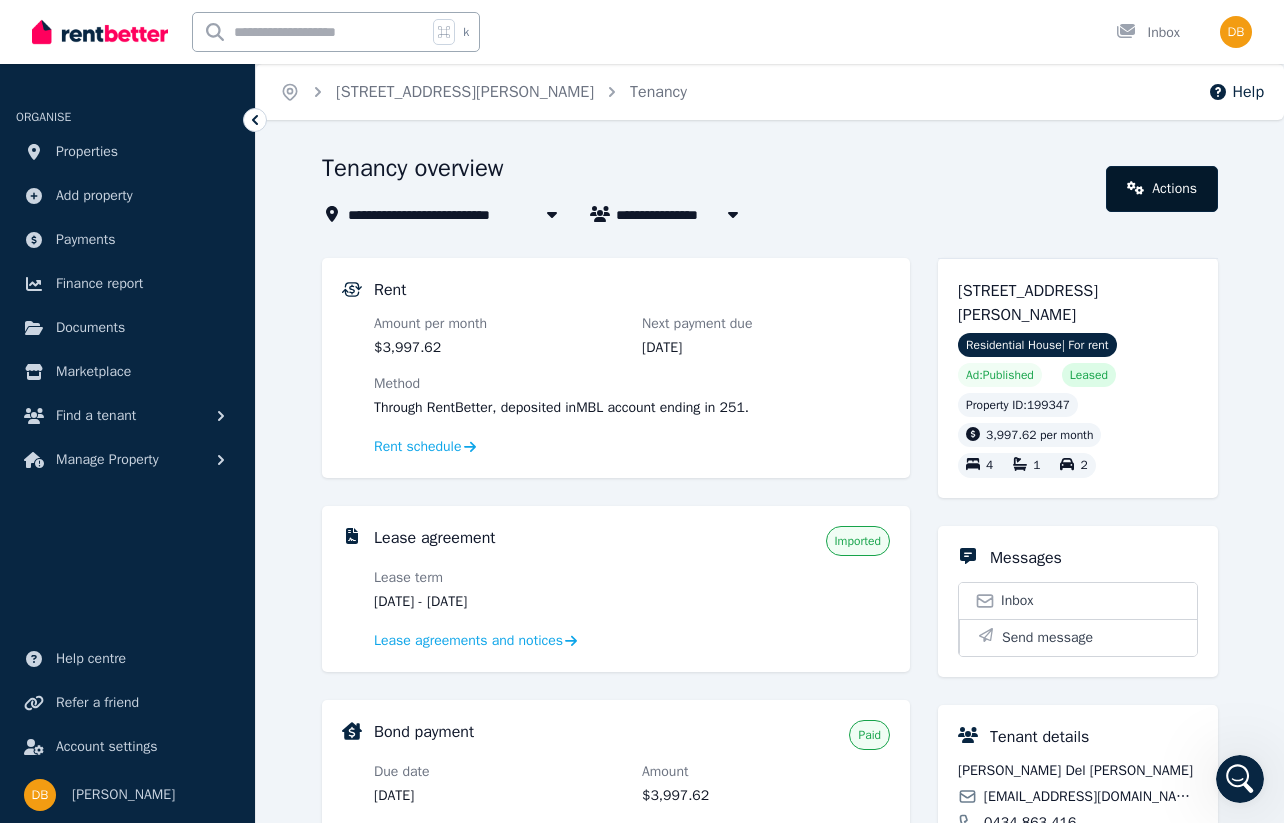 click on "Actions" at bounding box center (1162, 189) 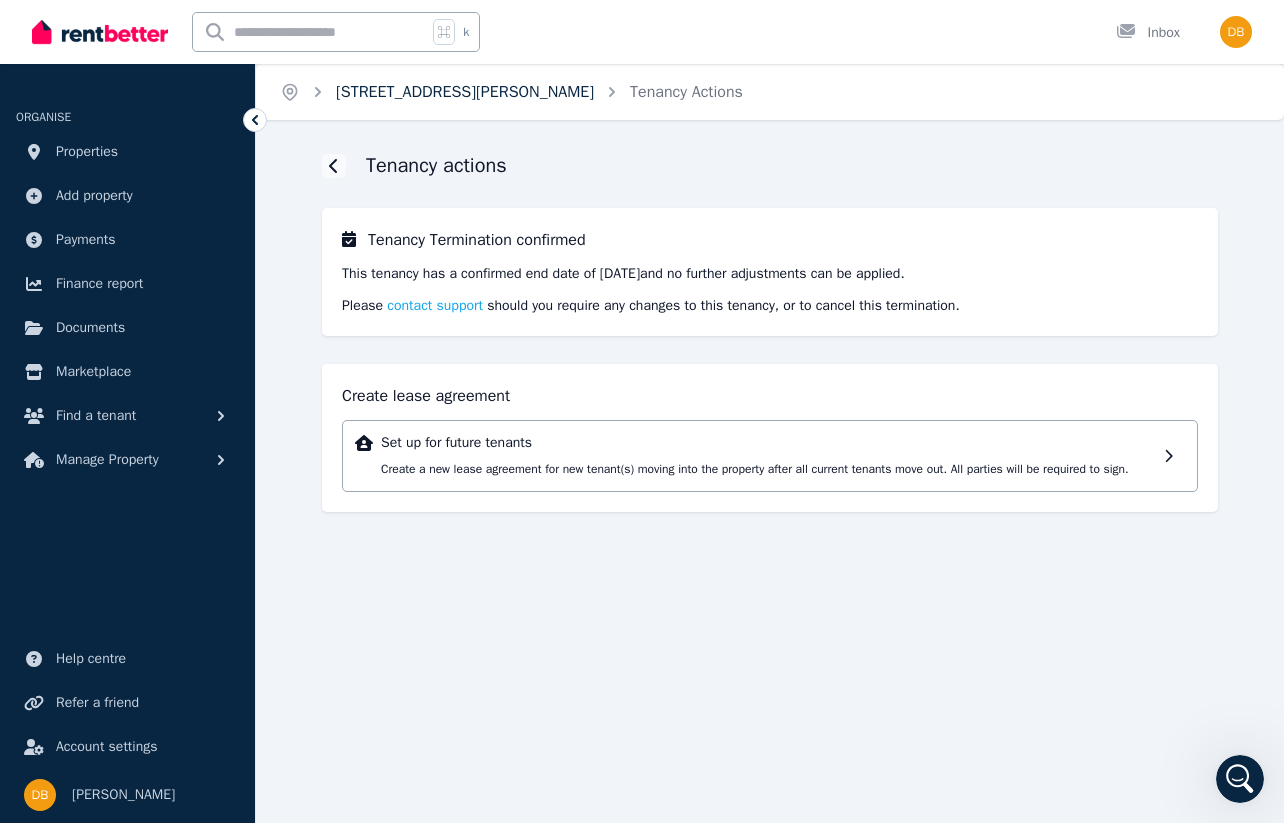 click on "[STREET_ADDRESS][PERSON_NAME]" at bounding box center (465, 92) 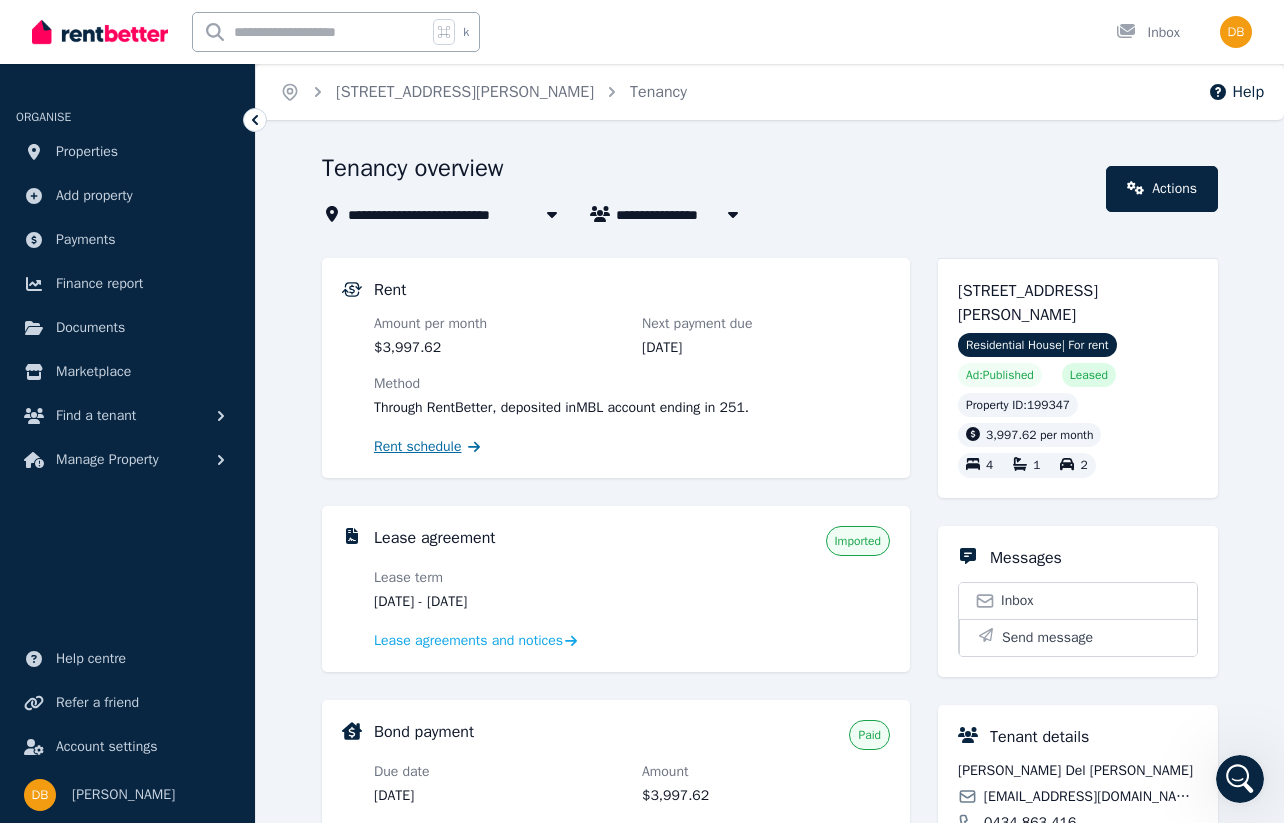 click on "Rent schedule" at bounding box center [418, 447] 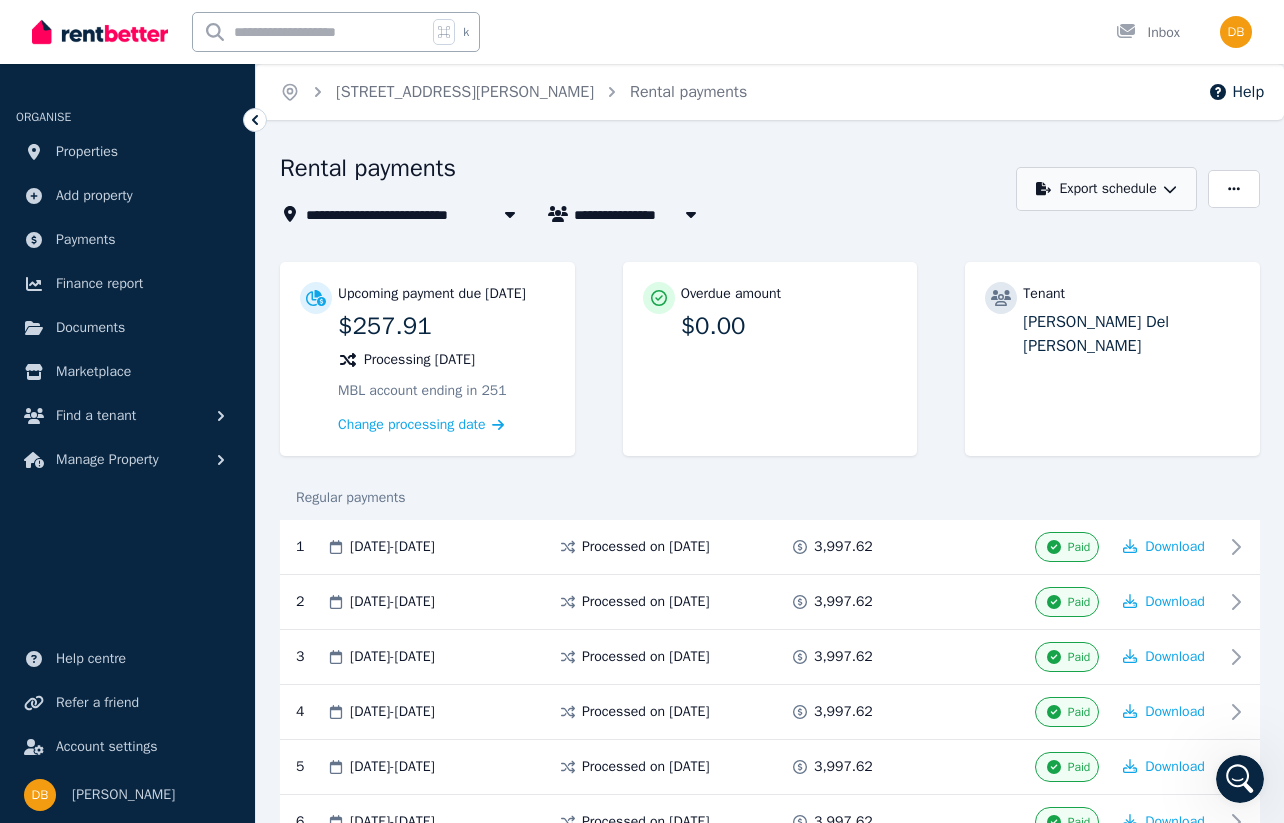 click 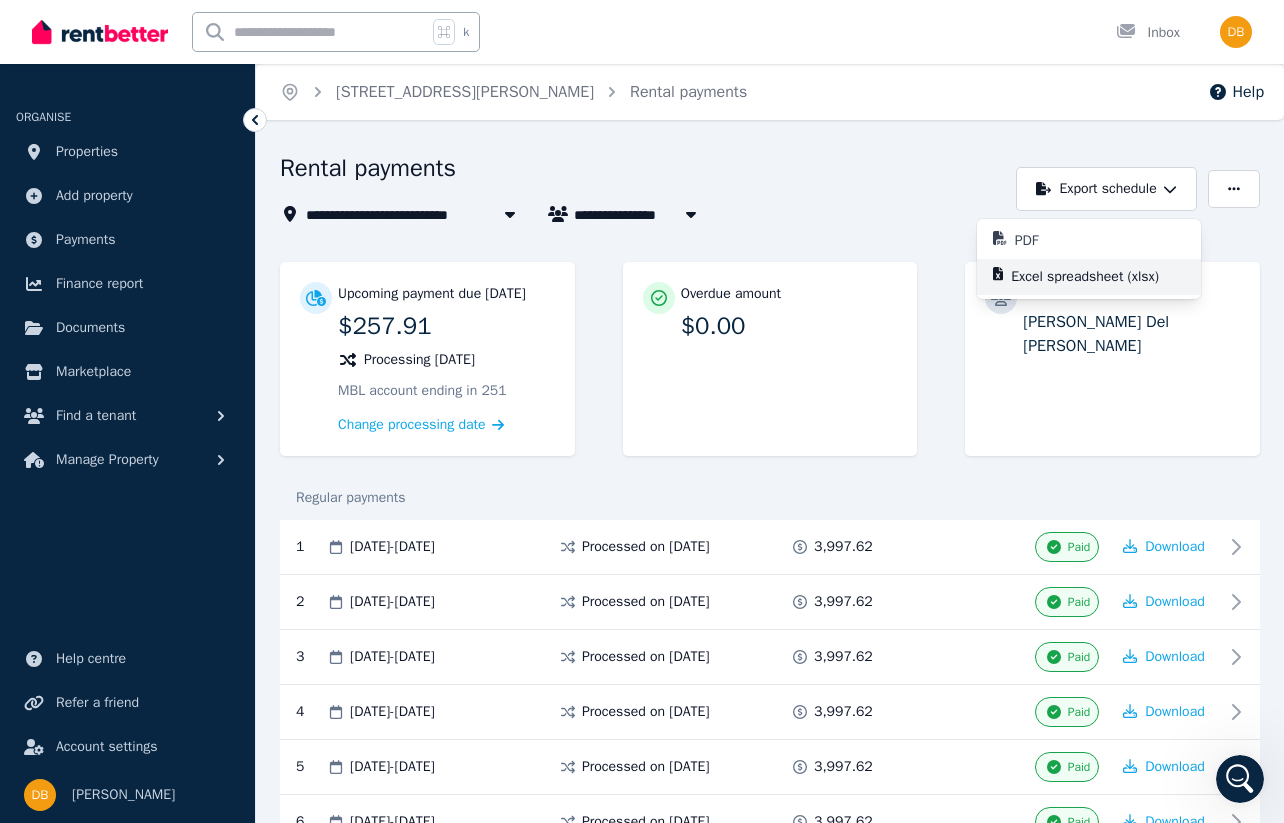 click on "Excel spreadsheet (xlsx)" at bounding box center [1093, 277] 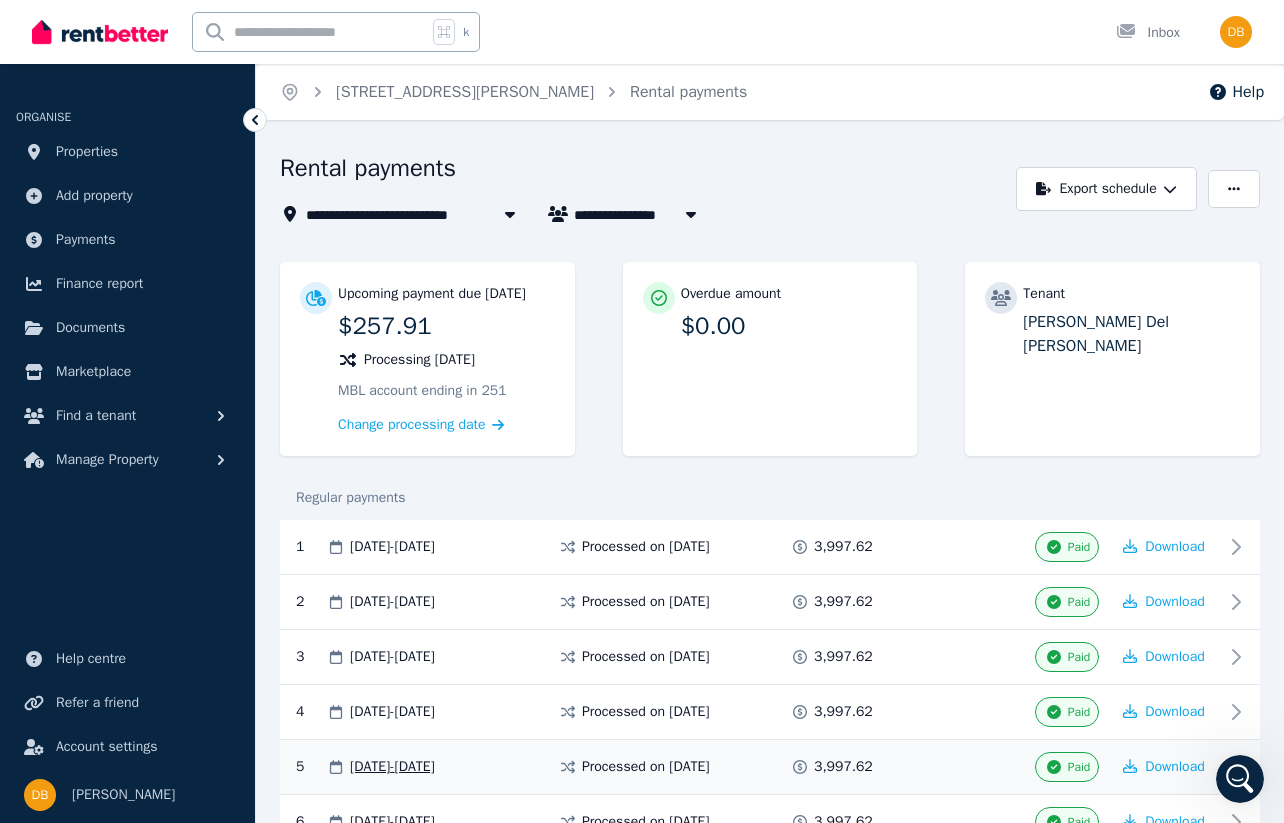 scroll, scrollTop: 3116, scrollLeft: 0, axis: vertical 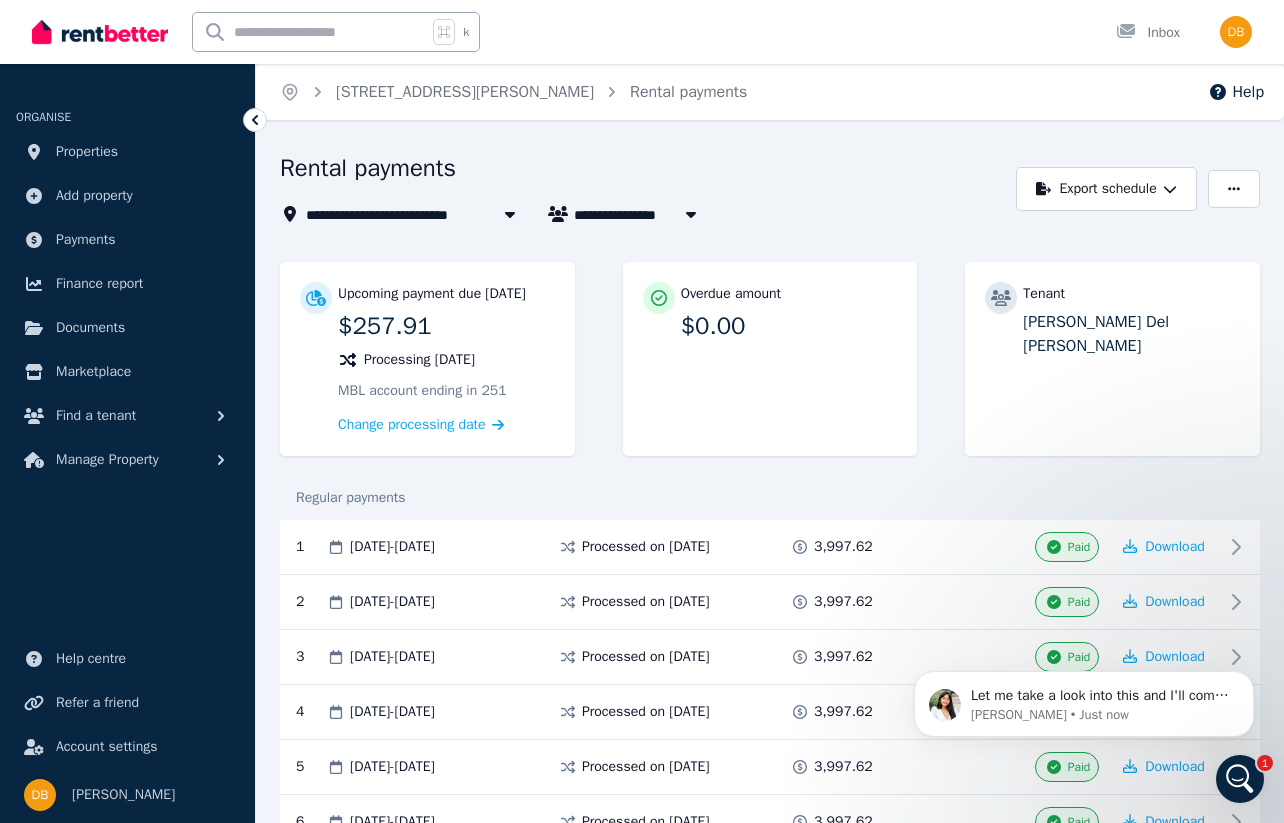click 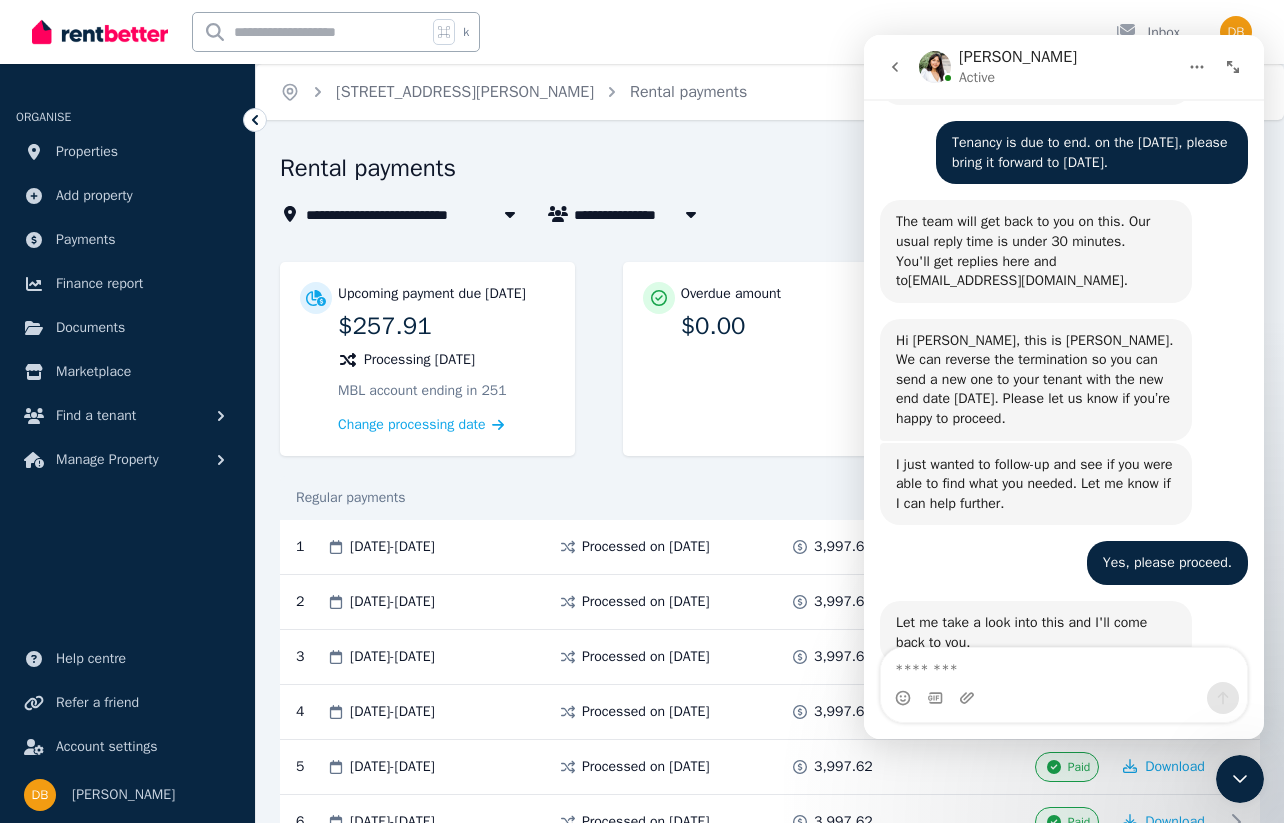 scroll, scrollTop: 3118, scrollLeft: 0, axis: vertical 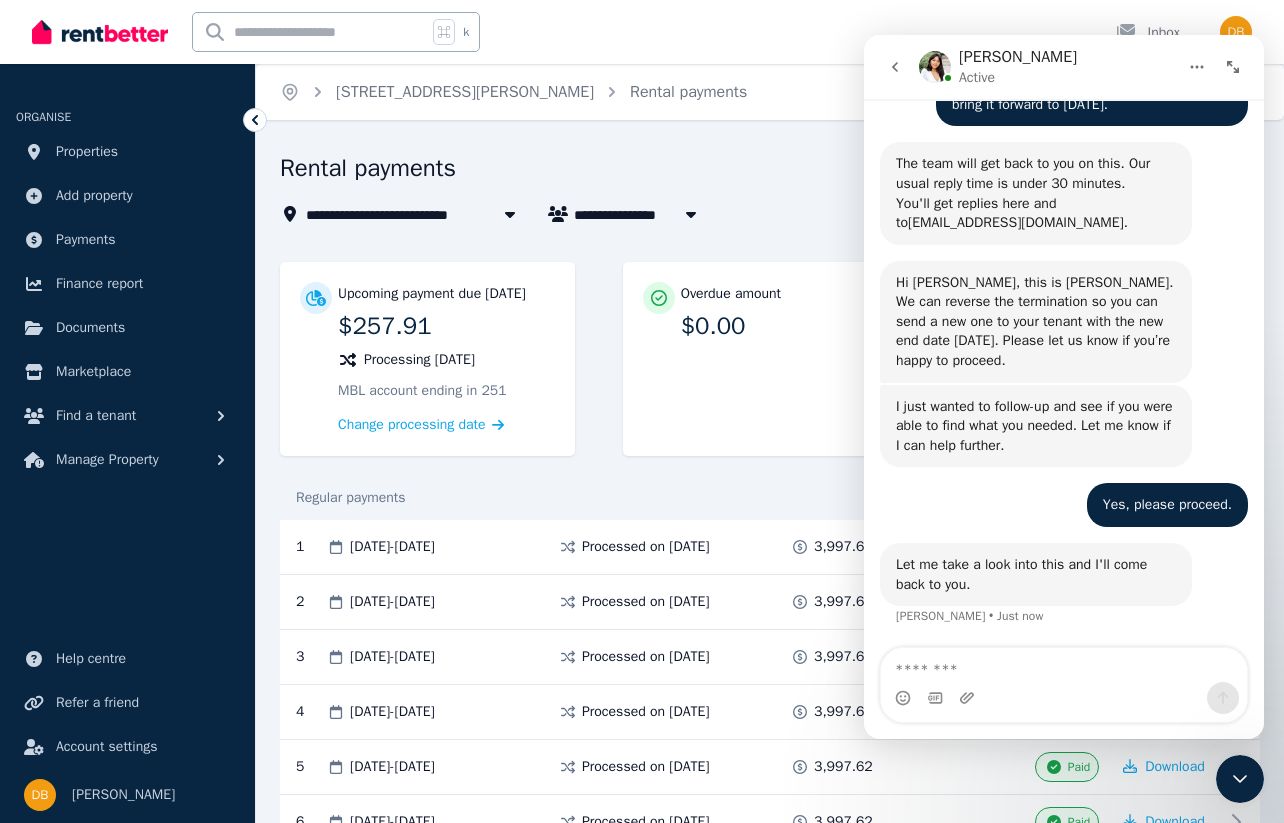 click at bounding box center (1064, 665) 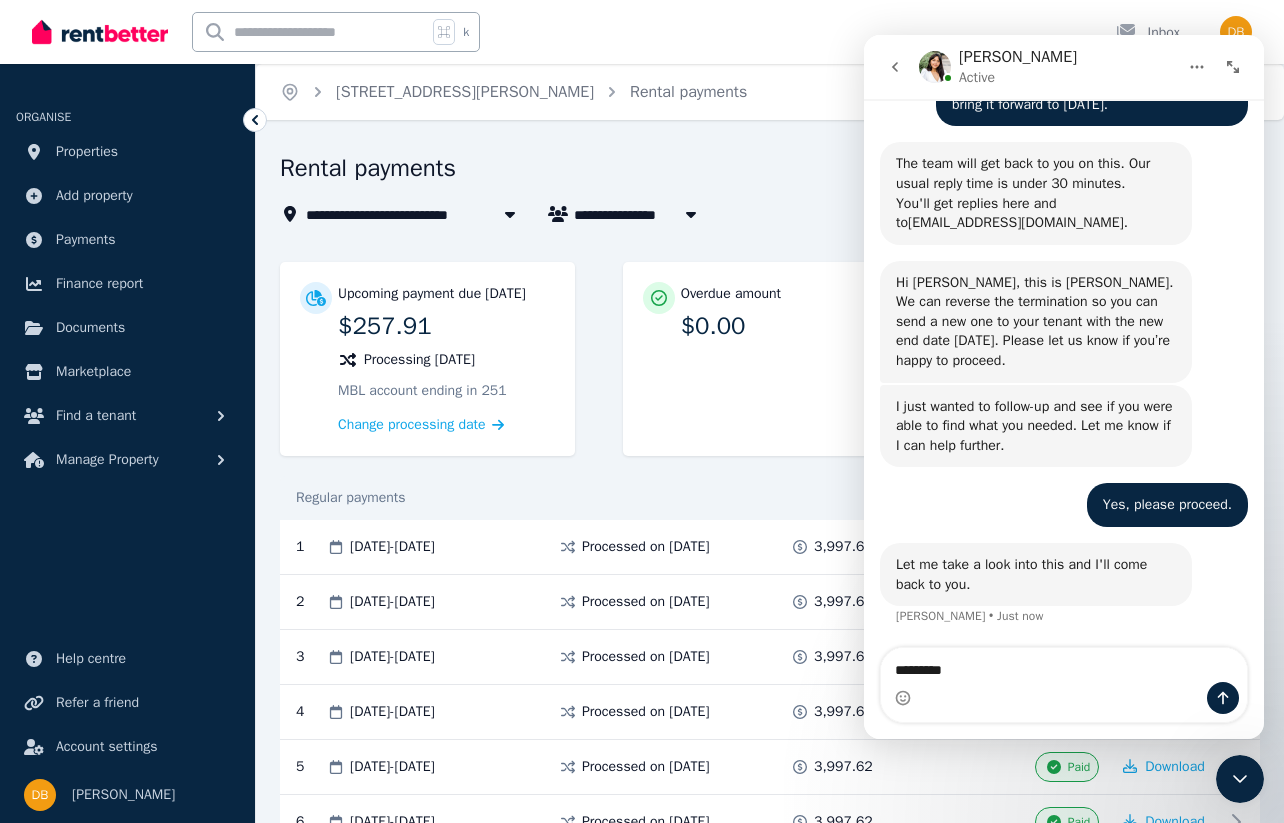 type on "**********" 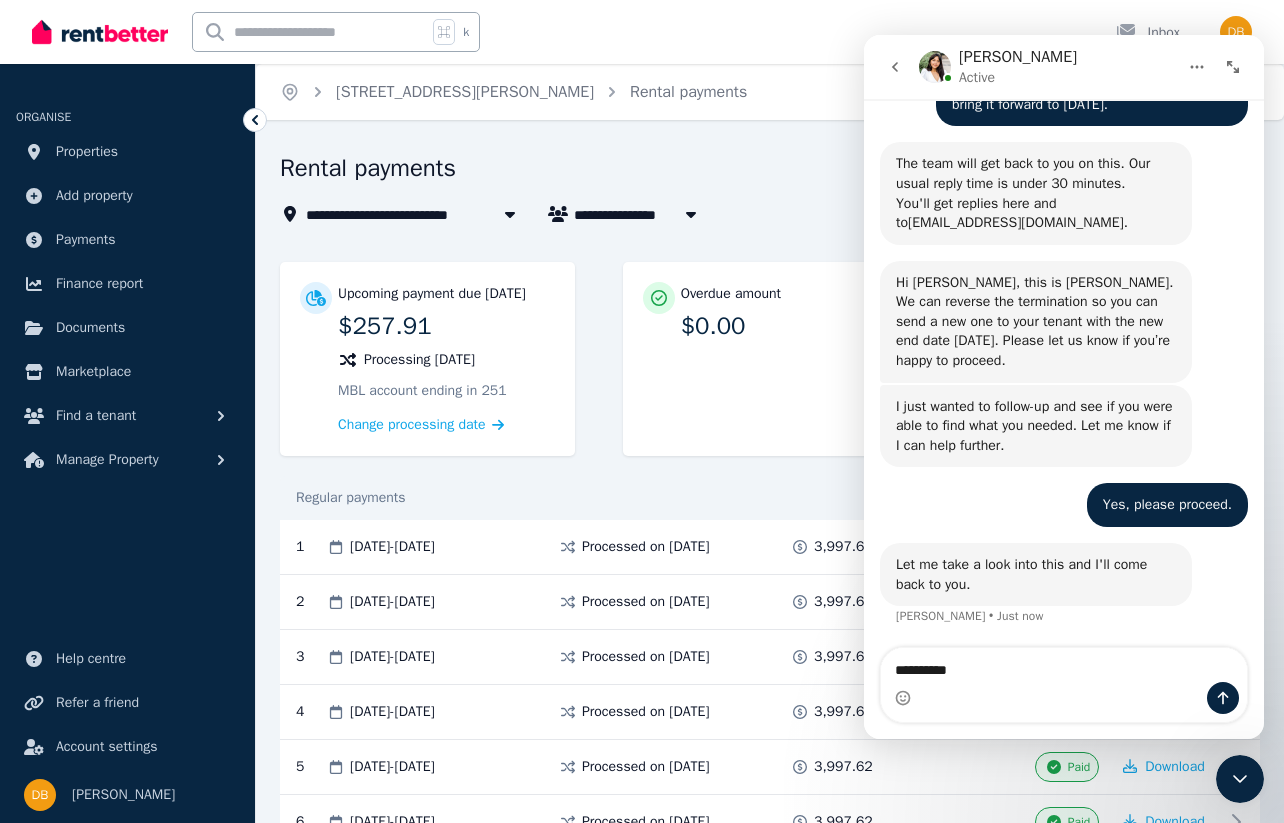 type 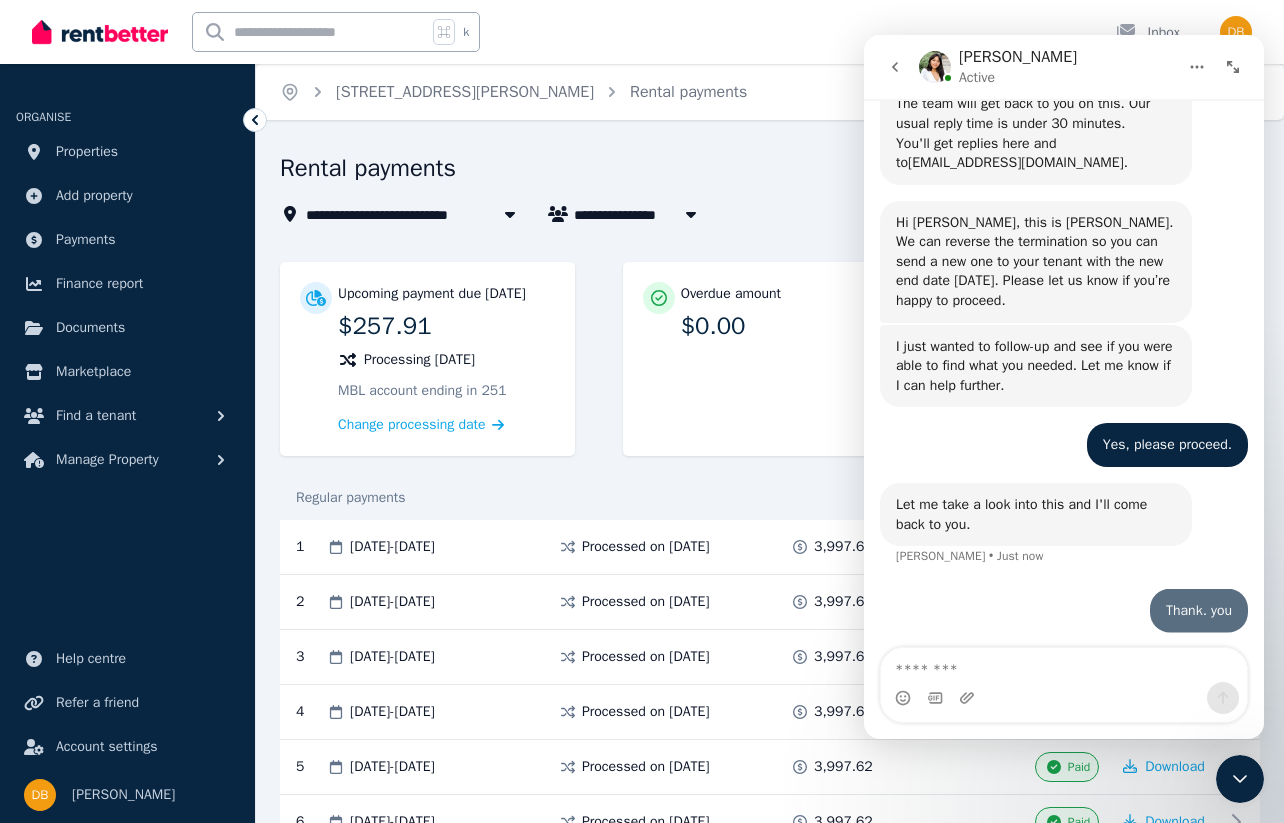 scroll, scrollTop: 3177, scrollLeft: 0, axis: vertical 